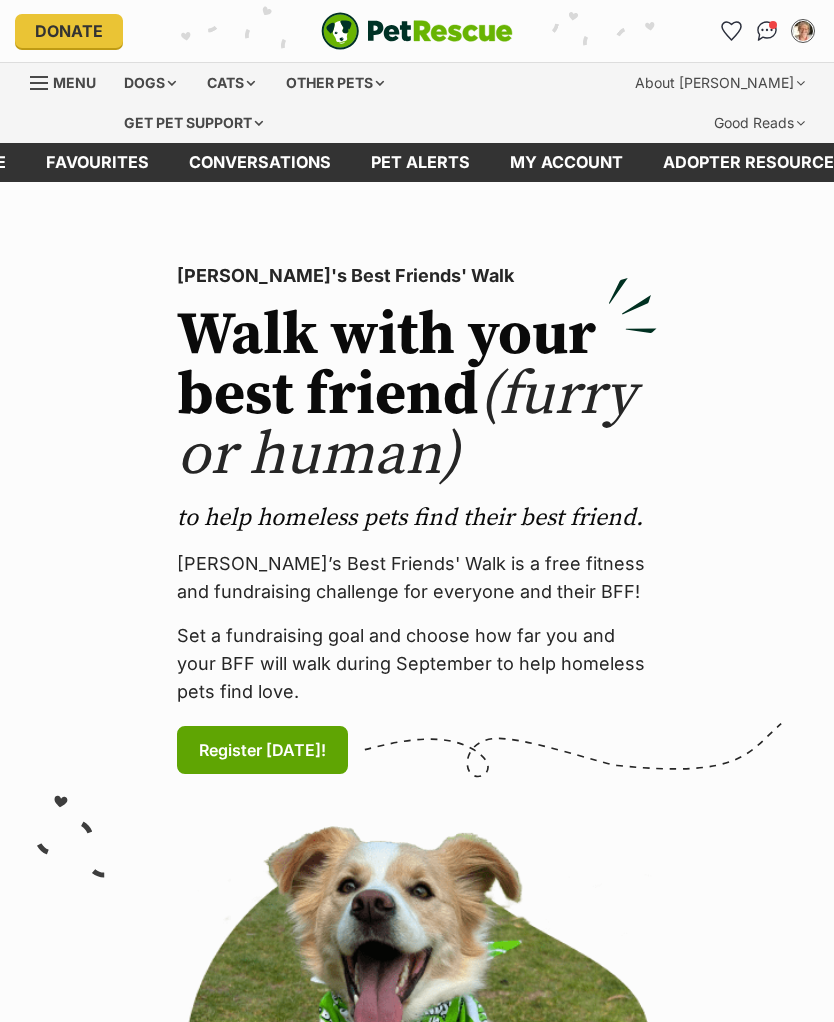scroll, scrollTop: 0, scrollLeft: 0, axis: both 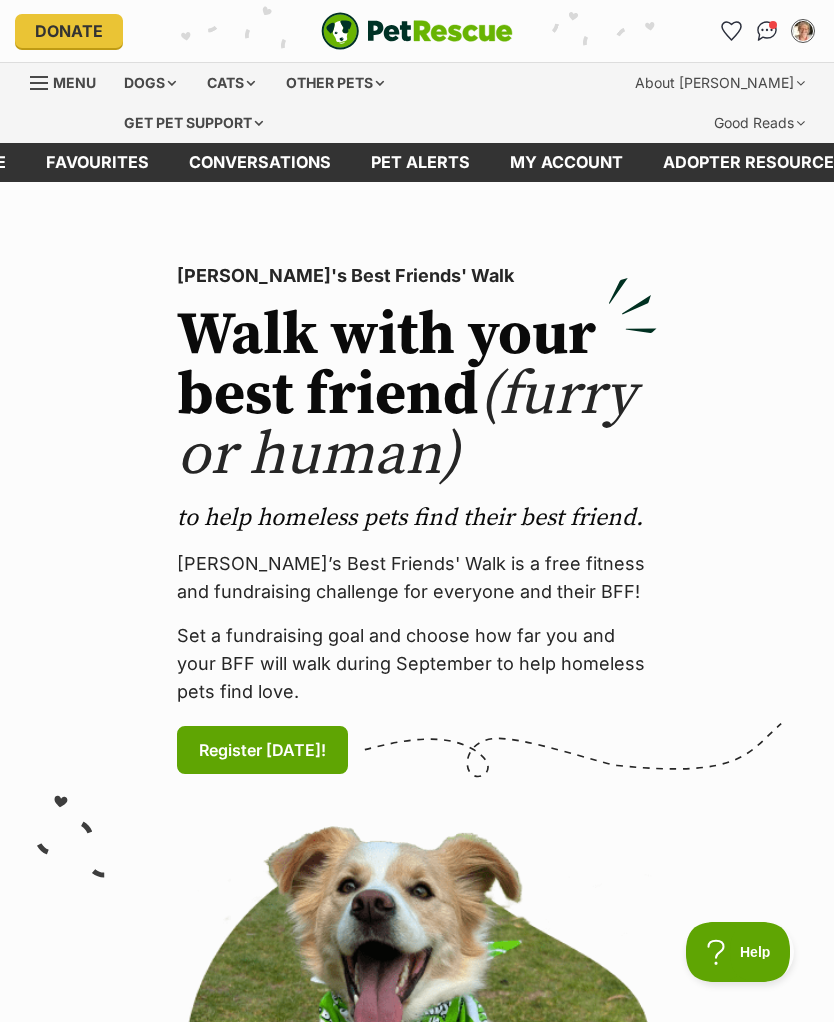 click at bounding box center (803, 31) 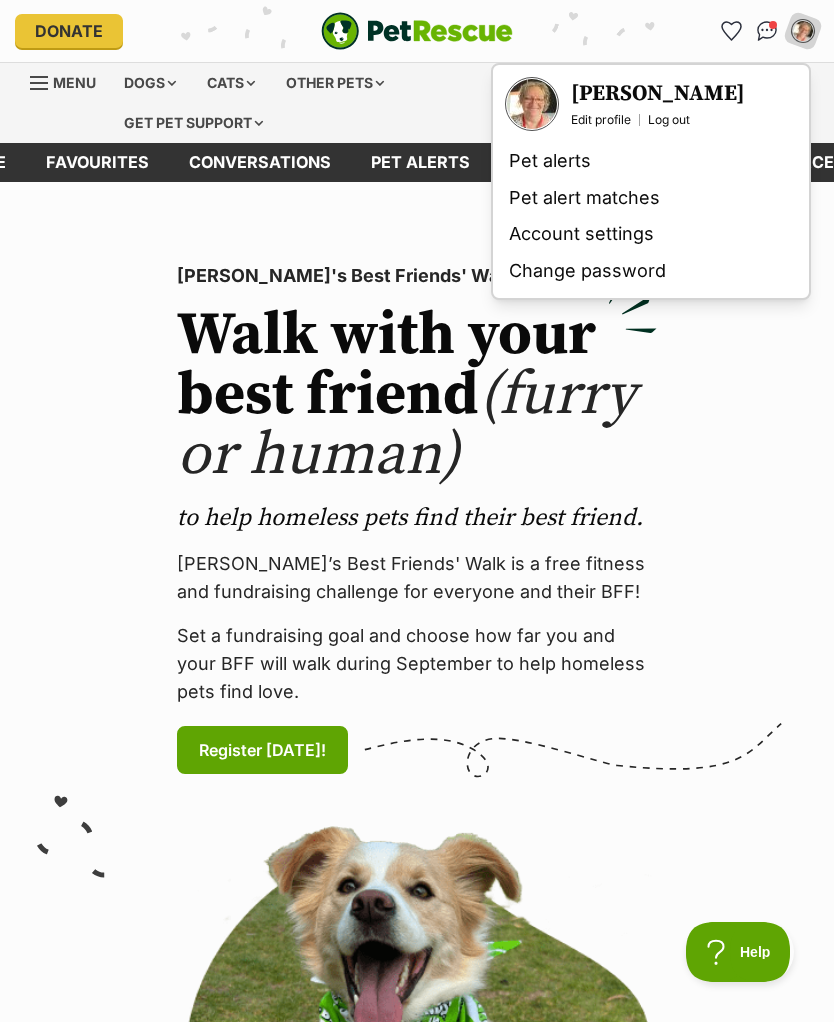 click on "PetRescue's Best Friends' Walk
Walk with your best friend
(furry or human)
to help homeless pets find their best friend.
PetRescue’s Best Friends' Walk is a free fitness and fundraising challenge for everyone and their BFF!
Set a fundraising goal and choose how far you and your BFF will walk during September to help homeless pets find love.
Register today!
(links to an external website)" at bounding box center [417, 855] 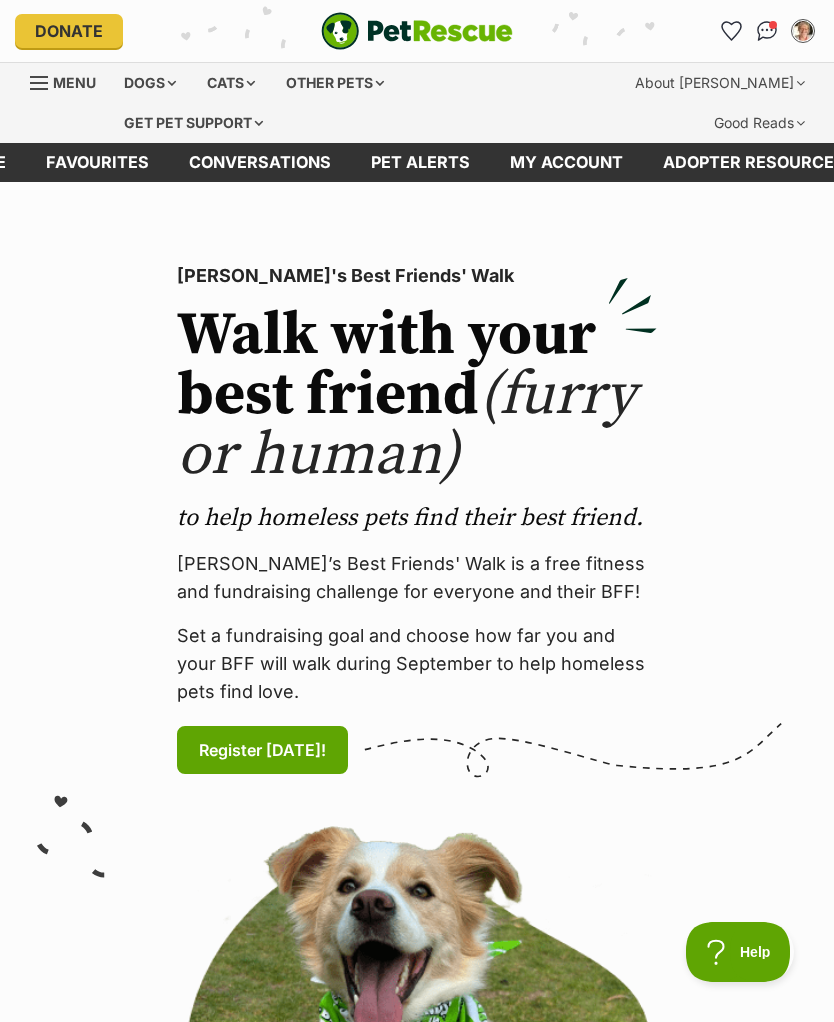 click on "Dogs" at bounding box center (150, 83) 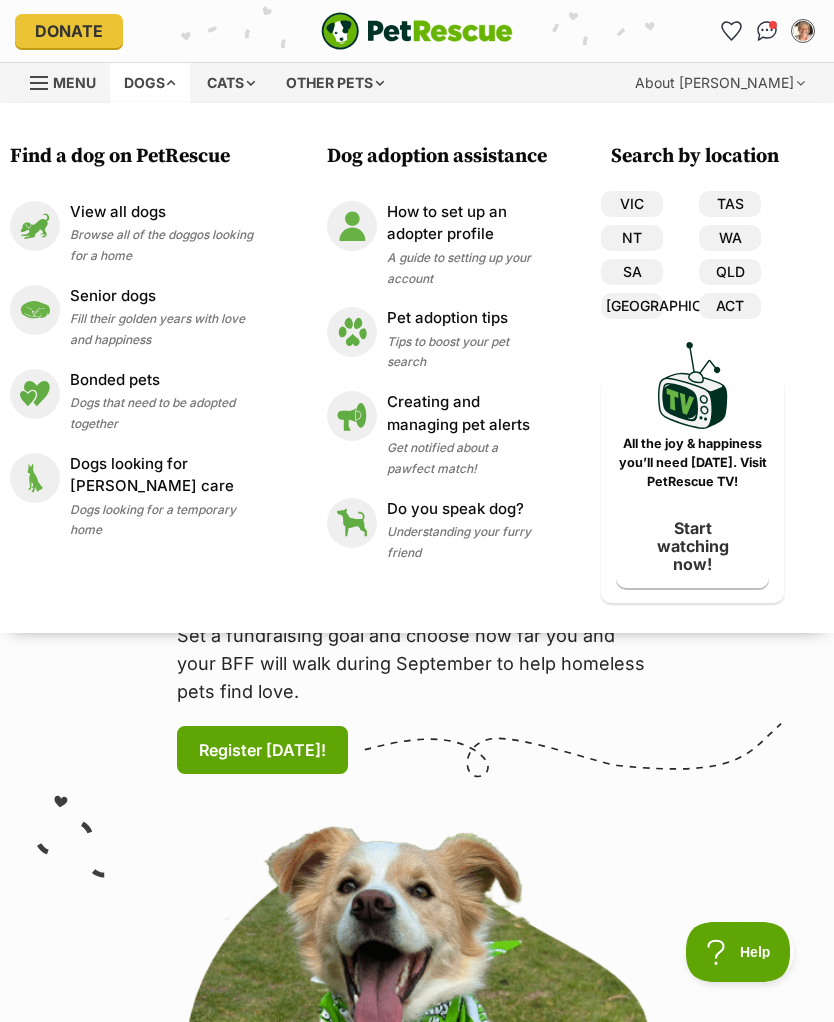 click on "Browse all of the doggos looking for a home" at bounding box center [161, 245] 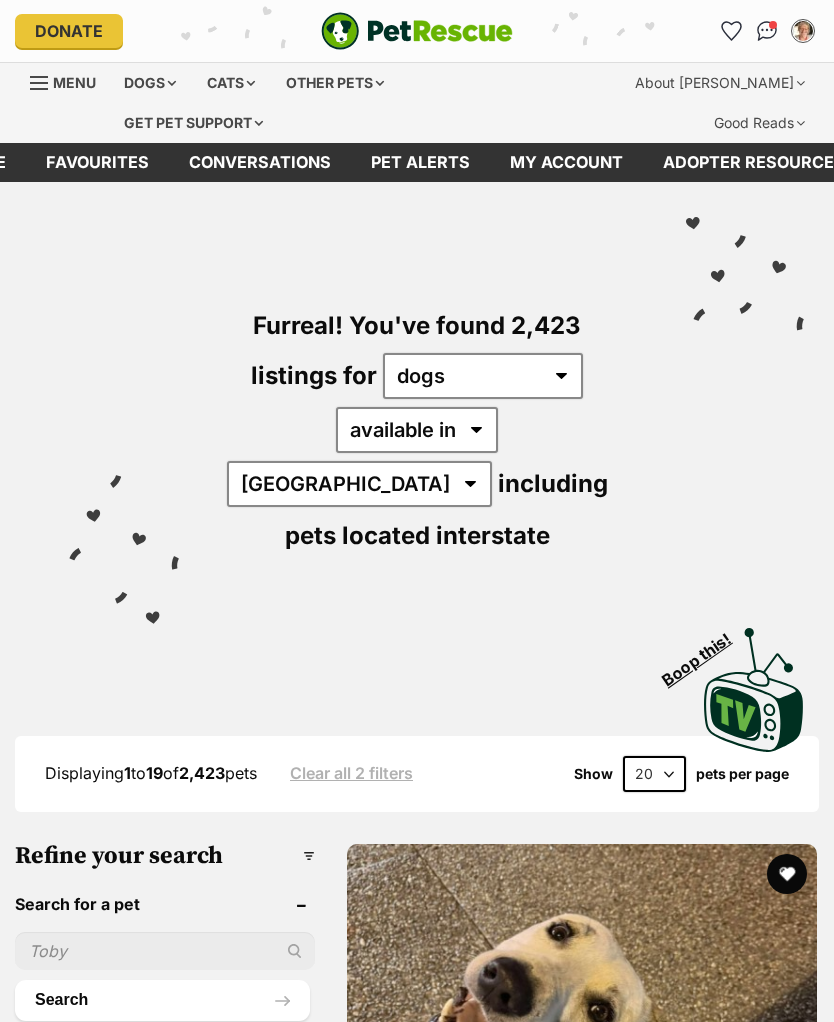 scroll, scrollTop: 0, scrollLeft: 0, axis: both 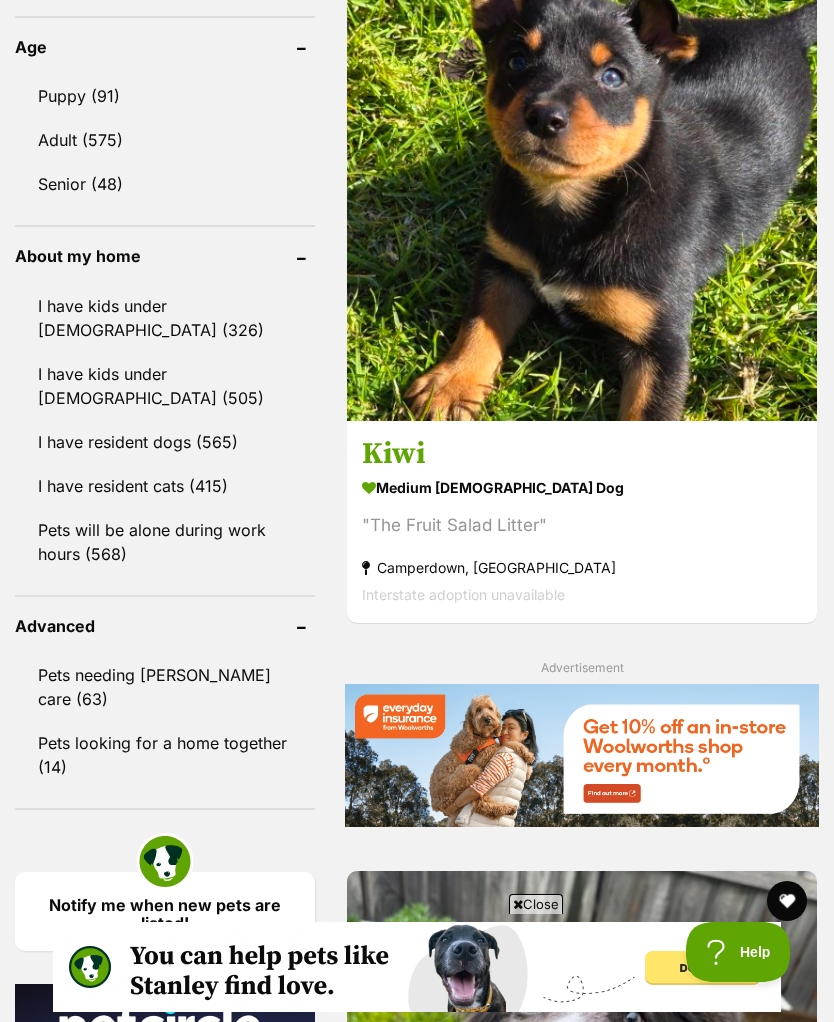 click on "I have resident cats (415)" at bounding box center [165, 486] 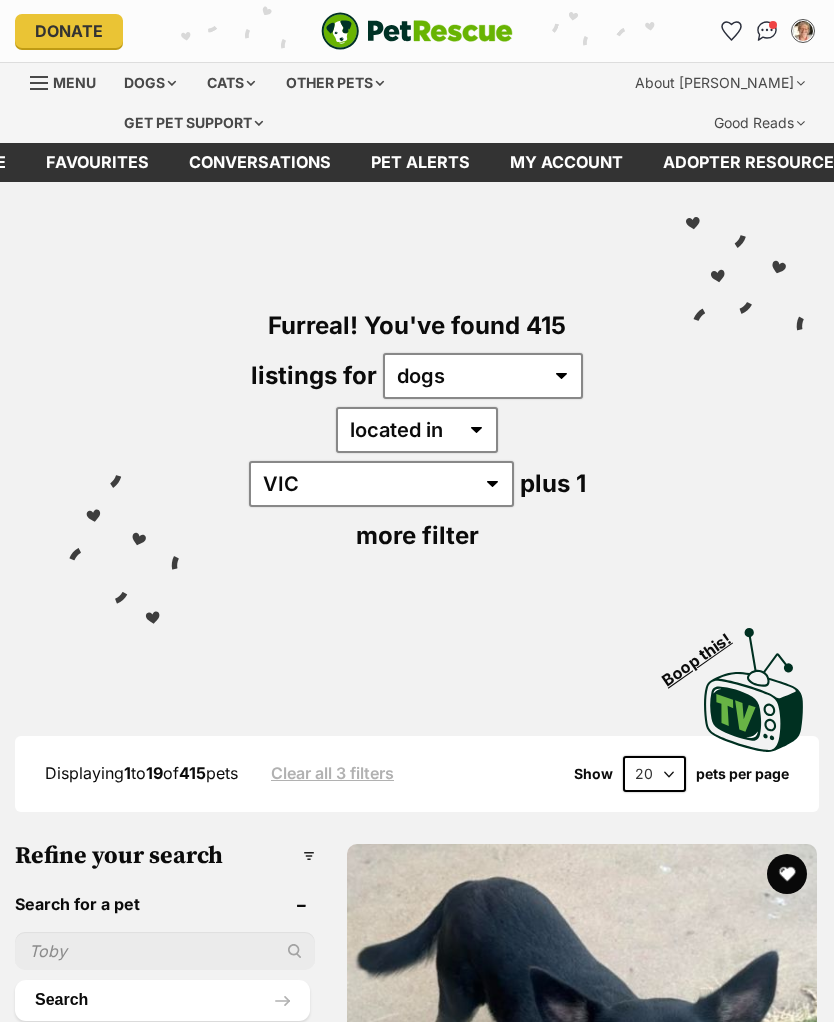 scroll, scrollTop: 0, scrollLeft: 0, axis: both 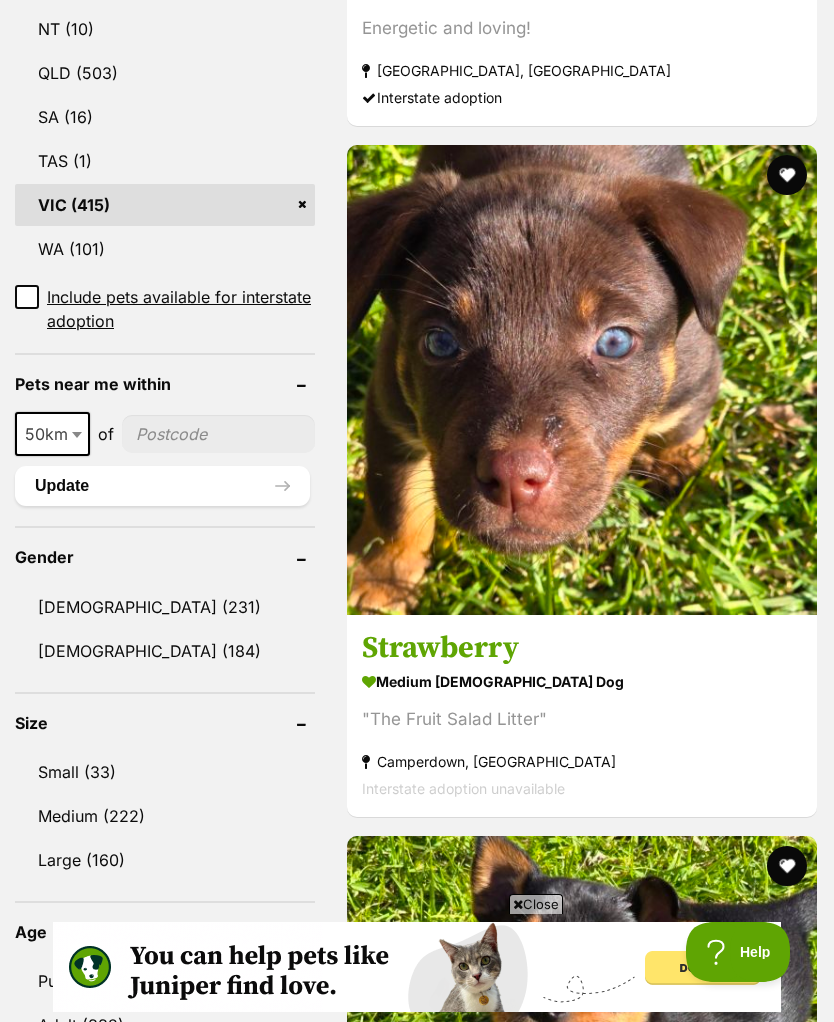 click on "Small (33)" at bounding box center [165, 772] 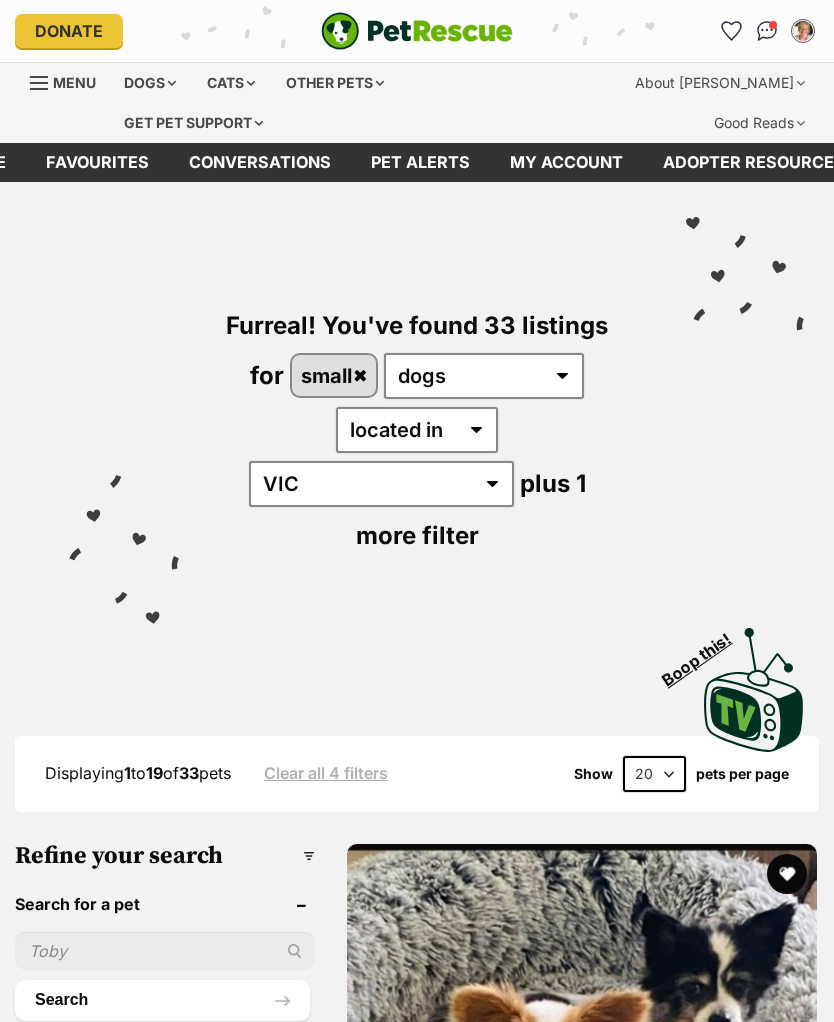 scroll, scrollTop: 0, scrollLeft: 0, axis: both 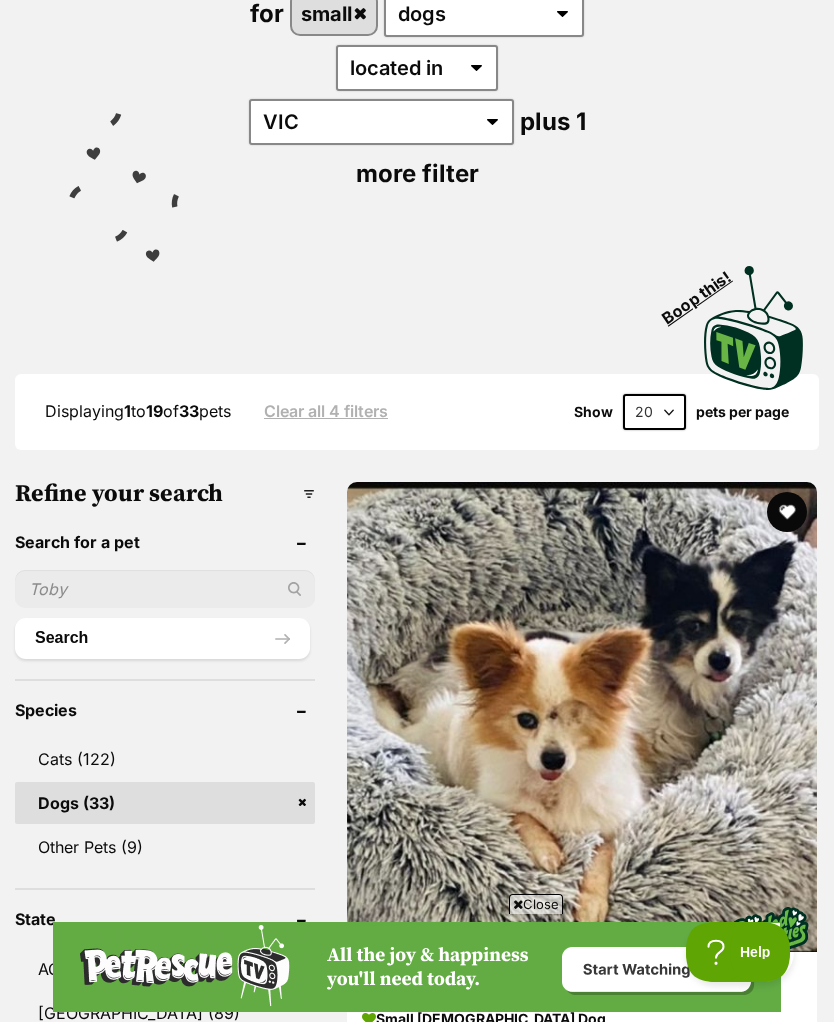 click on "Zara & Zeke" at bounding box center [582, 985] 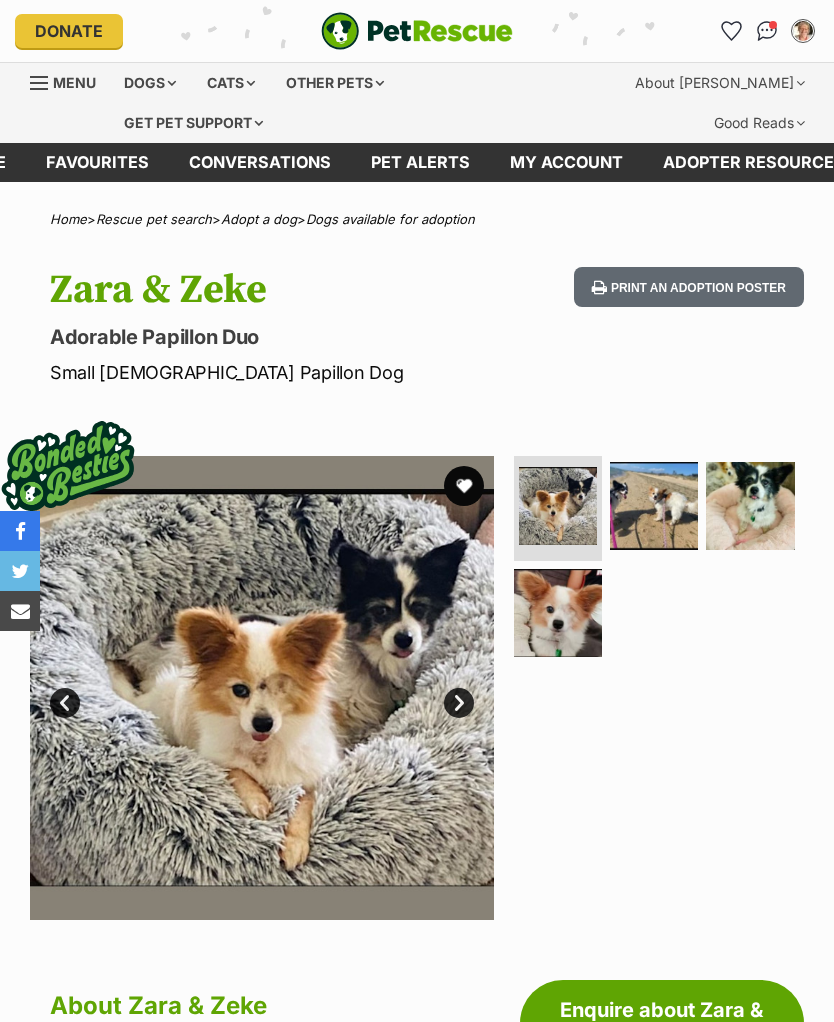 scroll, scrollTop: 0, scrollLeft: 0, axis: both 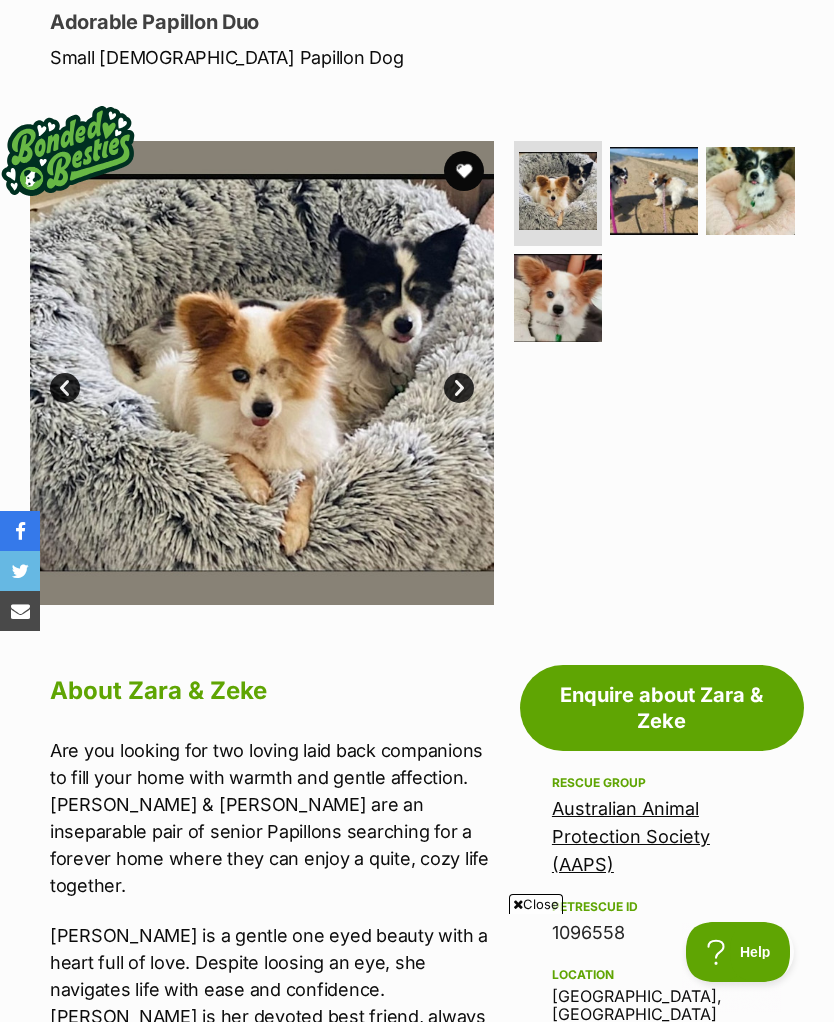 click on "Next" at bounding box center (459, 388) 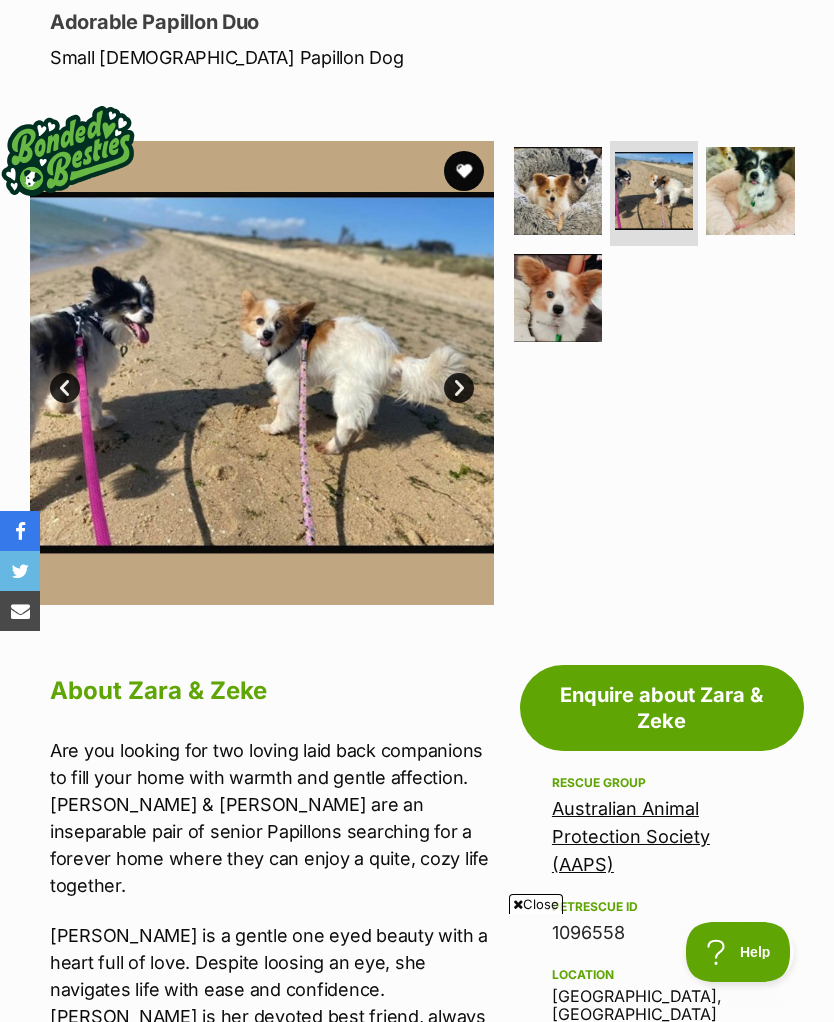 scroll, scrollTop: 0, scrollLeft: 0, axis: both 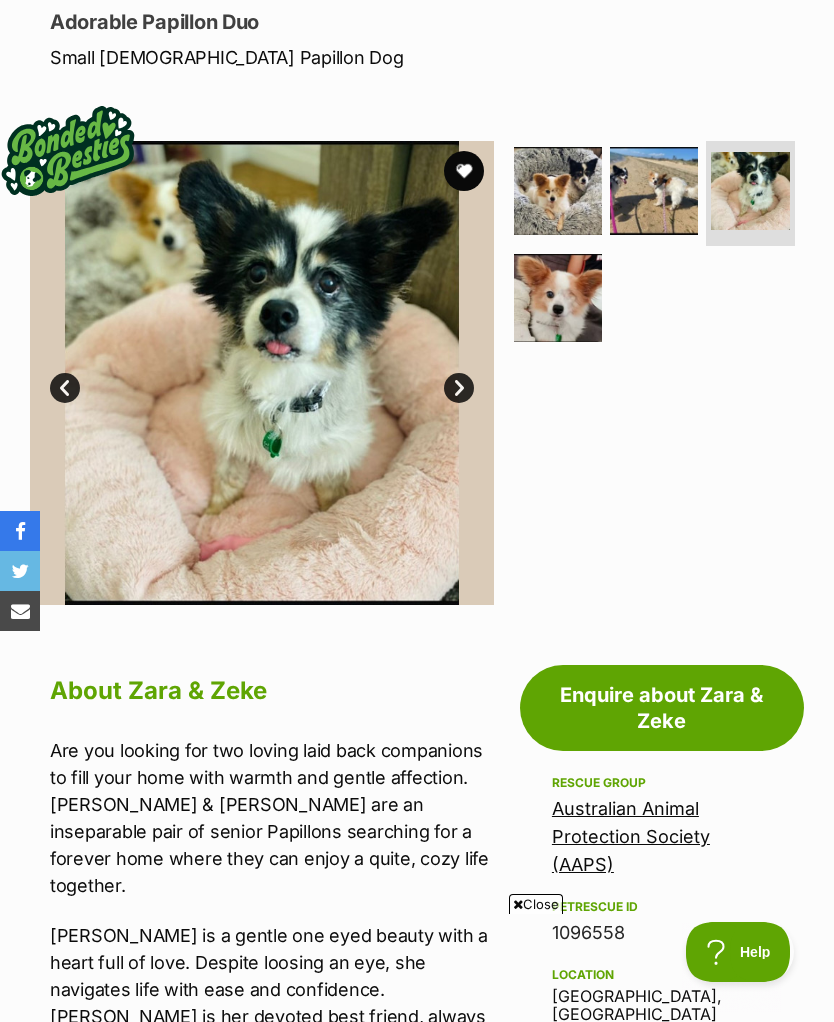click on "Next" at bounding box center [459, 388] 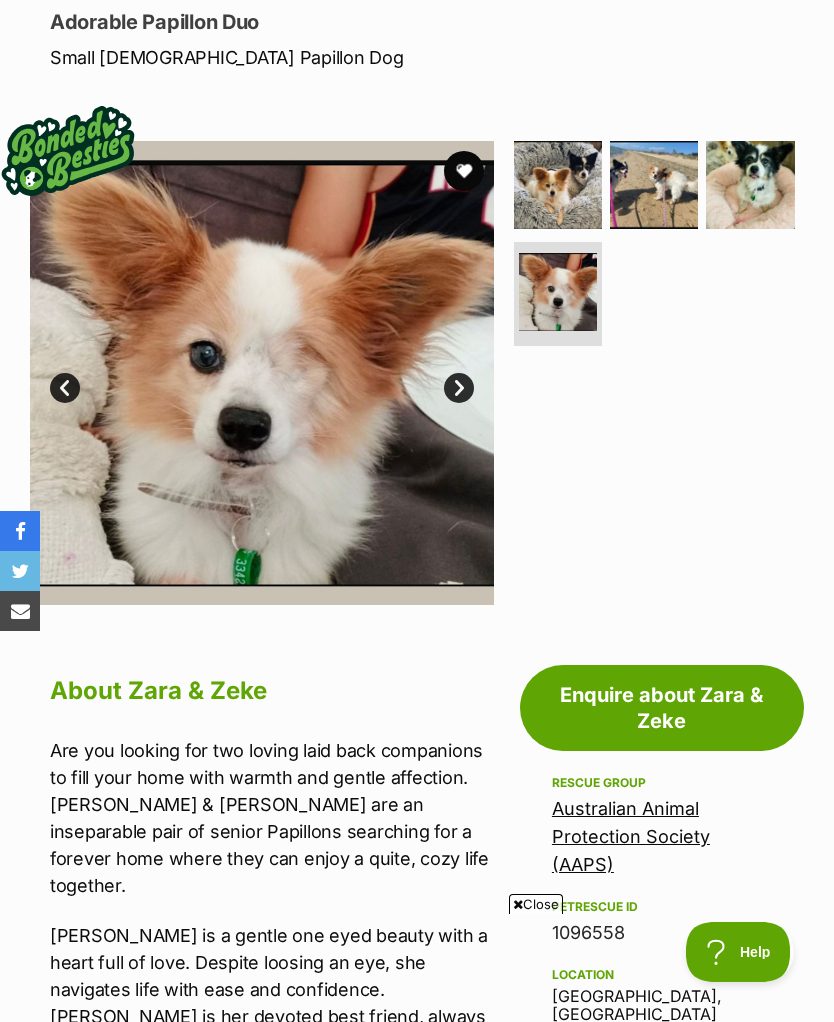 click on "Next" at bounding box center [459, 388] 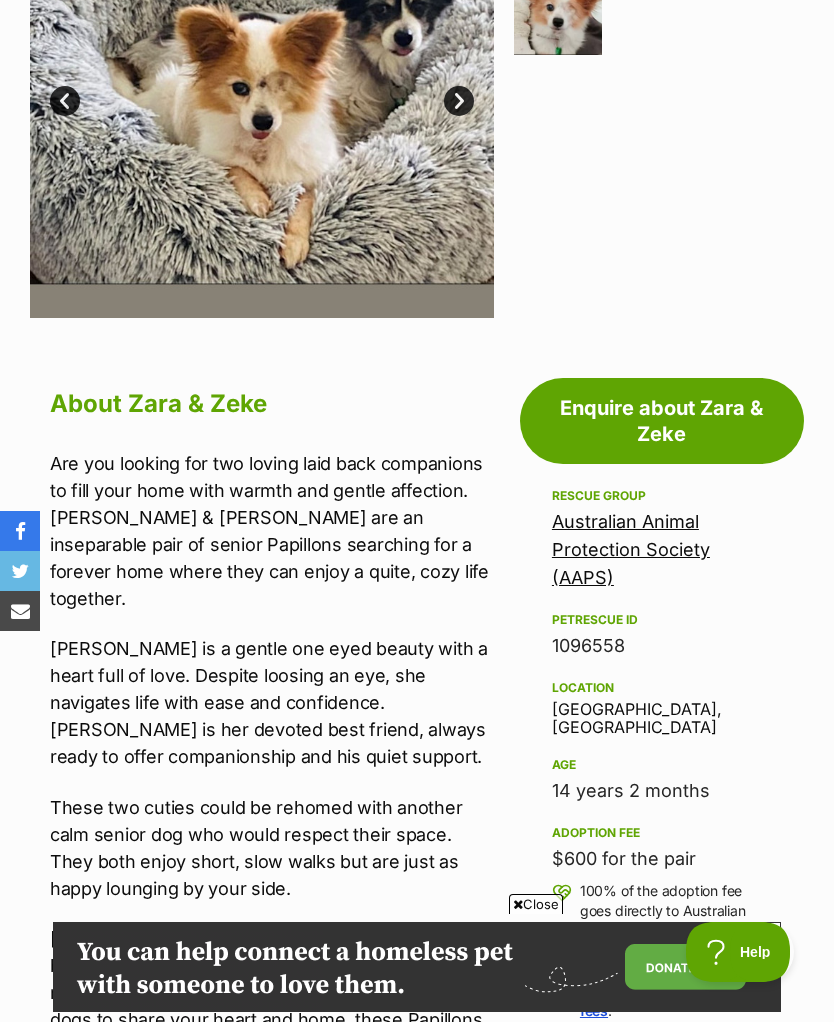 scroll, scrollTop: 601, scrollLeft: 0, axis: vertical 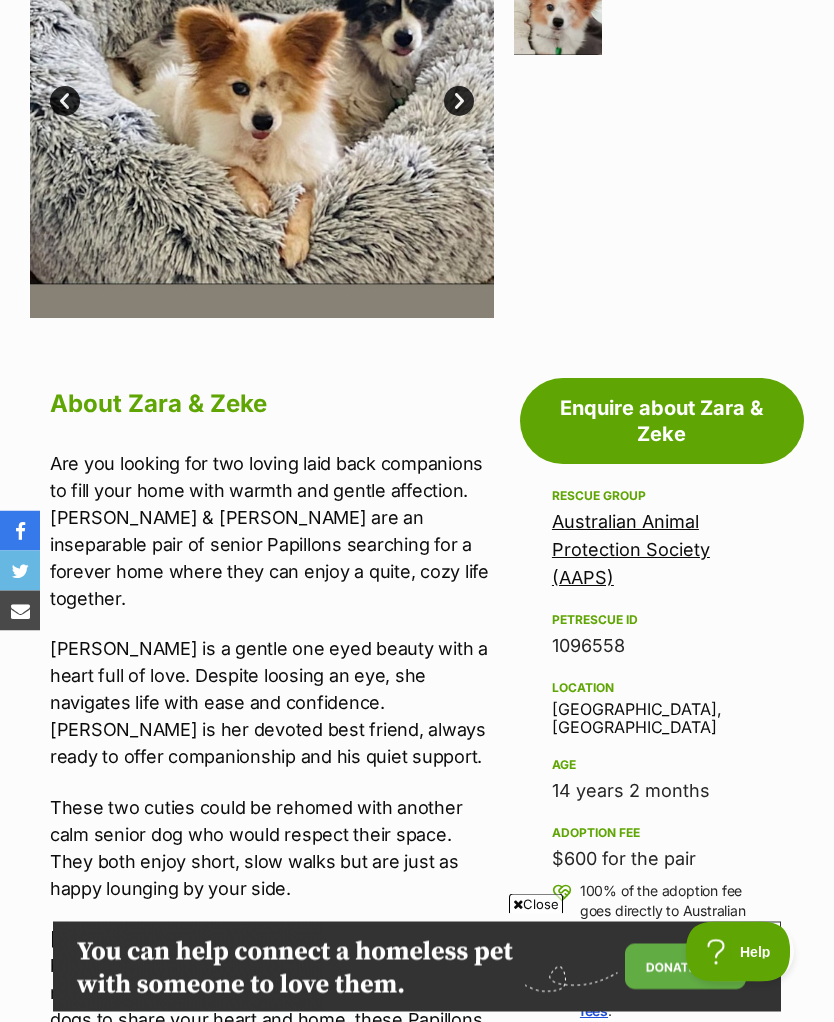 click on "Australian Animal Protection Society (AAPS)" at bounding box center [631, 550] 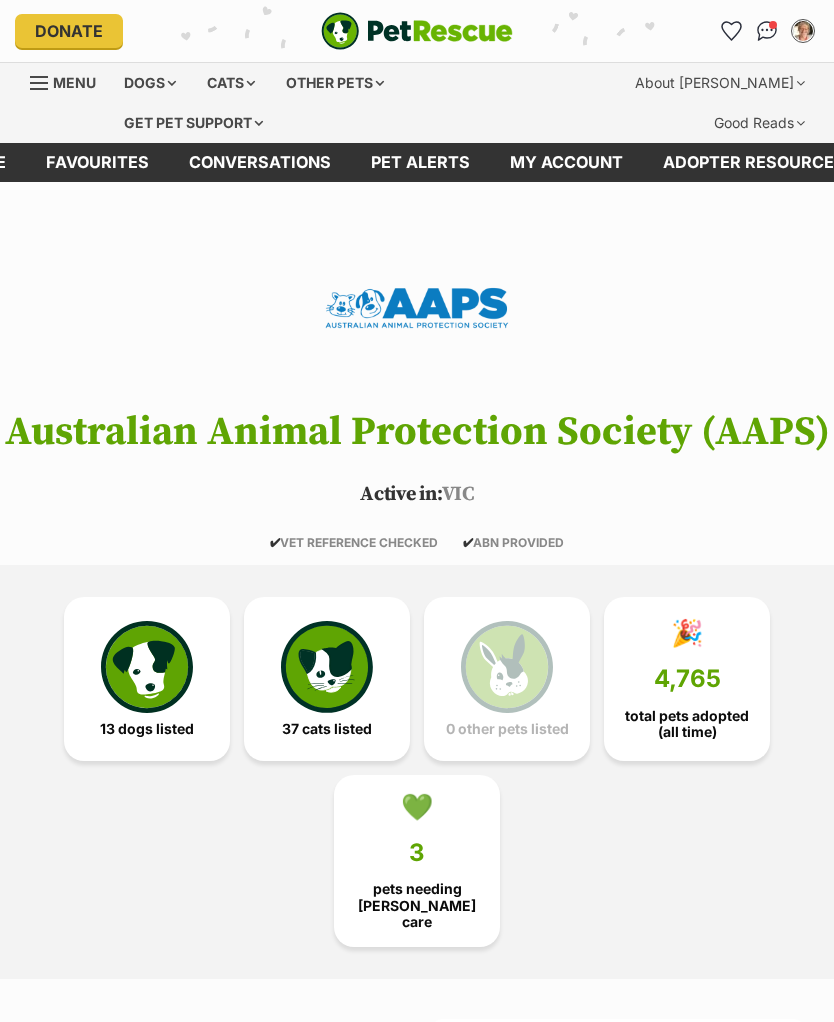 scroll, scrollTop: 0, scrollLeft: 0, axis: both 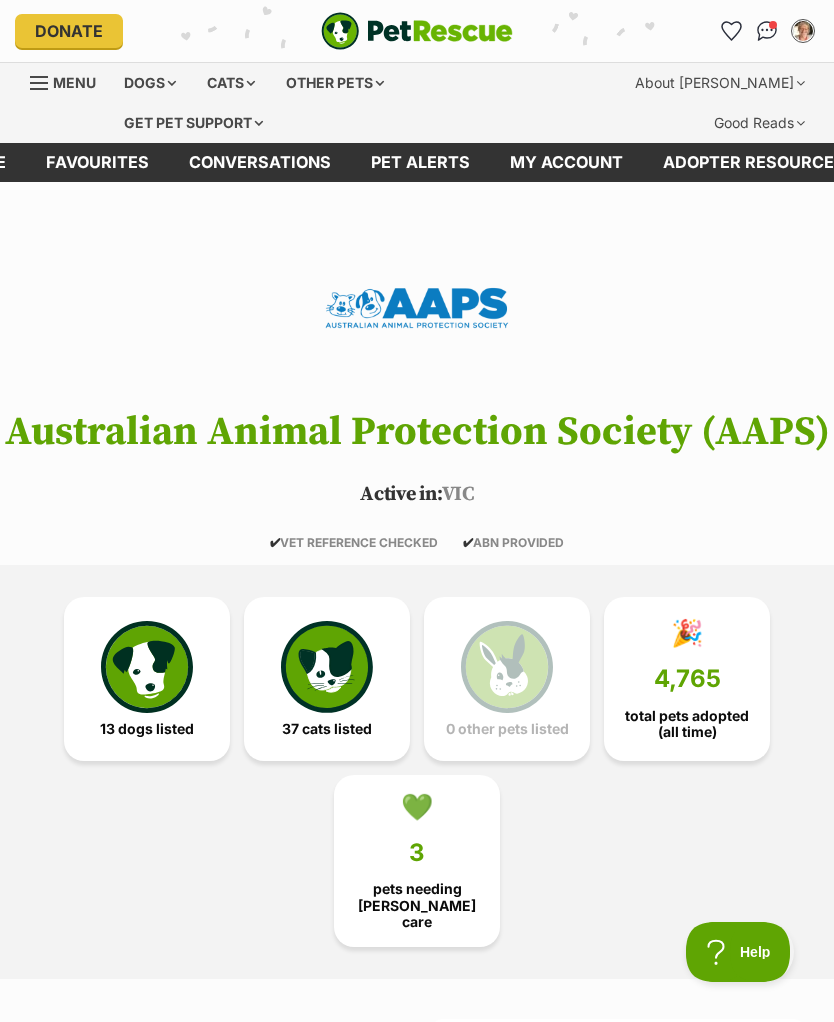 click at bounding box center (147, 667) 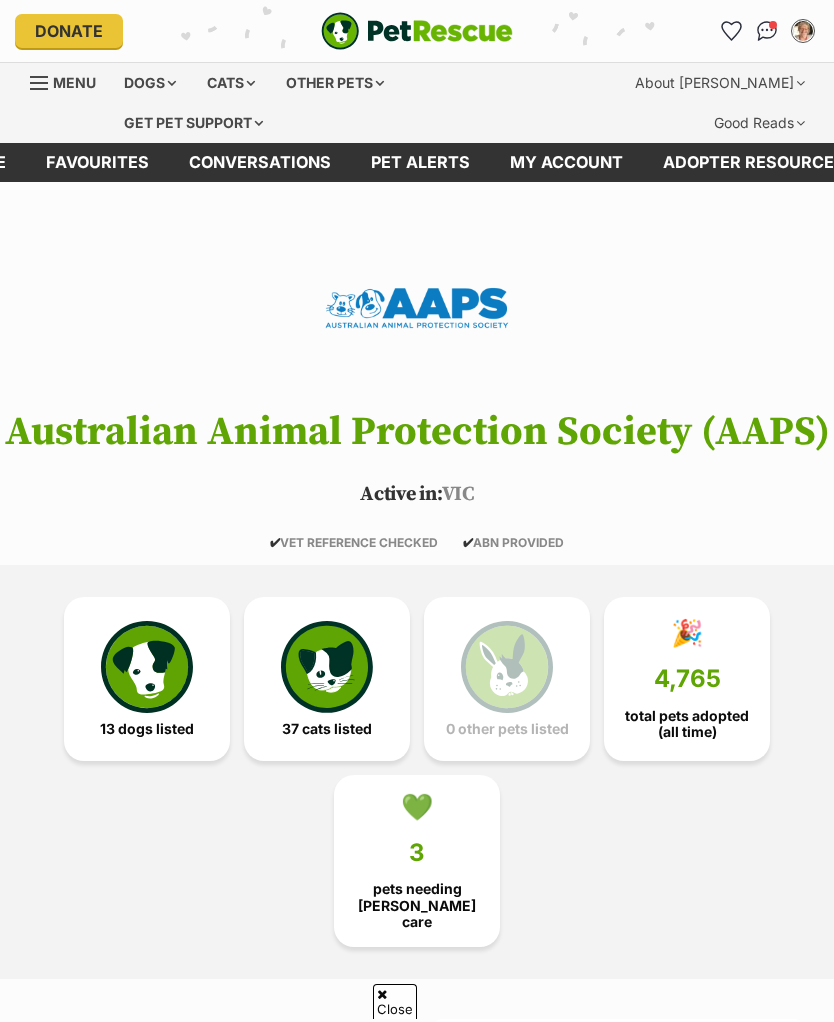 scroll, scrollTop: 1778, scrollLeft: 0, axis: vertical 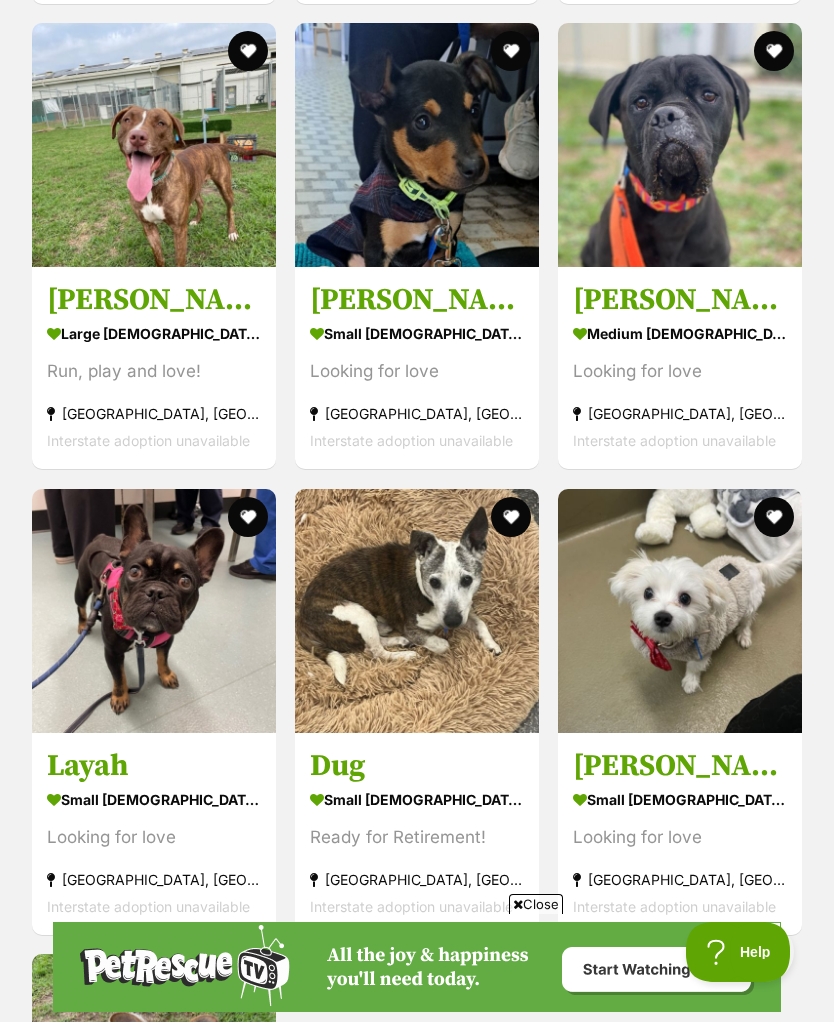 click on "[PERSON_NAME]" at bounding box center (680, 766) 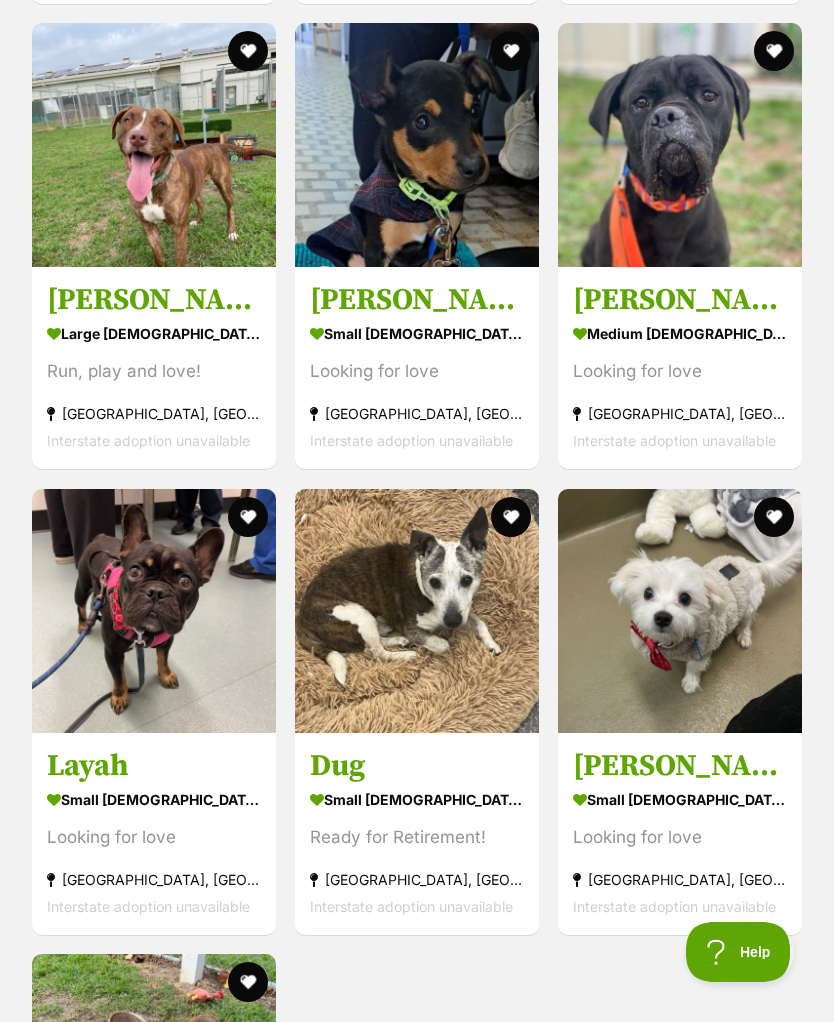 scroll, scrollTop: 3153, scrollLeft: 0, axis: vertical 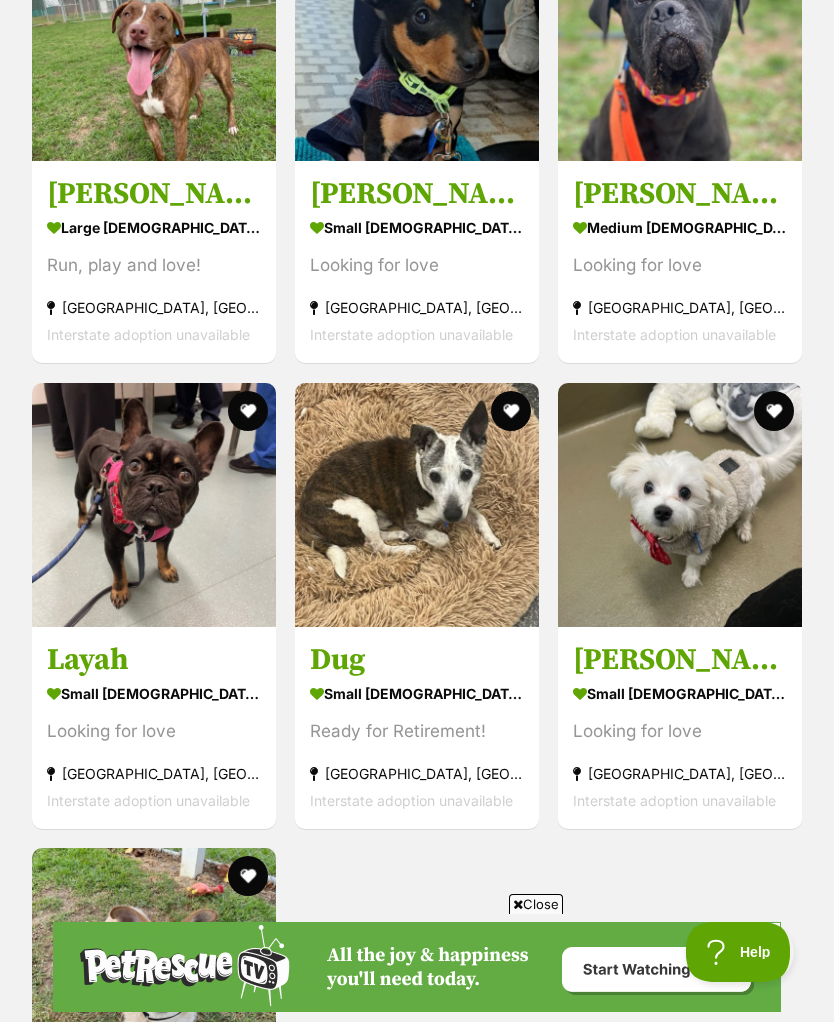 click on "small [DEMOGRAPHIC_DATA] Dog" at bounding box center (417, 693) 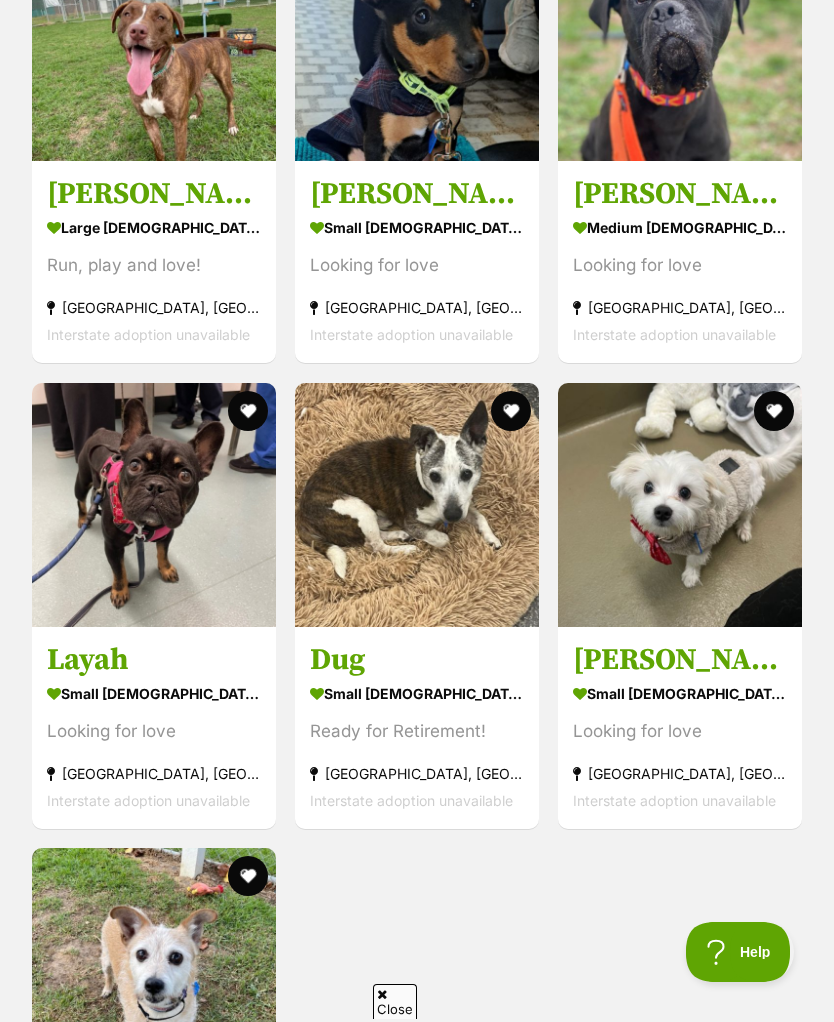 click at bounding box center (511, 411) 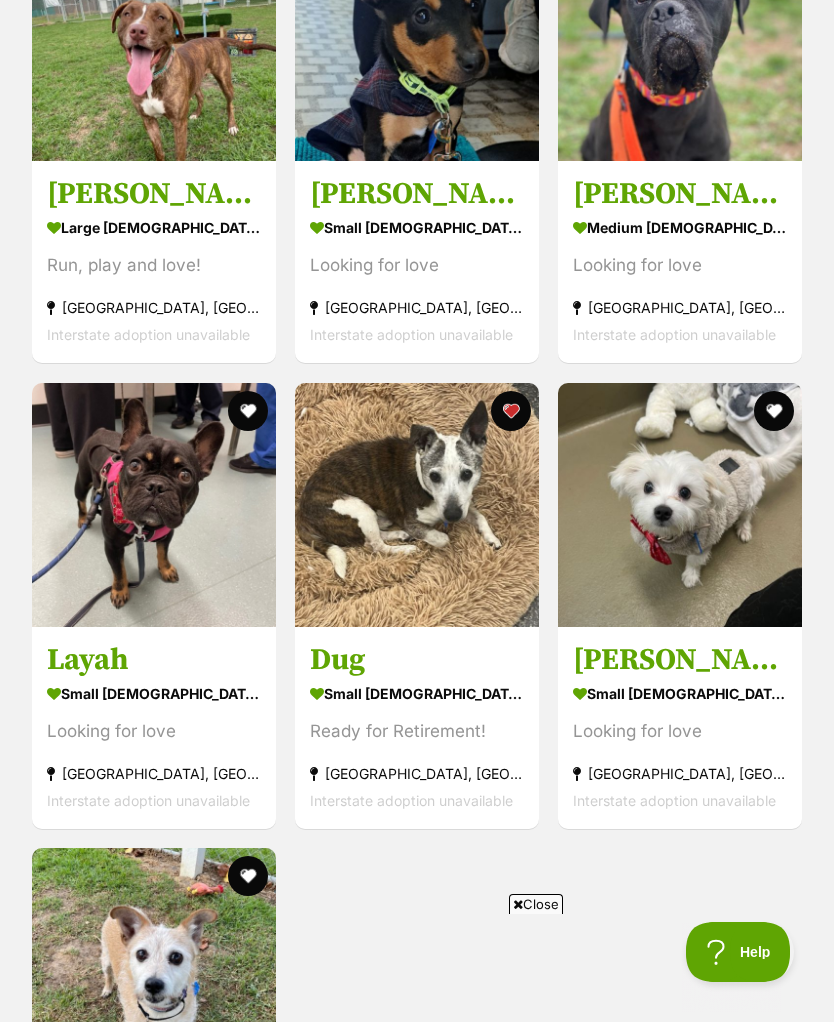 scroll, scrollTop: 0, scrollLeft: 0, axis: both 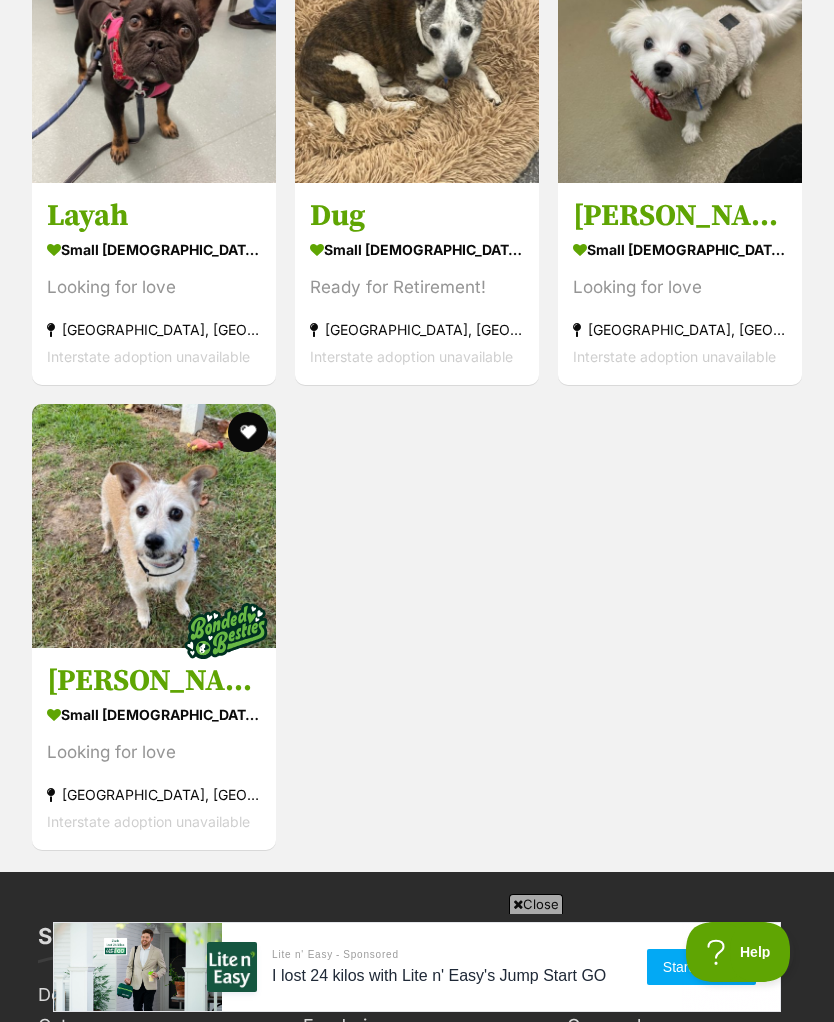 click on "Barney and Bruzier" at bounding box center (154, 681) 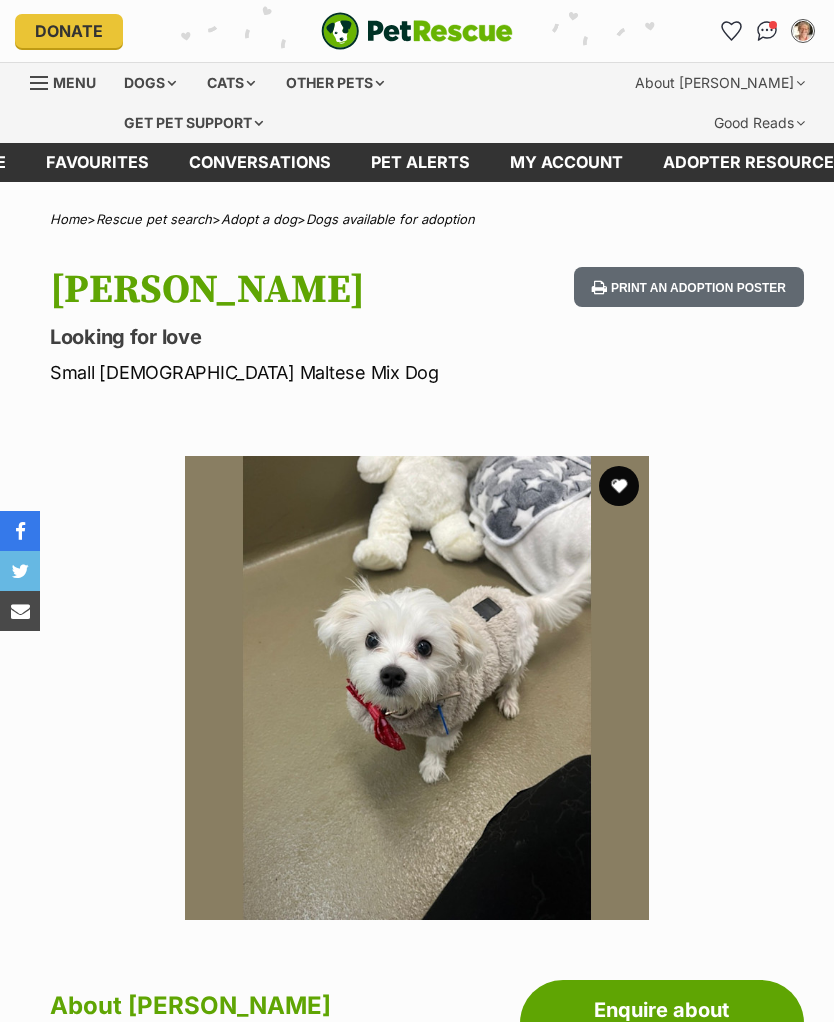 scroll, scrollTop: 0, scrollLeft: 0, axis: both 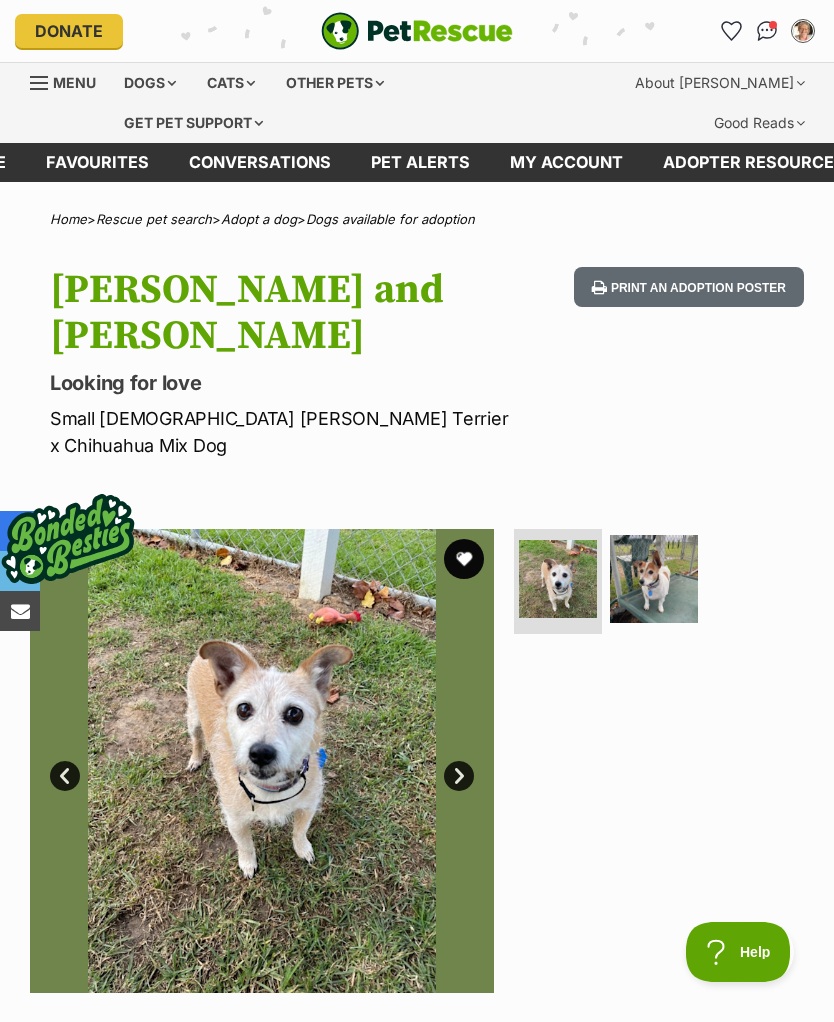 click on "Next" at bounding box center (459, 776) 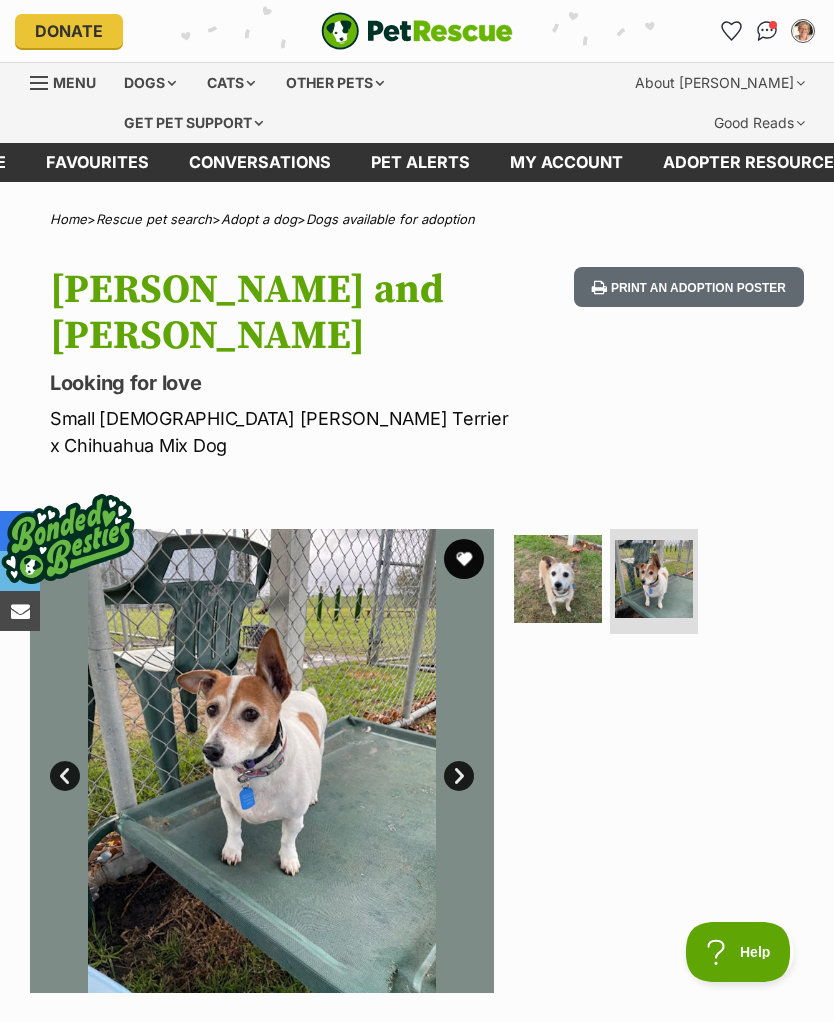 scroll, scrollTop: 0, scrollLeft: 0, axis: both 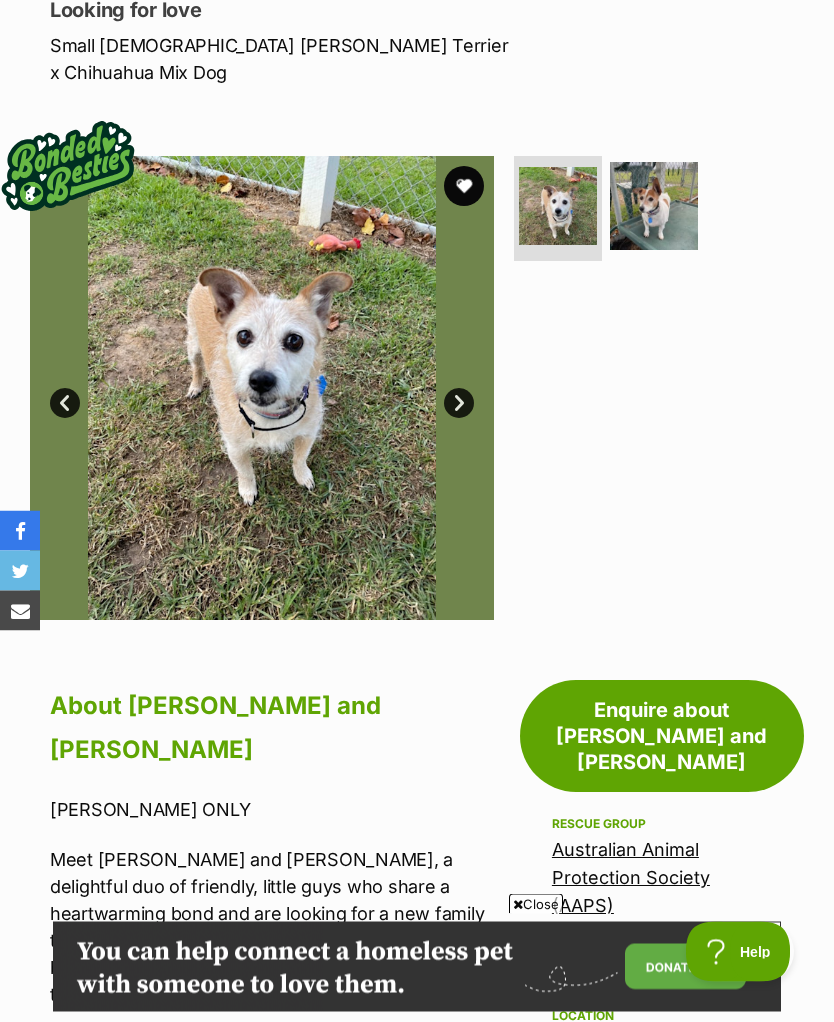 click on "Next" at bounding box center [459, 404] 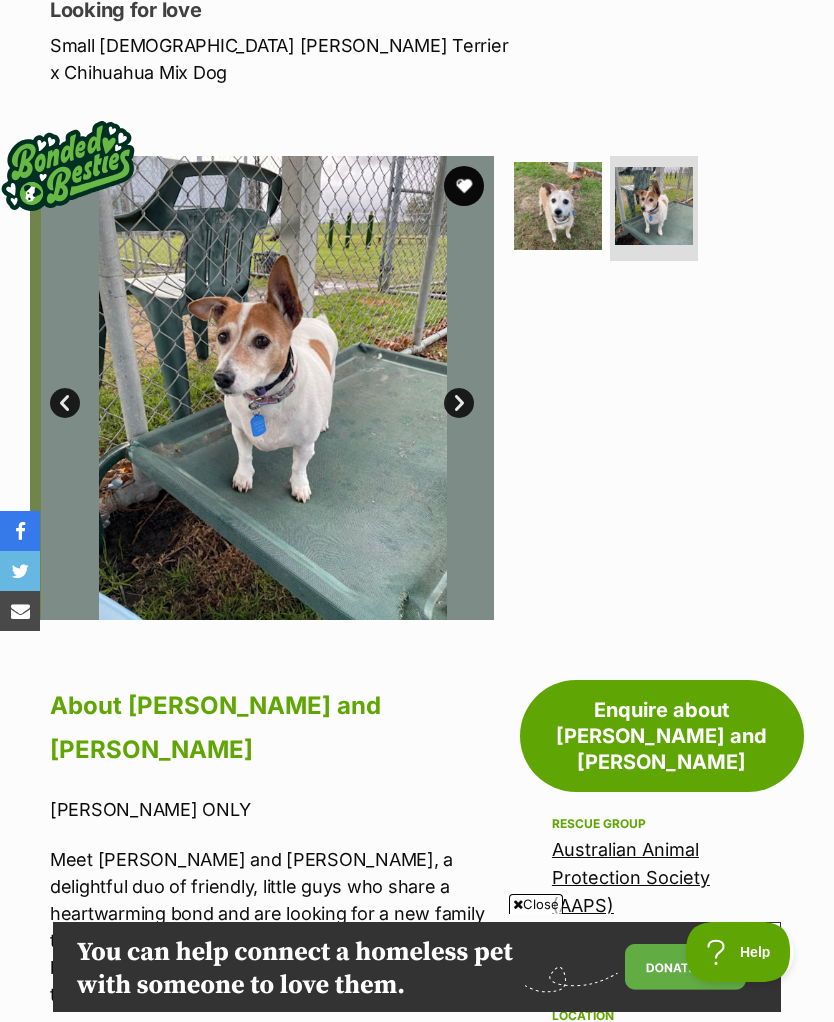 scroll, scrollTop: 0, scrollLeft: 0, axis: both 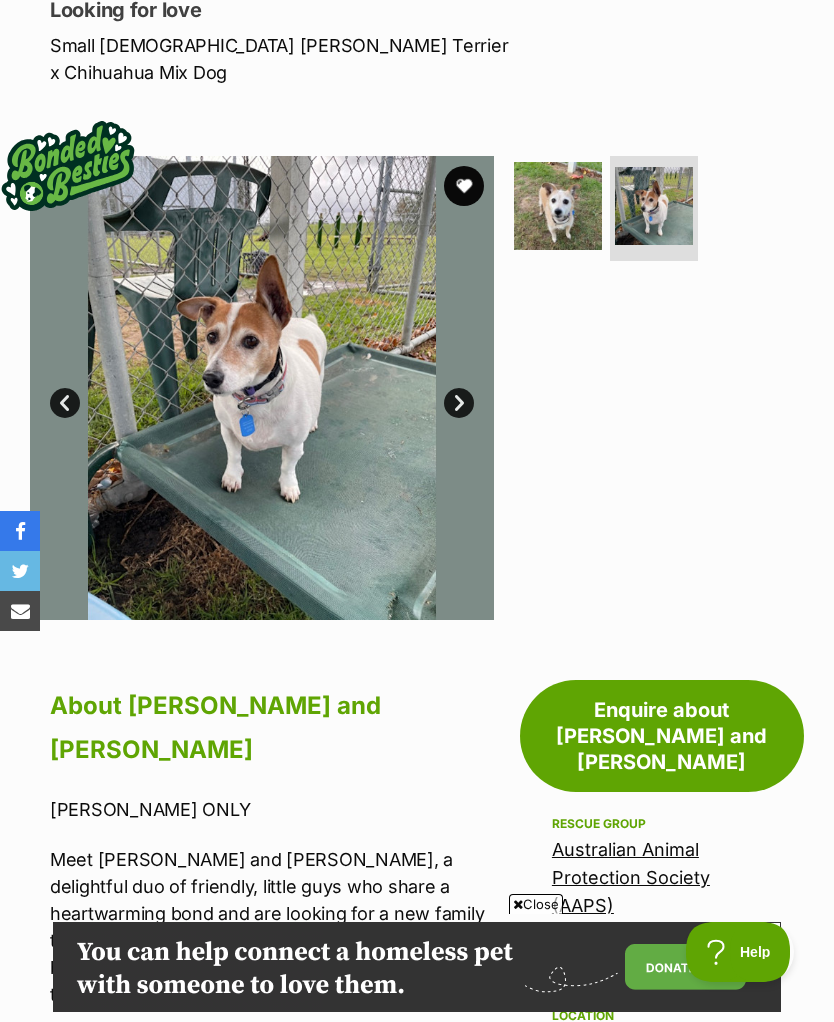 click on "Next" at bounding box center [459, 403] 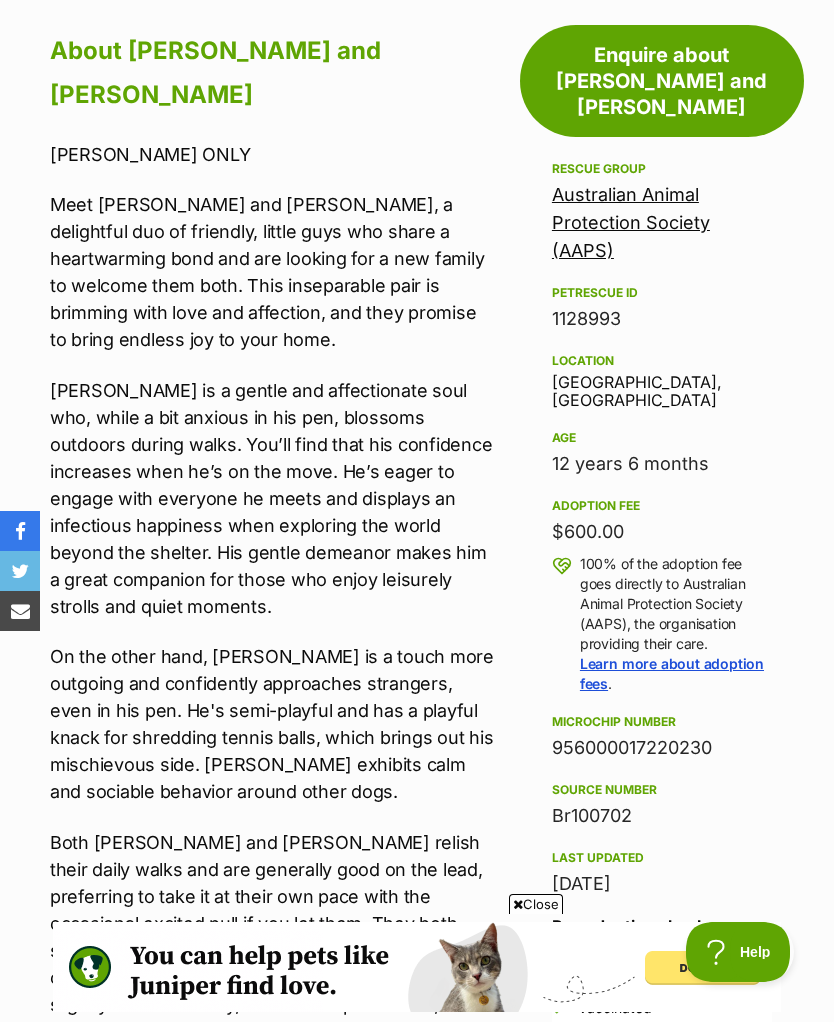 scroll, scrollTop: 1023, scrollLeft: 0, axis: vertical 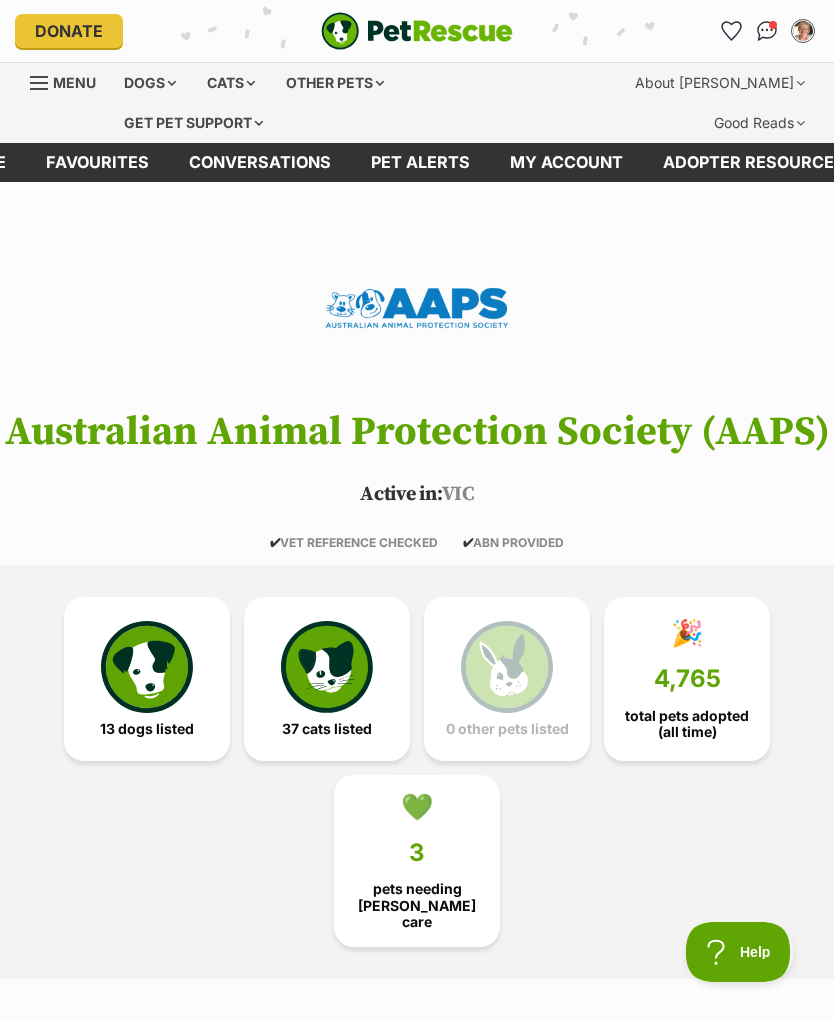 click at bounding box center [327, 667] 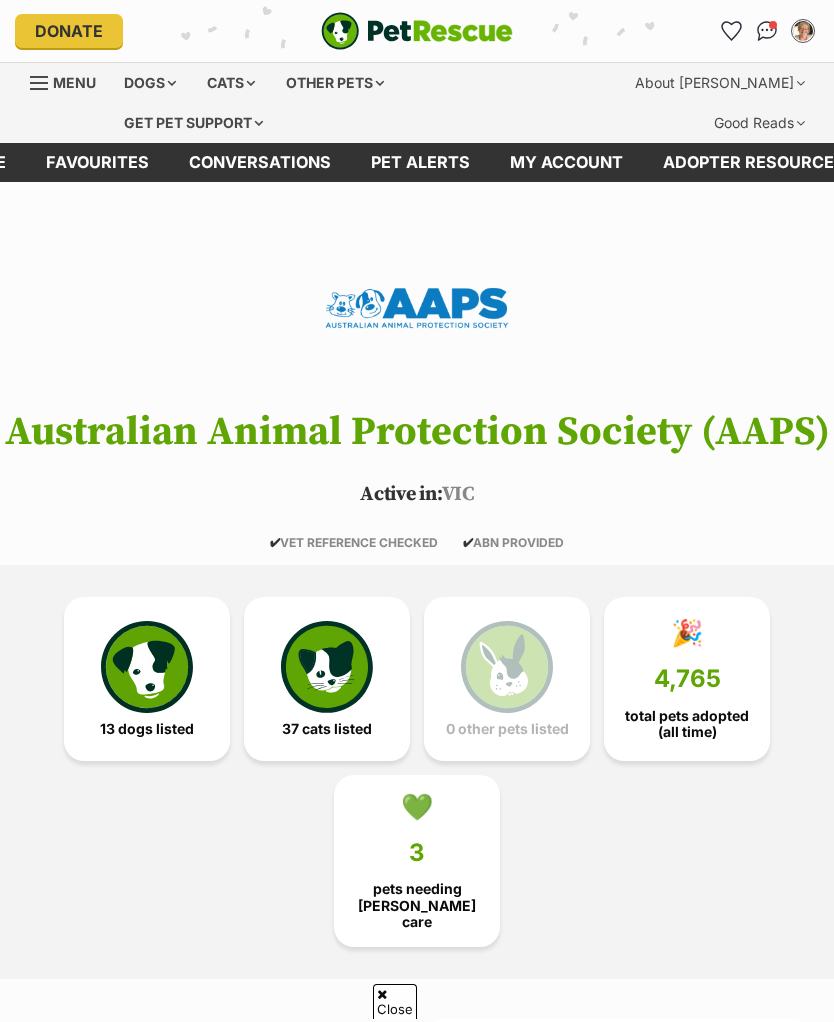 scroll, scrollTop: 1778, scrollLeft: 0, axis: vertical 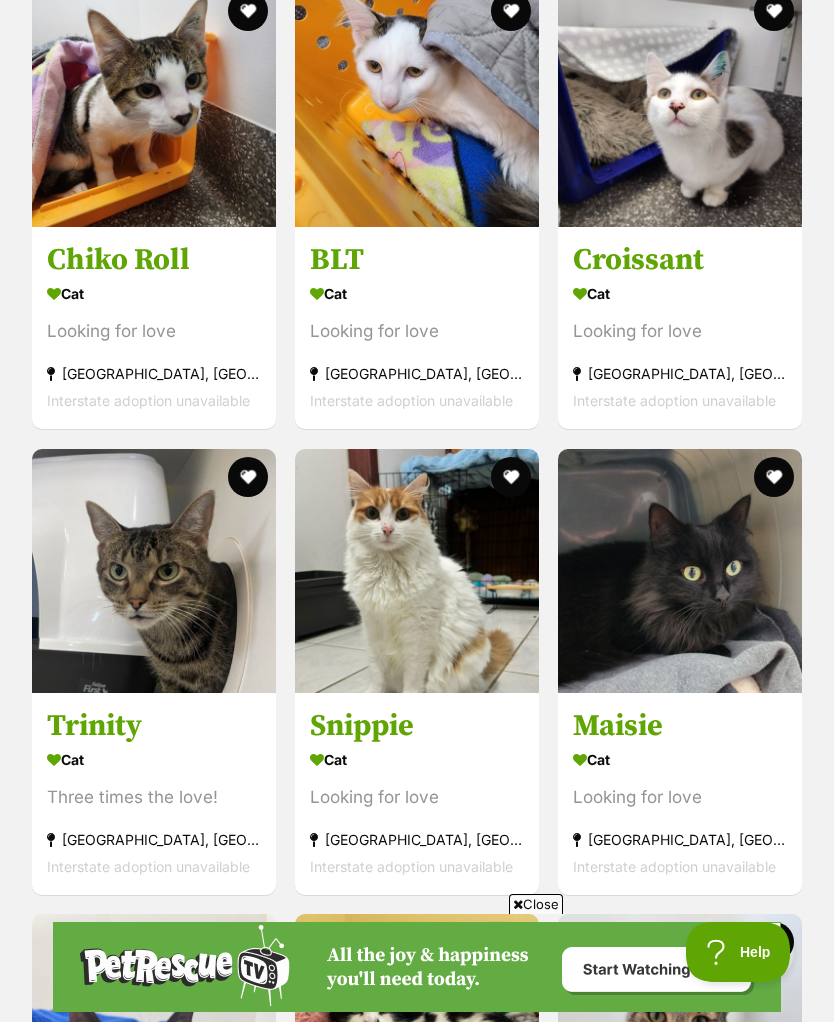 click on "Snippie" at bounding box center (417, 726) 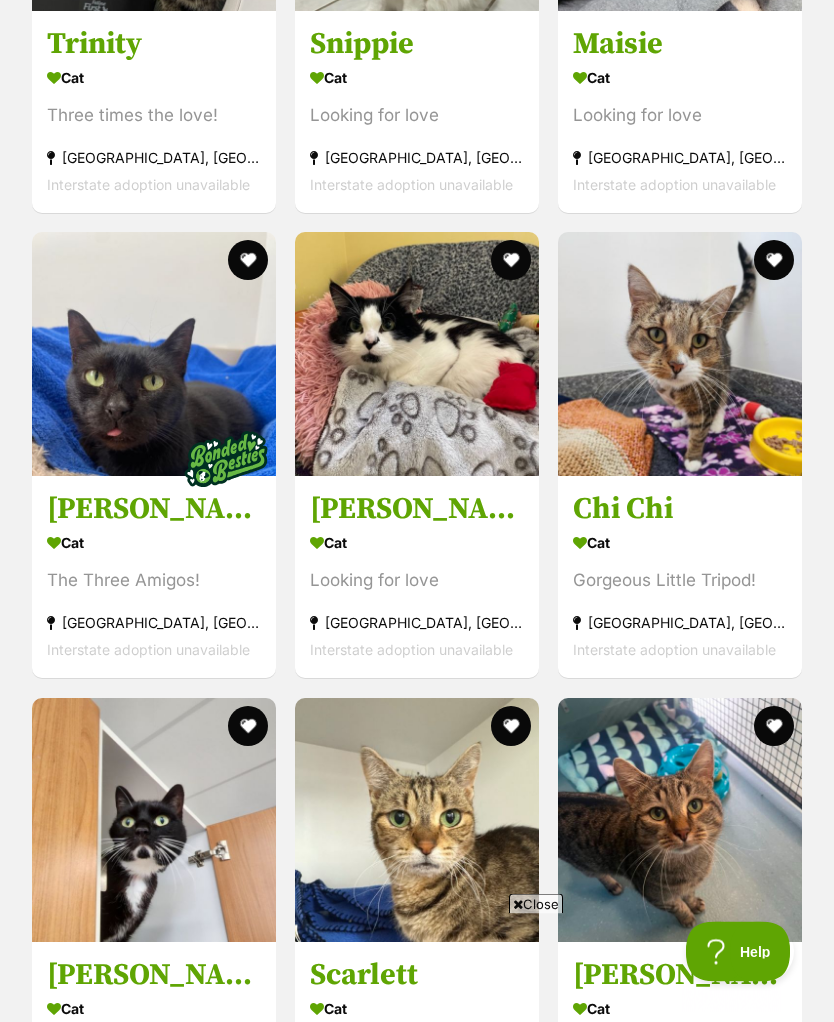 scroll, scrollTop: 2901, scrollLeft: 0, axis: vertical 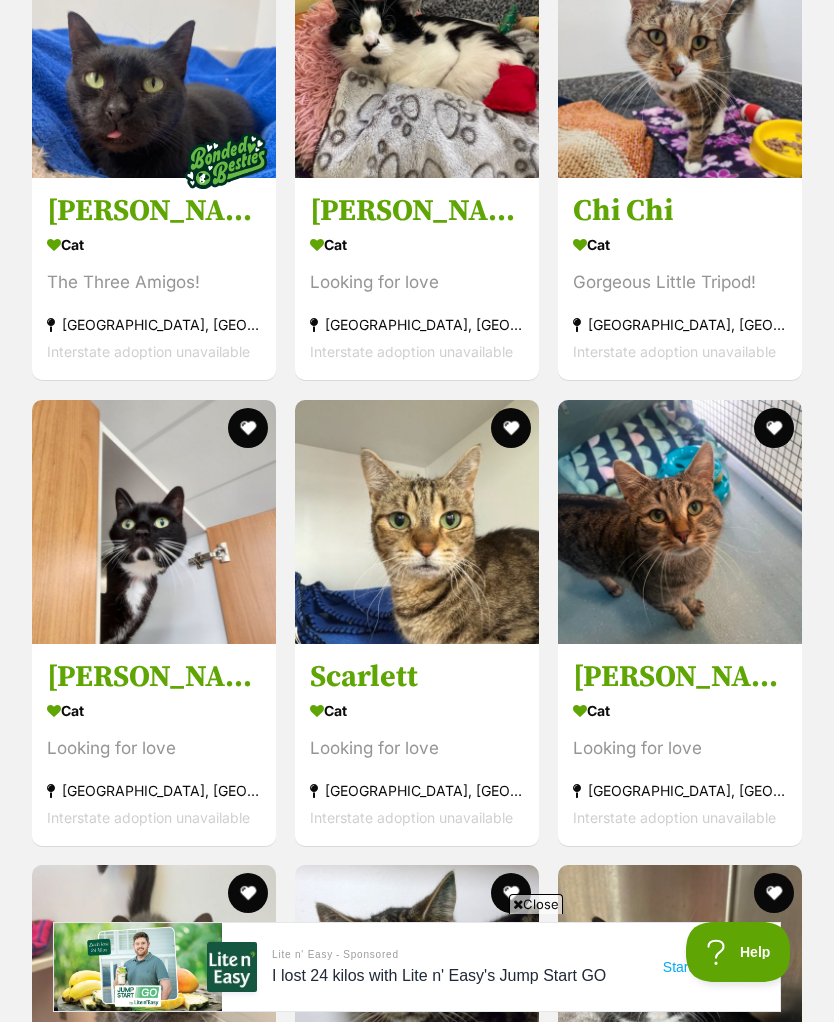 click on "Close" at bounding box center [536, 904] 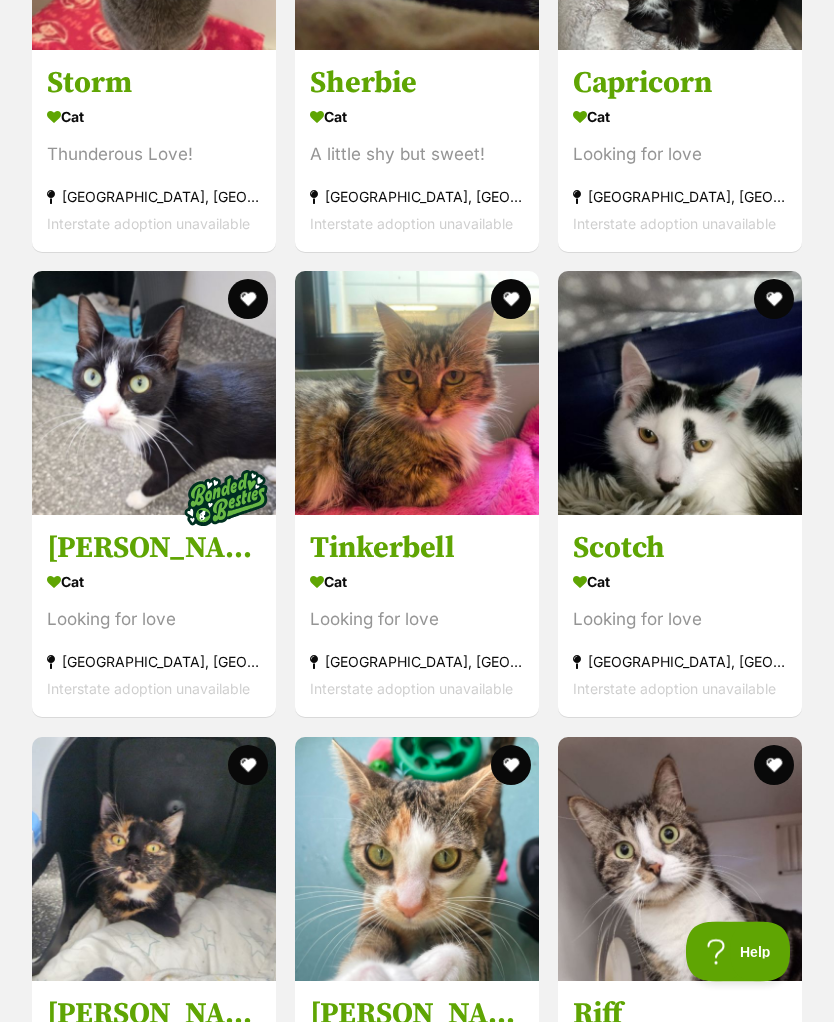 scroll, scrollTop: 4194, scrollLeft: 0, axis: vertical 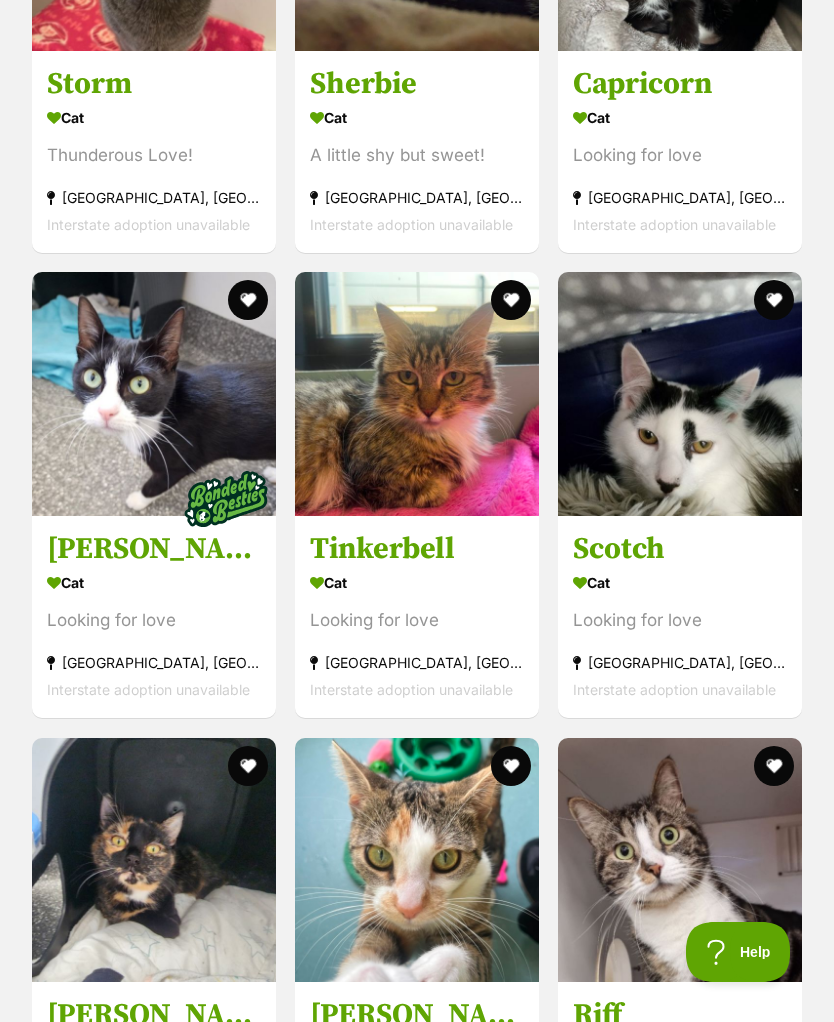 click on "Scotch" at bounding box center [680, 550] 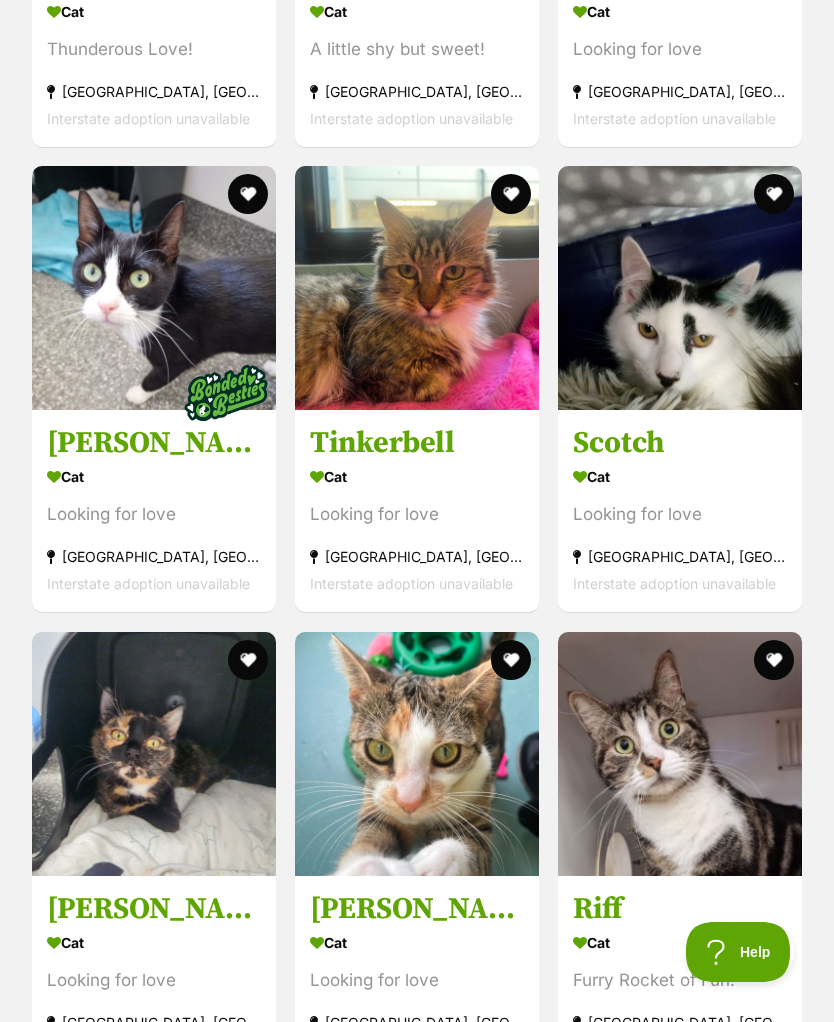 click at bounding box center [774, 194] 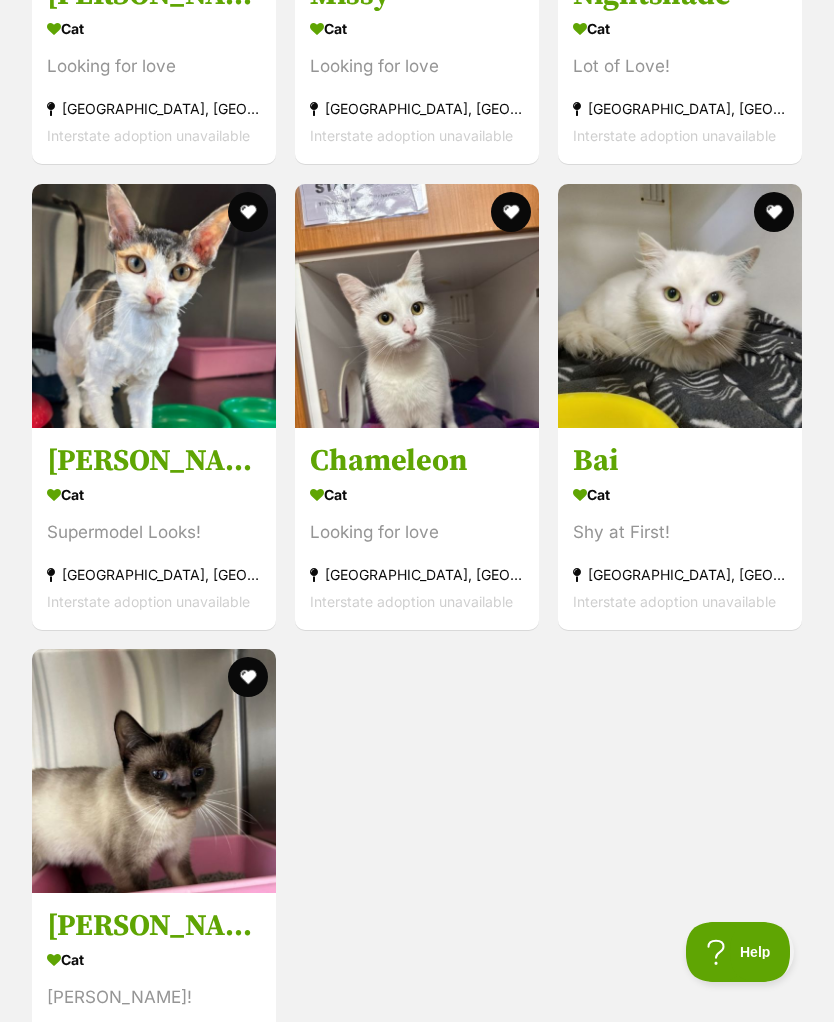 scroll, scrollTop: 7060, scrollLeft: 0, axis: vertical 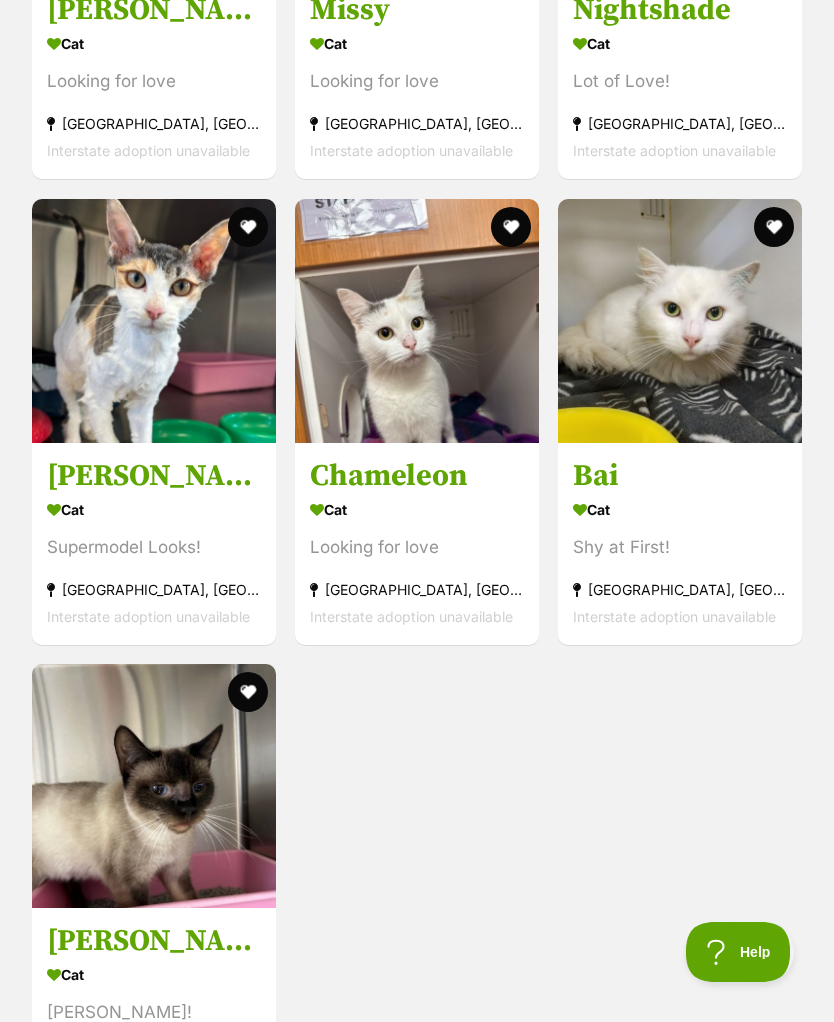 click on "Bai" at bounding box center [680, 476] 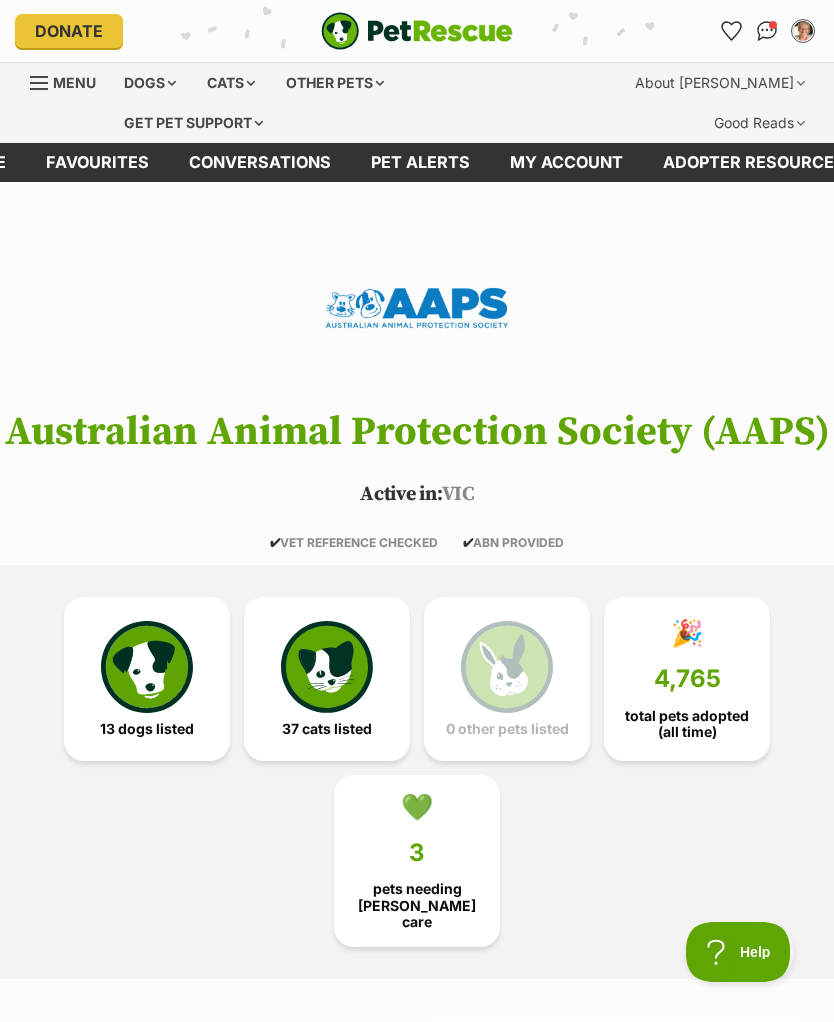 scroll, scrollTop: 7060, scrollLeft: 0, axis: vertical 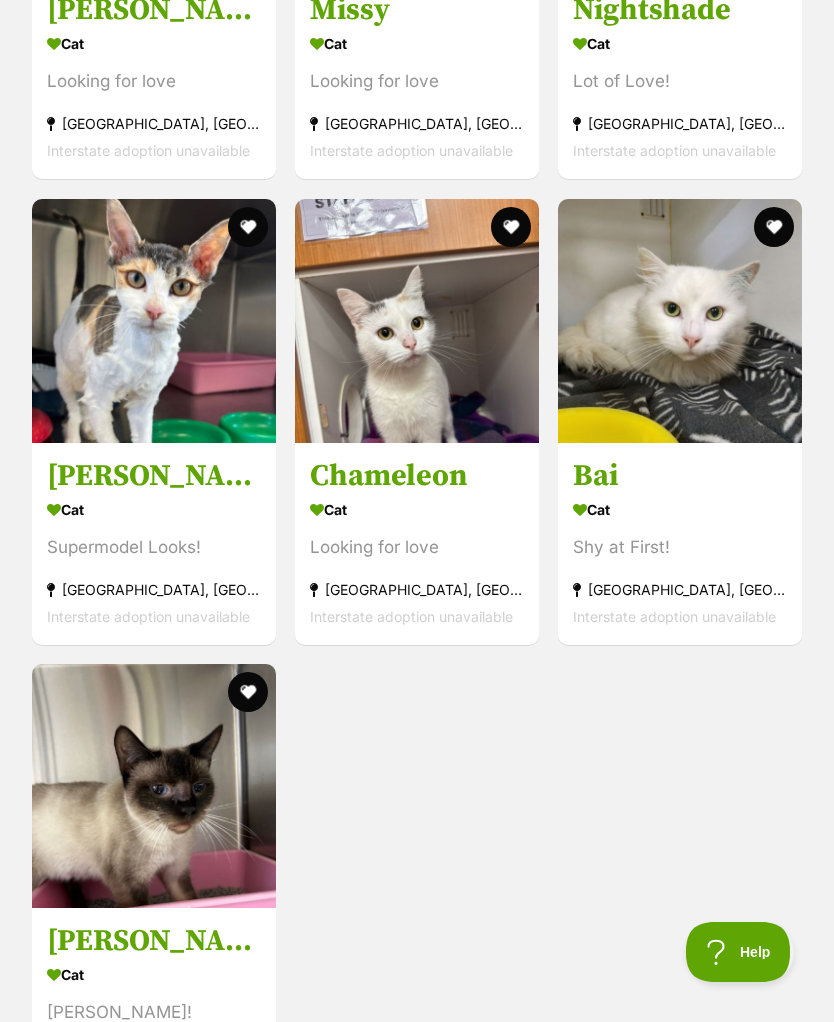 click on "Catherine" at bounding box center (154, 942) 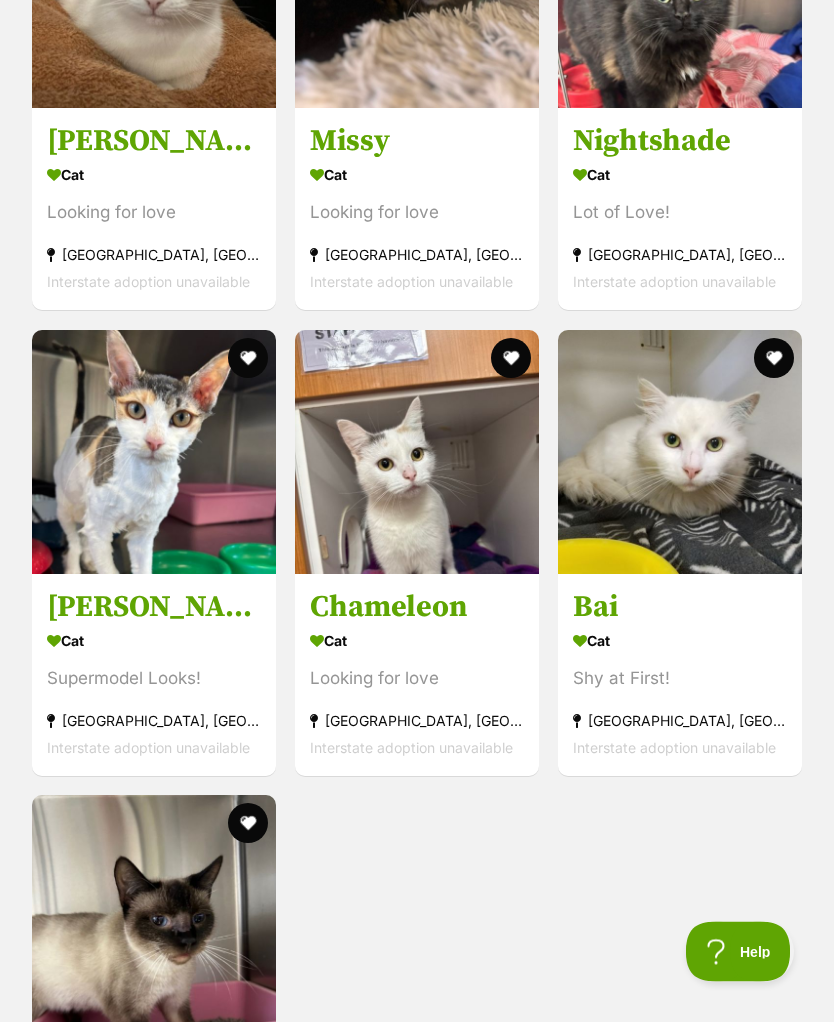 scroll, scrollTop: 6929, scrollLeft: 0, axis: vertical 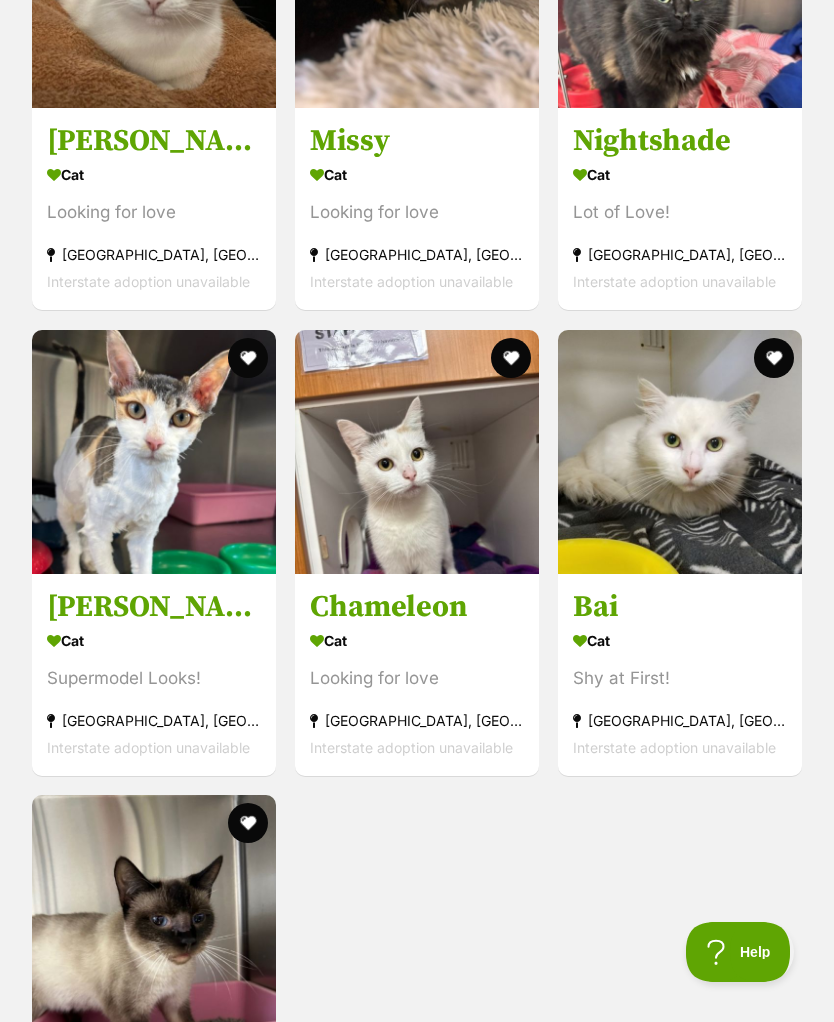 click on "Cindy Crawford" at bounding box center (154, 607) 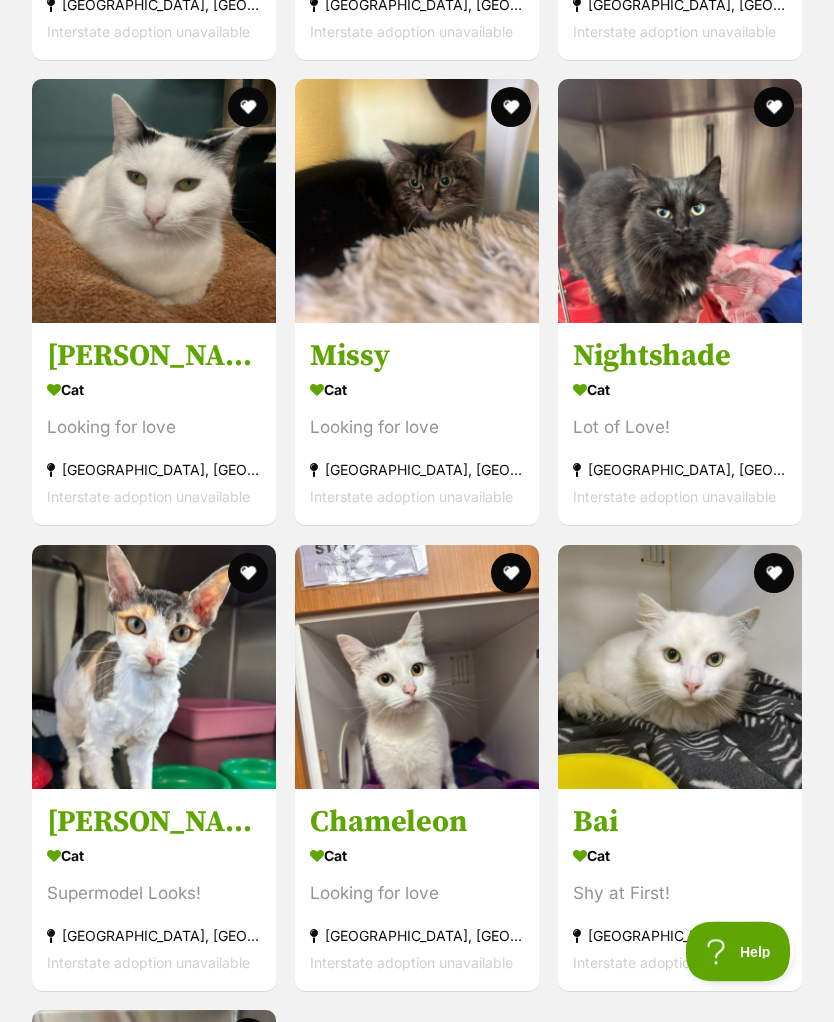 scroll, scrollTop: 6714, scrollLeft: 0, axis: vertical 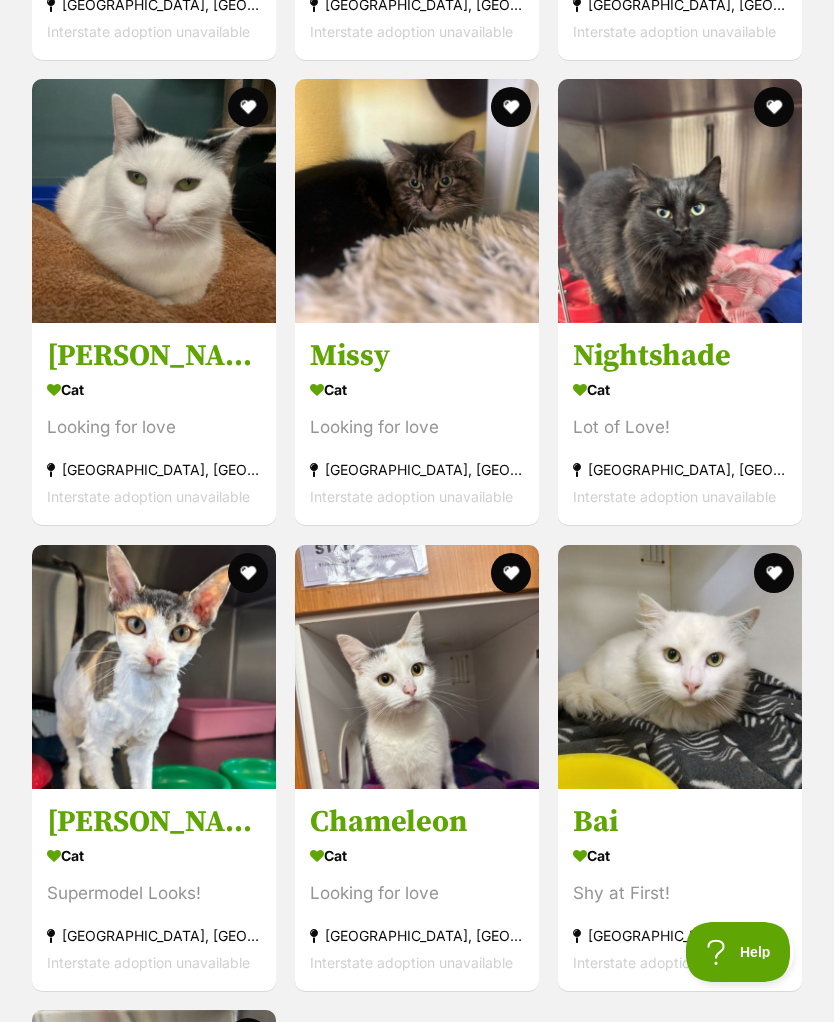 click on "Chameleon" at bounding box center [417, 822] 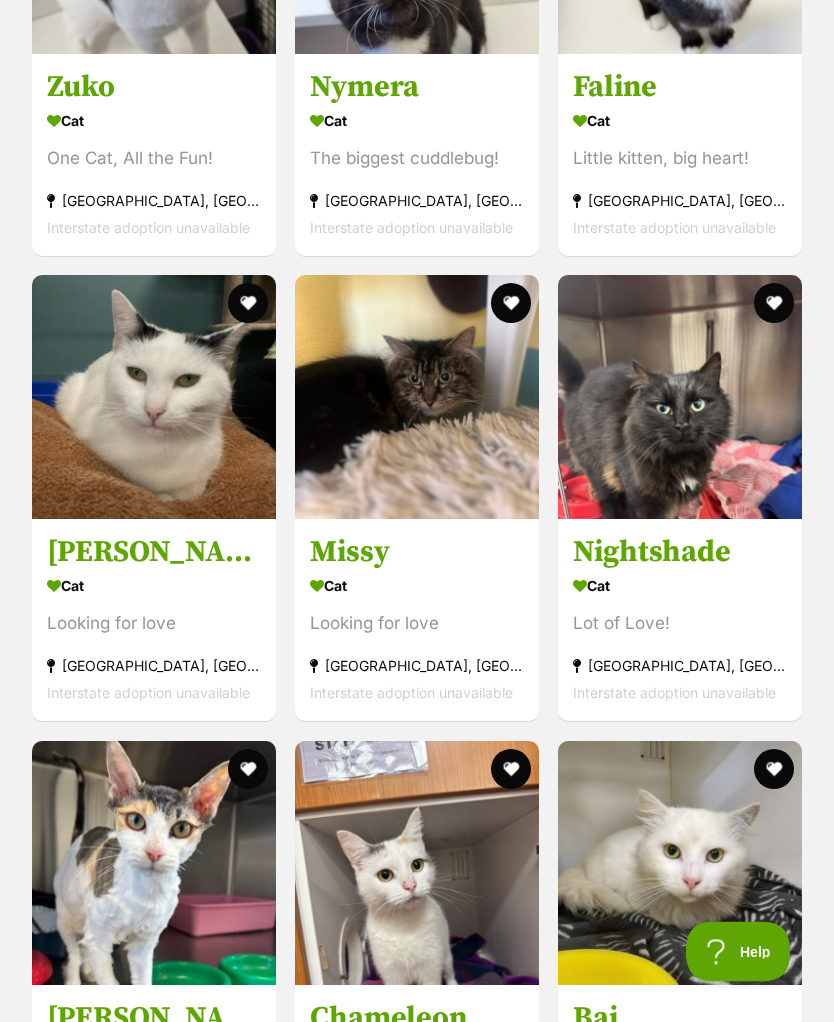 scroll, scrollTop: 6518, scrollLeft: 0, axis: vertical 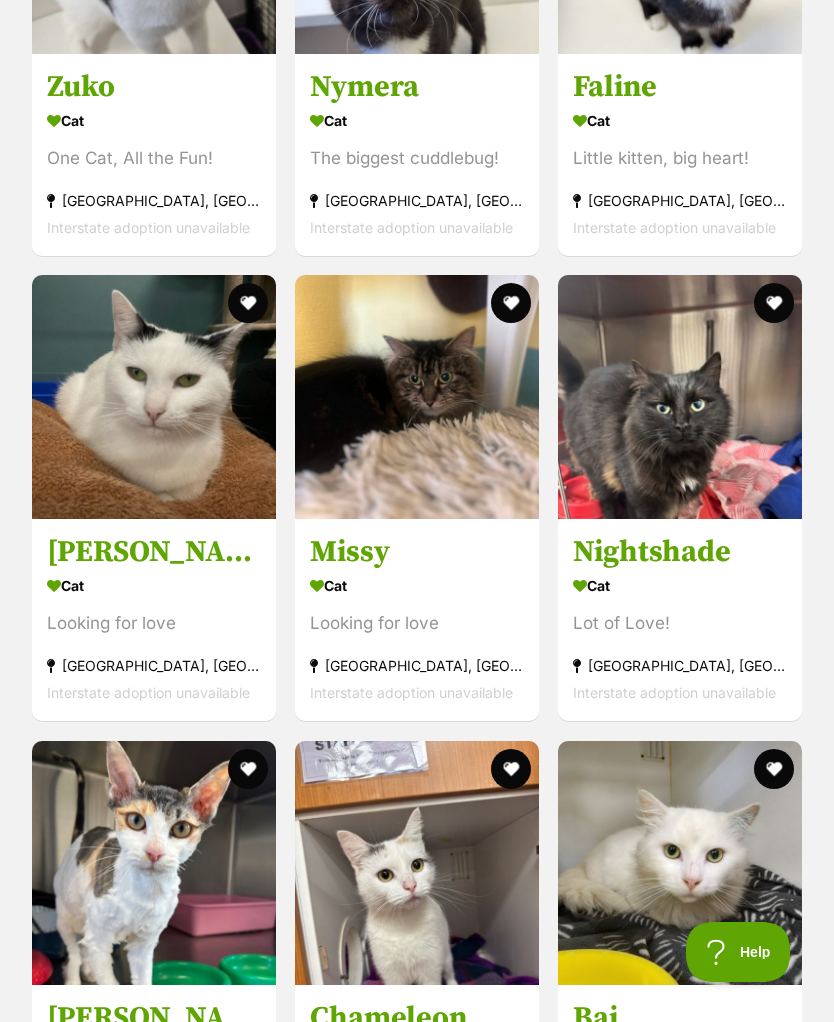 click on "Nightshade" at bounding box center [680, 553] 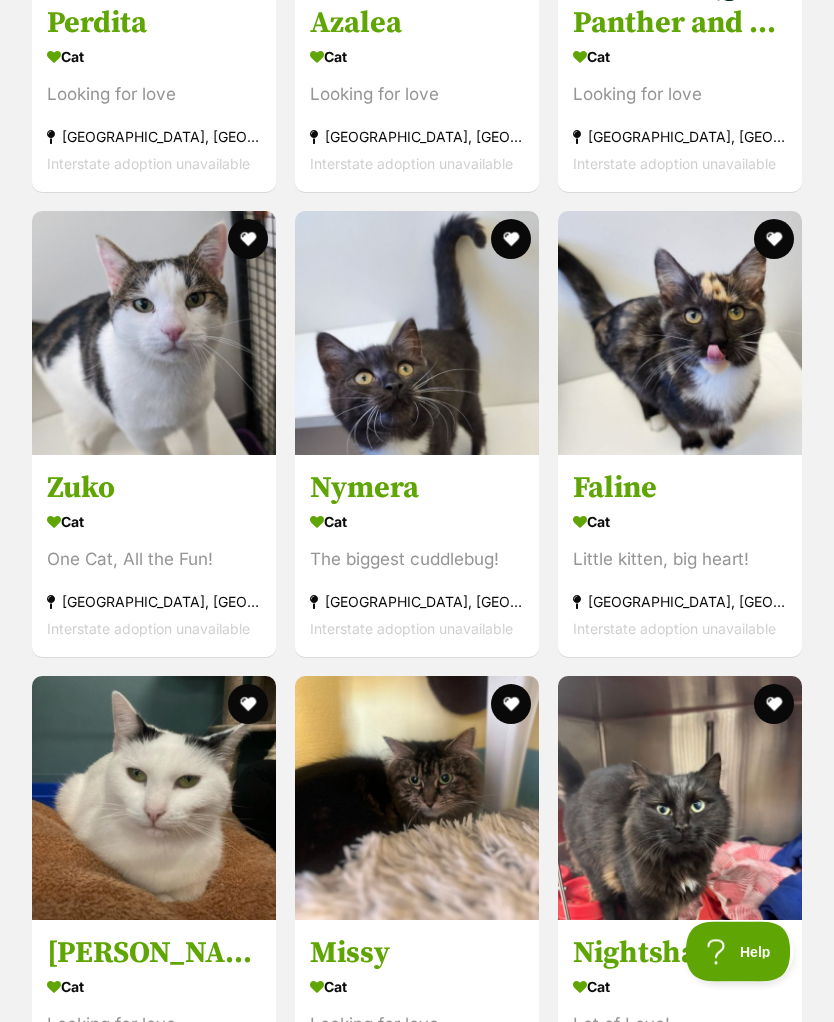 scroll, scrollTop: 6117, scrollLeft: 0, axis: vertical 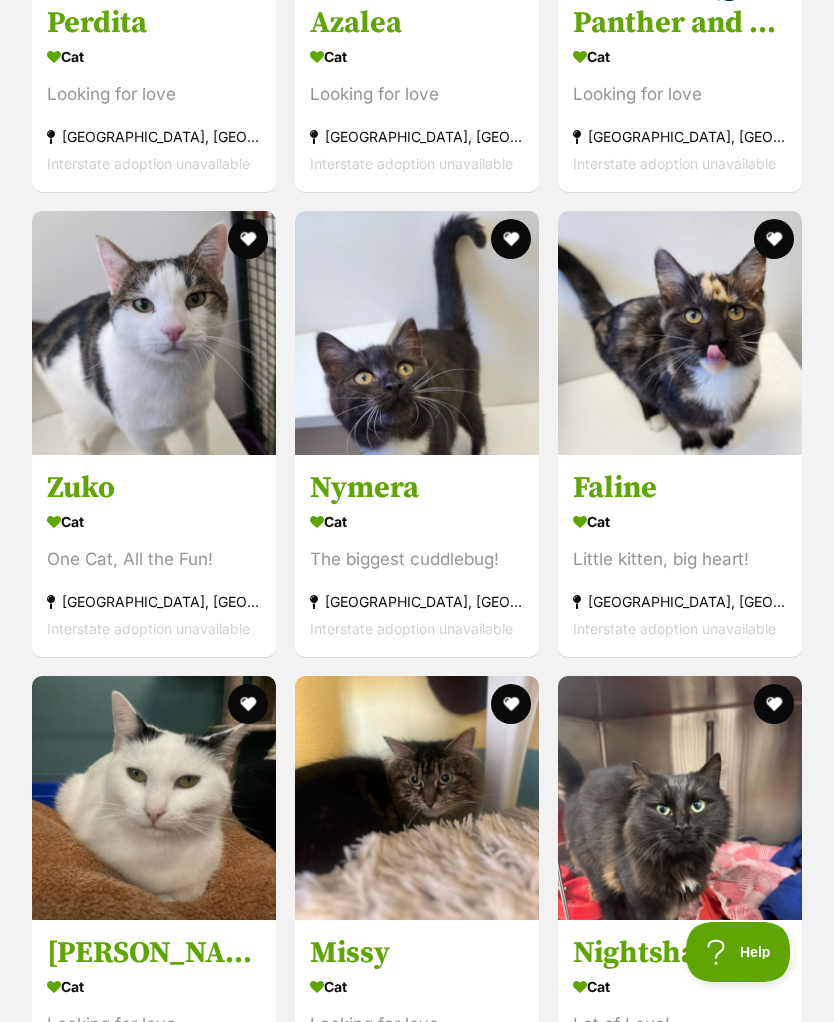 click on "Faline" at bounding box center [680, 488] 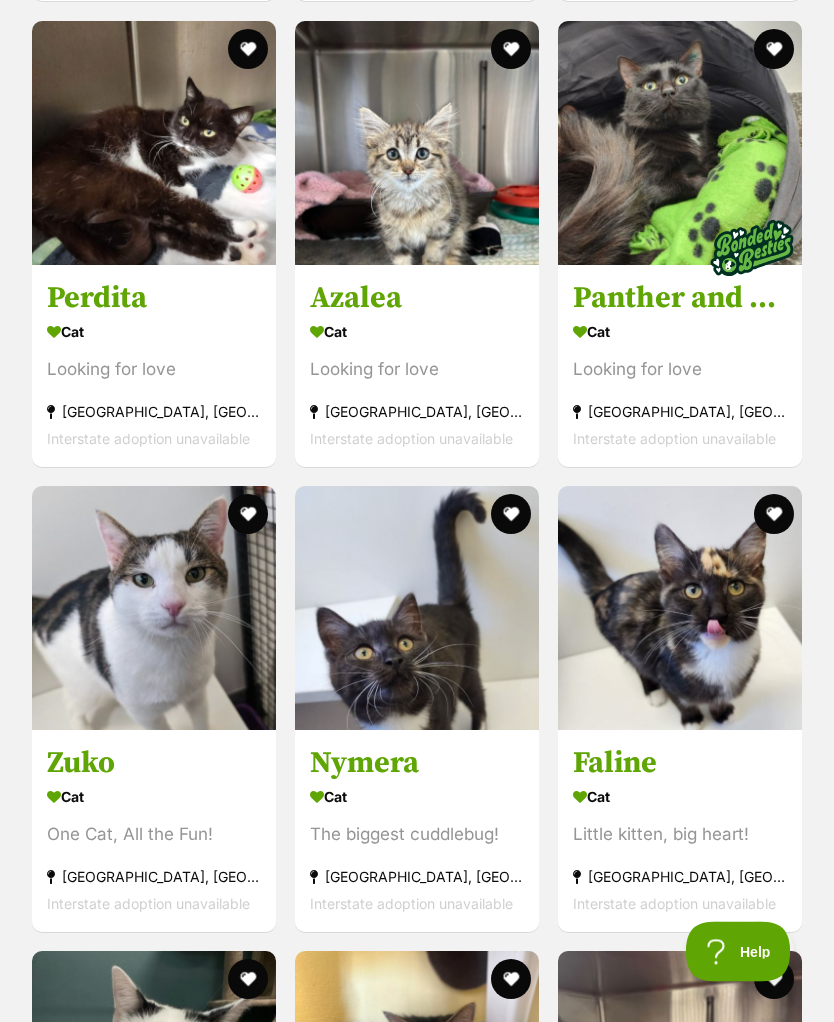 scroll, scrollTop: 5842, scrollLeft: 0, axis: vertical 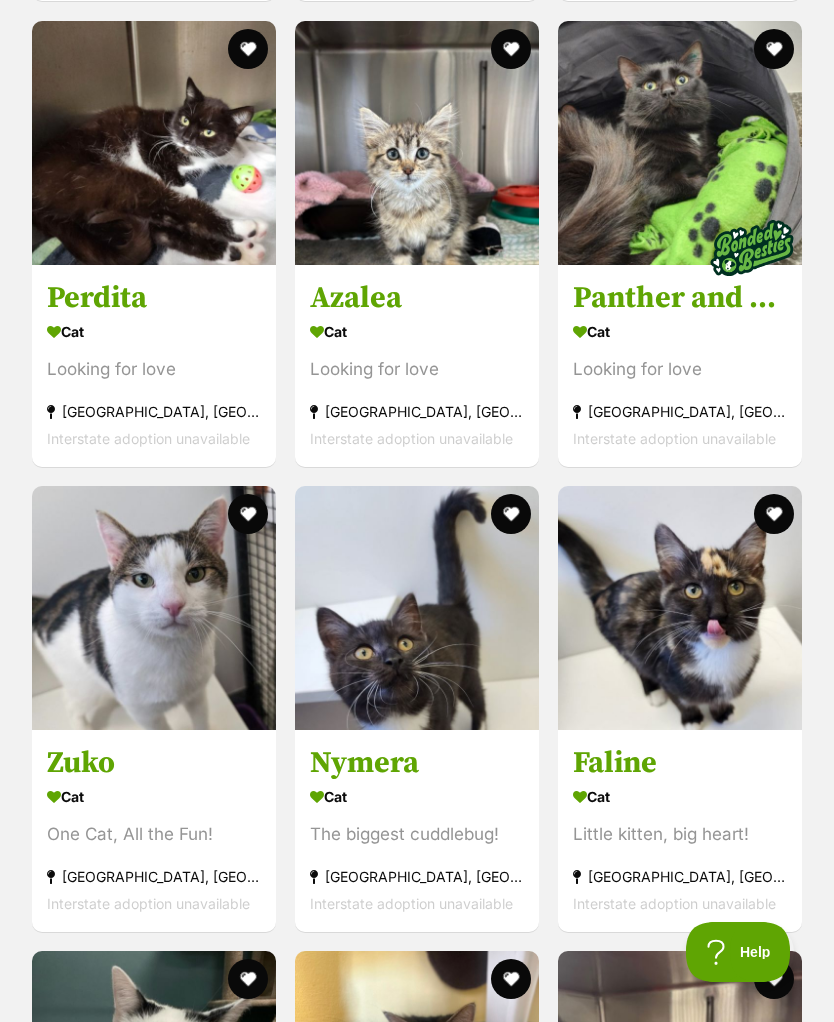 click on "Nymera" at bounding box center (417, 763) 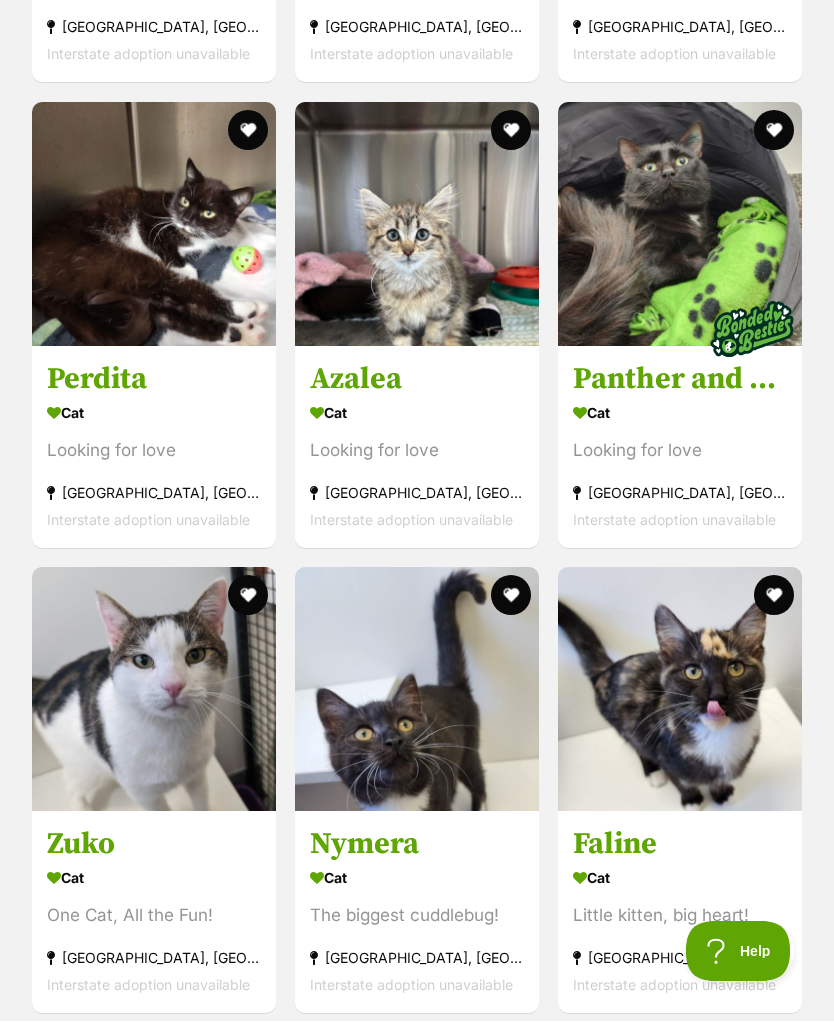 scroll, scrollTop: 5761, scrollLeft: 0, axis: vertical 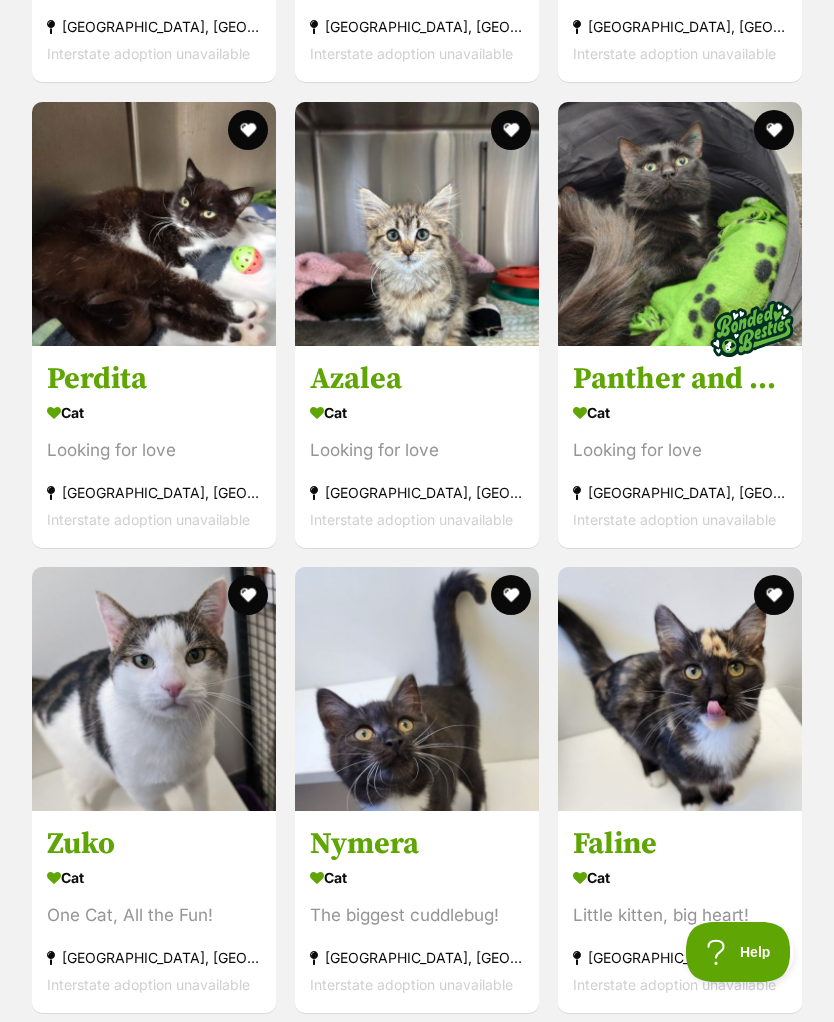 click on "Zuko" at bounding box center [154, 844] 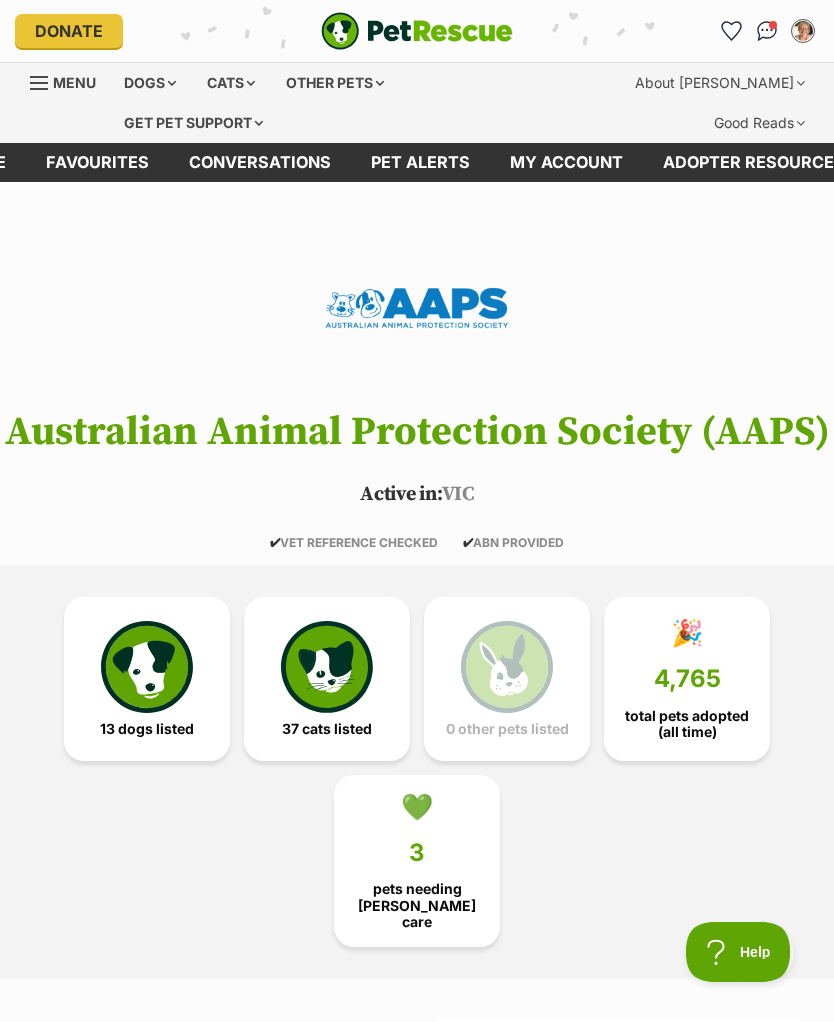 scroll, scrollTop: 5761, scrollLeft: 0, axis: vertical 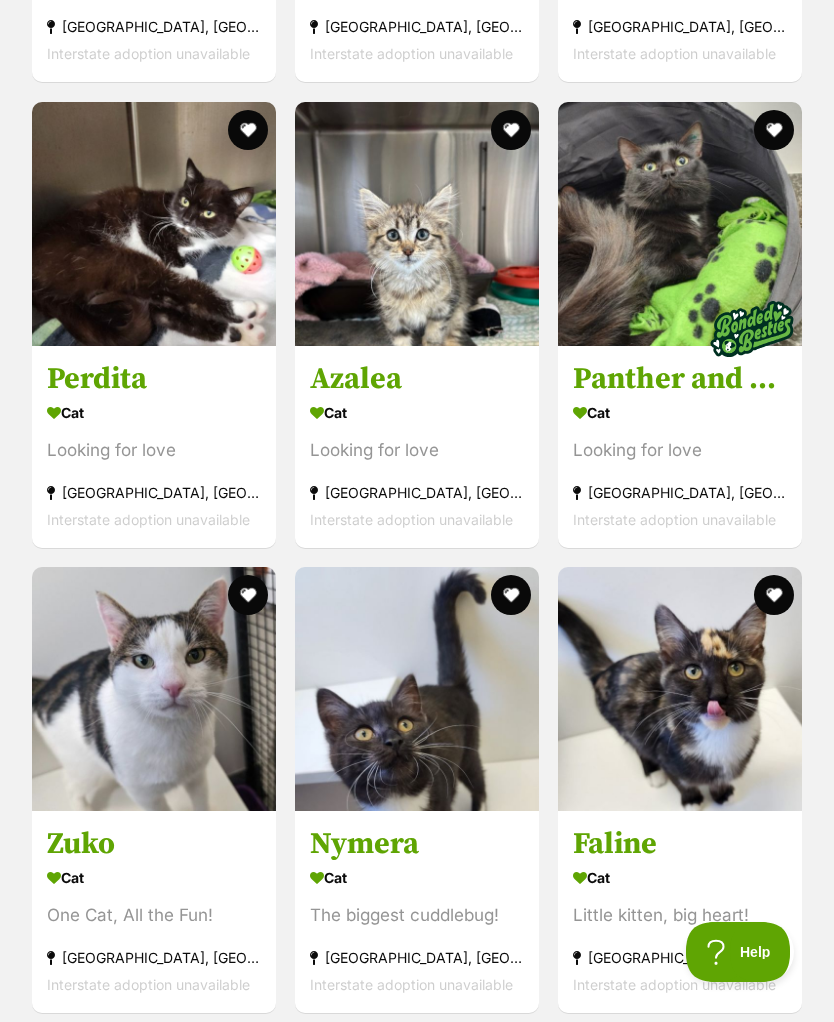 click on "Panther and Salami" at bounding box center (680, 379) 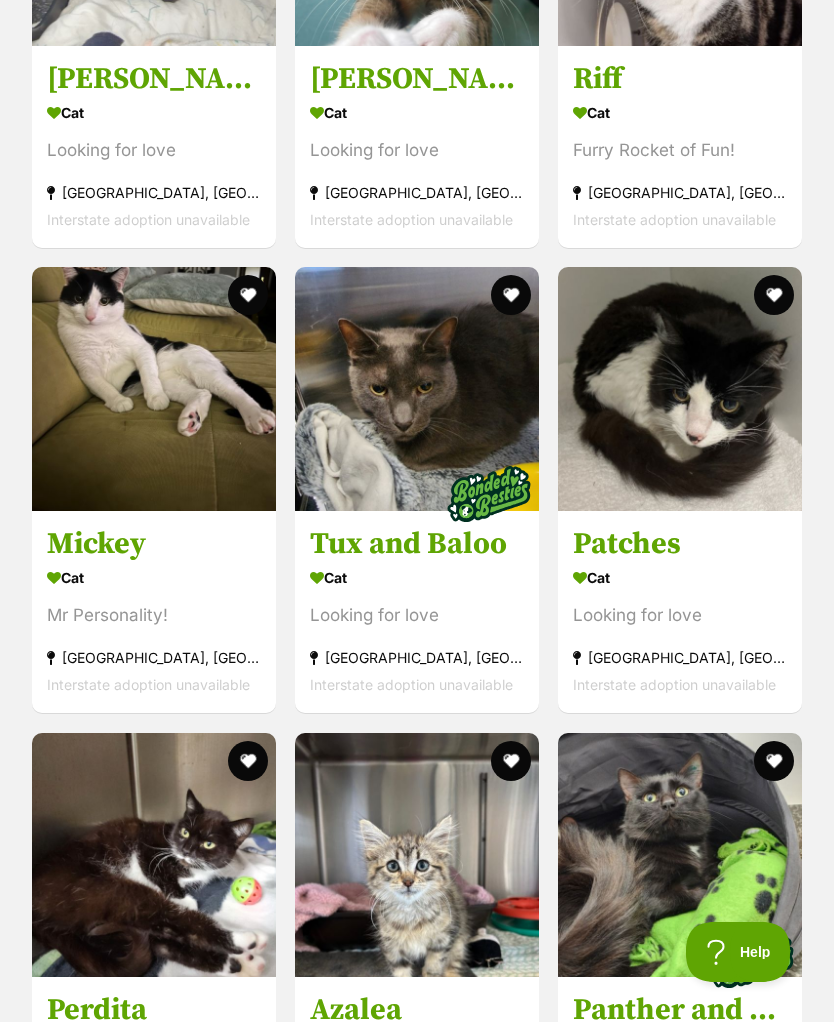 scroll, scrollTop: 5126, scrollLeft: 0, axis: vertical 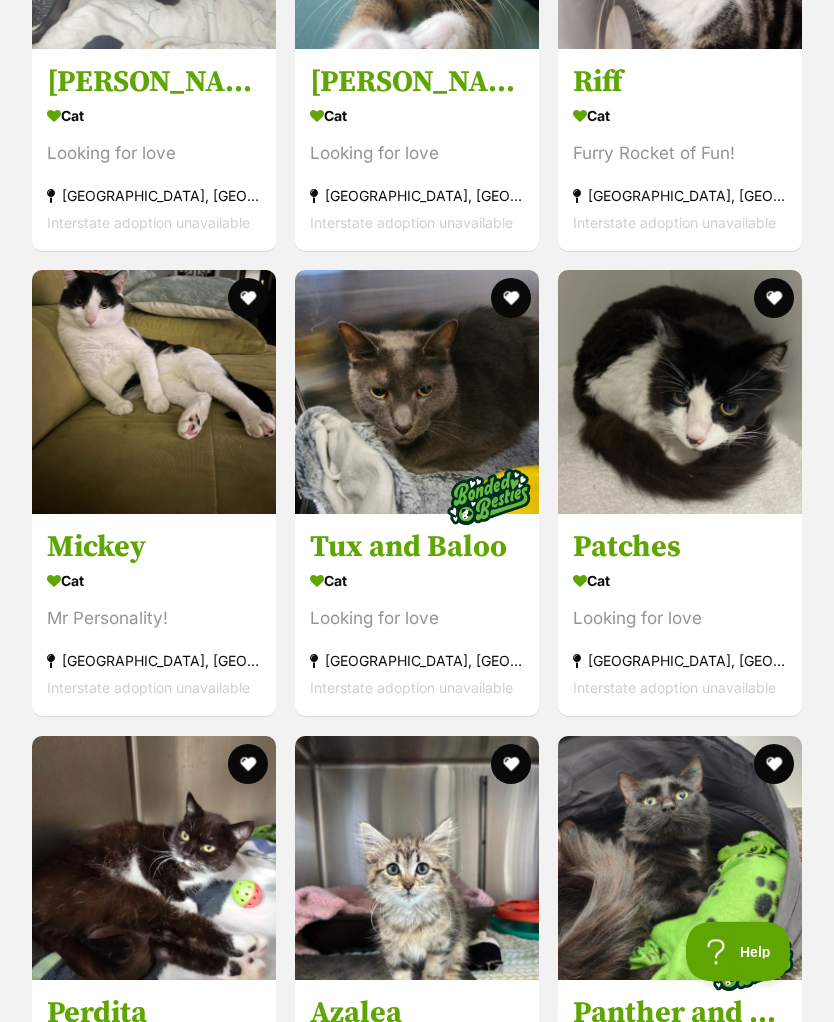 click on "Patches" at bounding box center (680, 549) 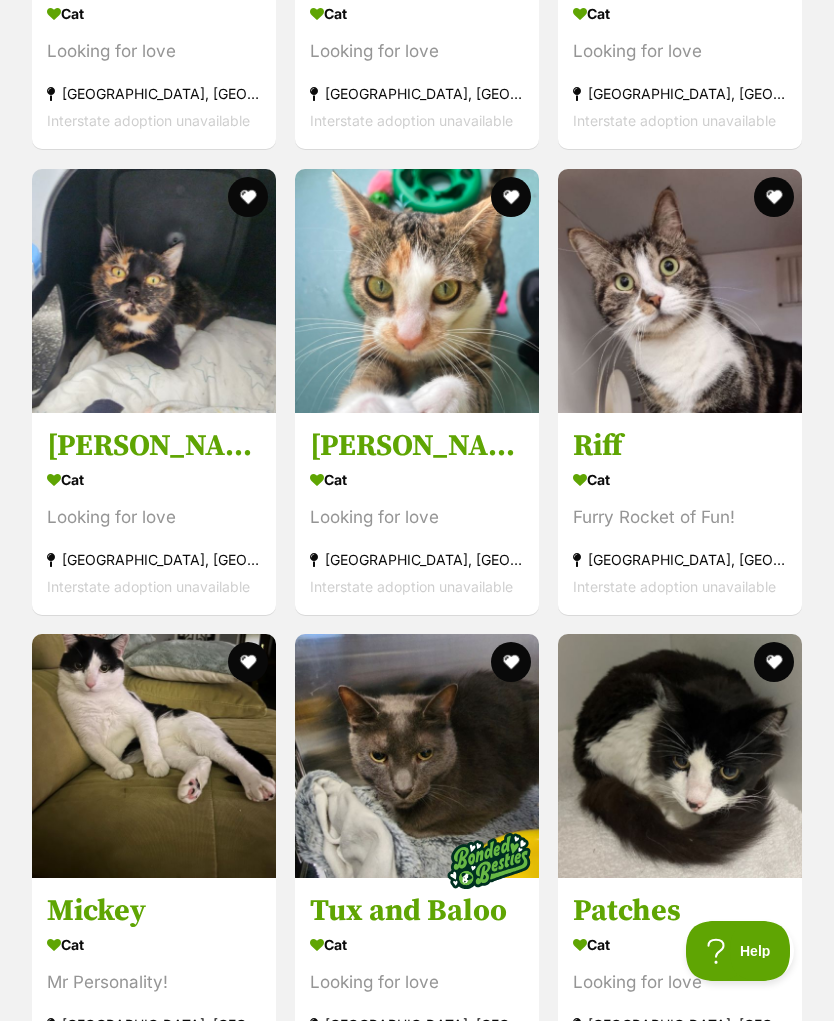scroll, scrollTop: 4763, scrollLeft: 0, axis: vertical 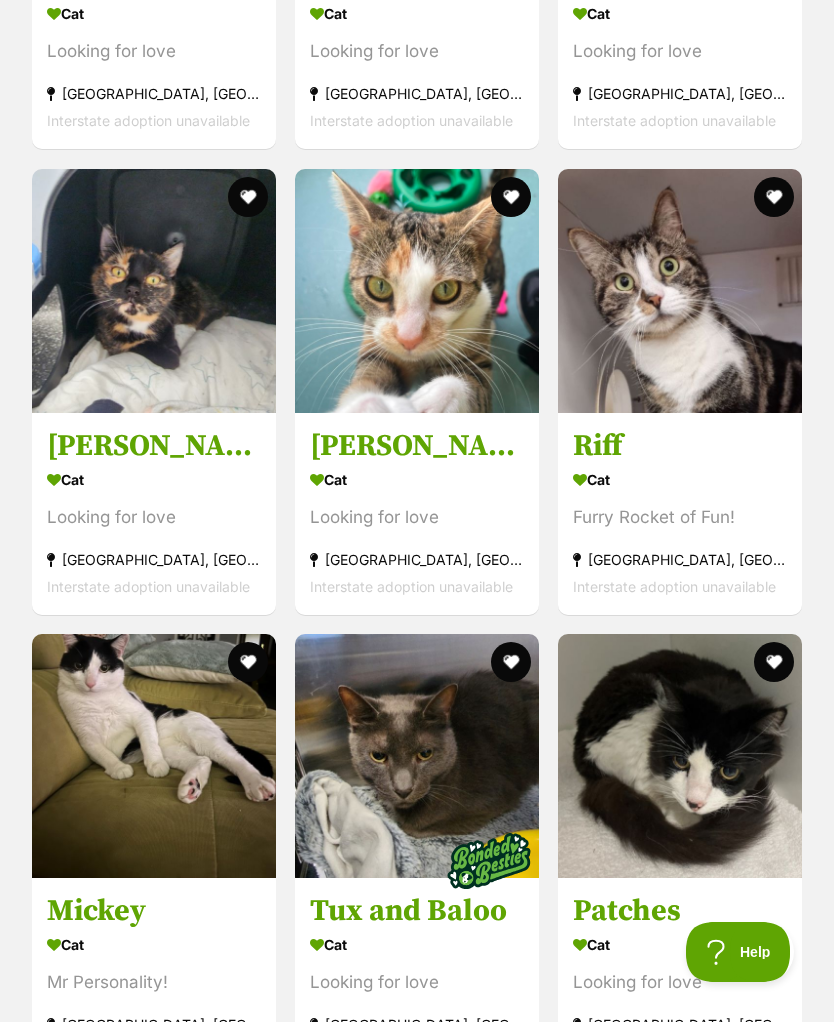 click on "Mickey" at bounding box center (154, 912) 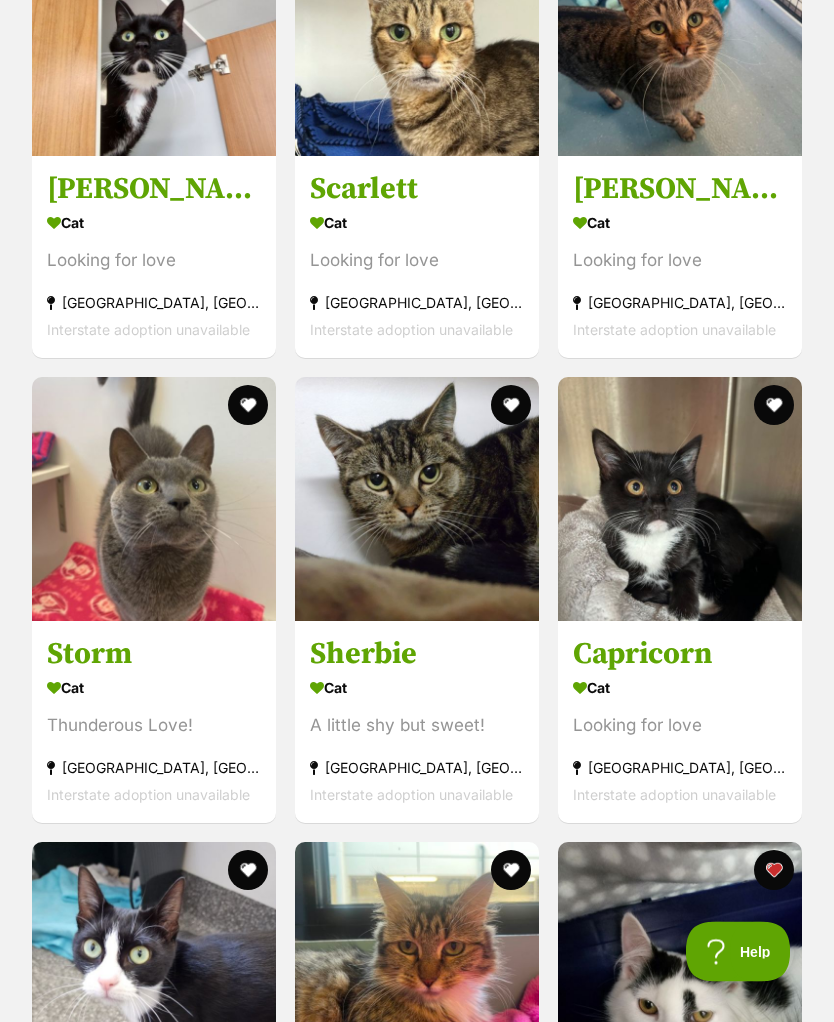 scroll, scrollTop: 3624, scrollLeft: 0, axis: vertical 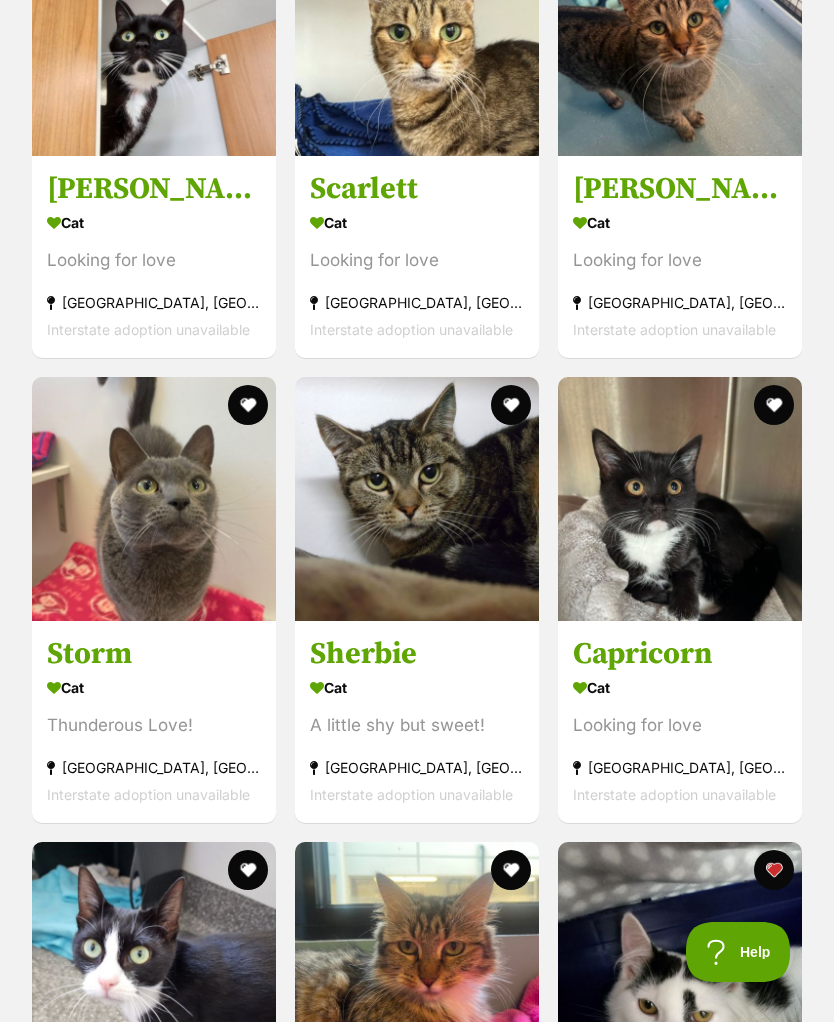 click on "Storm" at bounding box center (154, 654) 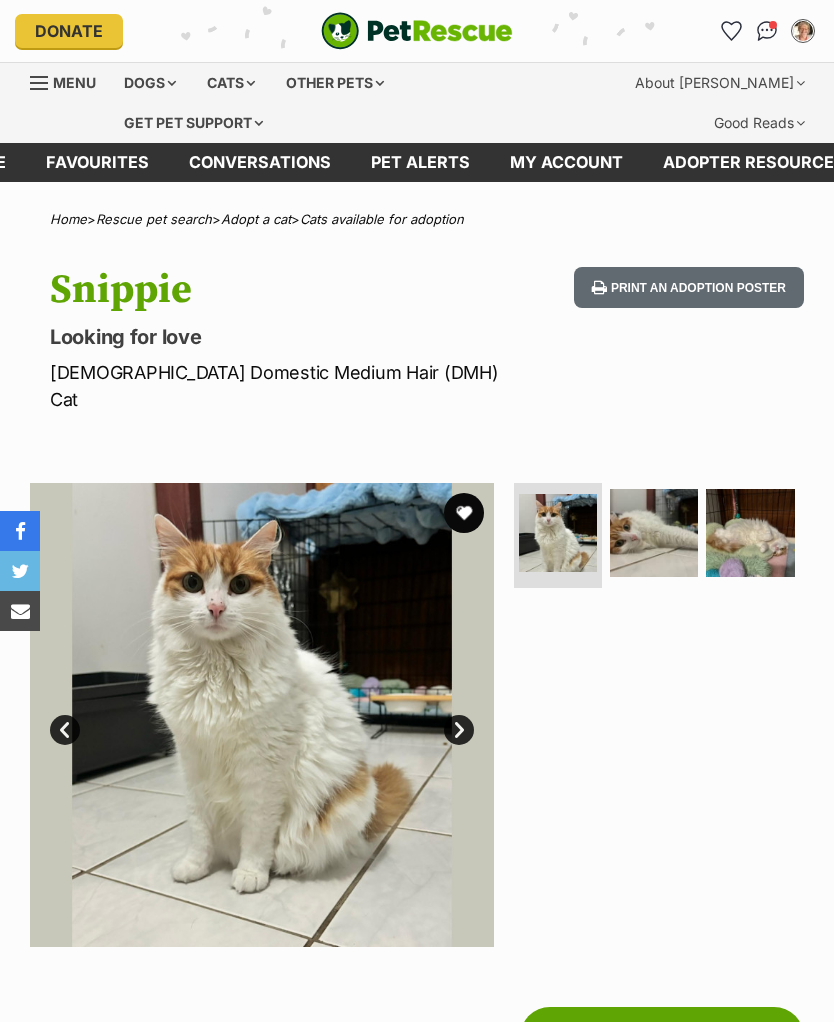 scroll, scrollTop: 0, scrollLeft: 0, axis: both 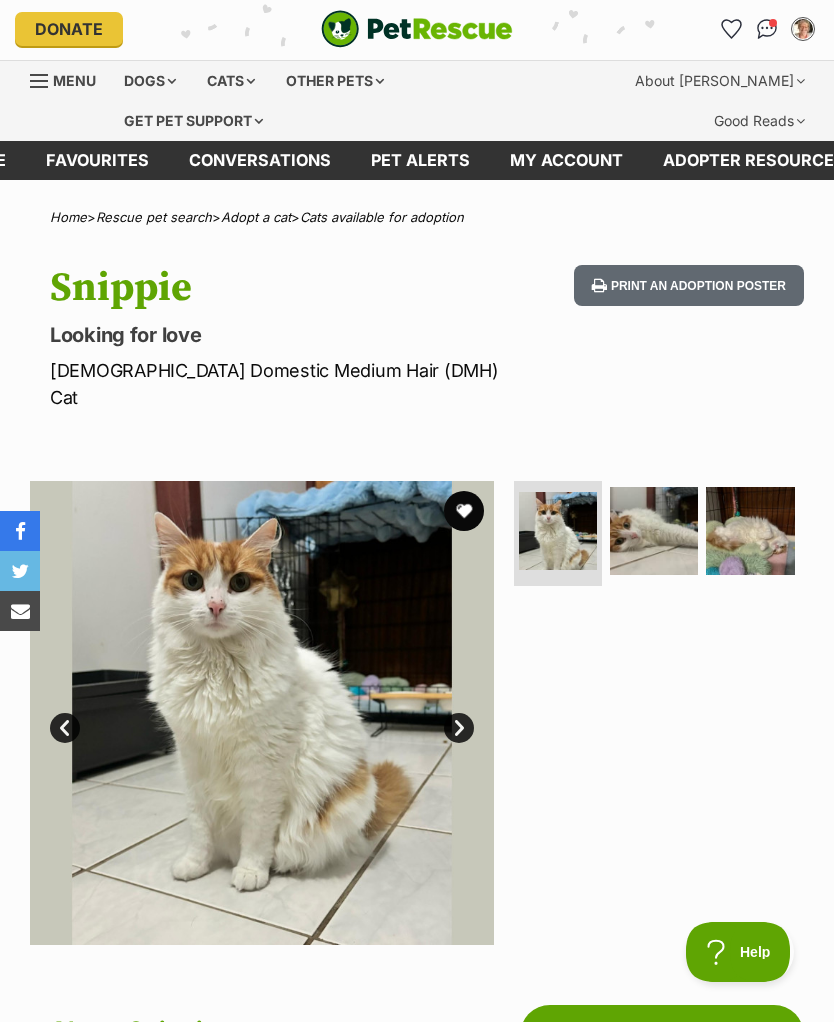 click on "Next" at bounding box center [459, 728] 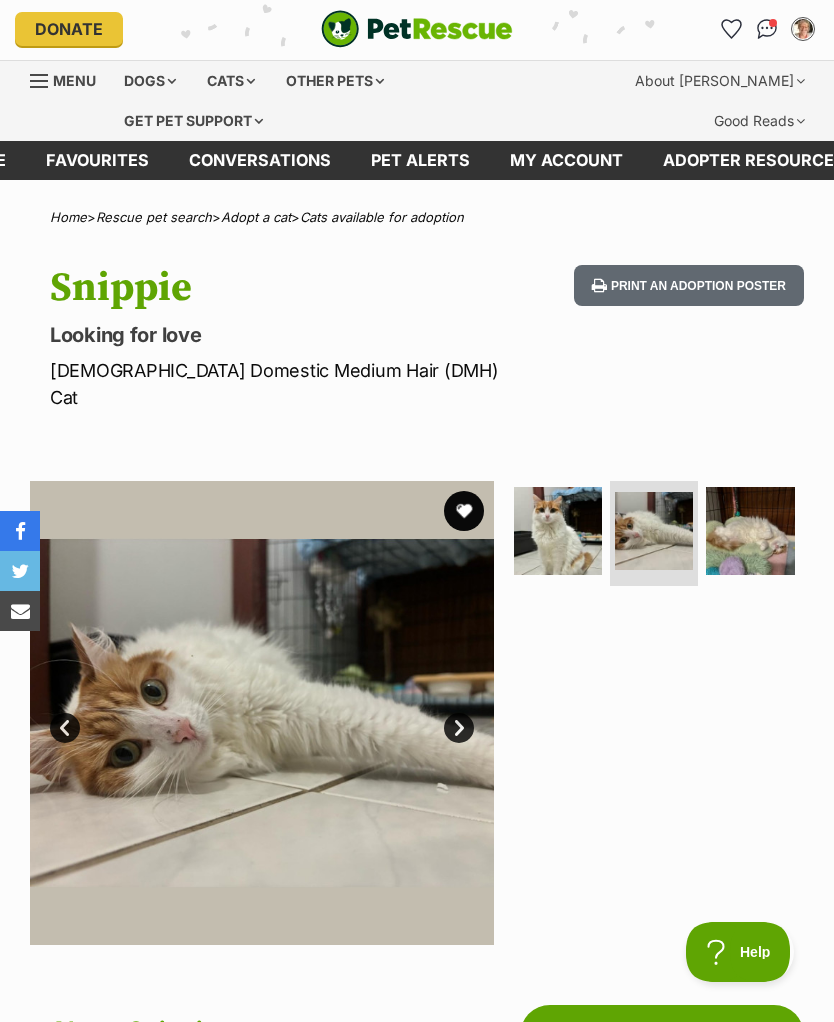 scroll, scrollTop: 0, scrollLeft: 0, axis: both 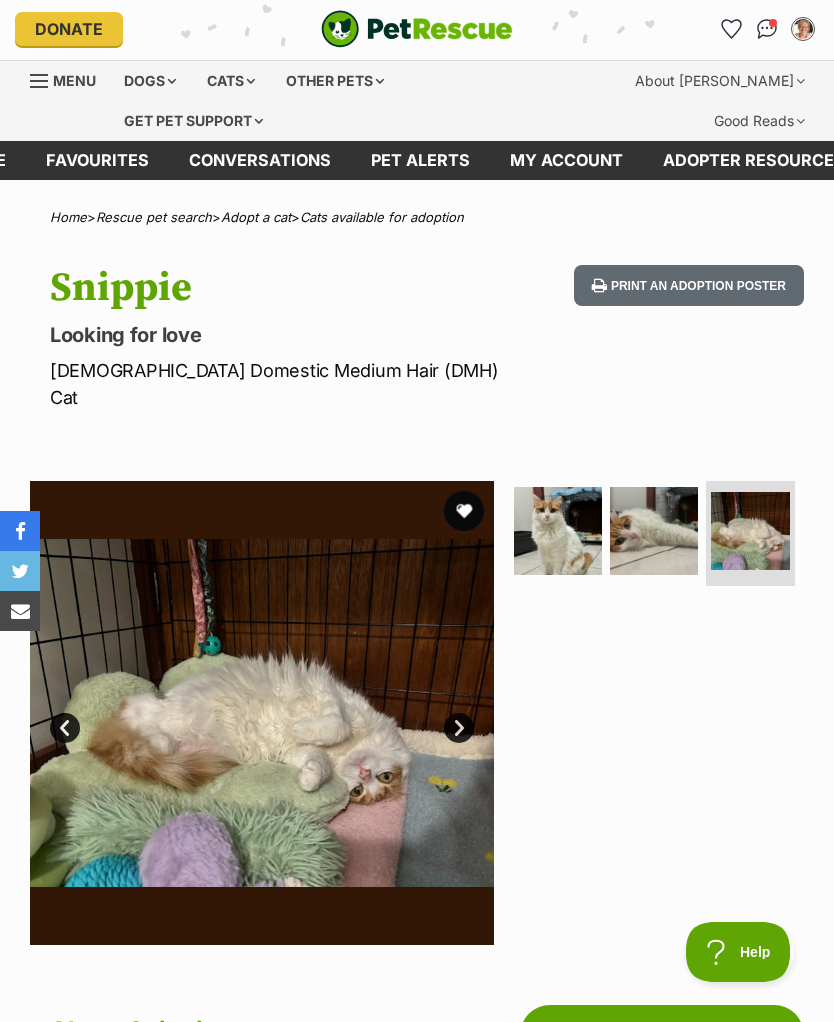 click on "Next" at bounding box center (459, 728) 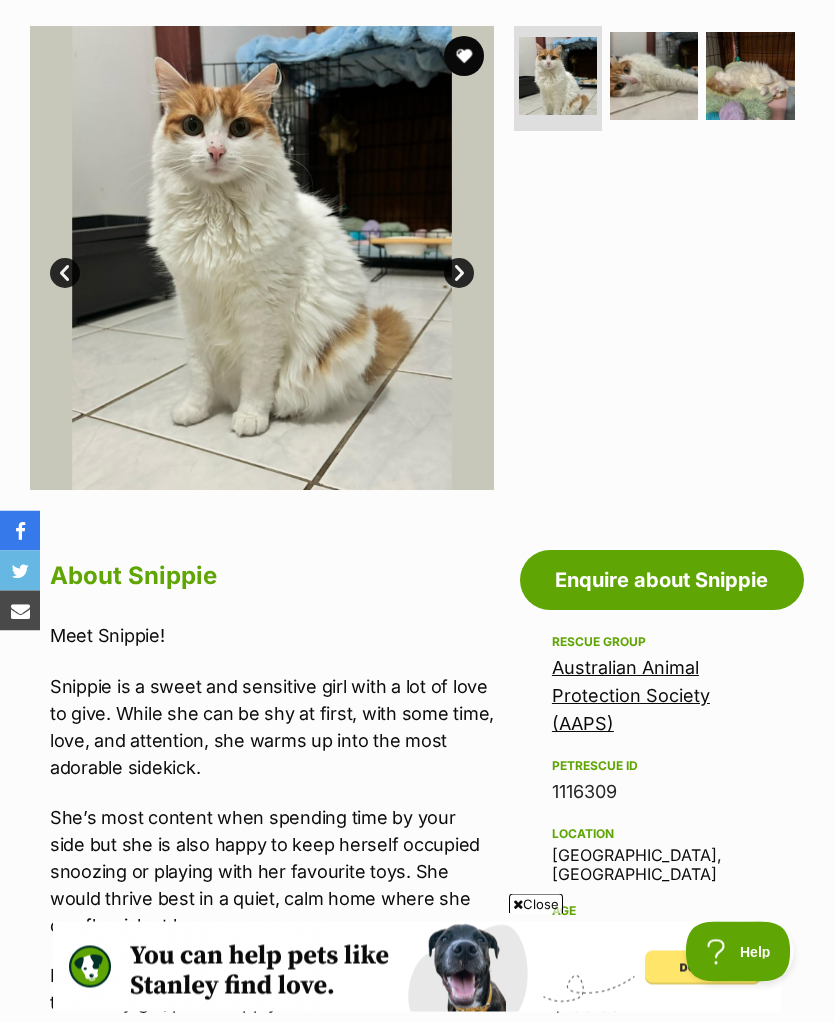 scroll, scrollTop: 466, scrollLeft: 0, axis: vertical 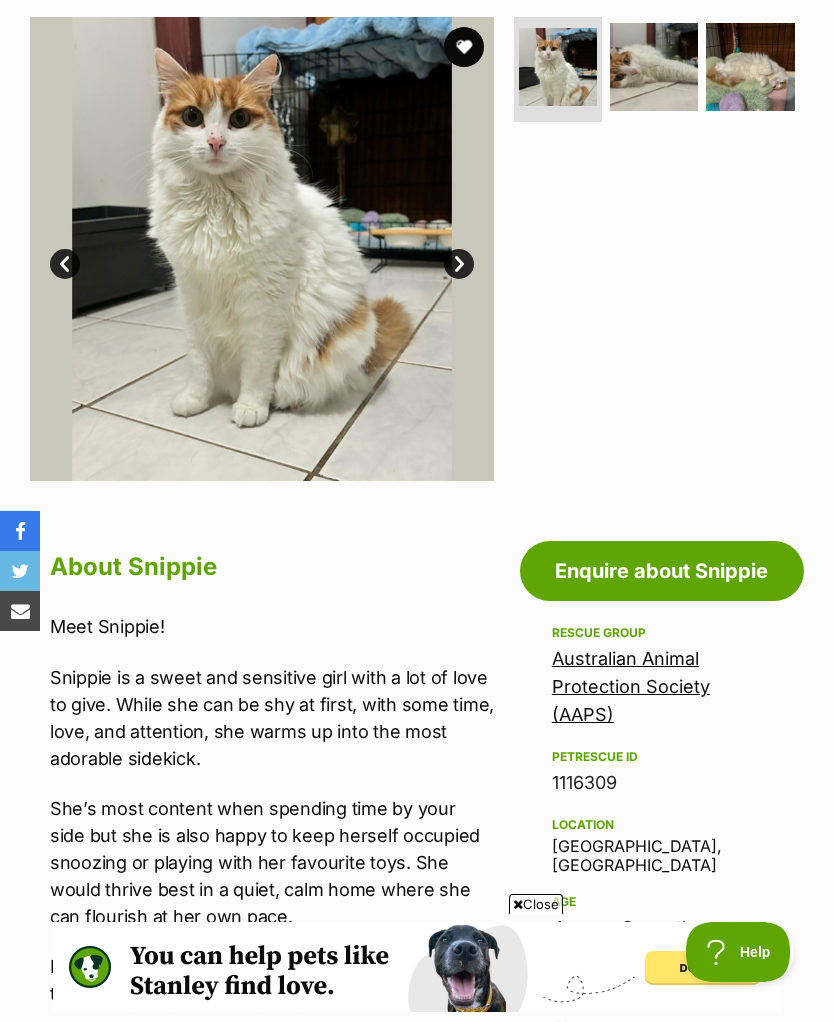 click on "Close" at bounding box center [536, 904] 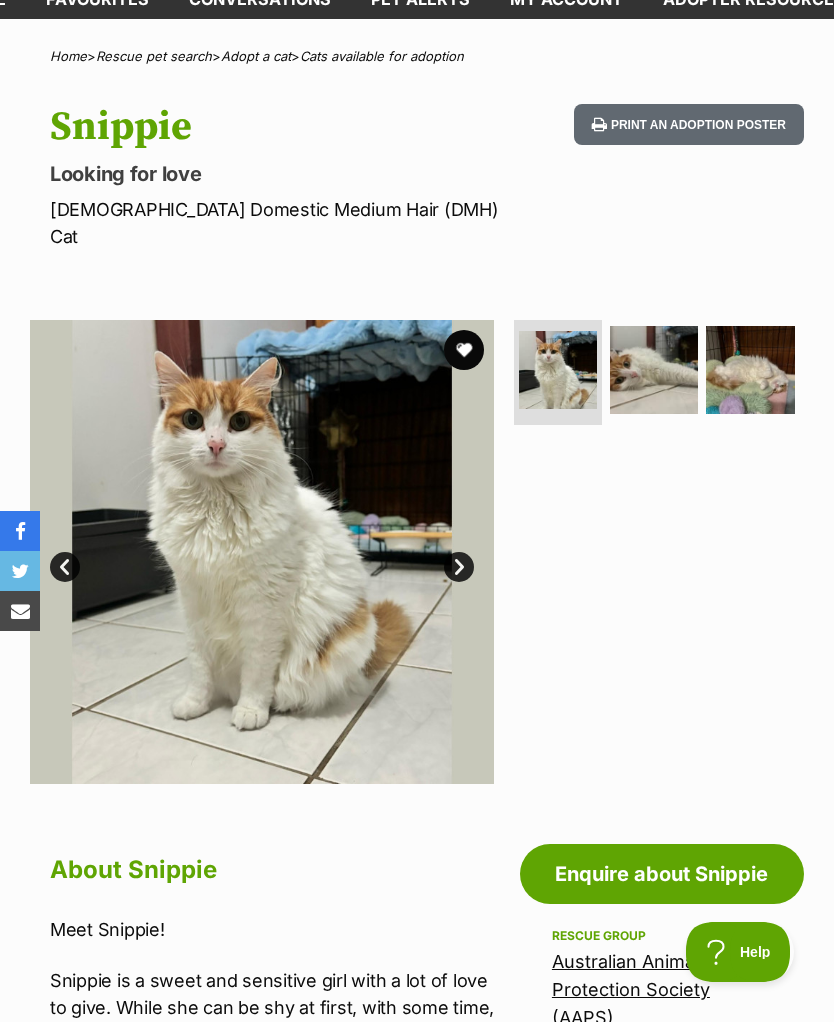 scroll, scrollTop: 138, scrollLeft: 0, axis: vertical 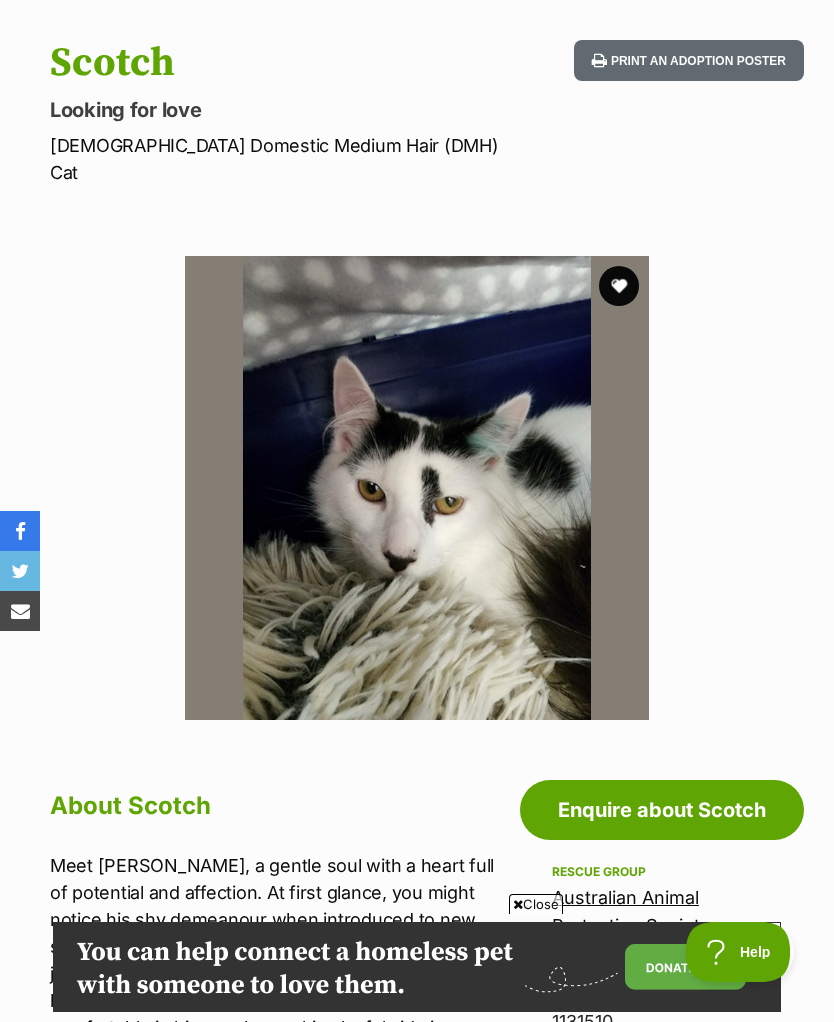 click at bounding box center [619, 286] 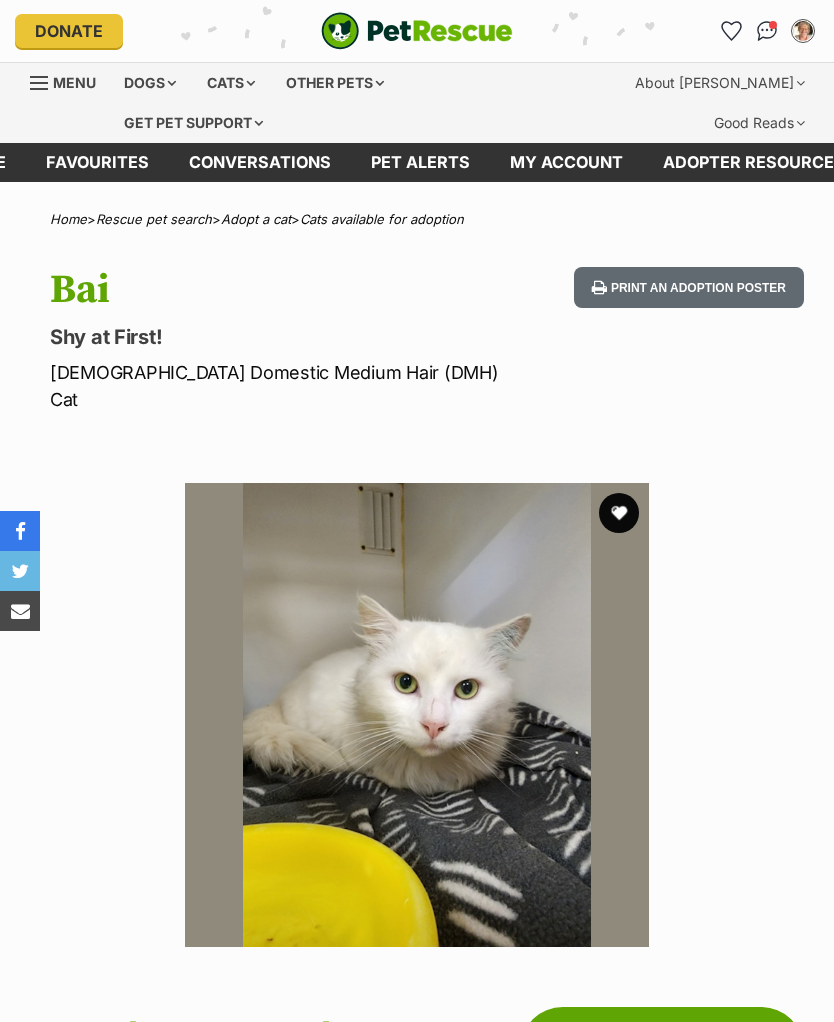 scroll, scrollTop: 0, scrollLeft: 0, axis: both 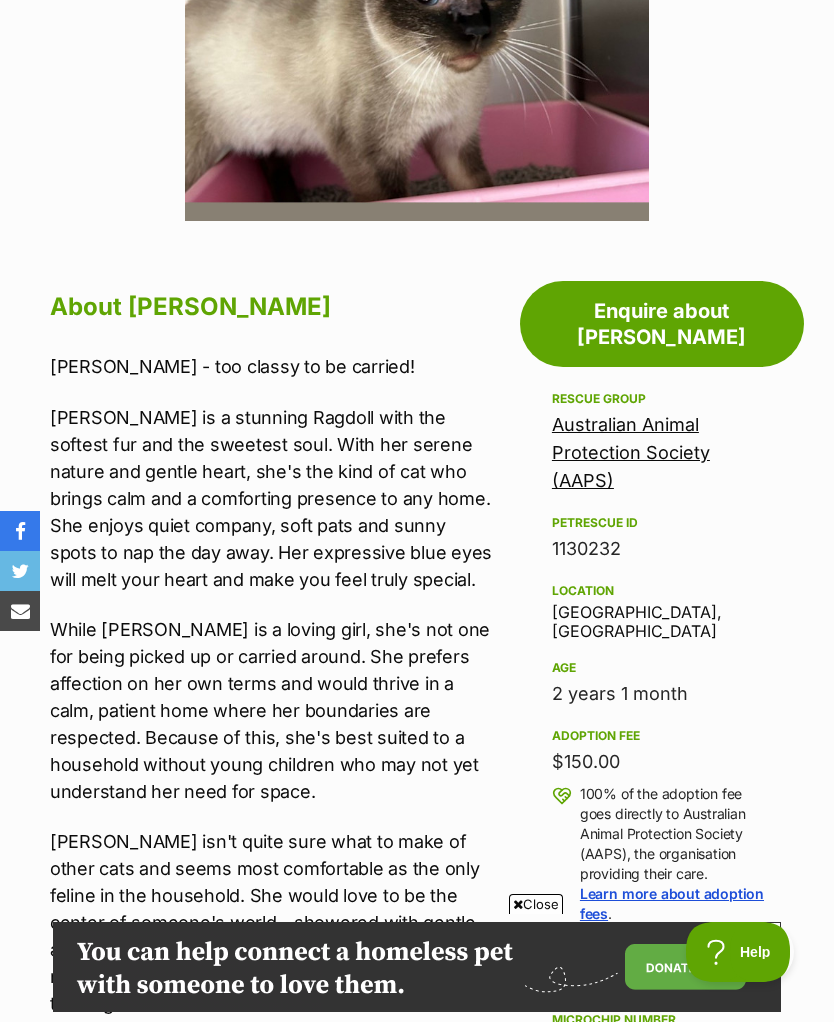click on "Close" at bounding box center [536, 904] 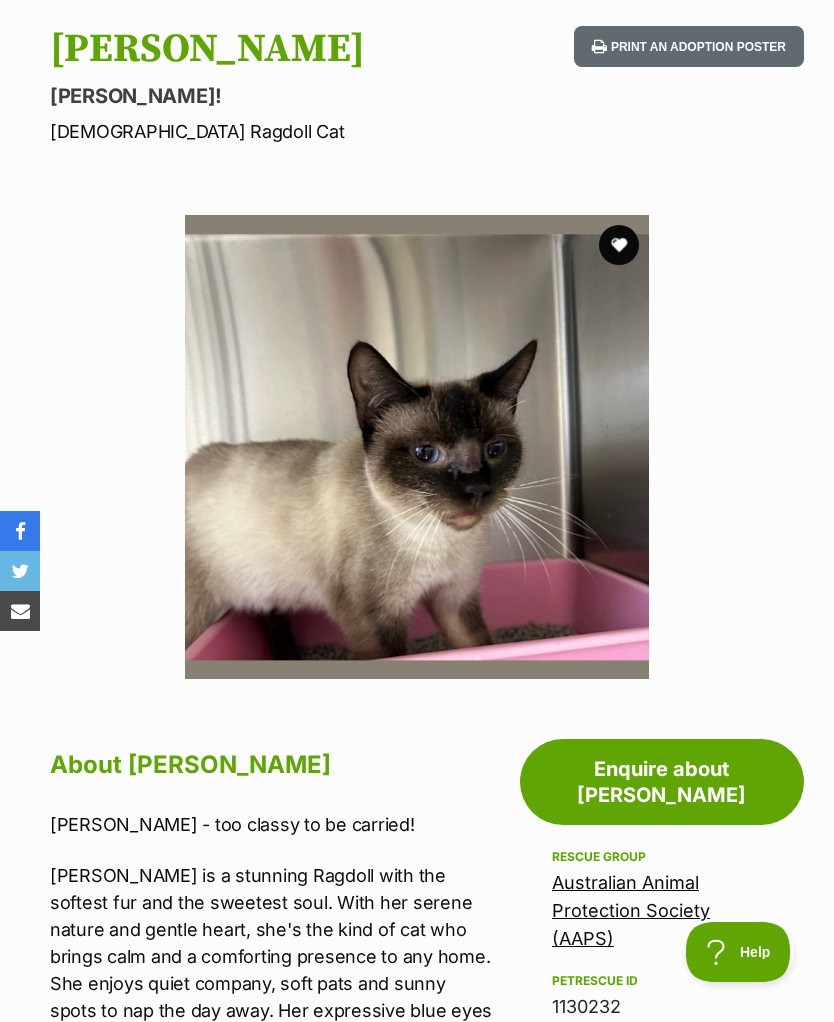 scroll, scrollTop: 116, scrollLeft: 0, axis: vertical 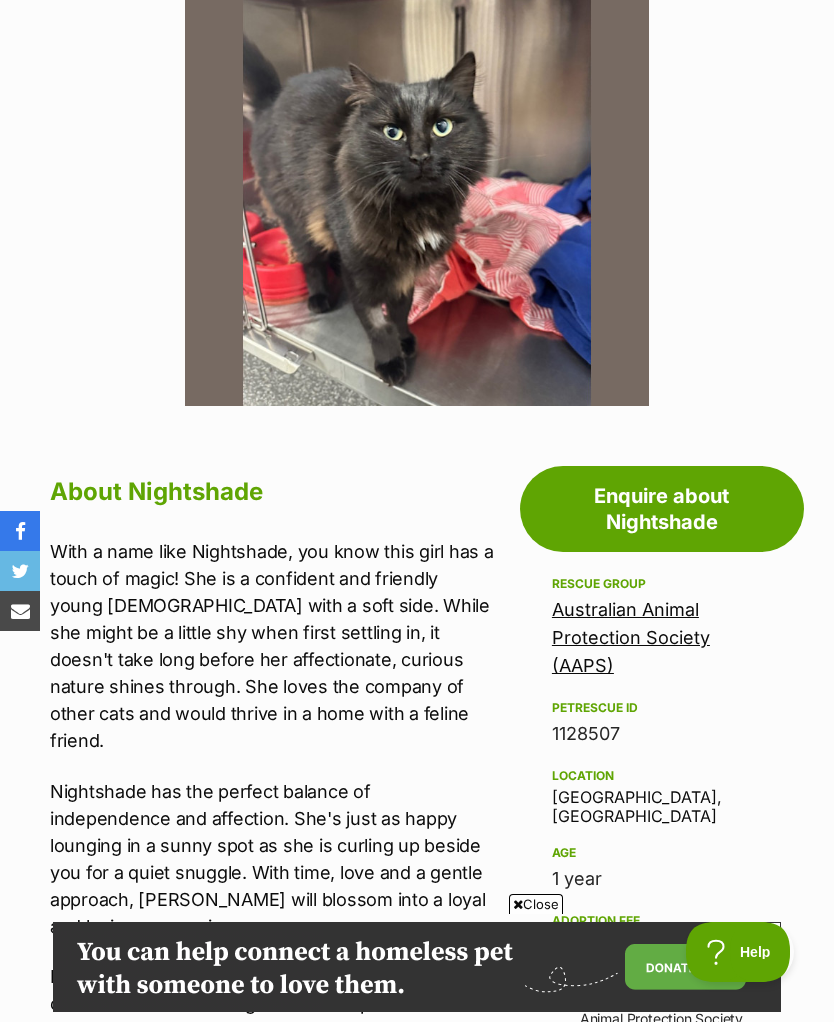 click on "Close" at bounding box center (536, 904) 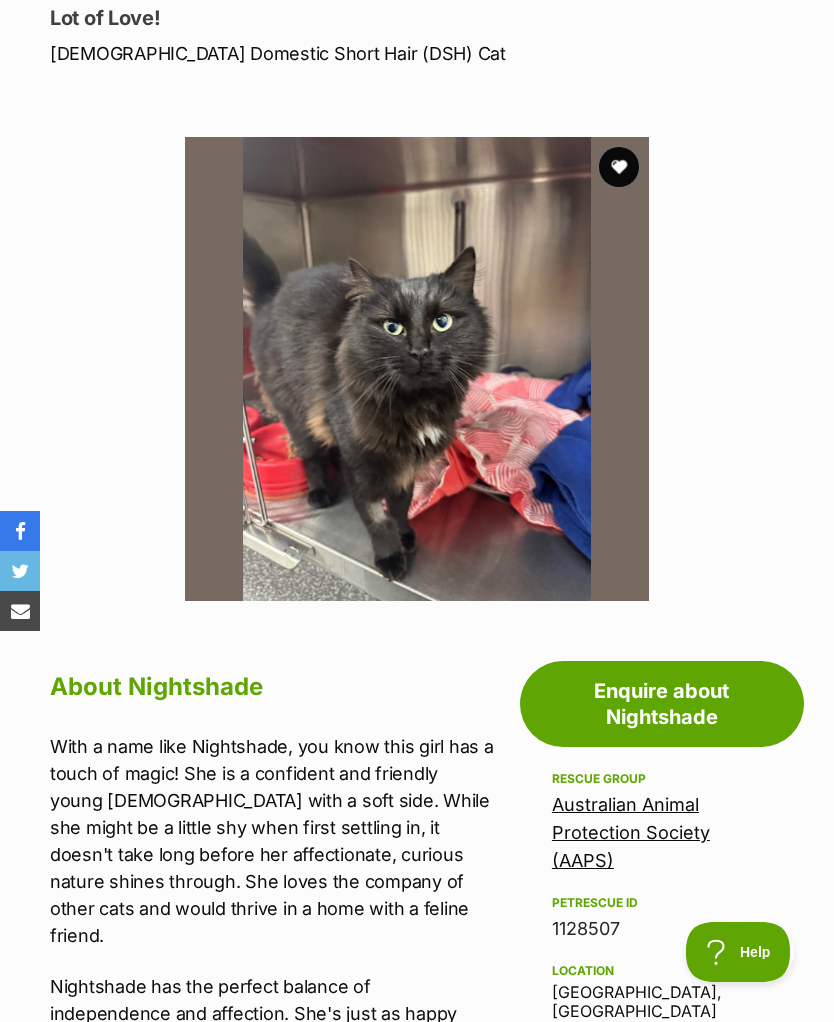 scroll, scrollTop: 316, scrollLeft: 0, axis: vertical 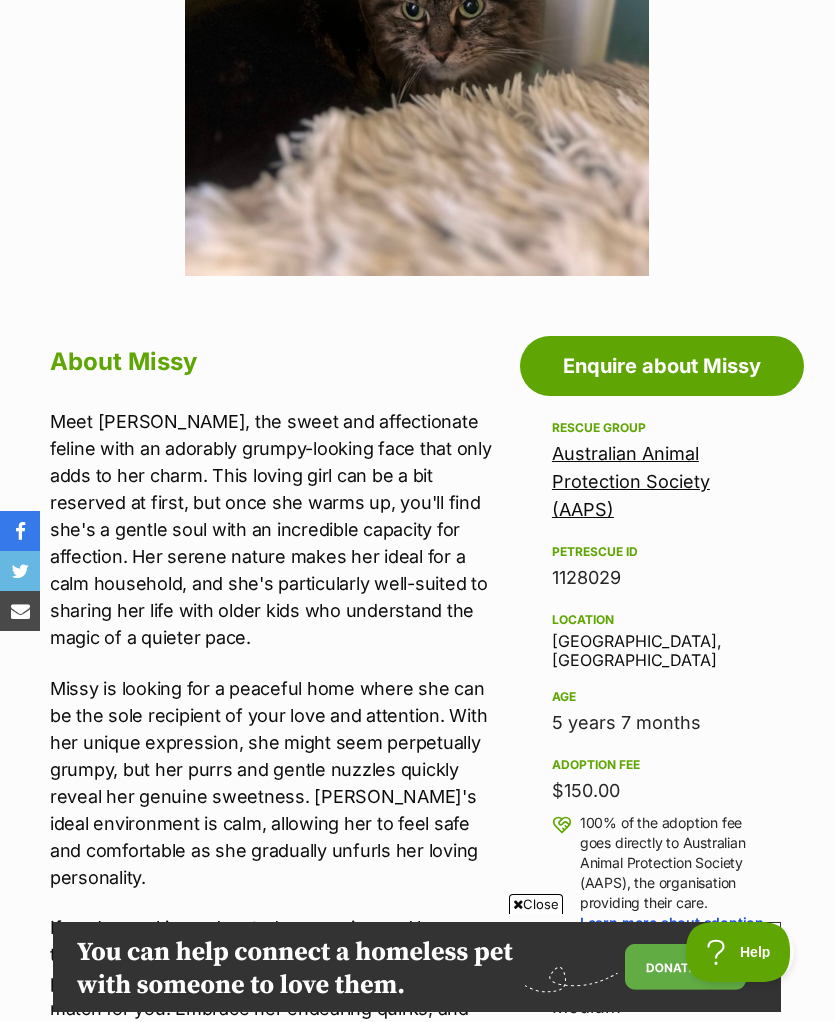 click at bounding box center (417, 967) 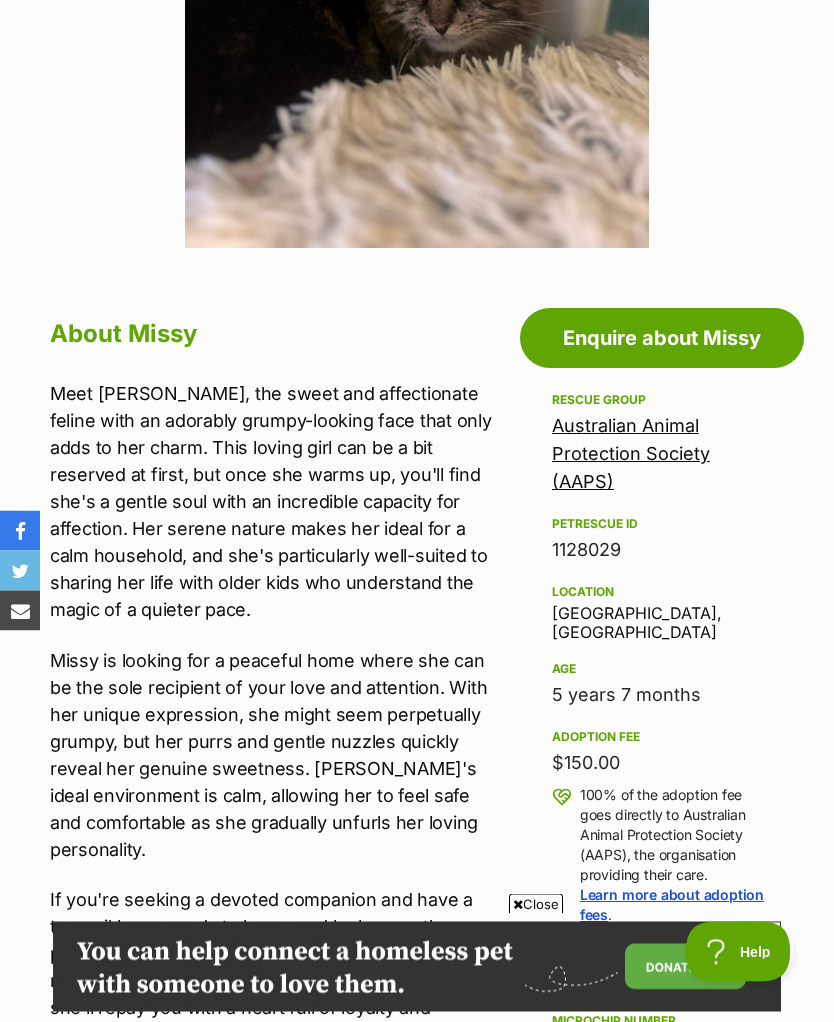 scroll, scrollTop: 661, scrollLeft: 0, axis: vertical 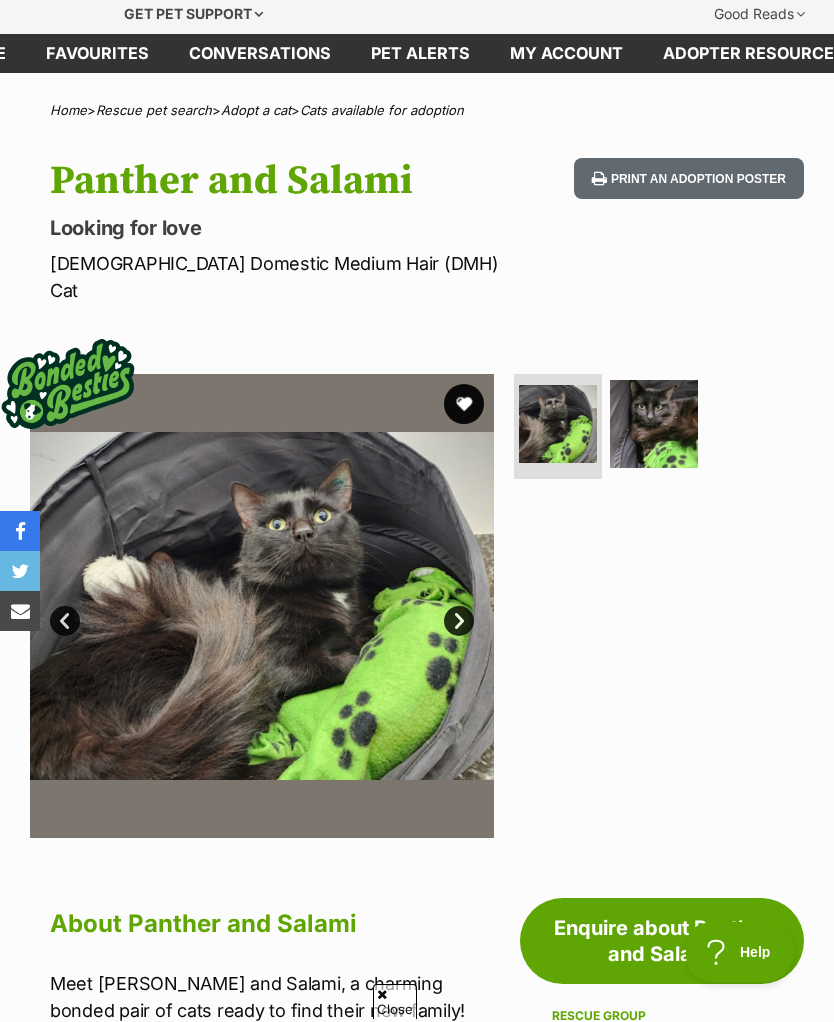 click on "Next" at bounding box center (459, 621) 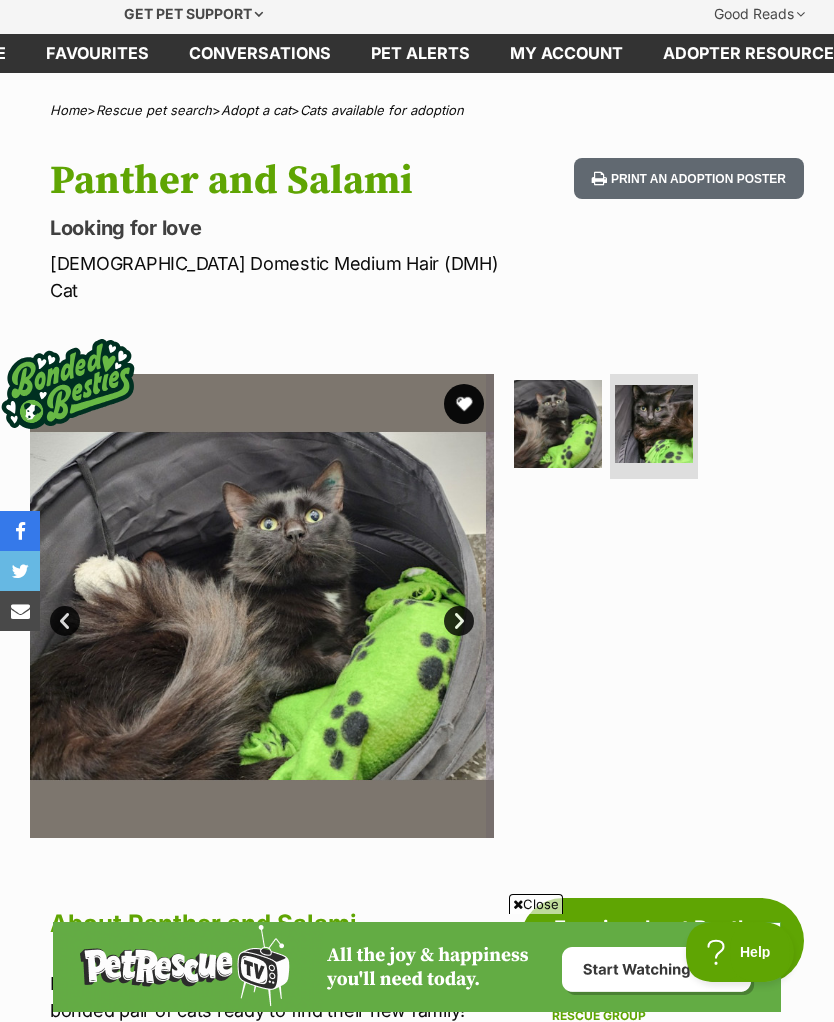 scroll, scrollTop: 0, scrollLeft: 0, axis: both 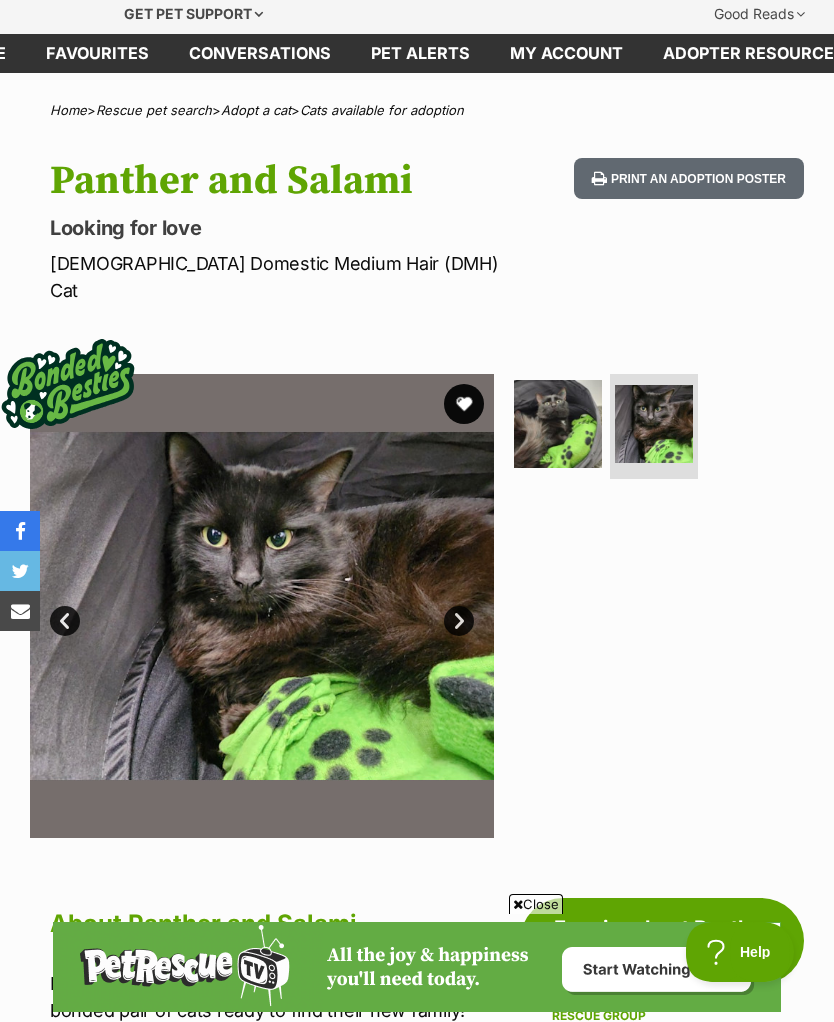 click on "Next" at bounding box center (459, 621) 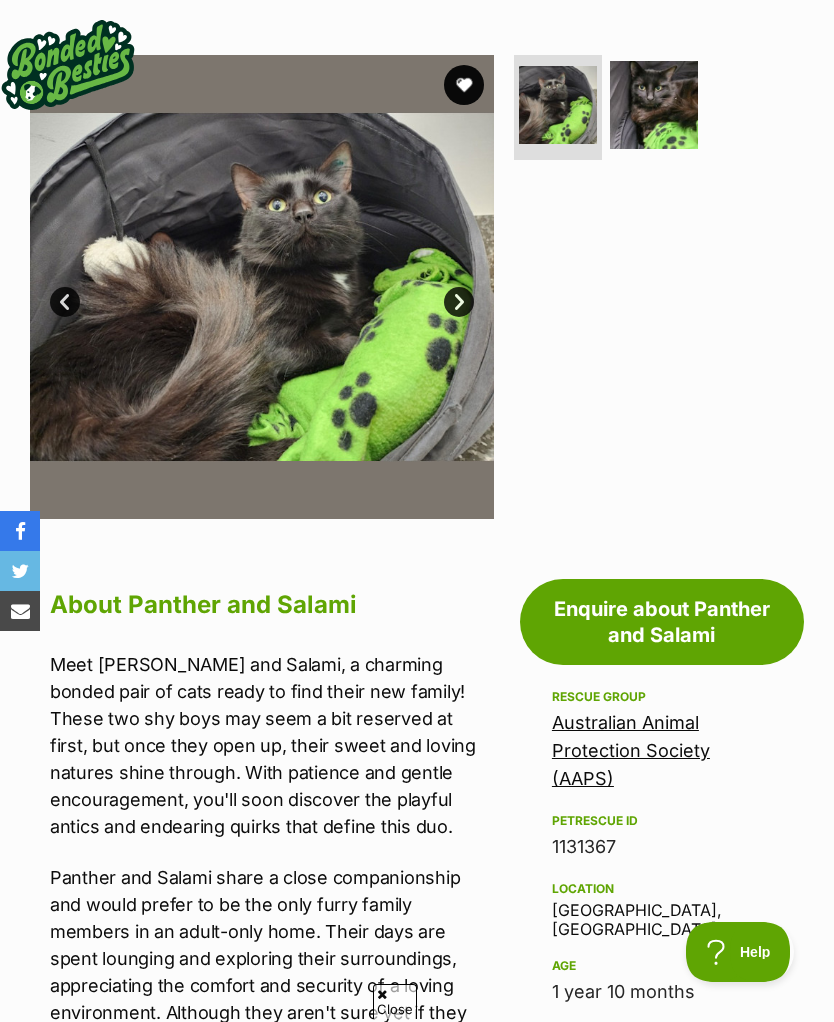 scroll, scrollTop: 425, scrollLeft: 0, axis: vertical 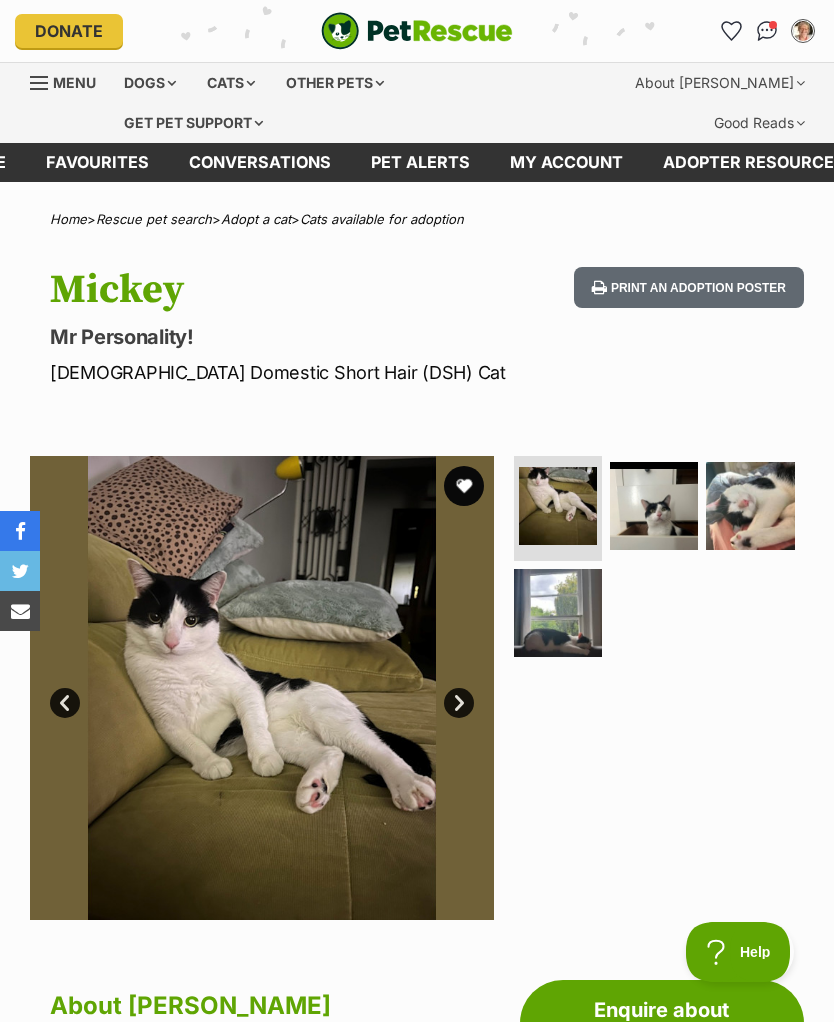 click on "Next" at bounding box center (459, 703) 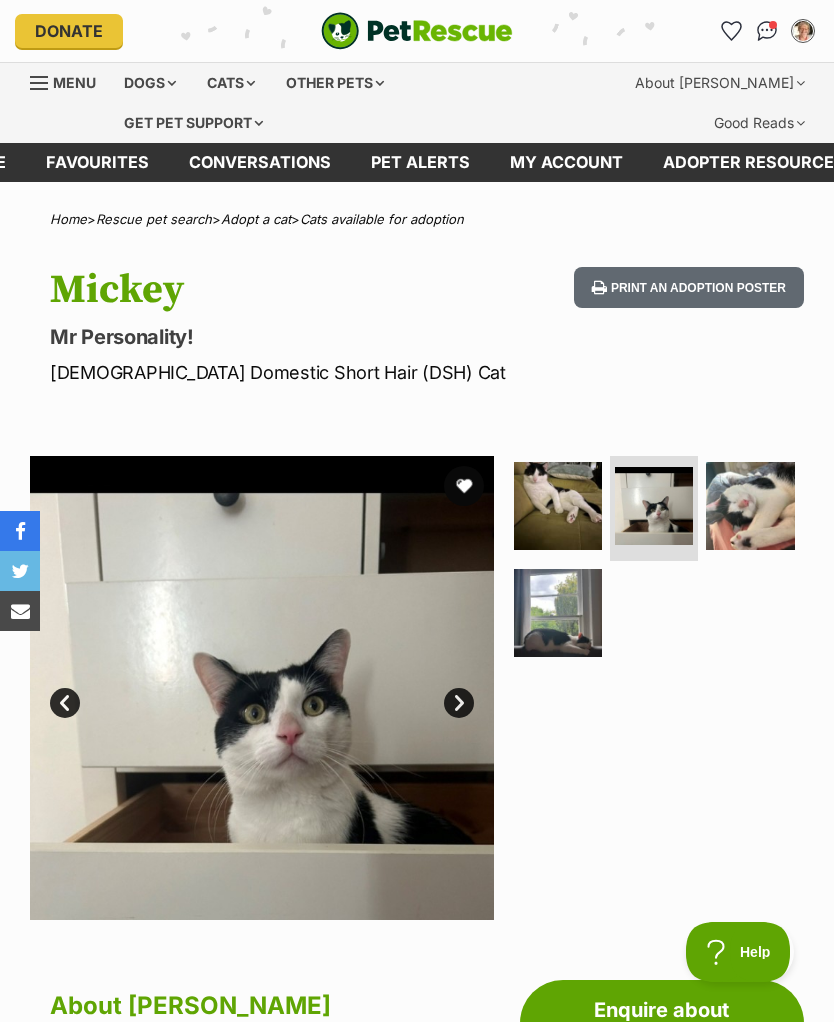 scroll, scrollTop: 0, scrollLeft: 0, axis: both 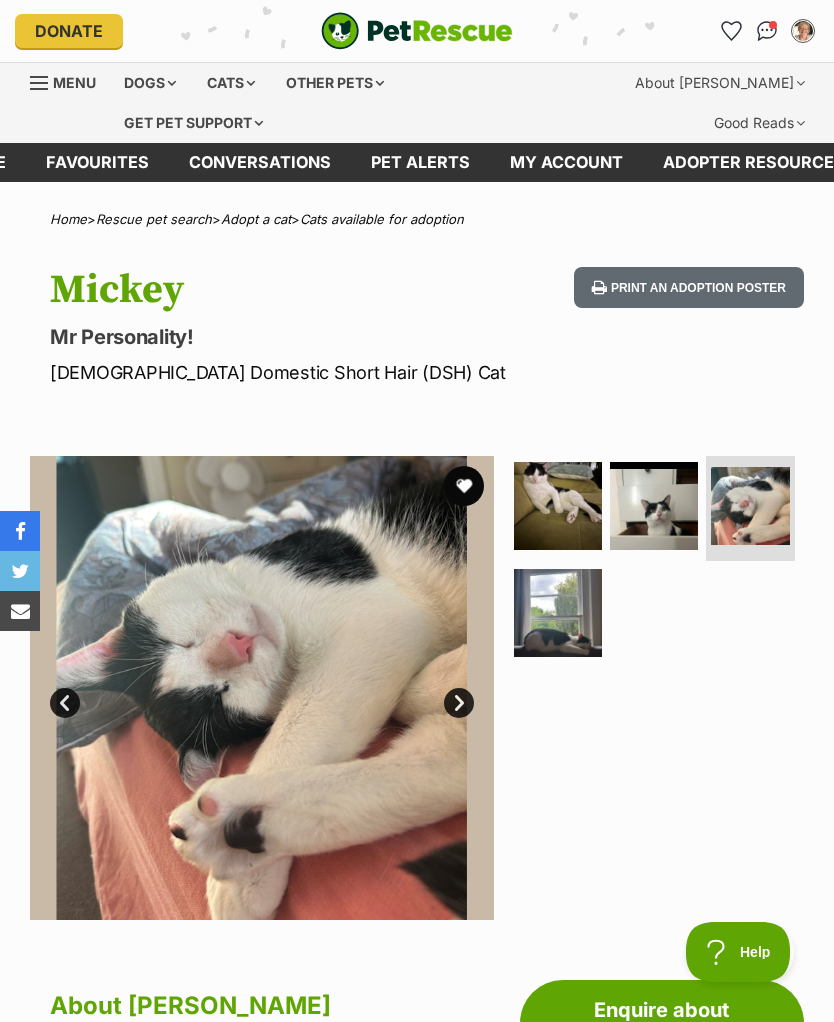 click on "Next" at bounding box center [459, 703] 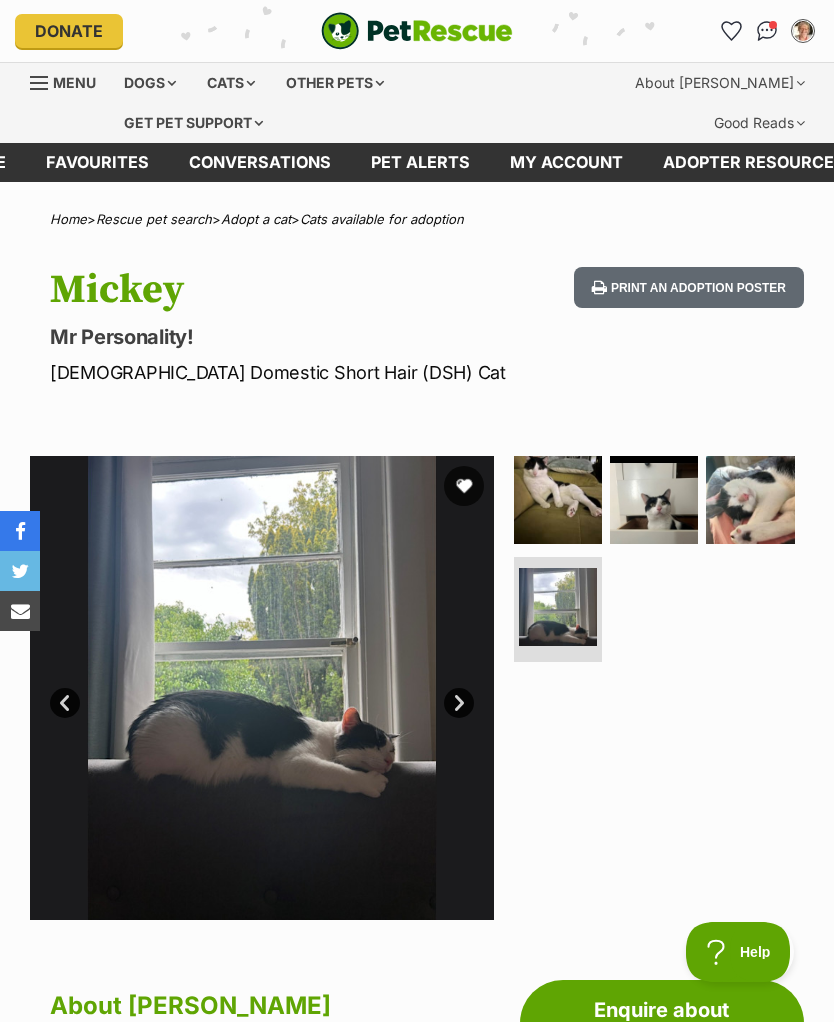 click on "Next" at bounding box center (459, 703) 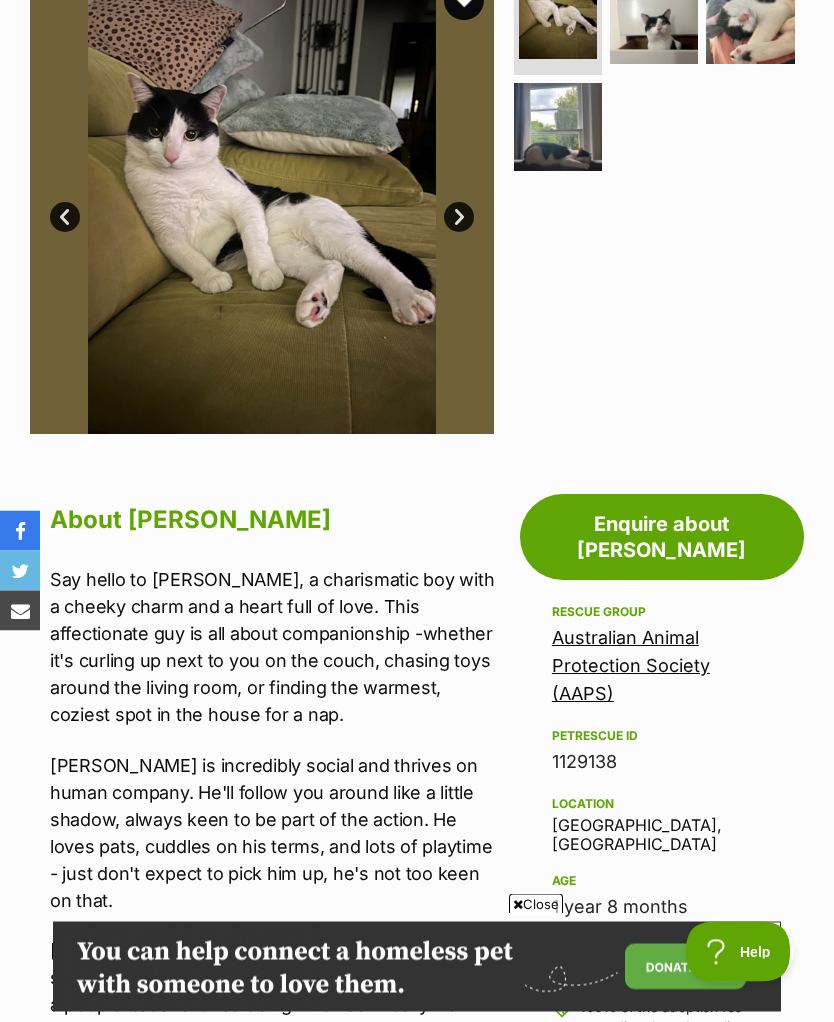 scroll, scrollTop: 503, scrollLeft: 0, axis: vertical 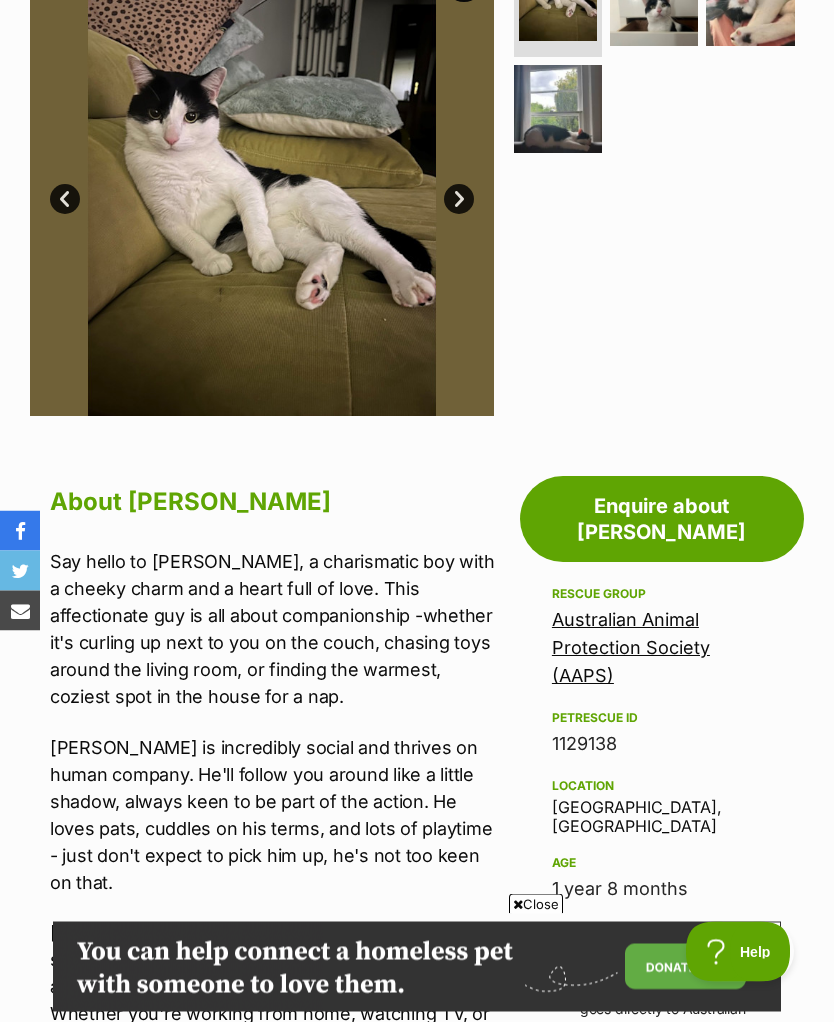 click on "Close" at bounding box center [536, 904] 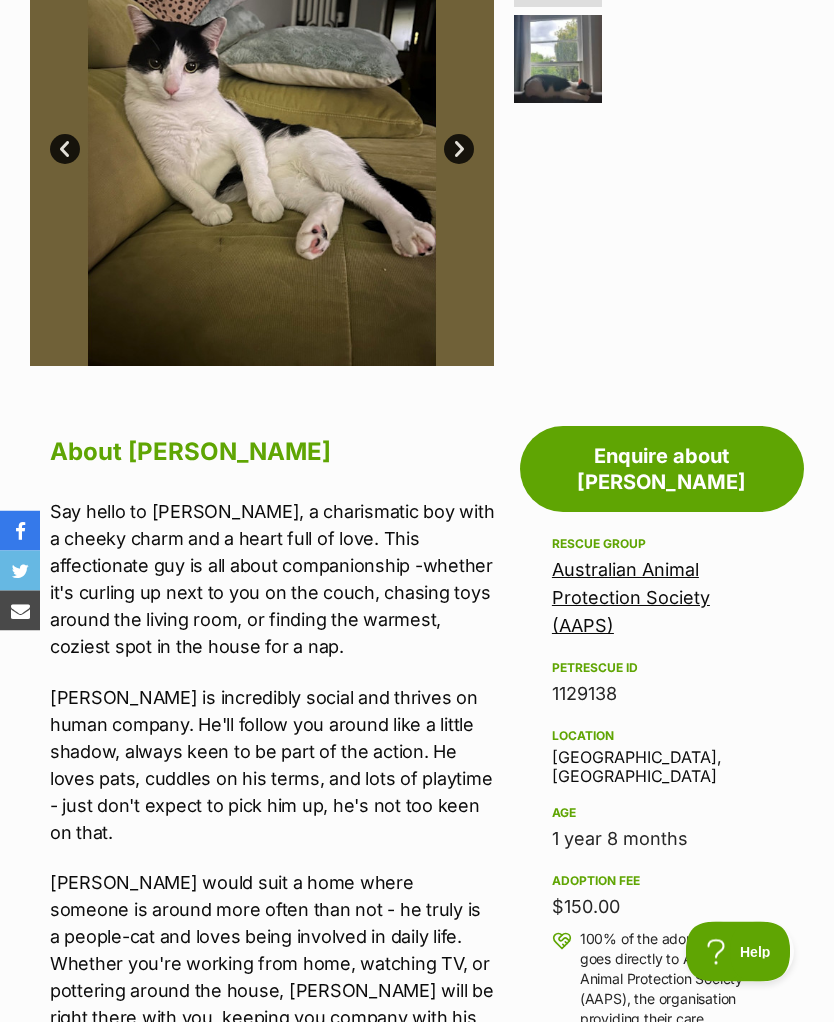scroll, scrollTop: 530, scrollLeft: 0, axis: vertical 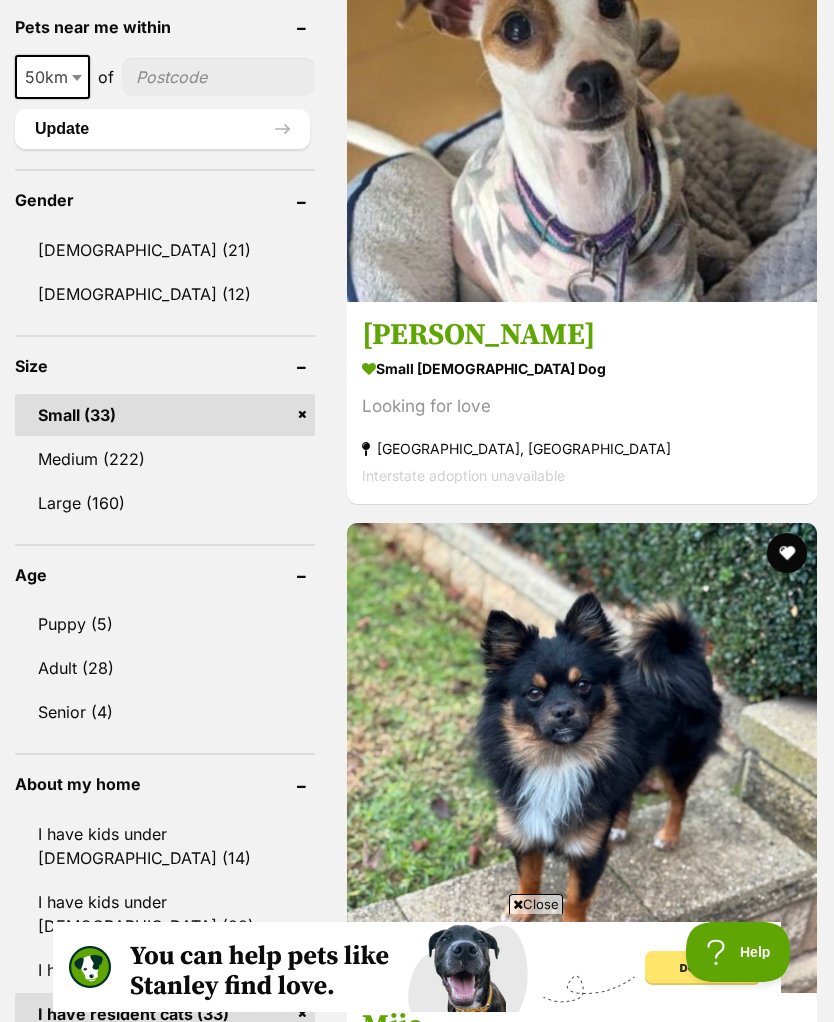 click on "Bertie" at bounding box center [582, 2638] 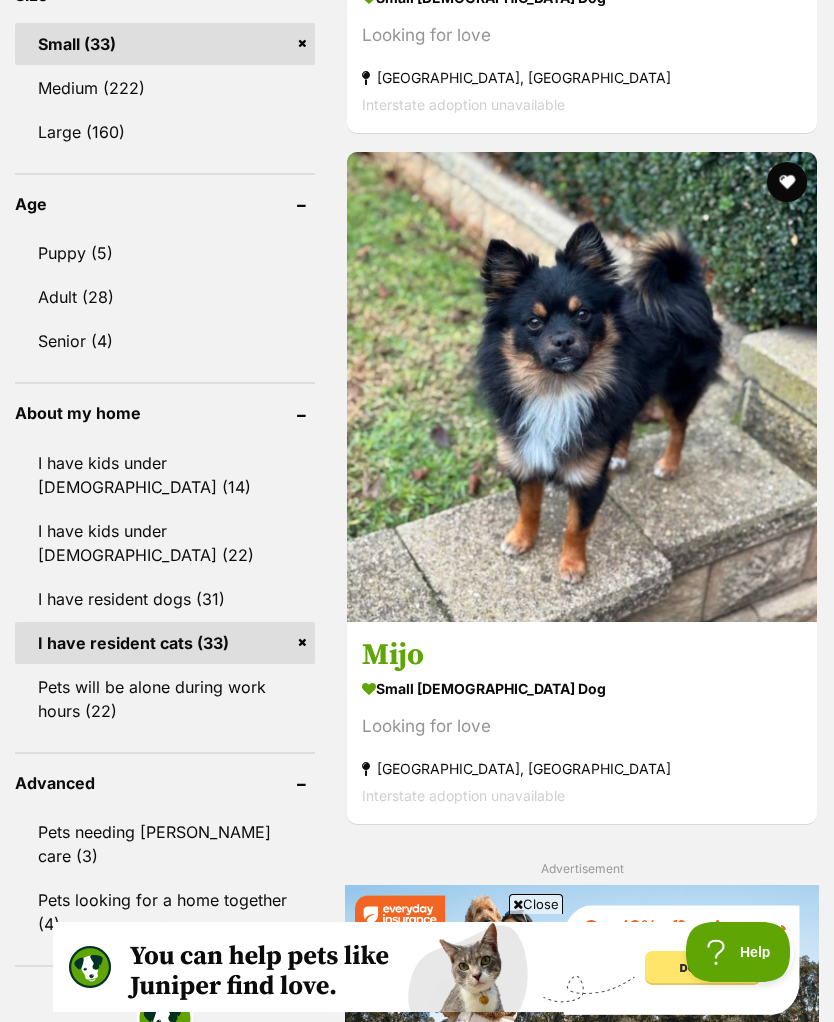 scroll, scrollTop: 2087, scrollLeft: 0, axis: vertical 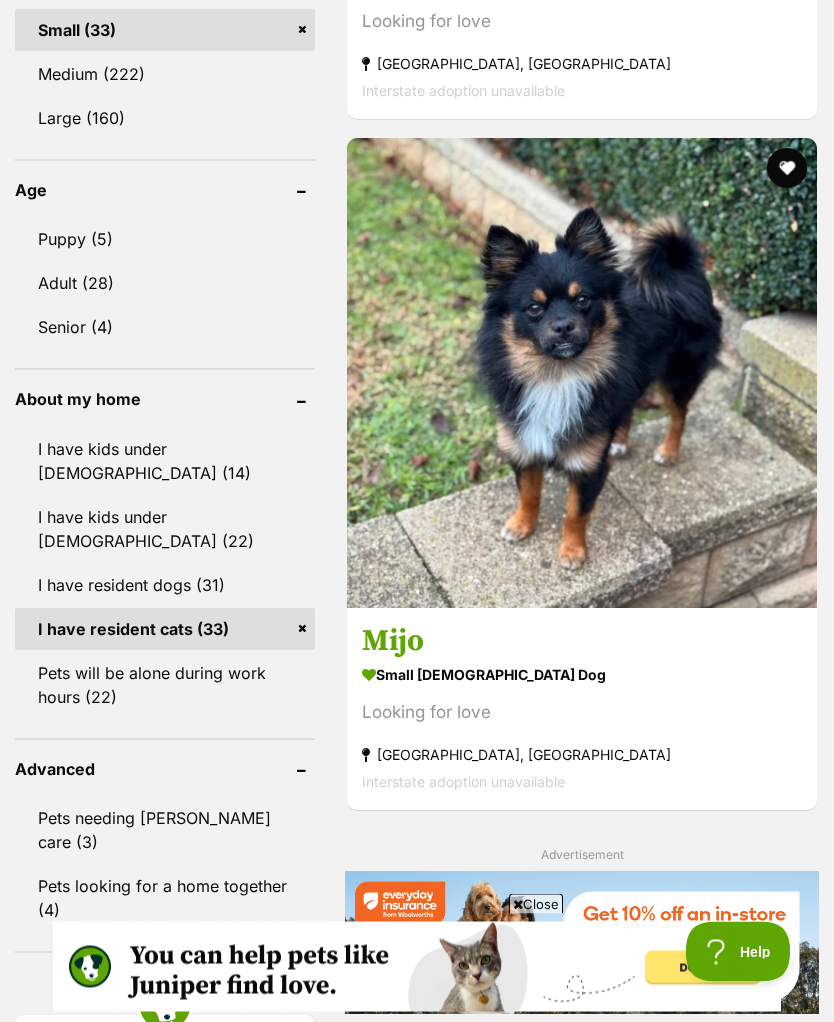 click on "Daylight" at bounding box center (582, 4328) 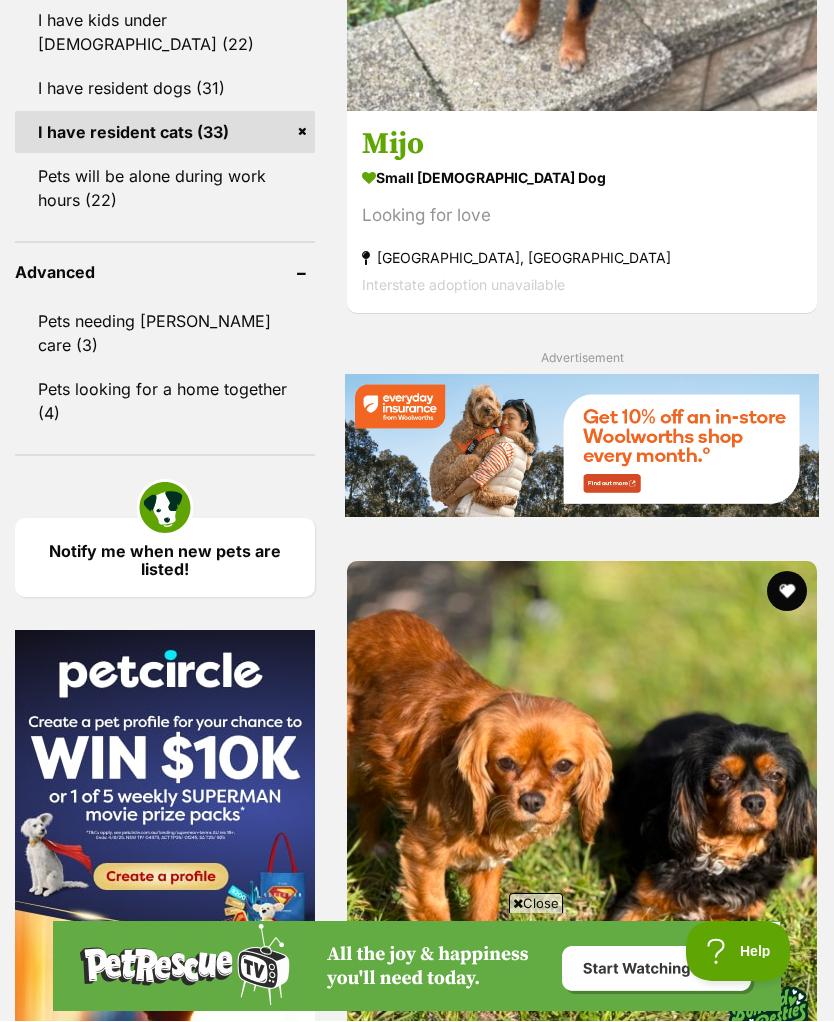scroll, scrollTop: 2585, scrollLeft: 0, axis: vertical 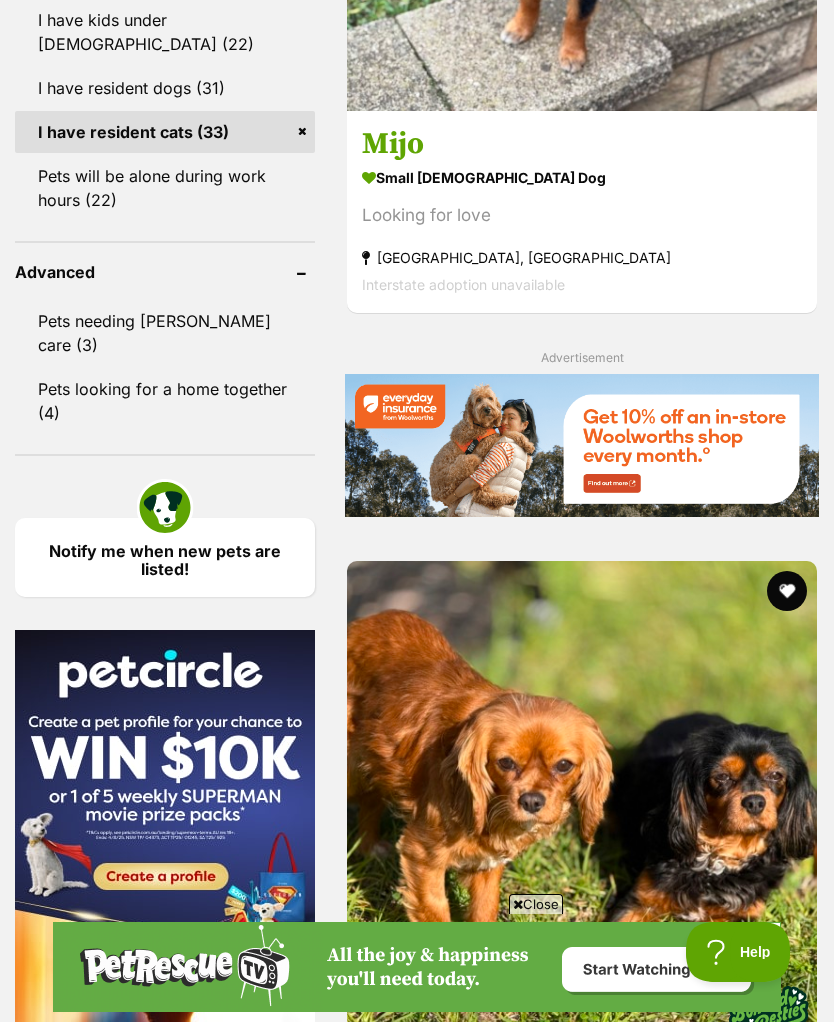 click on "Bean and Dunkin Russelton" at bounding box center (582, 5213) 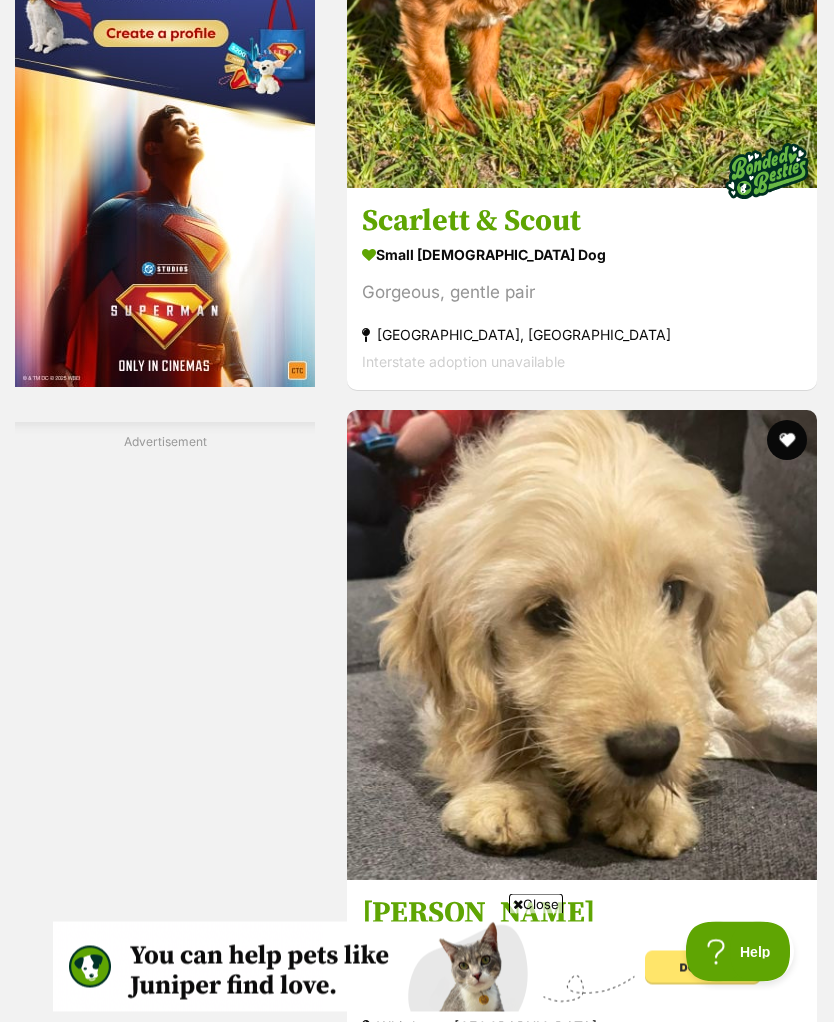 scroll, scrollTop: 3428, scrollLeft: 0, axis: vertical 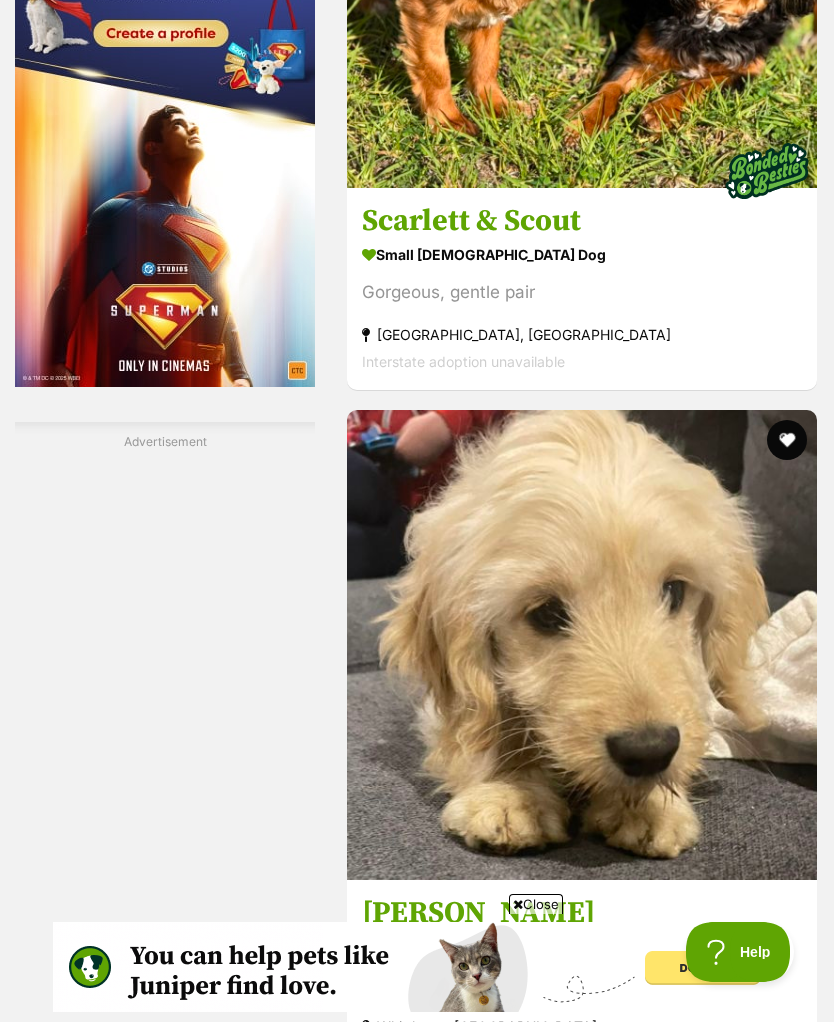 click on "Hans Russelton" at bounding box center (582, 7059) 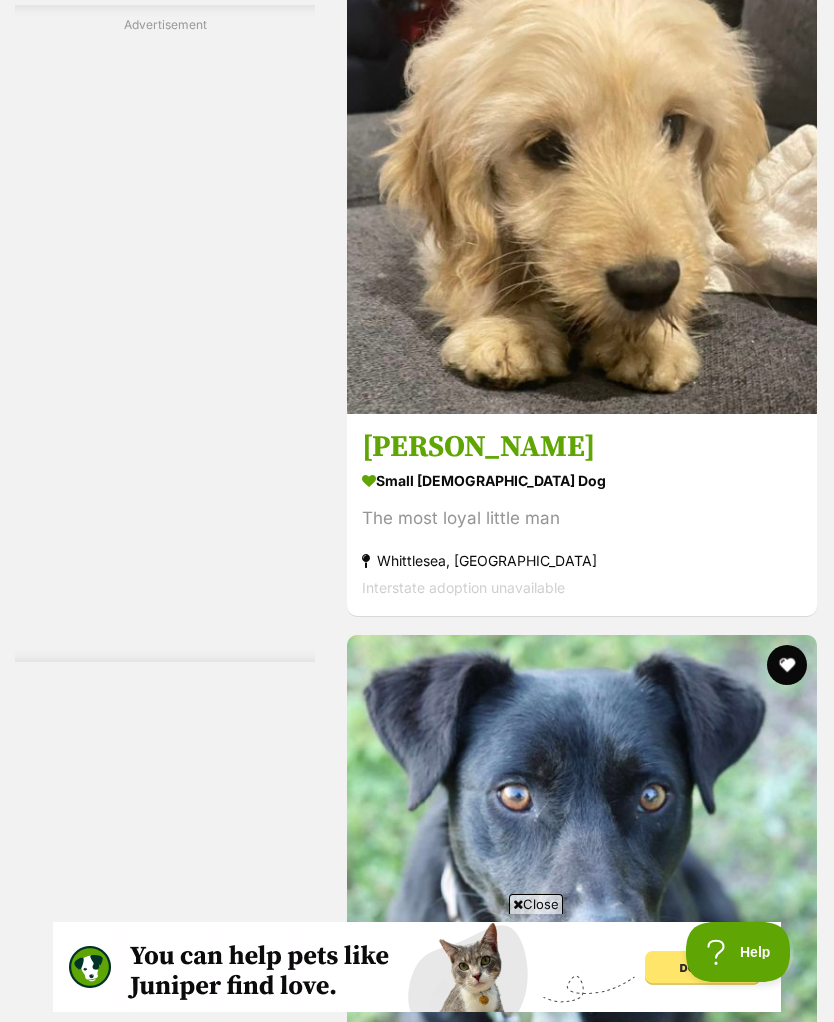 scroll, scrollTop: 3893, scrollLeft: 0, axis: vertical 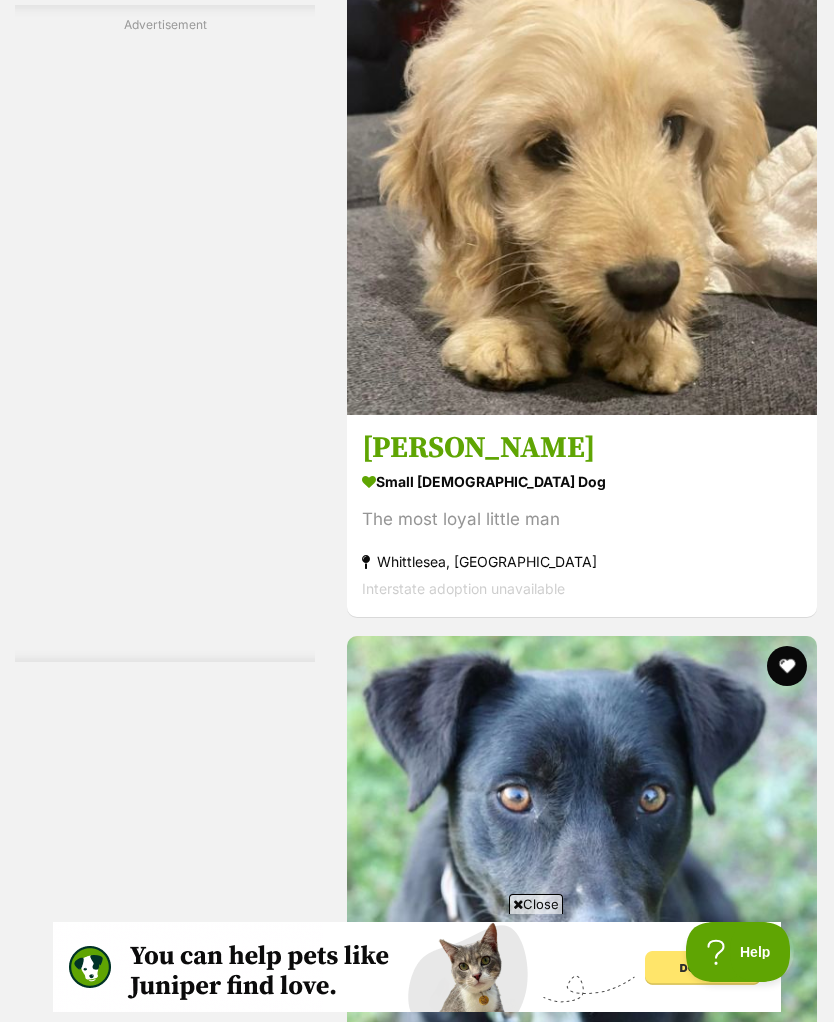 click at bounding box center [767, 7235] 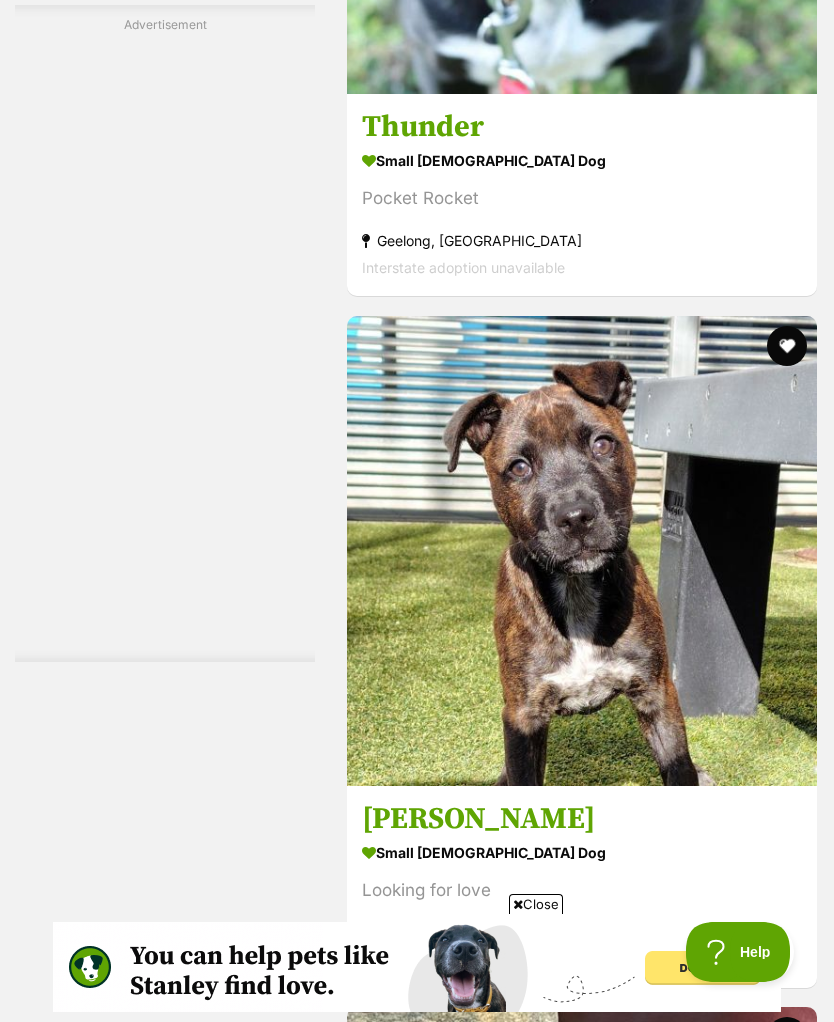 scroll, scrollTop: 0, scrollLeft: 0, axis: both 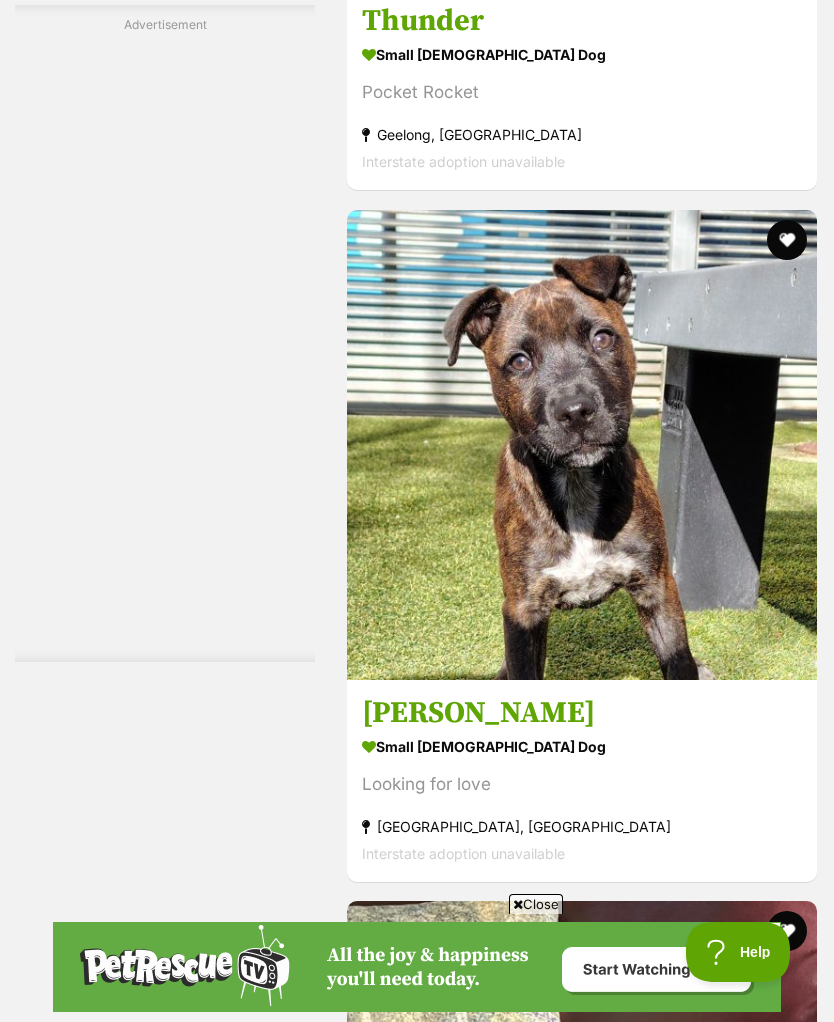 click at bounding box center (605, 9837) 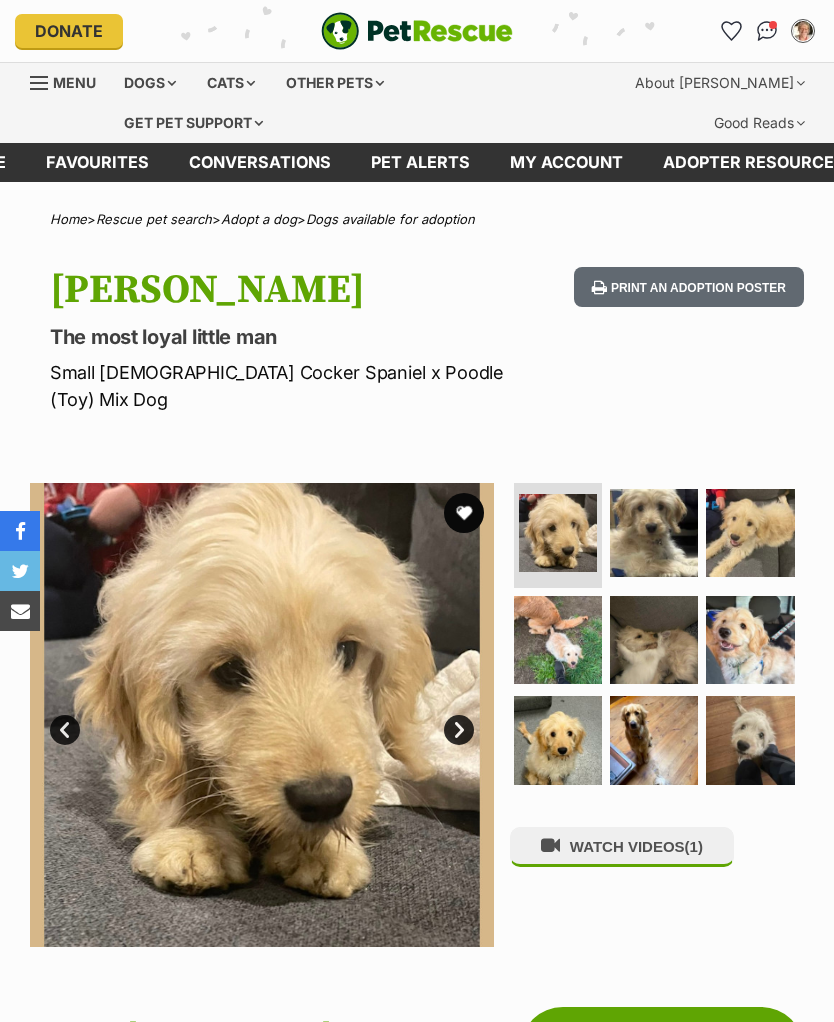 scroll, scrollTop: 0, scrollLeft: 0, axis: both 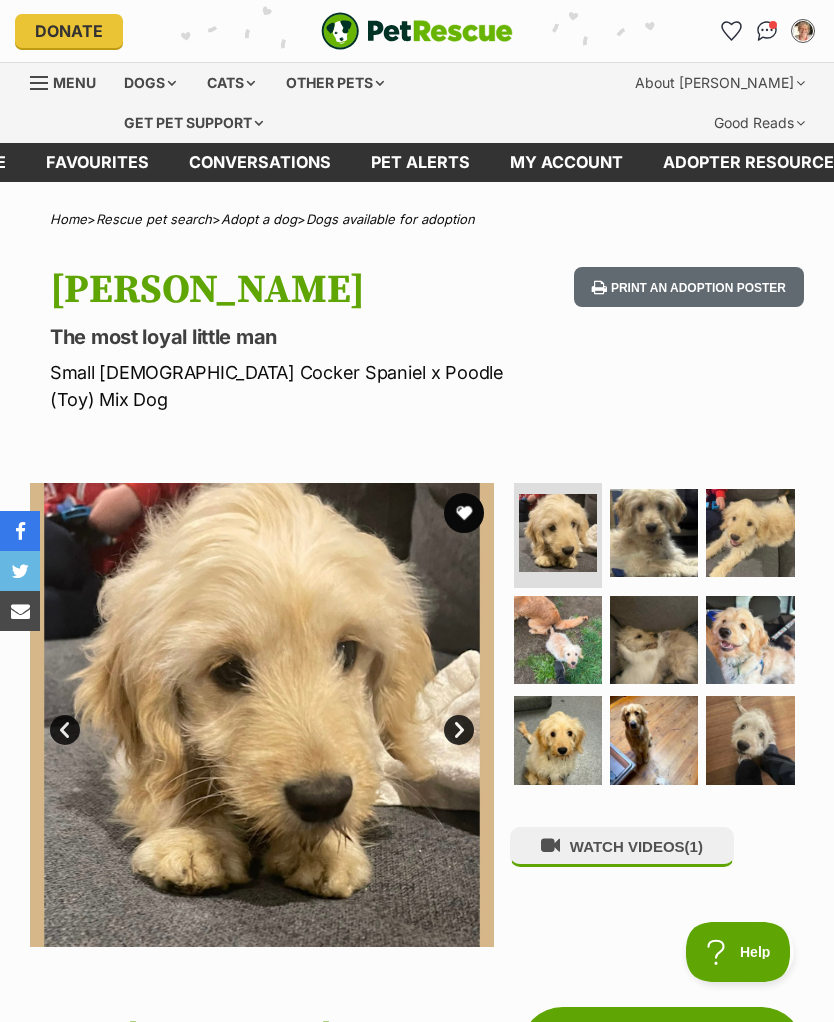 click on "WATCH VIDEOS
(1)" at bounding box center (622, 846) 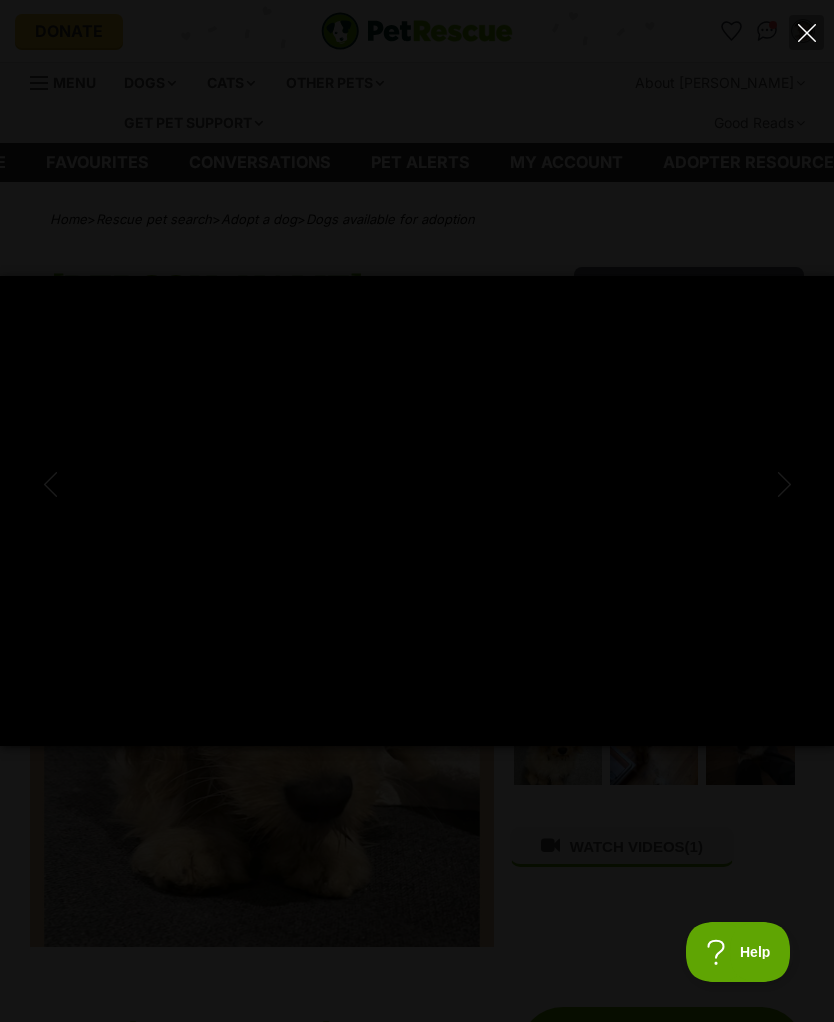 scroll, scrollTop: 0, scrollLeft: 0, axis: both 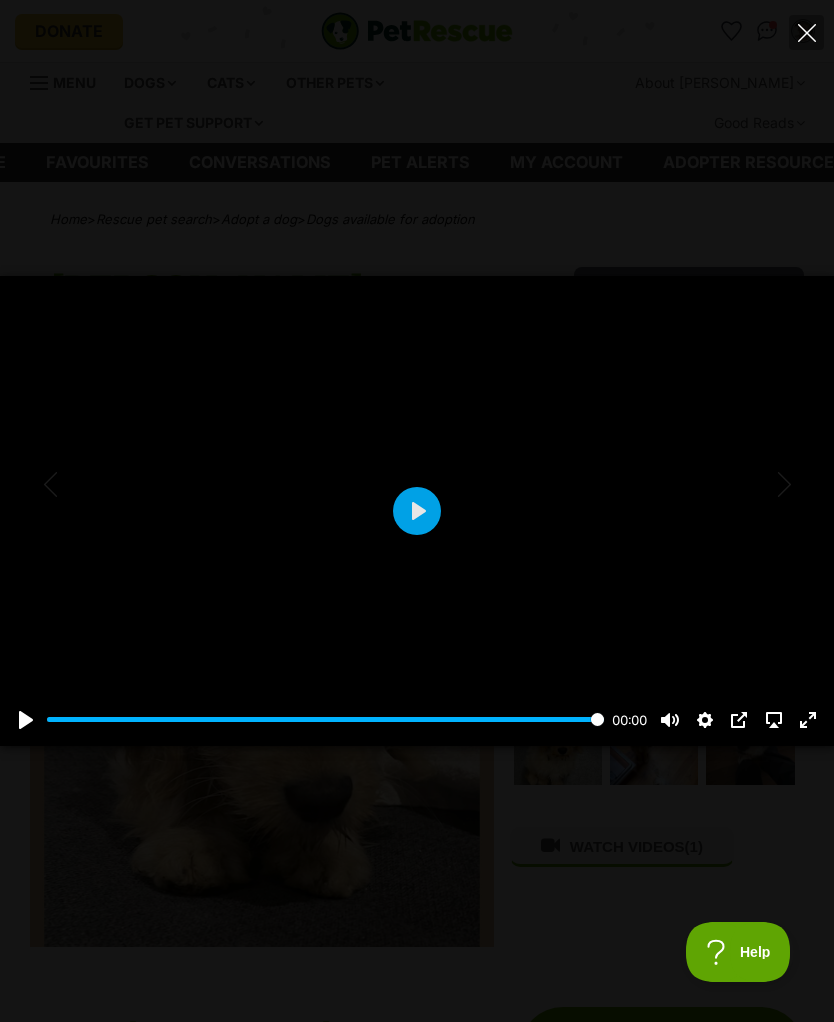 click 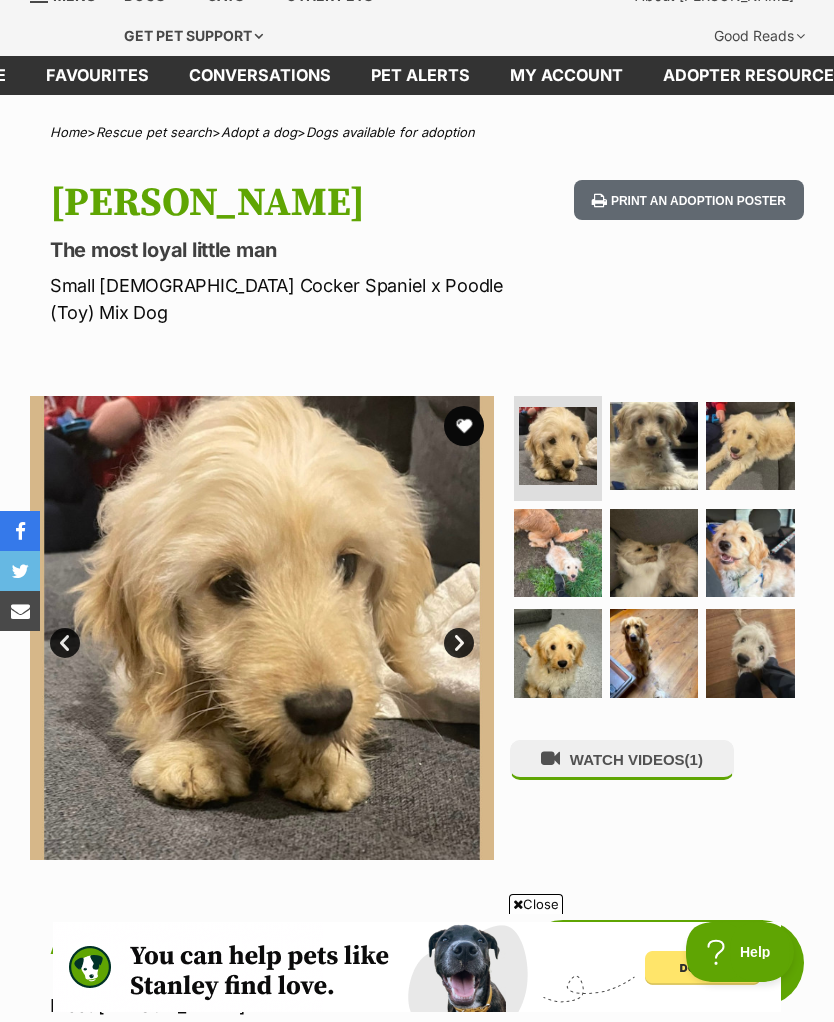 scroll, scrollTop: 0, scrollLeft: 0, axis: both 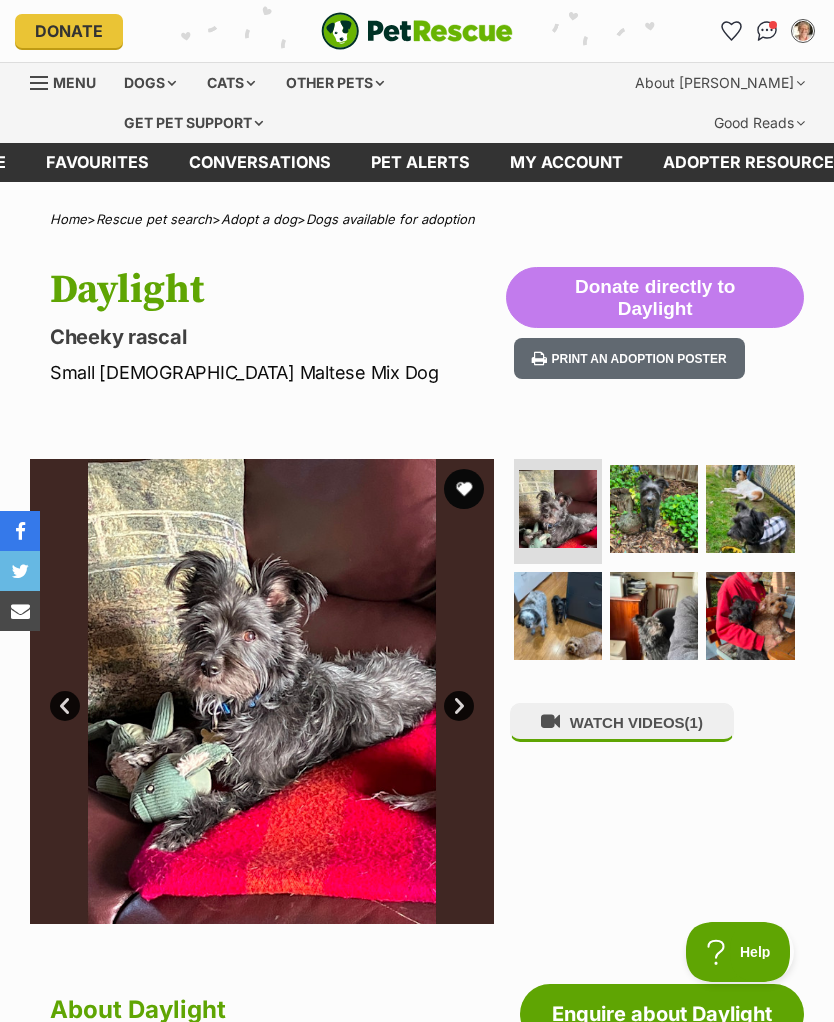 click on "WATCH VIDEOS
(1)" at bounding box center (622, 722) 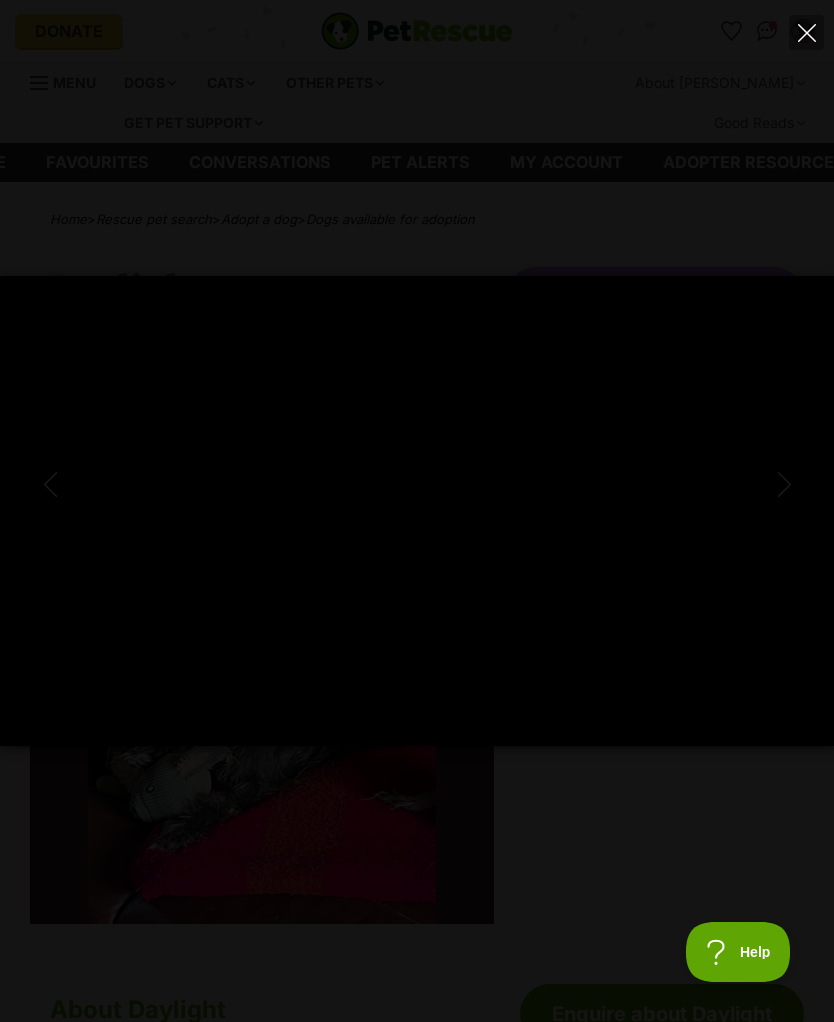 scroll, scrollTop: 0, scrollLeft: 0, axis: both 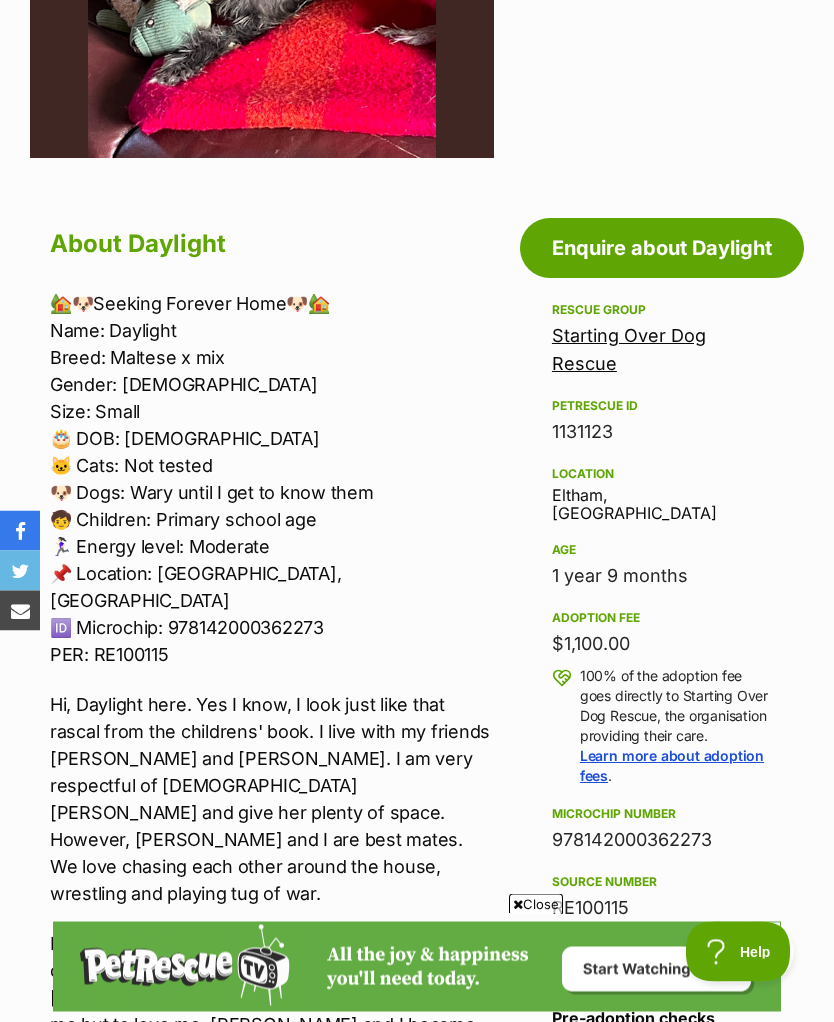 click on "Close" at bounding box center [536, 904] 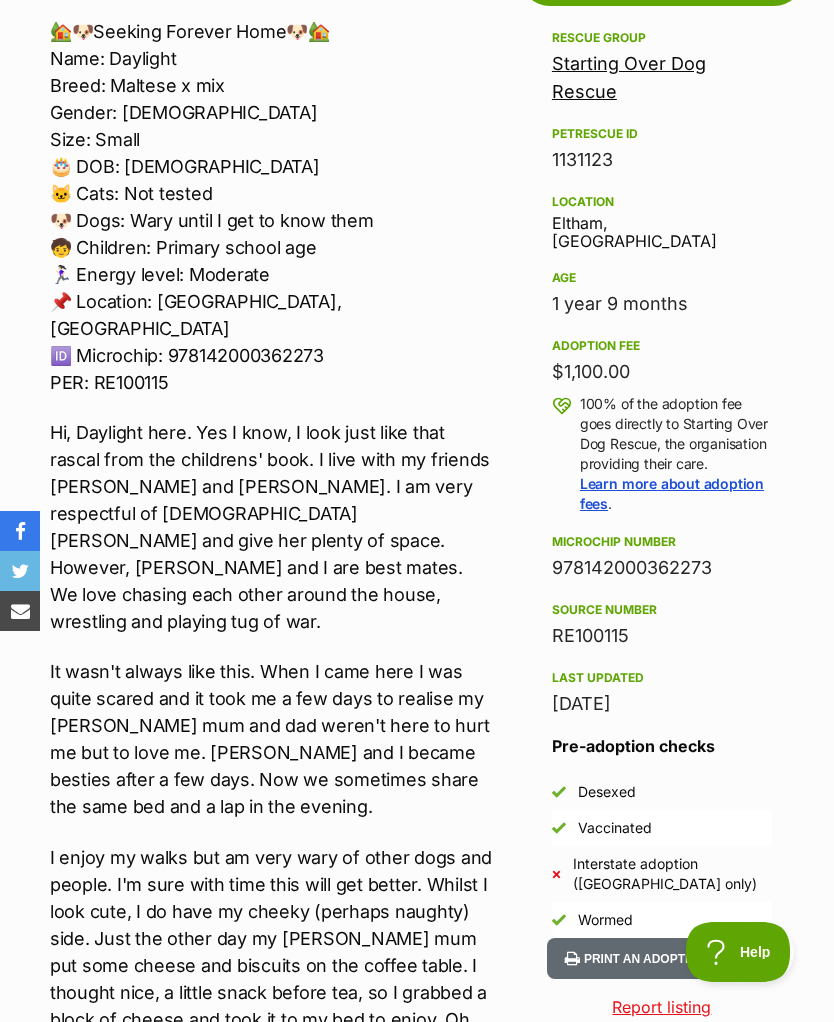 scroll, scrollTop: 1014, scrollLeft: 0, axis: vertical 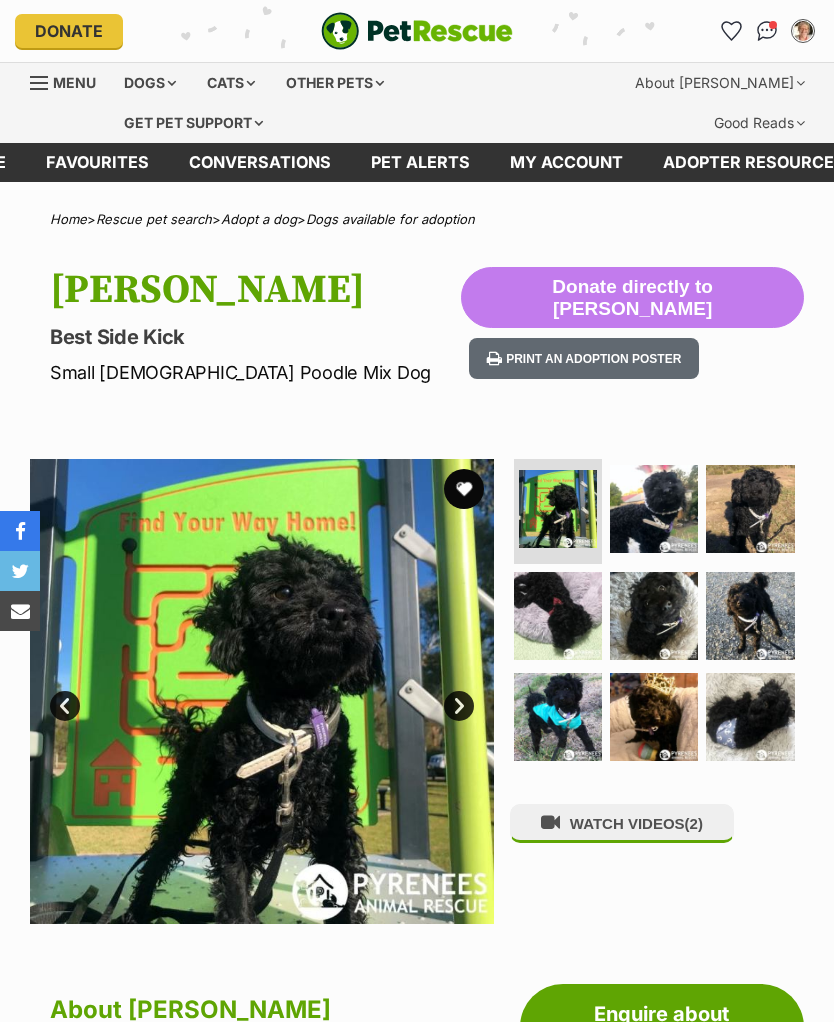 click on "WATCH VIDEOS
(2)" at bounding box center [622, 823] 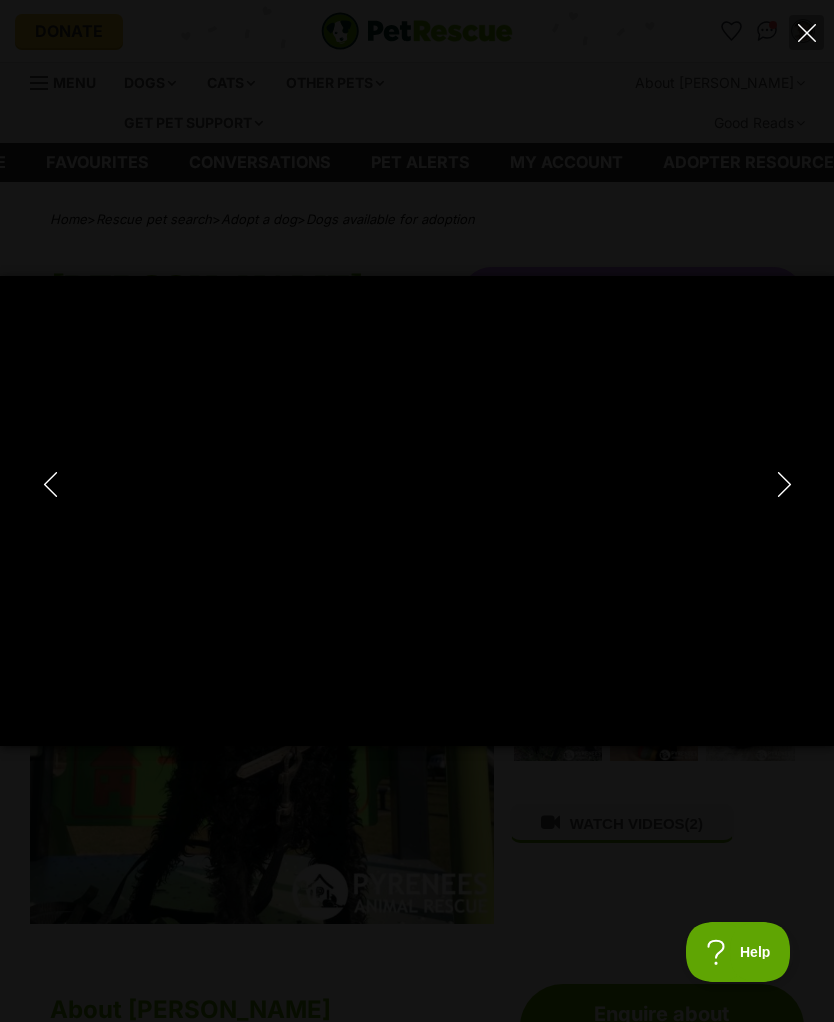 scroll, scrollTop: 0, scrollLeft: 0, axis: both 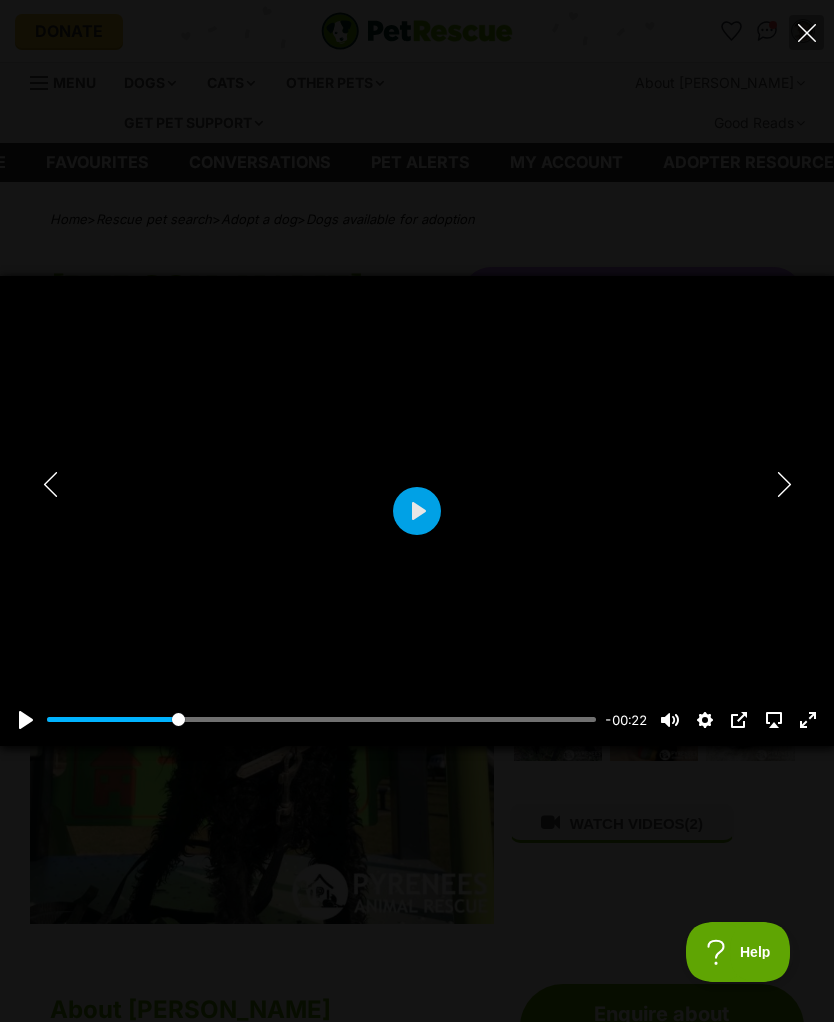click at bounding box center (784, 485) 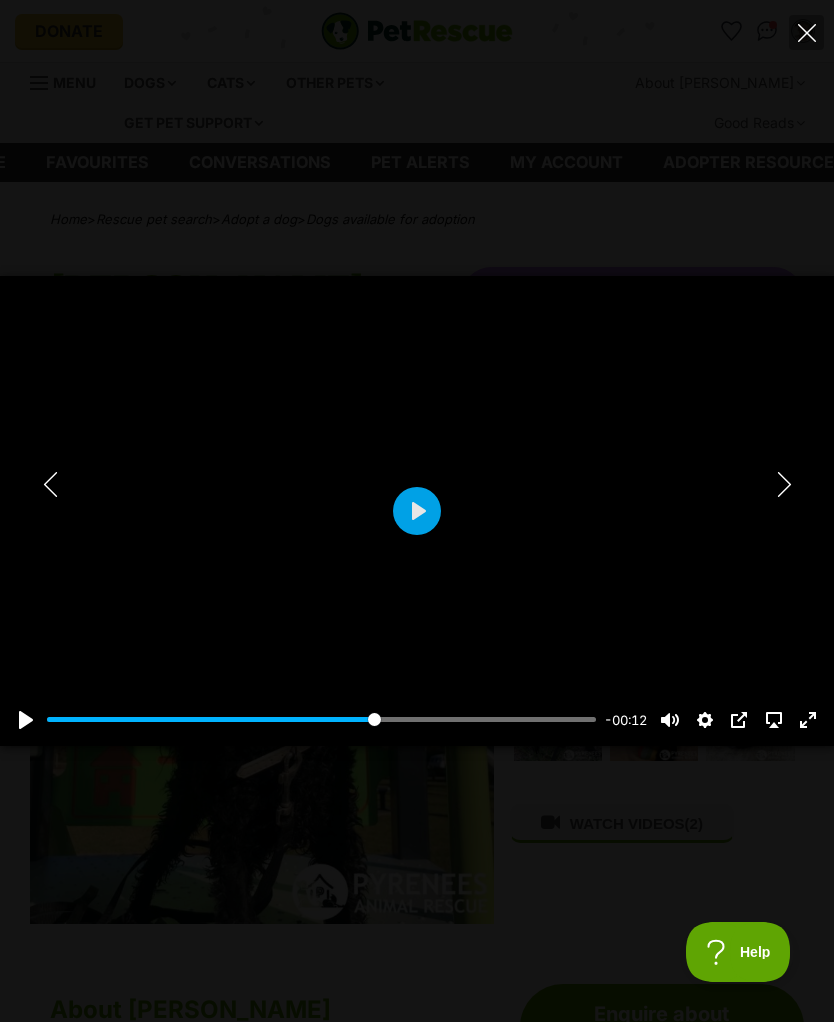 type on "59.97" 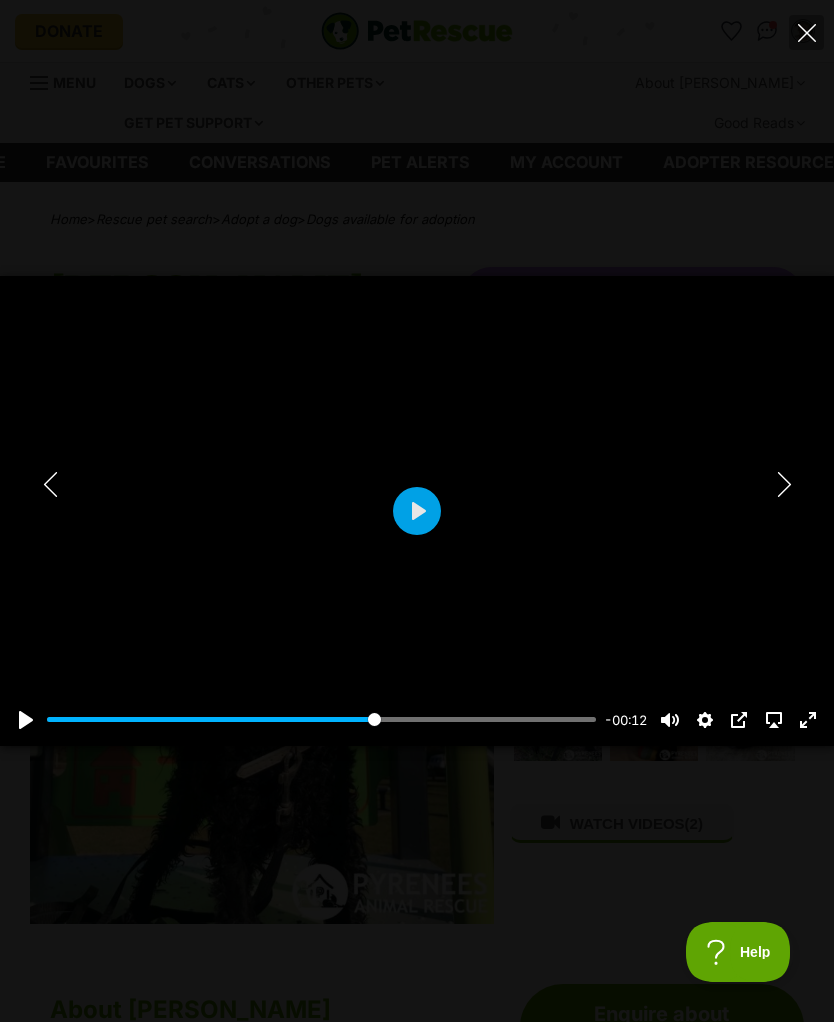 click at bounding box center (784, 485) 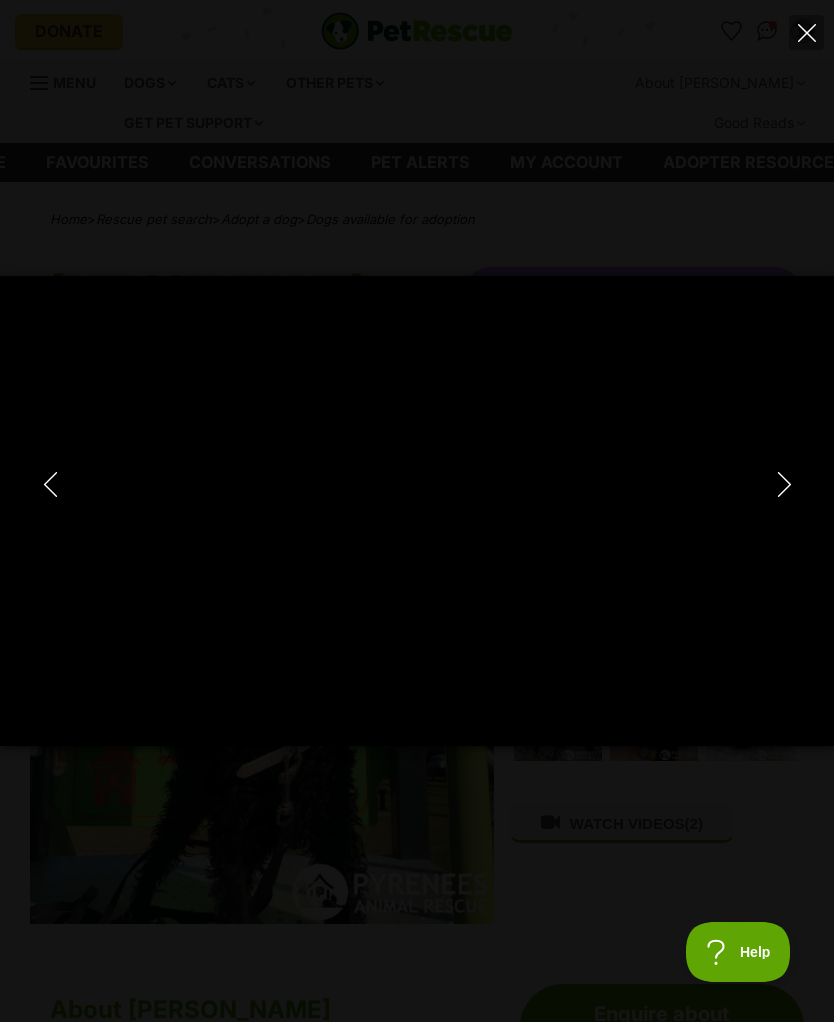 scroll, scrollTop: 0, scrollLeft: 0, axis: both 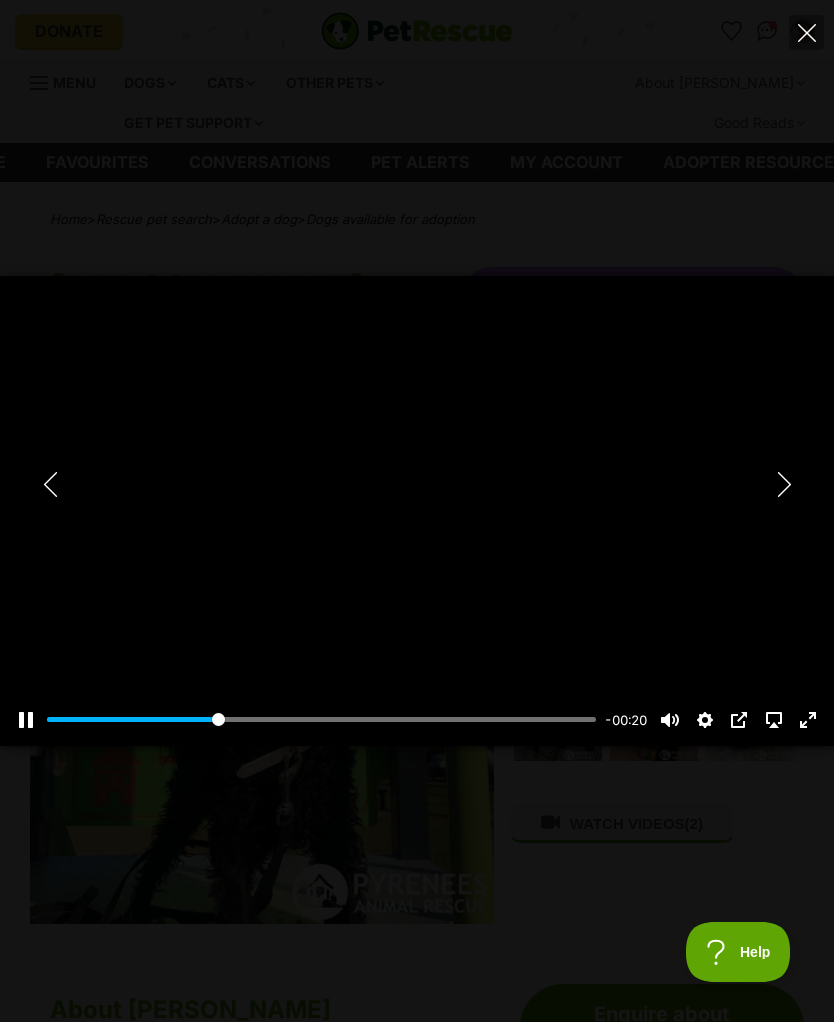 click 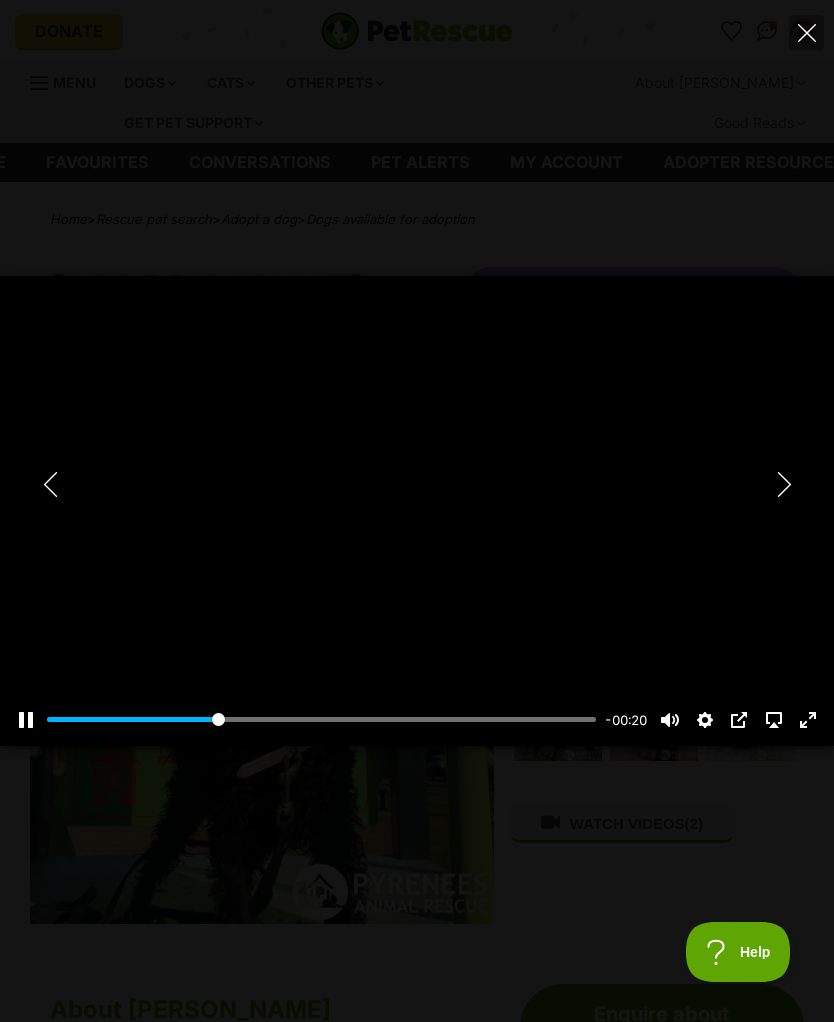 type on "31.29" 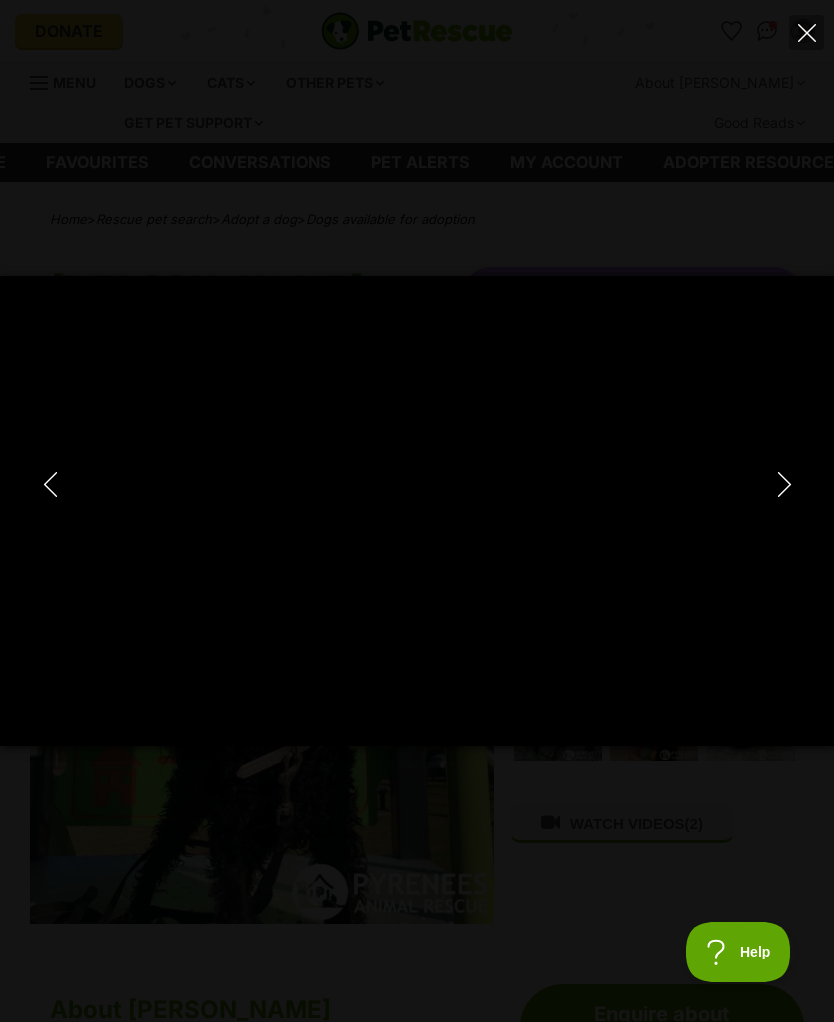click 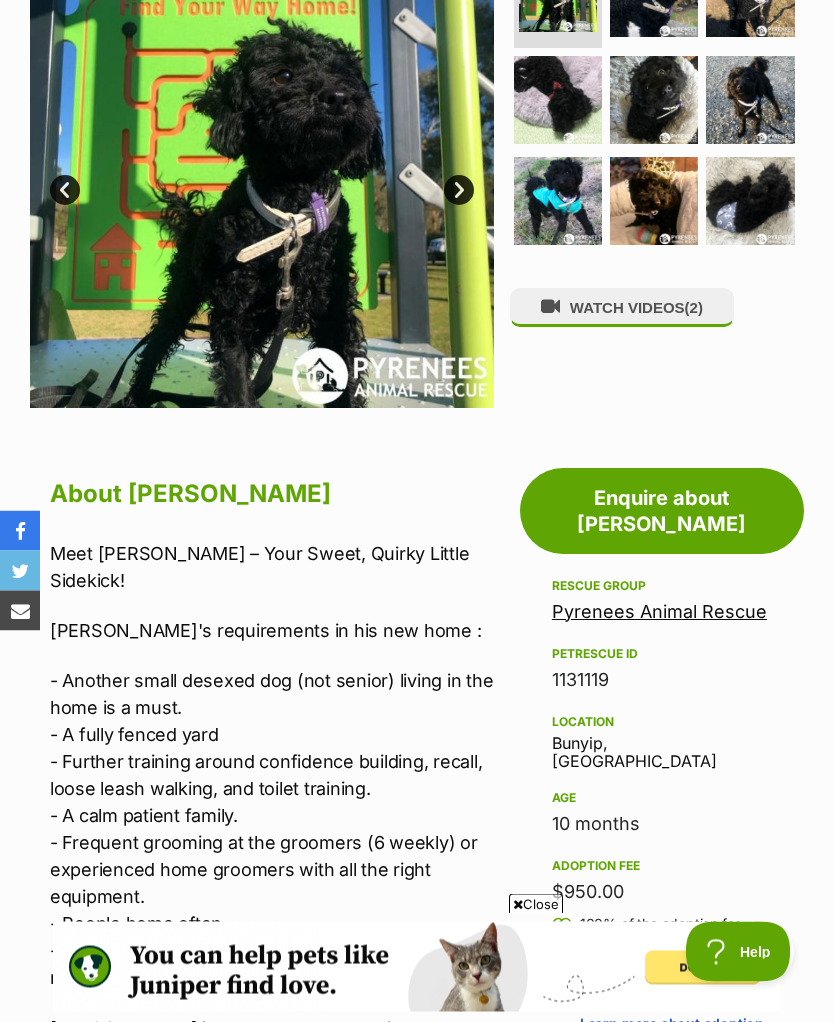 scroll, scrollTop: 529, scrollLeft: 0, axis: vertical 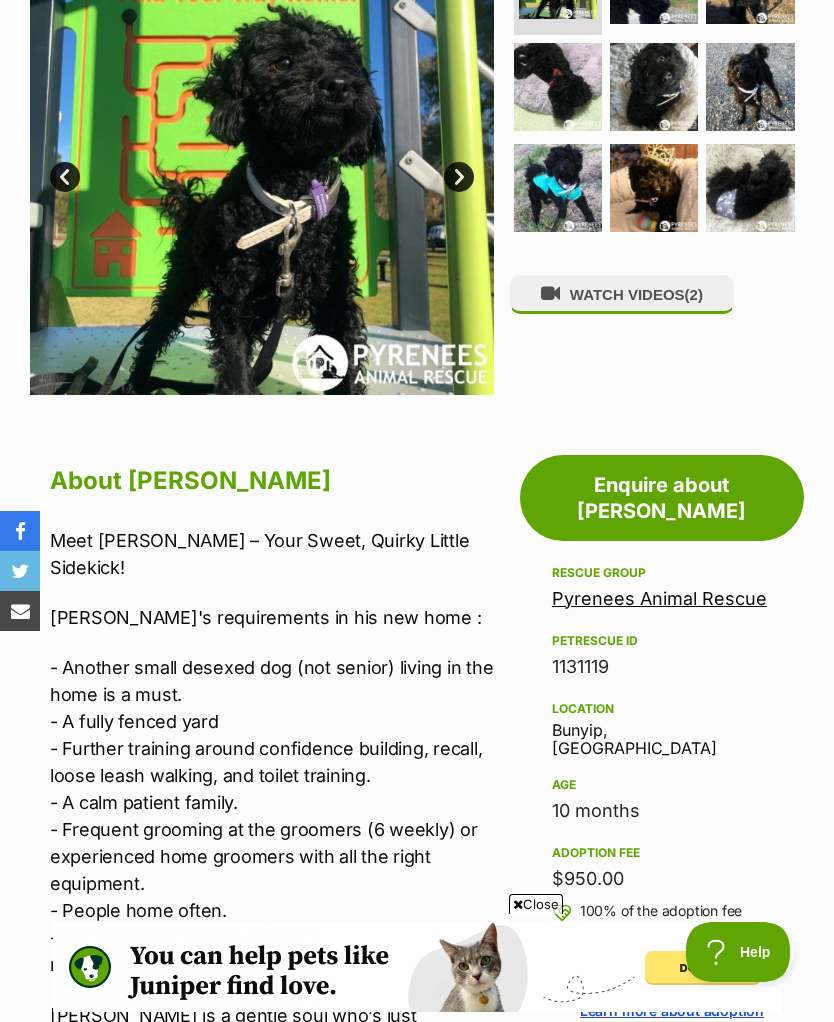 click at bounding box center (518, 904) 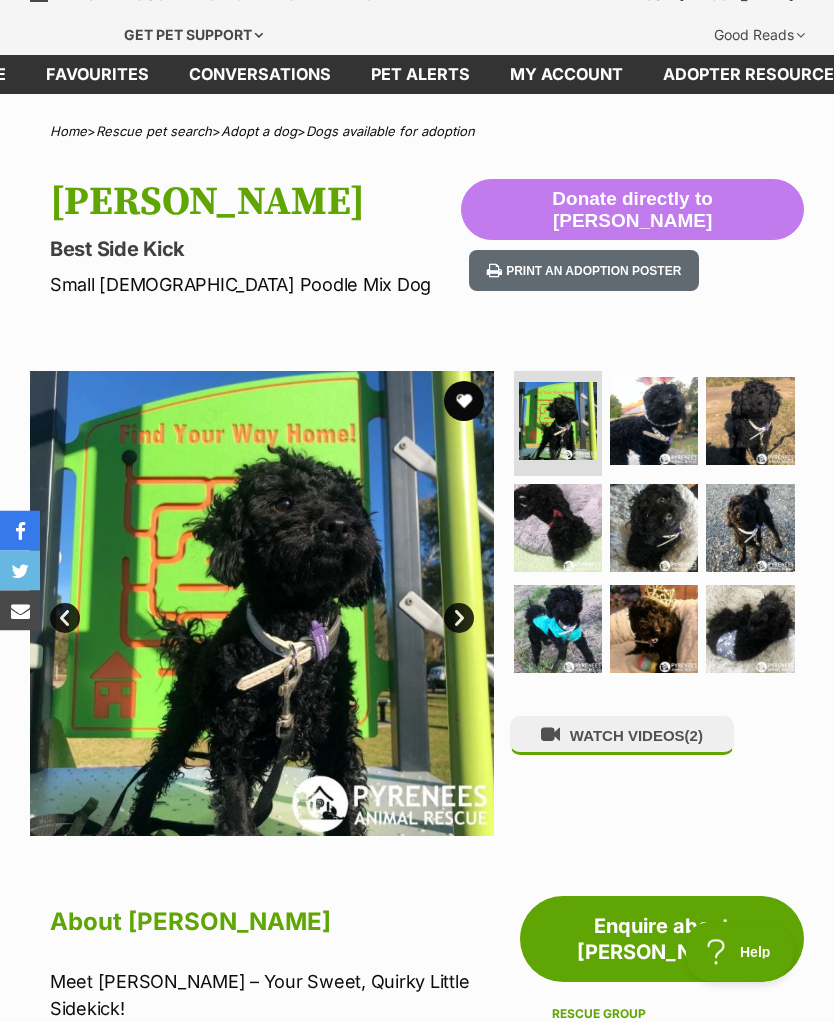 scroll, scrollTop: 0, scrollLeft: 0, axis: both 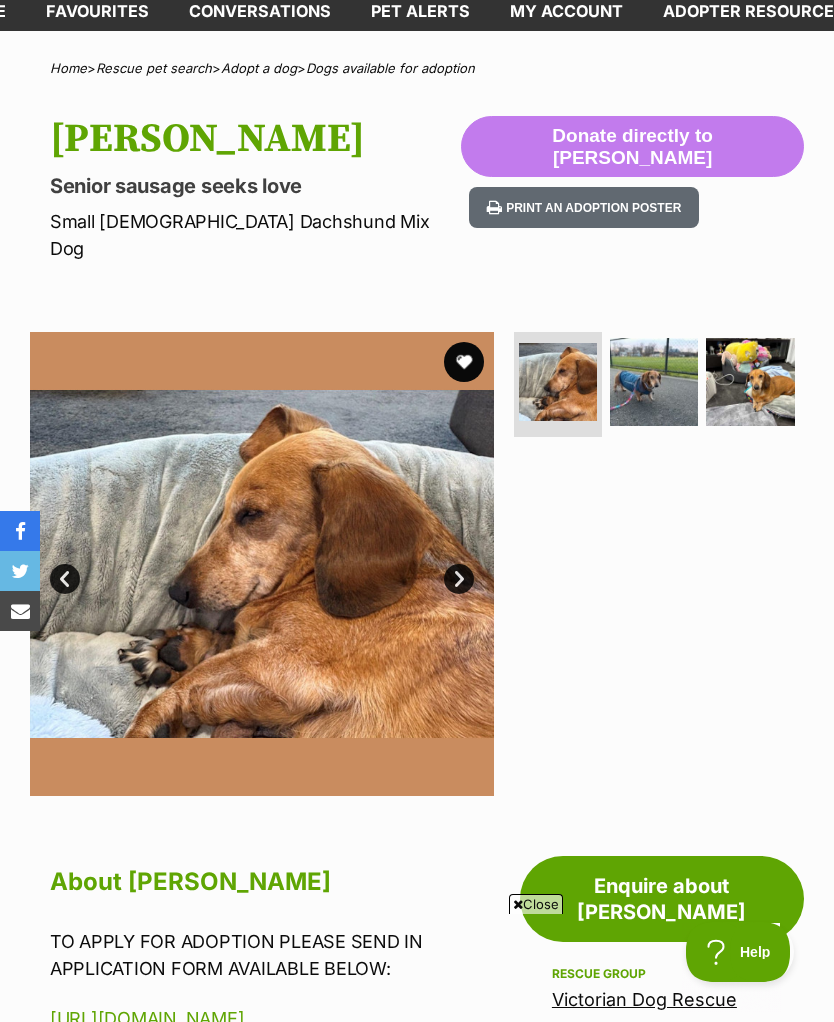 click on "Next" at bounding box center [459, 579] 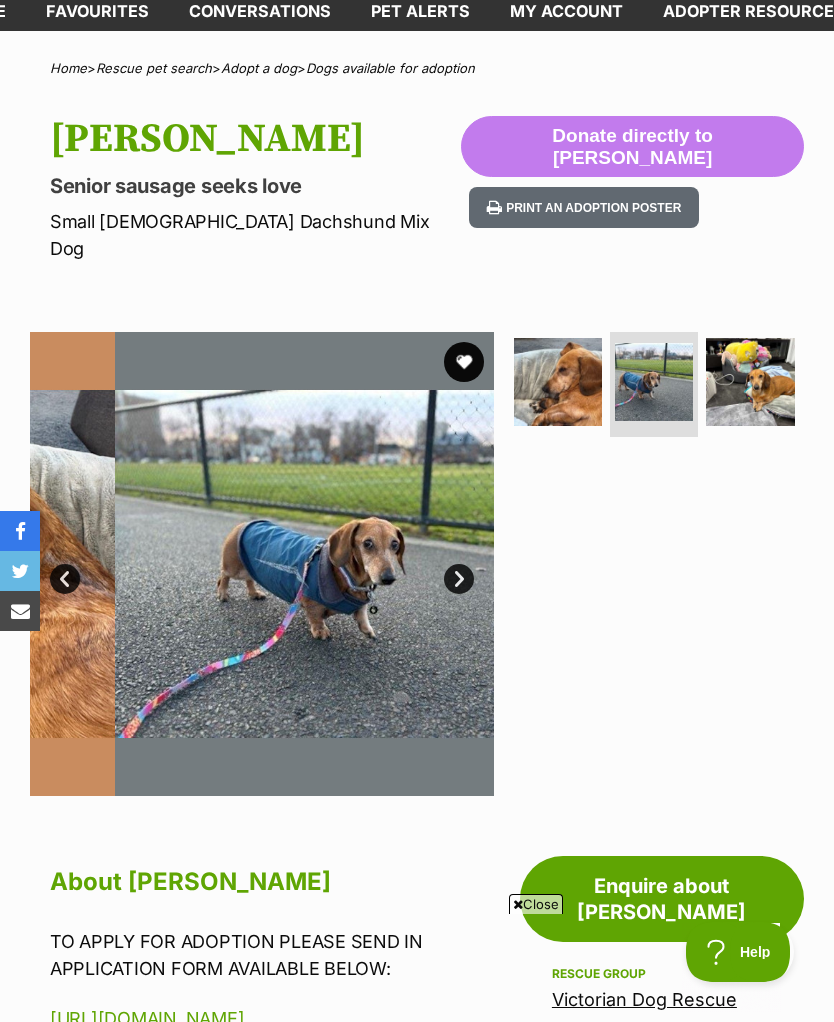 scroll, scrollTop: 0, scrollLeft: 0, axis: both 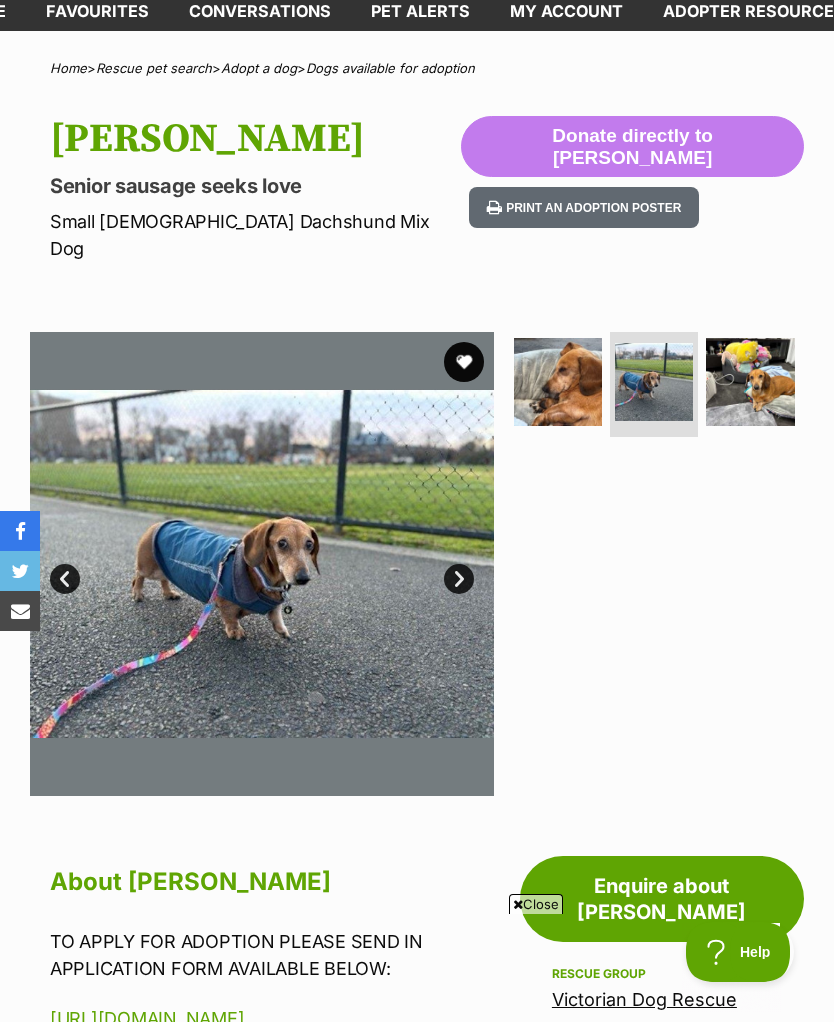click on "Next" at bounding box center (459, 579) 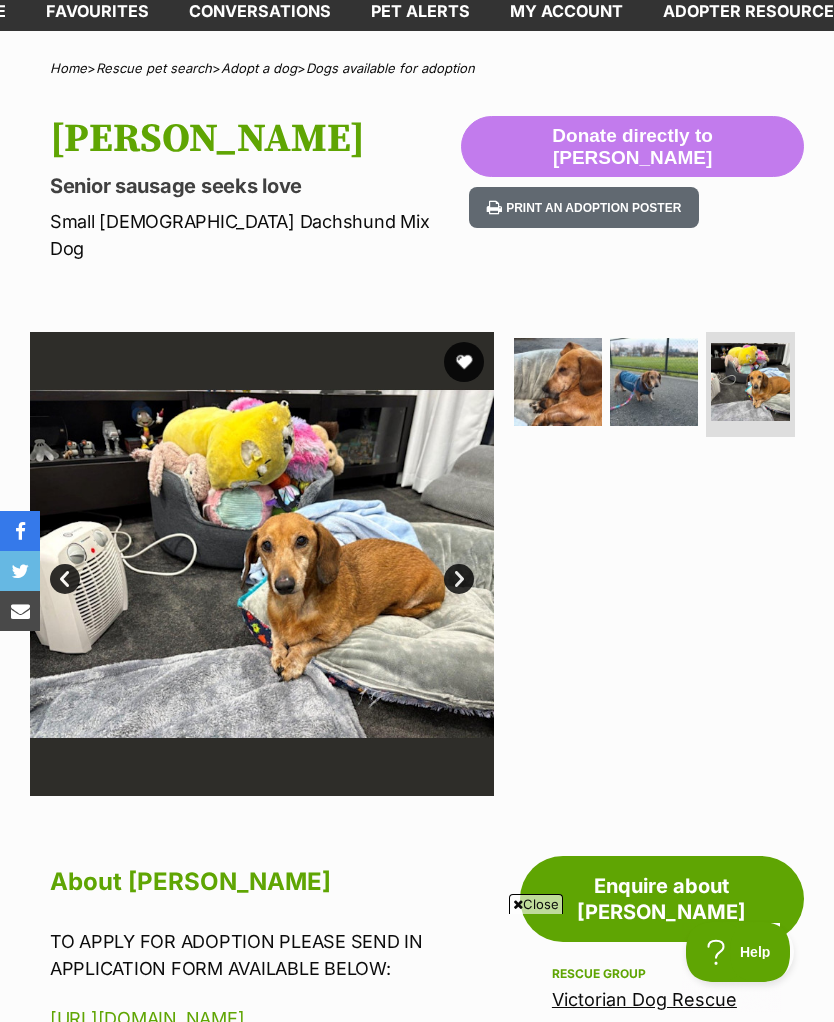 click on "Next" at bounding box center [459, 579] 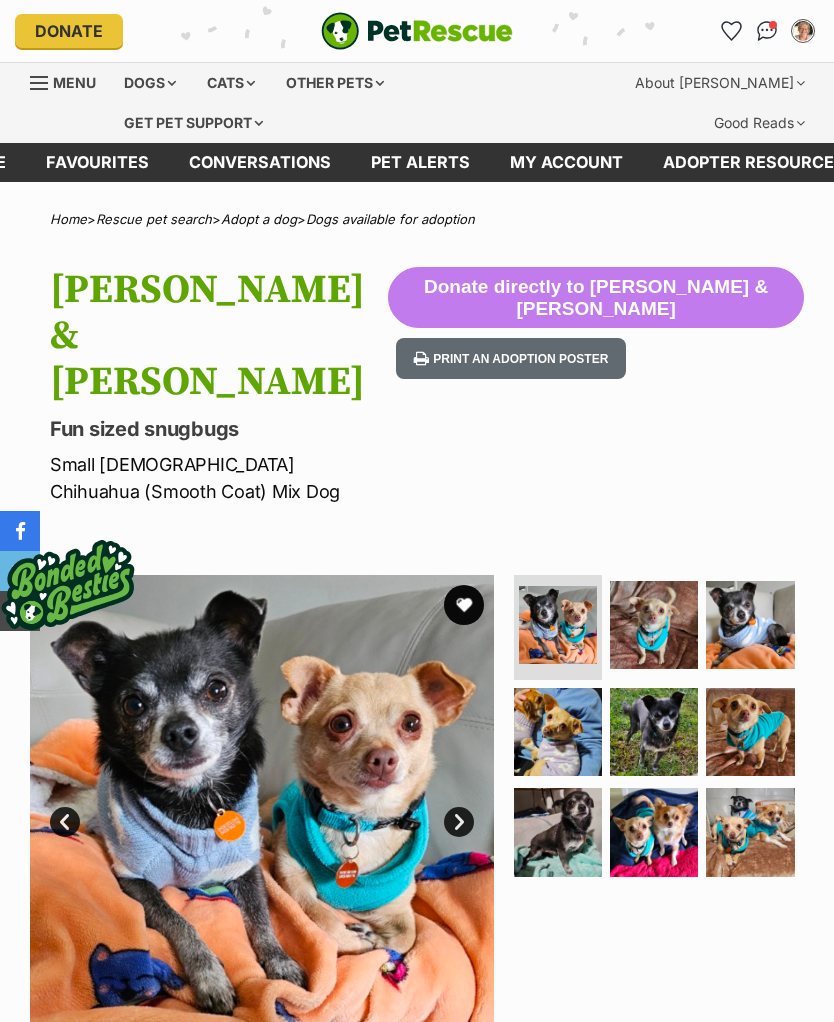 scroll, scrollTop: 0, scrollLeft: 0, axis: both 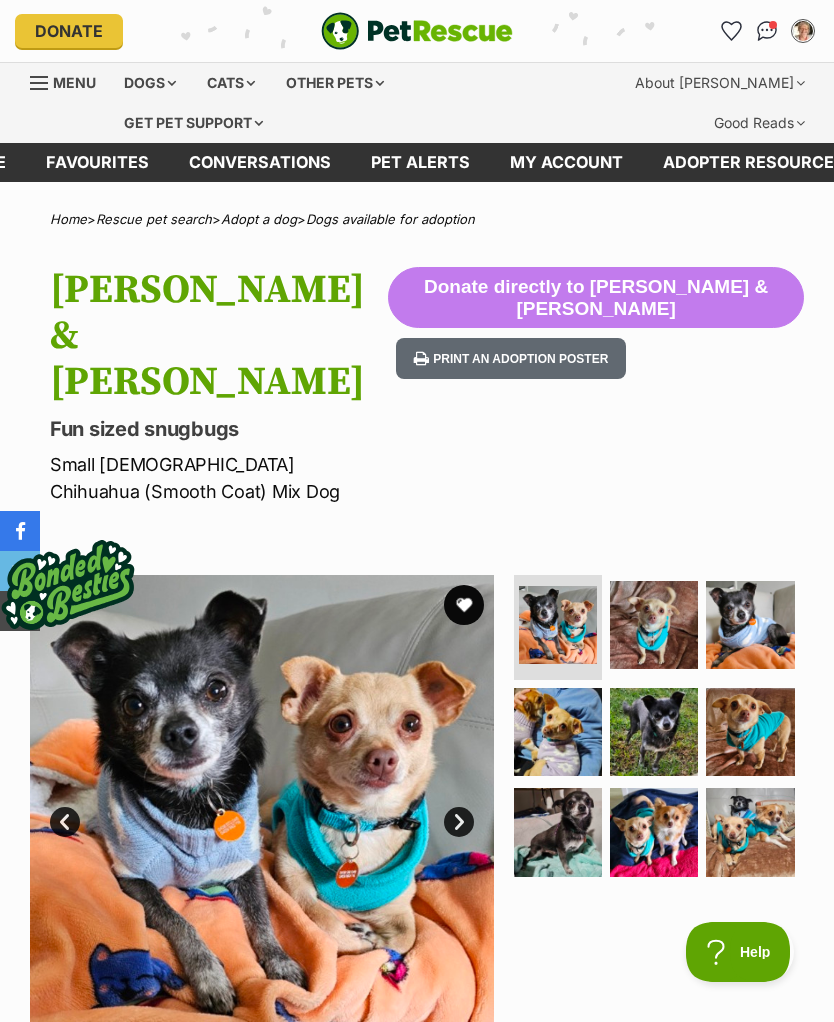click on "Next" at bounding box center [459, 822] 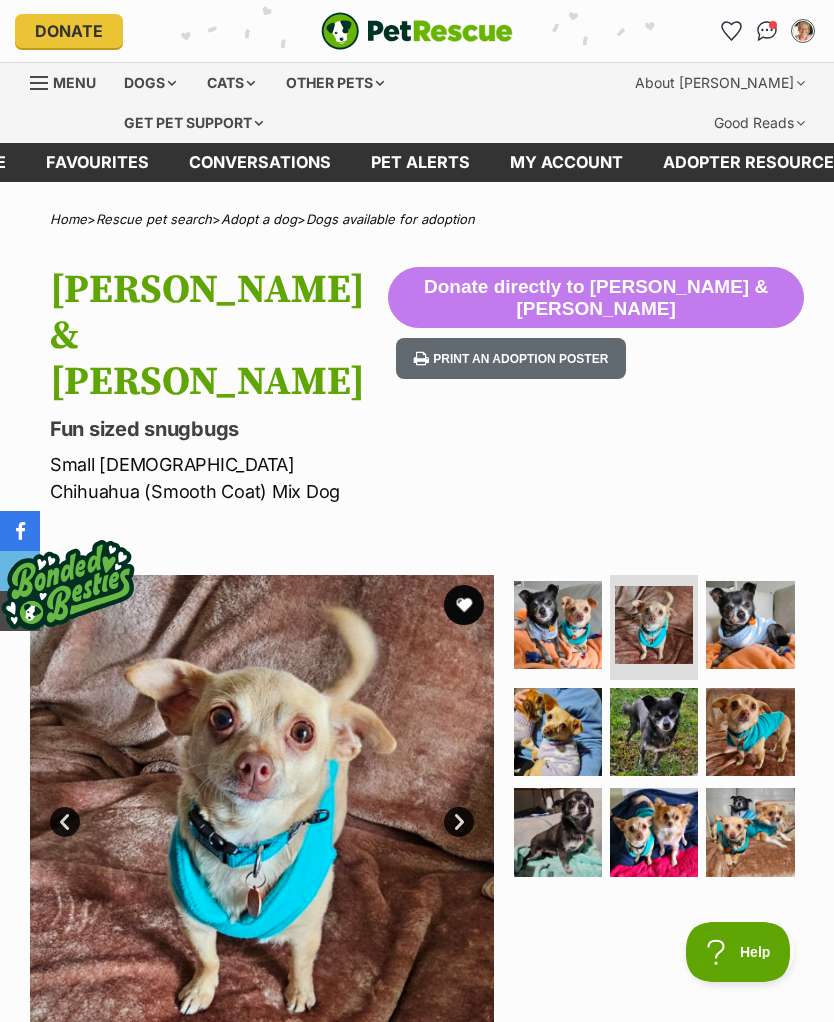 scroll, scrollTop: 0, scrollLeft: 0, axis: both 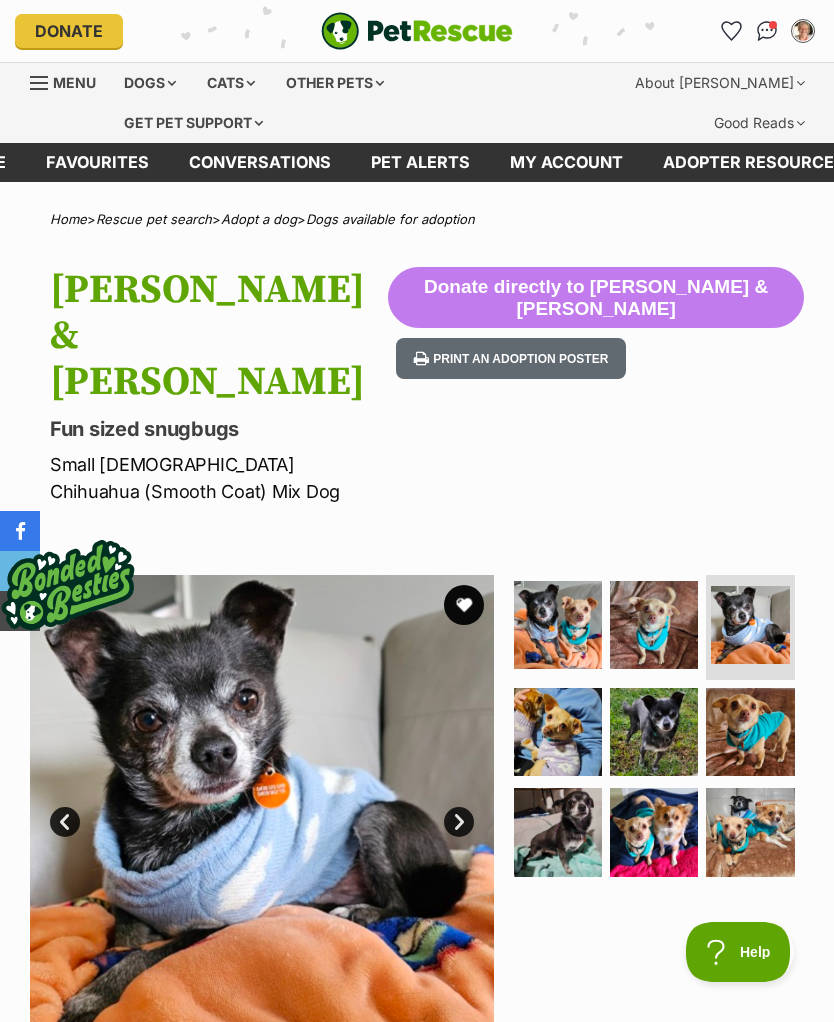 click on "Next" at bounding box center (459, 822) 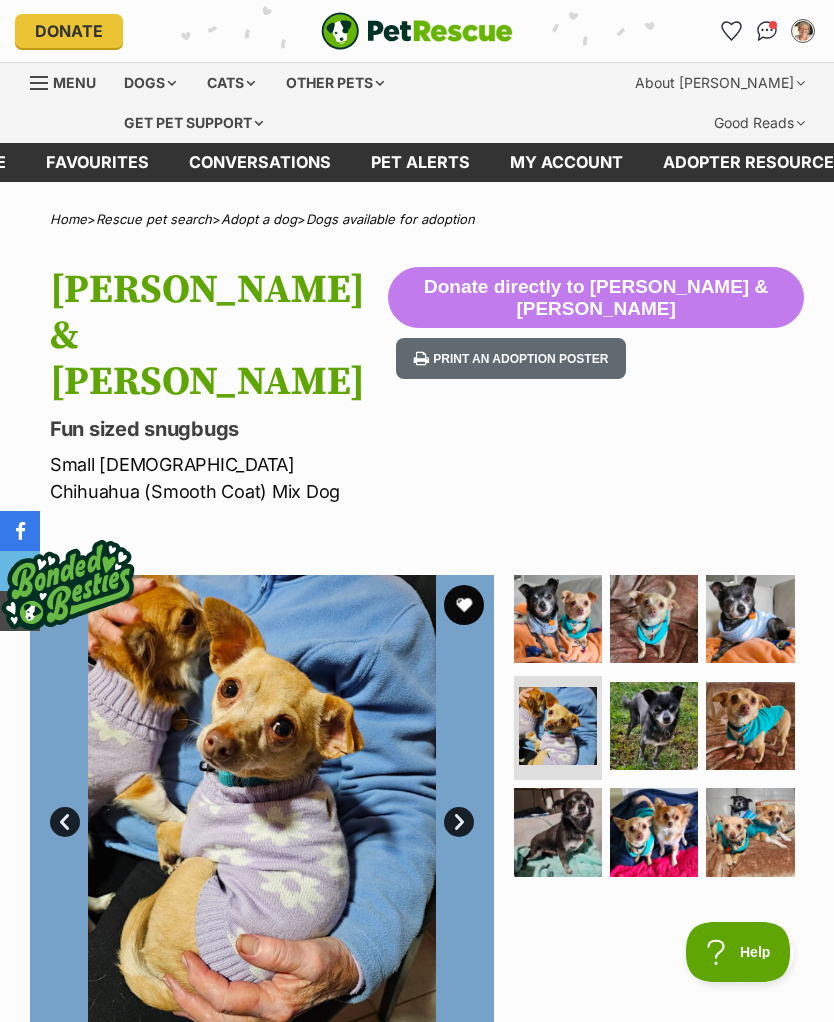 click on "Next" at bounding box center (459, 822) 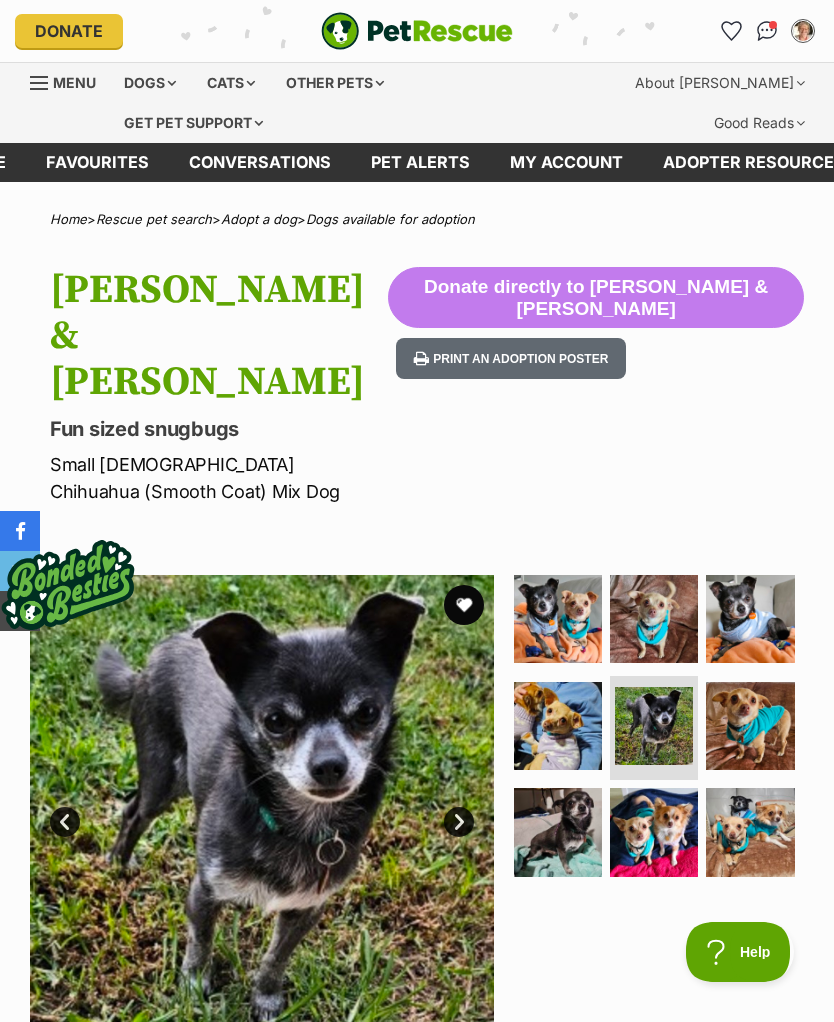 click on "Next" at bounding box center (459, 822) 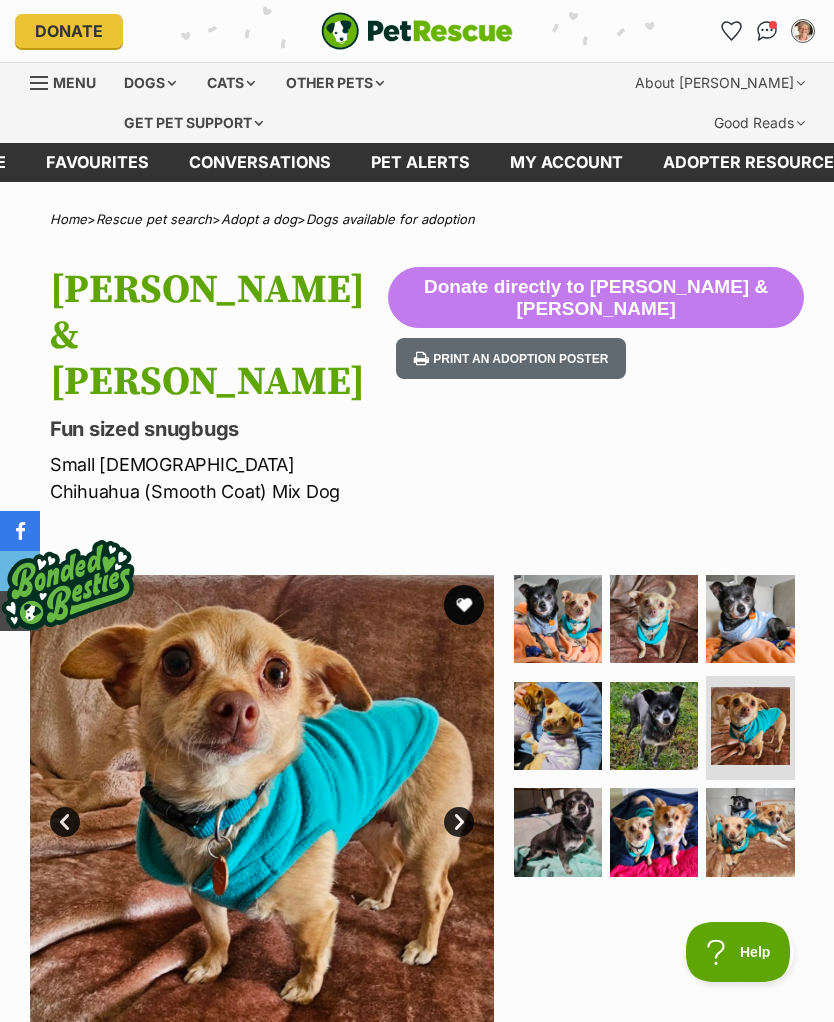click on "Next" at bounding box center (459, 822) 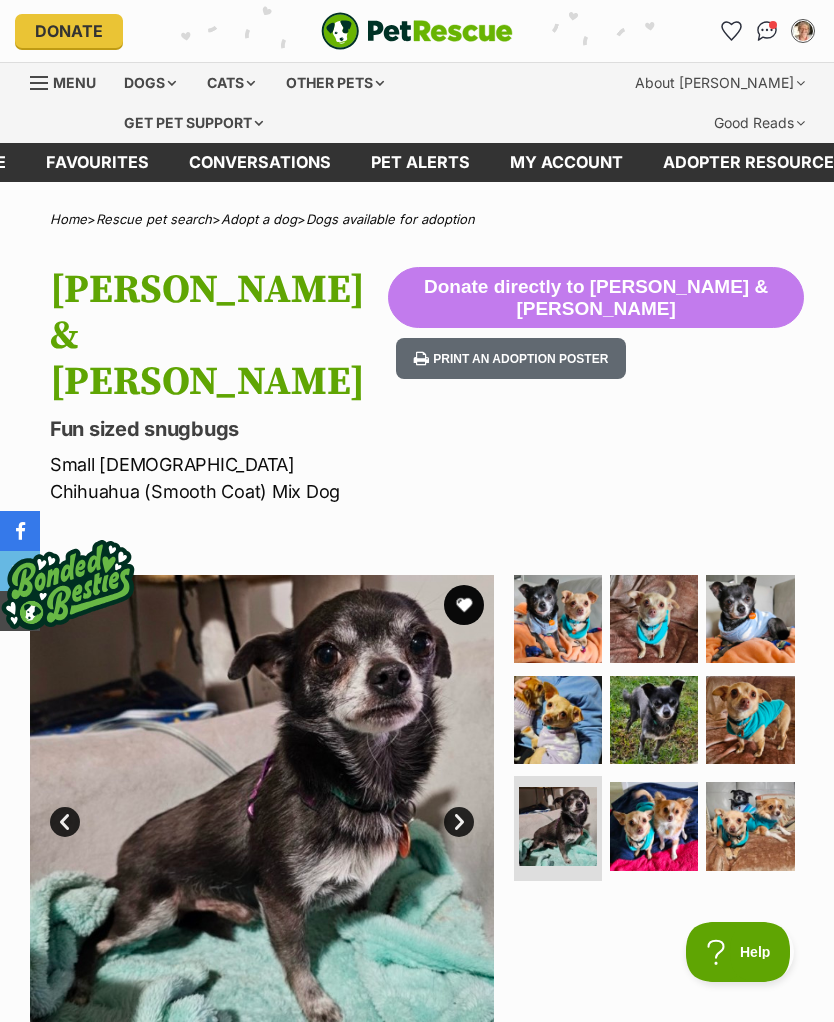 scroll, scrollTop: 0, scrollLeft: 0, axis: both 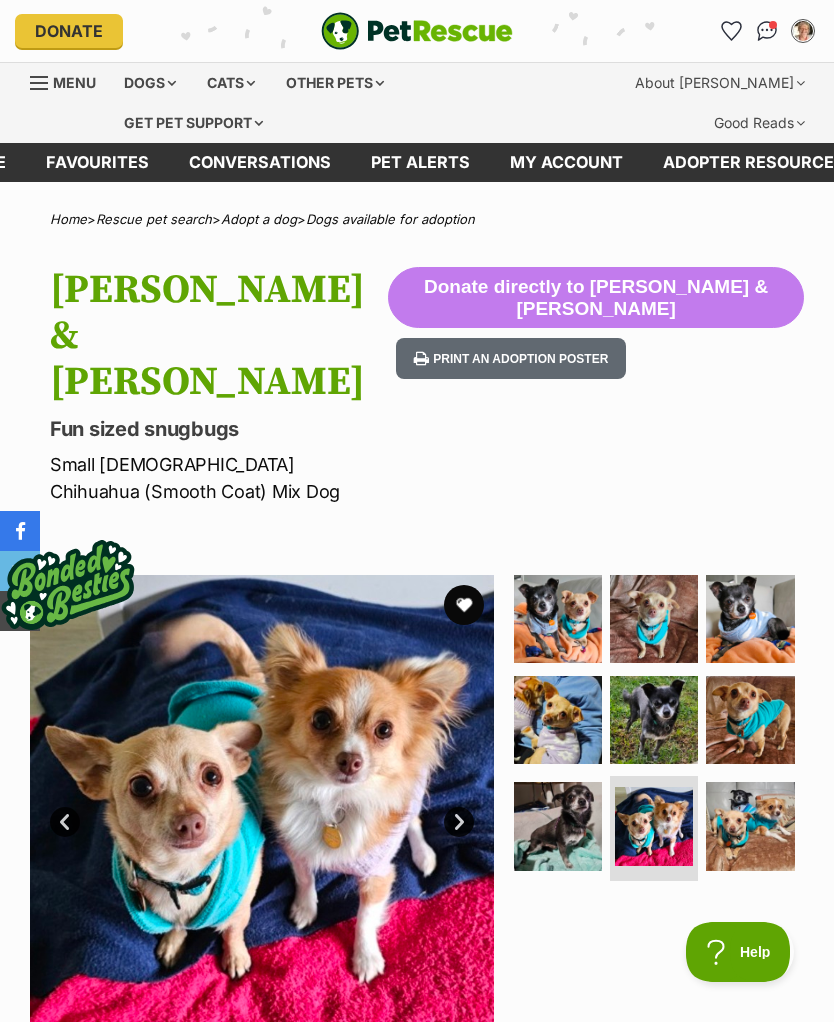 click on "Next" at bounding box center (459, 822) 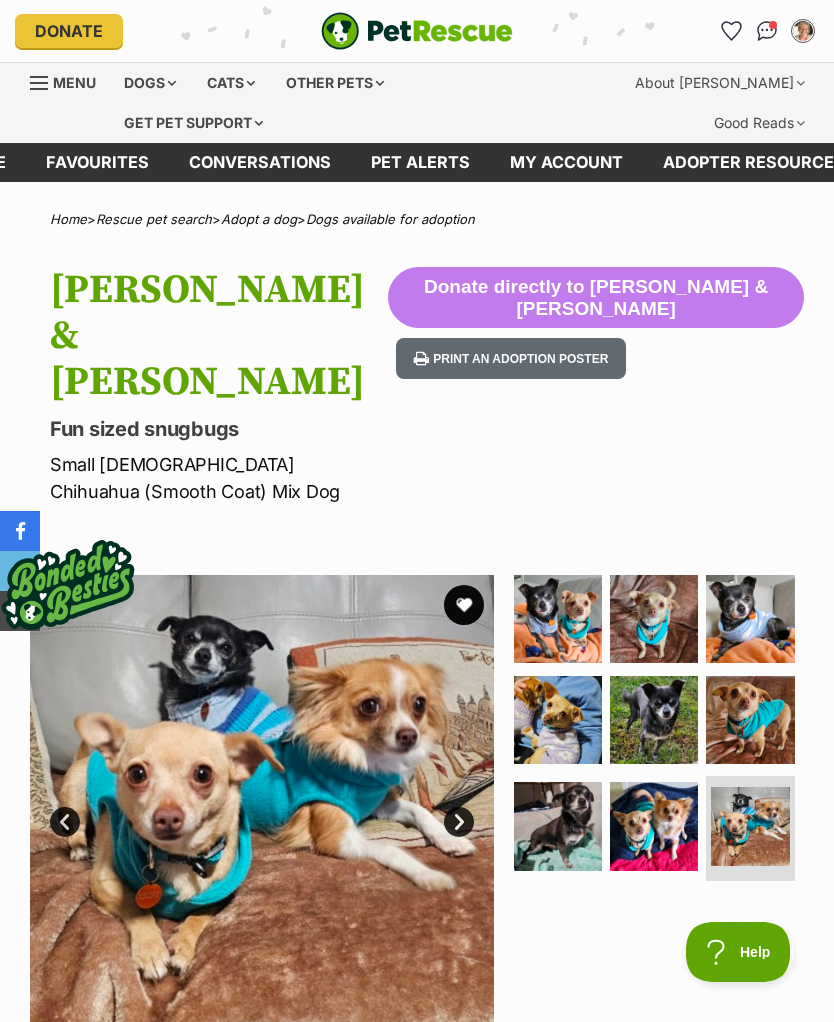 click on "Next" at bounding box center [459, 822] 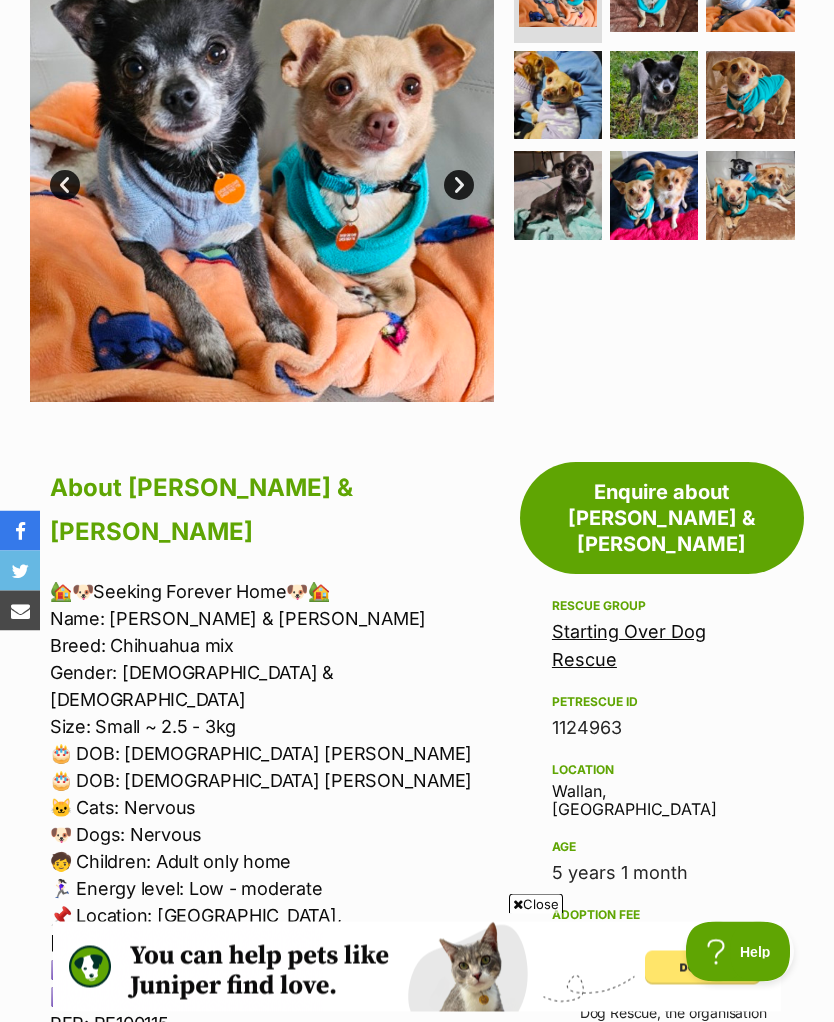 scroll, scrollTop: 637, scrollLeft: 0, axis: vertical 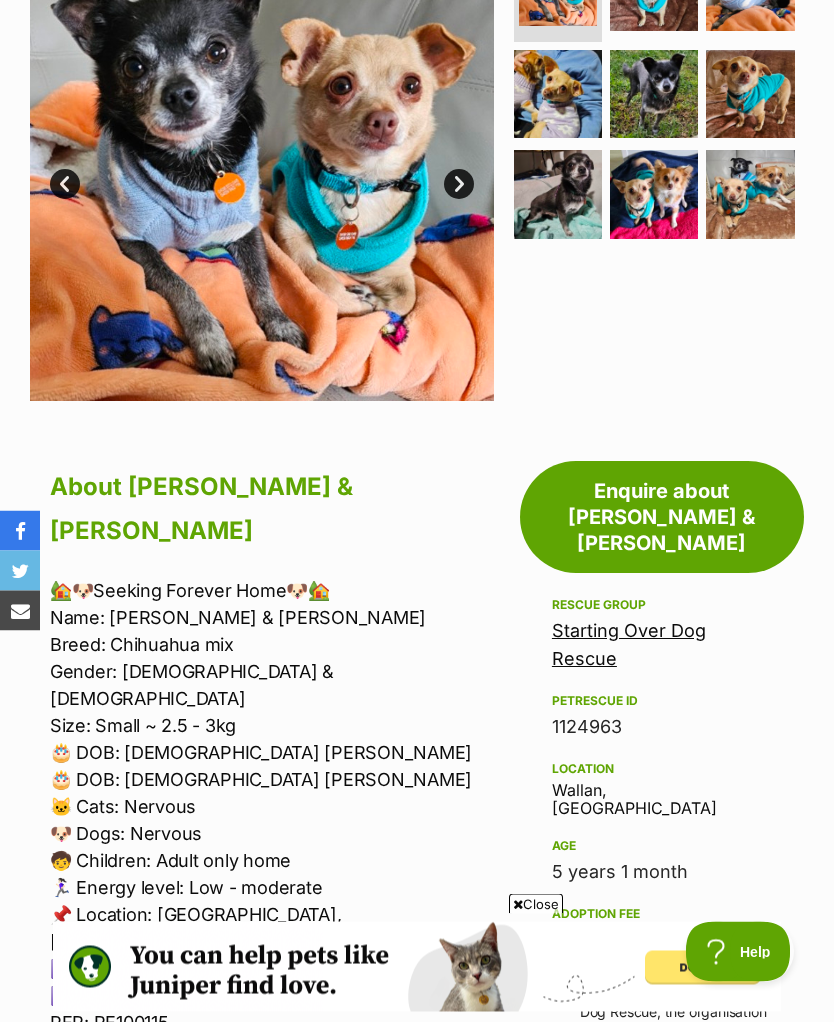 click on "Close" at bounding box center (536, 904) 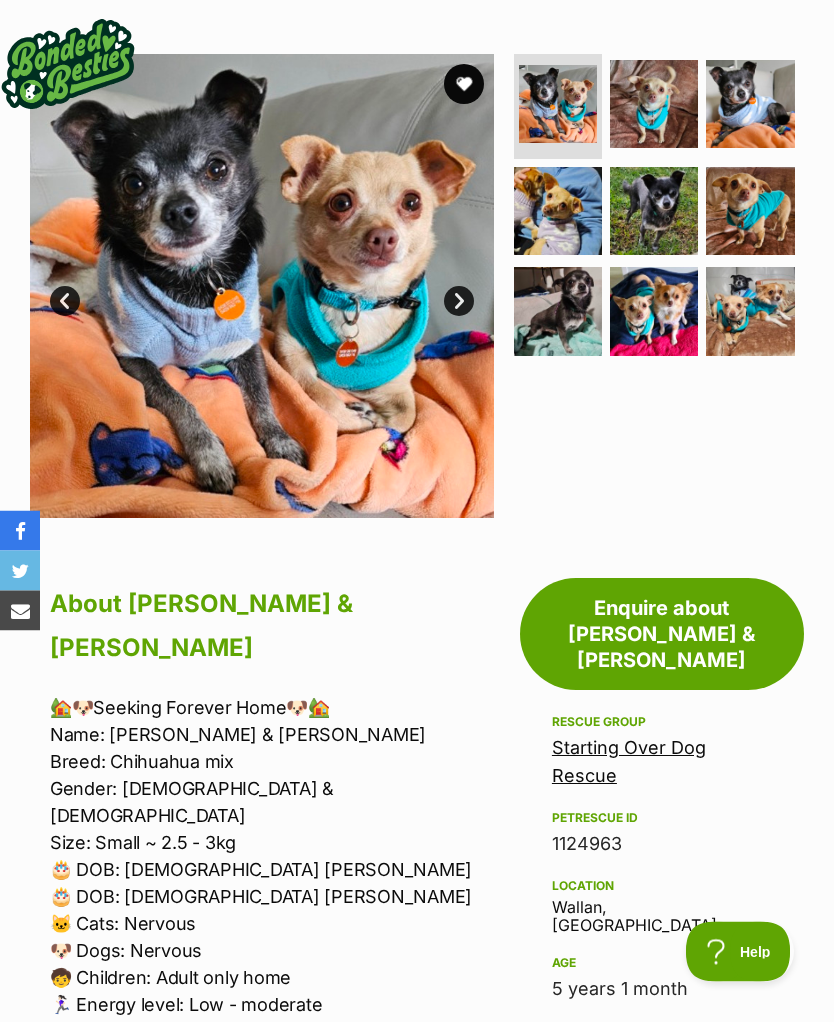scroll, scrollTop: 516, scrollLeft: 0, axis: vertical 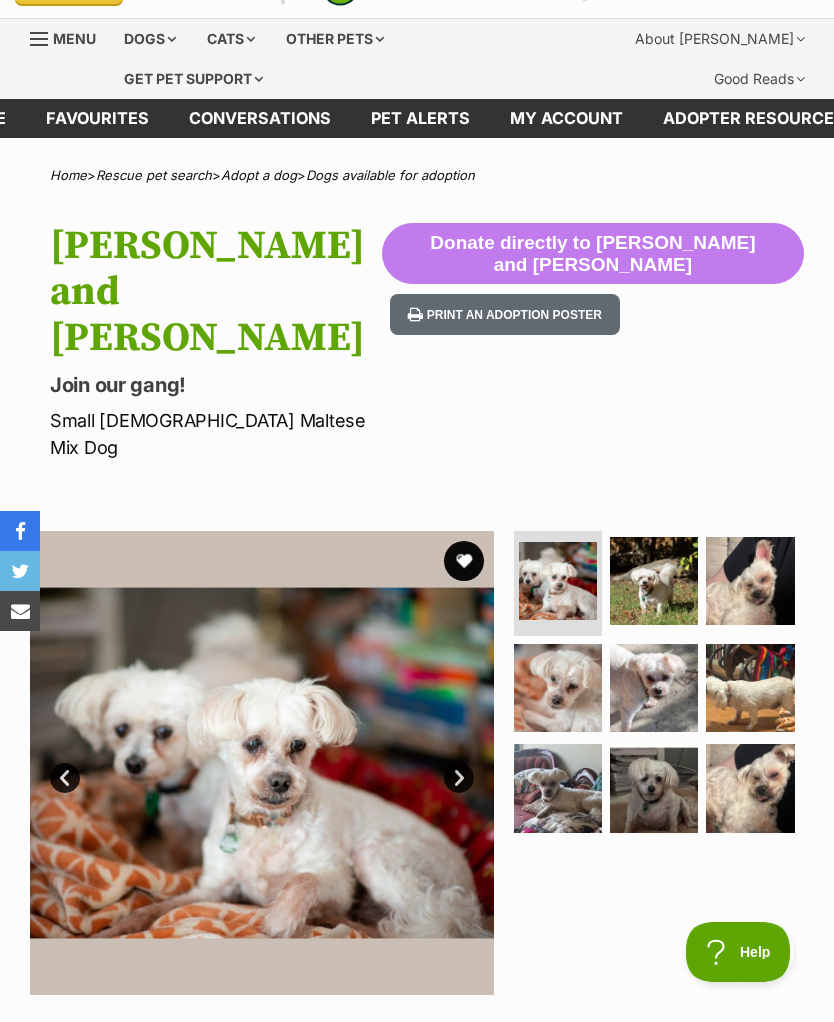 click on "Next" at bounding box center (459, 778) 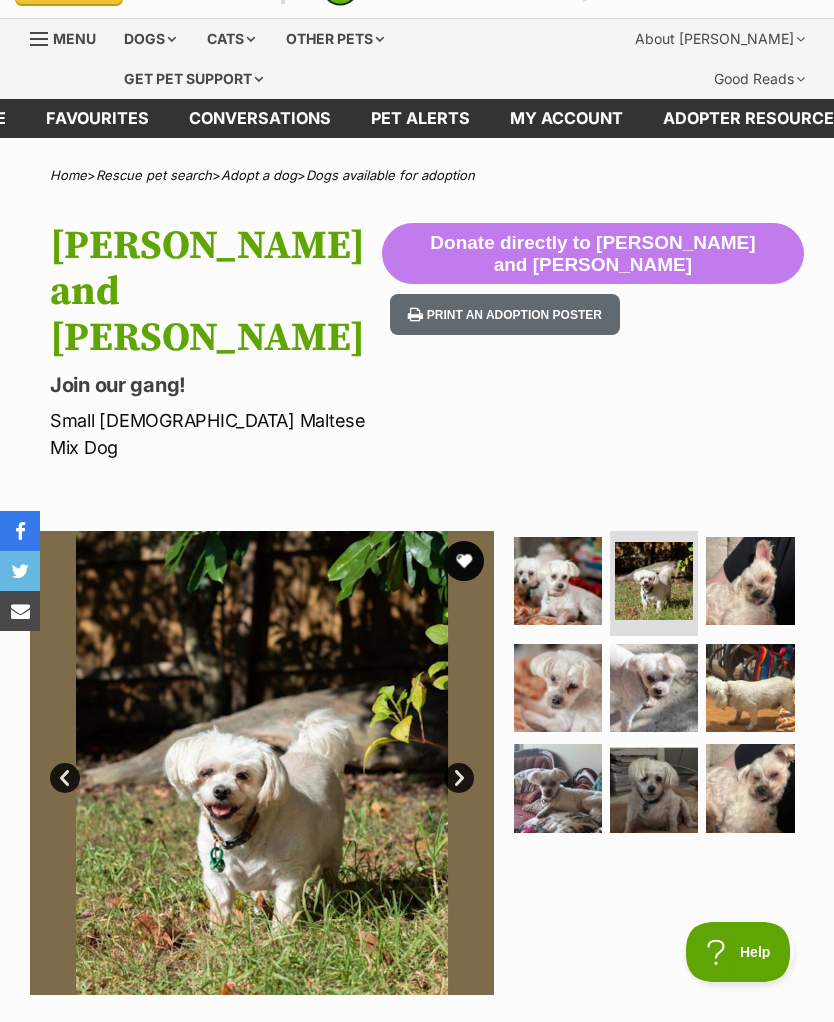 scroll, scrollTop: 0, scrollLeft: 0, axis: both 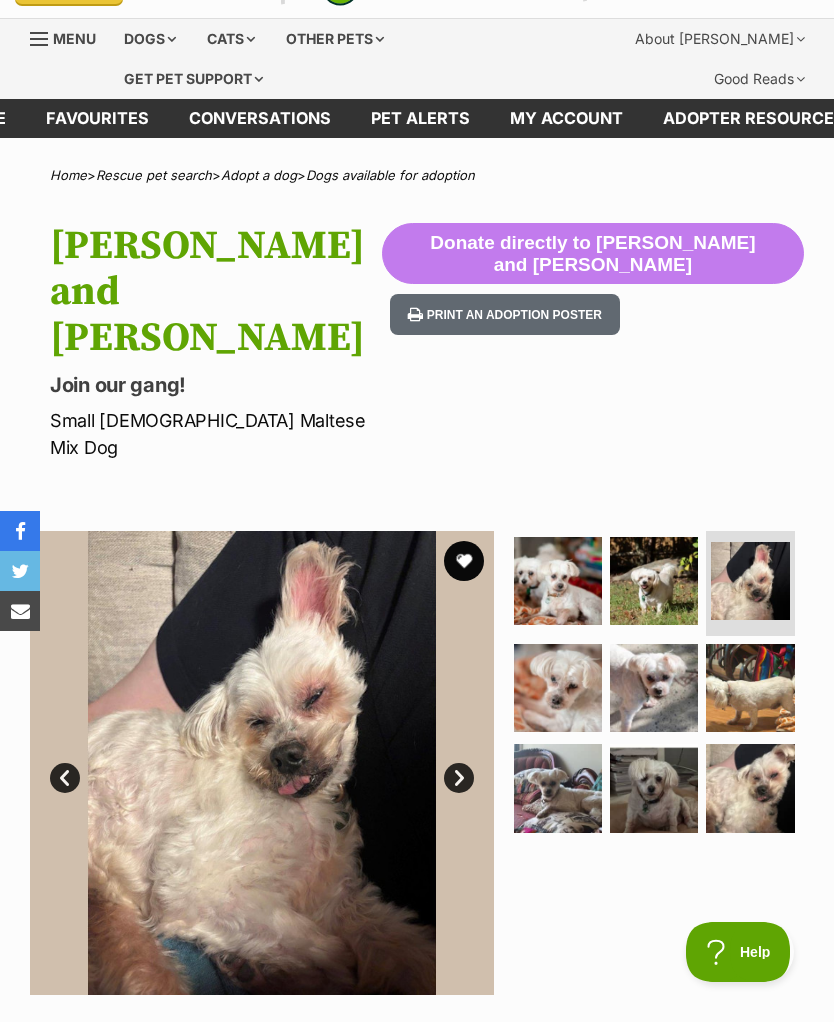 click on "Next" at bounding box center [459, 778] 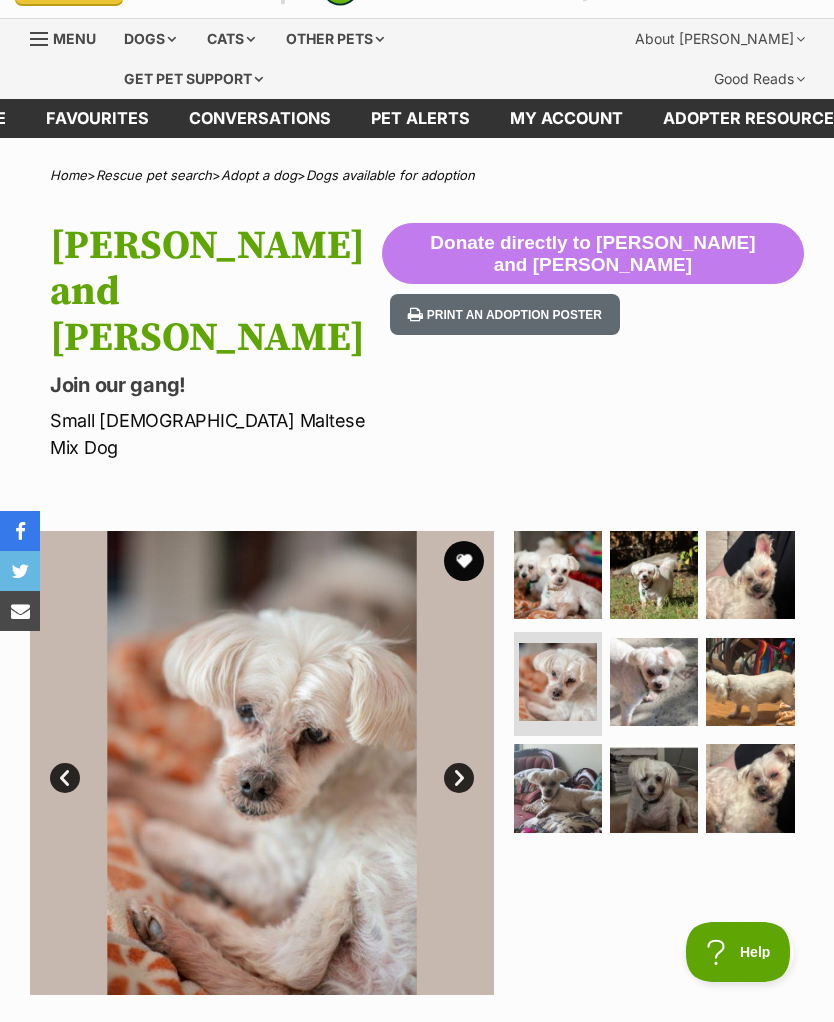 click on "Next" at bounding box center (459, 778) 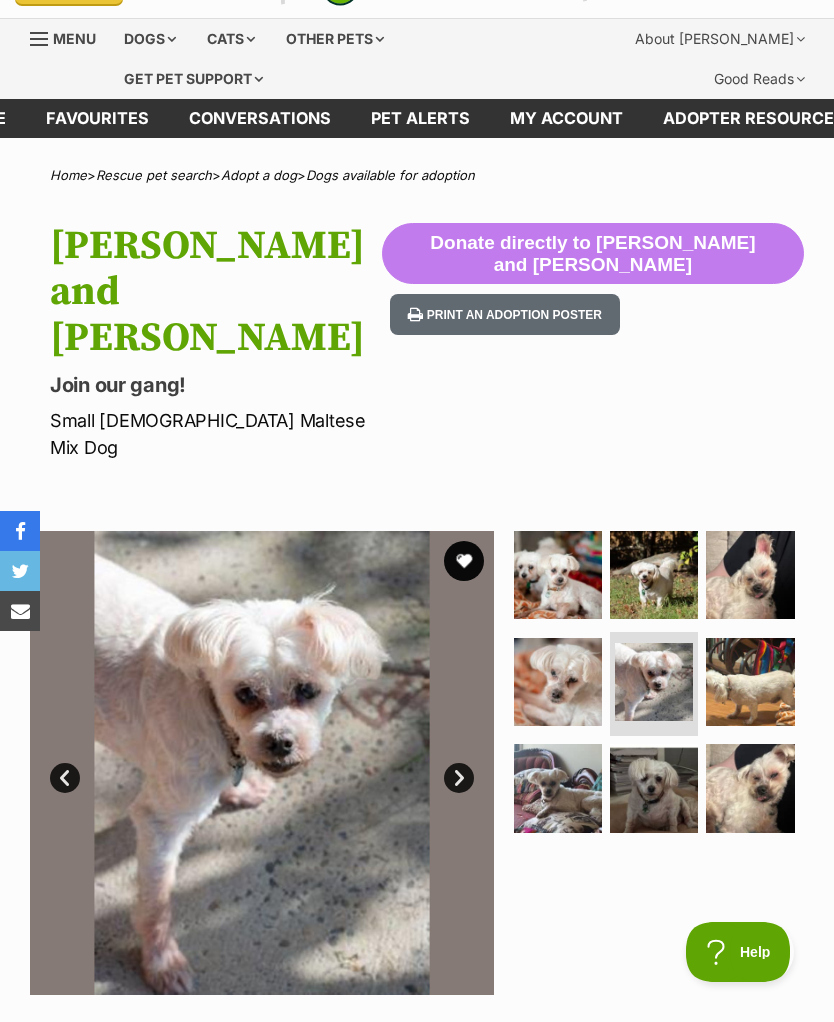 click on "Next" at bounding box center (459, 778) 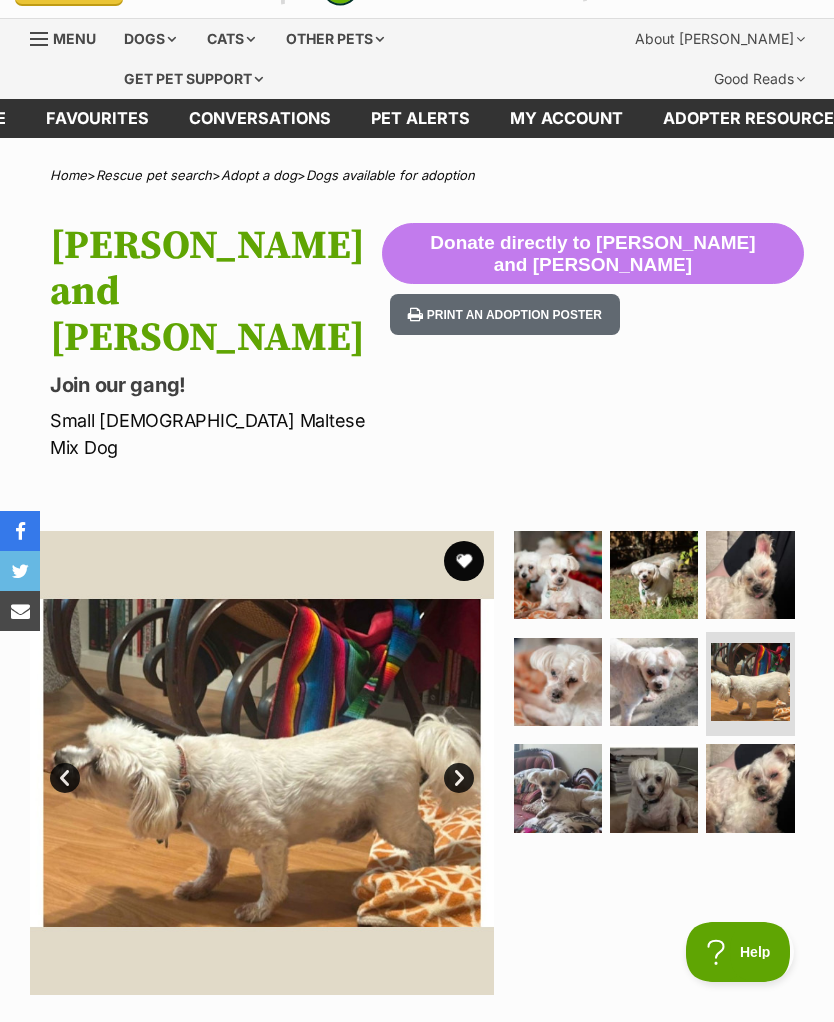 scroll, scrollTop: 0, scrollLeft: 0, axis: both 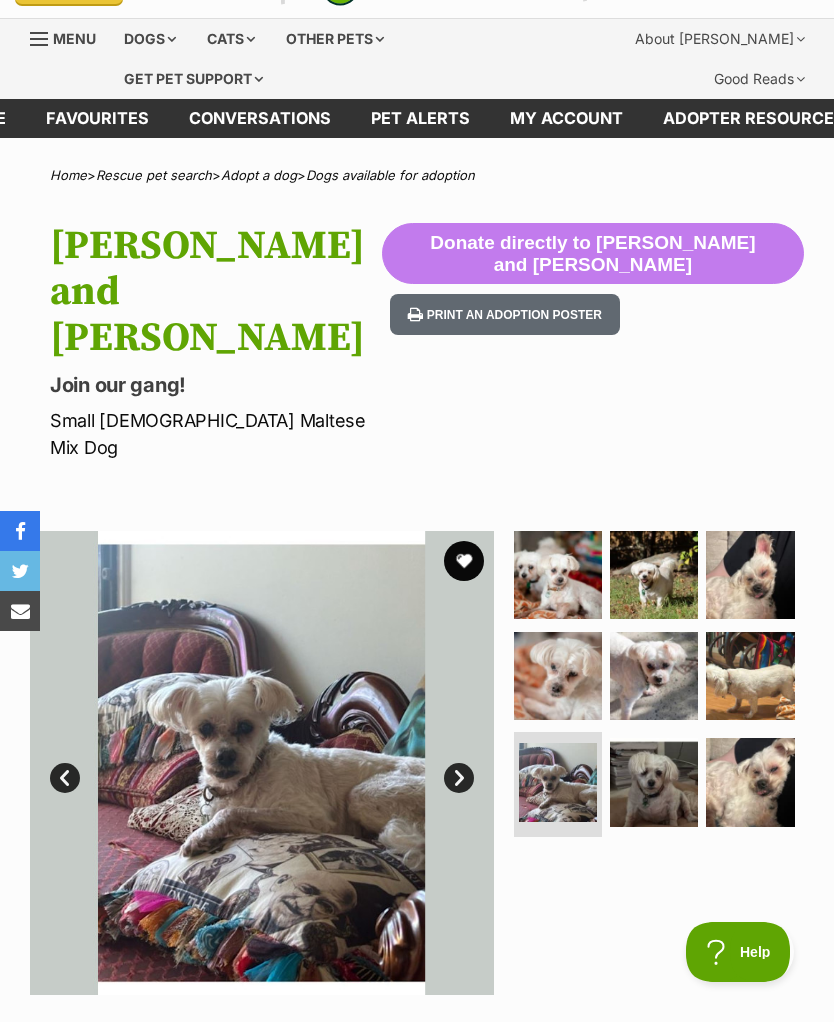 click on "Next" at bounding box center (459, 778) 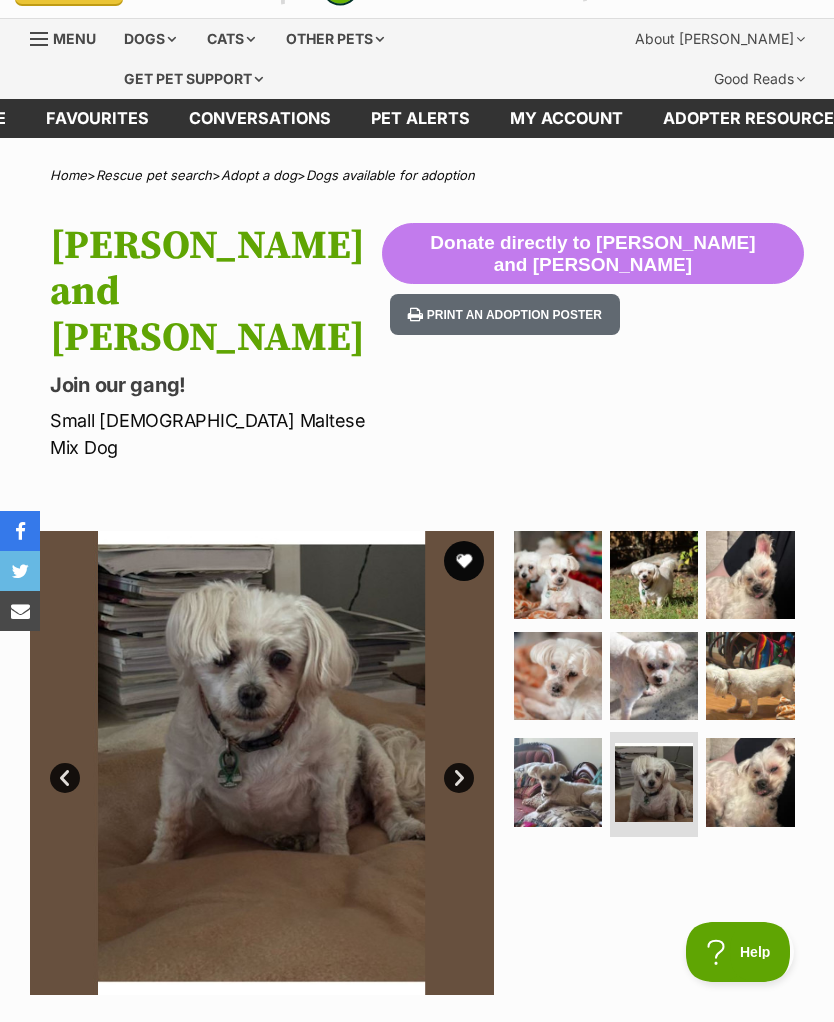 click on "Next" at bounding box center (459, 778) 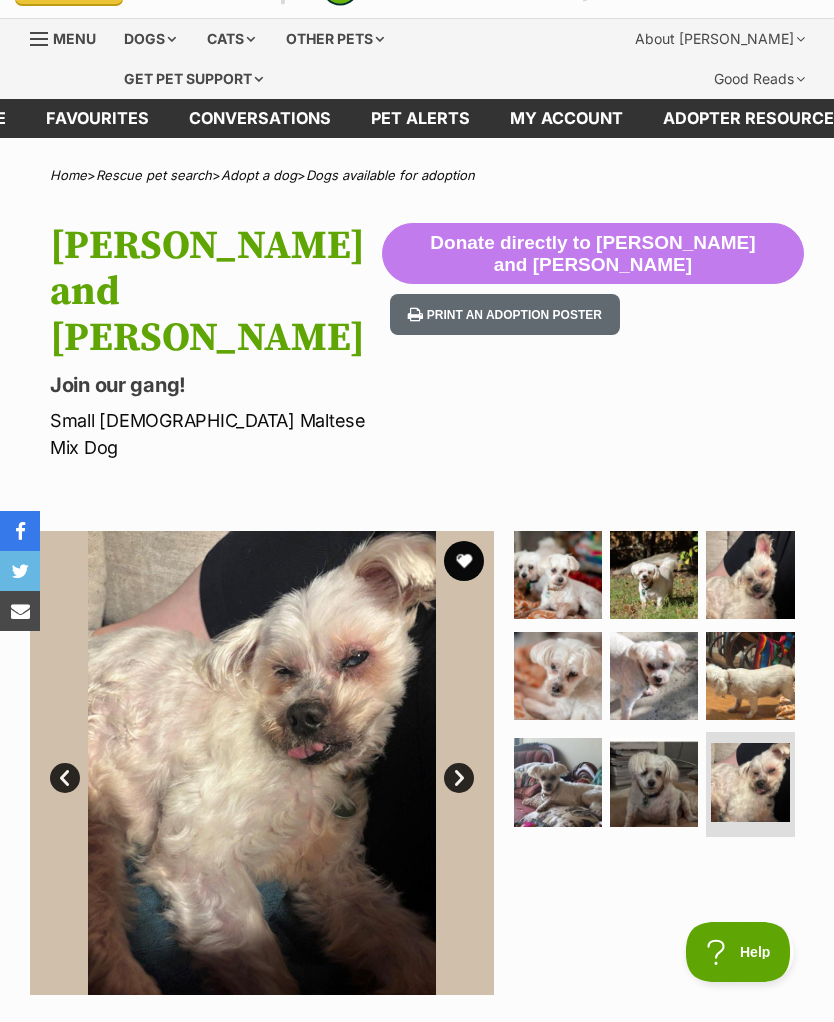click on "Next" at bounding box center [459, 778] 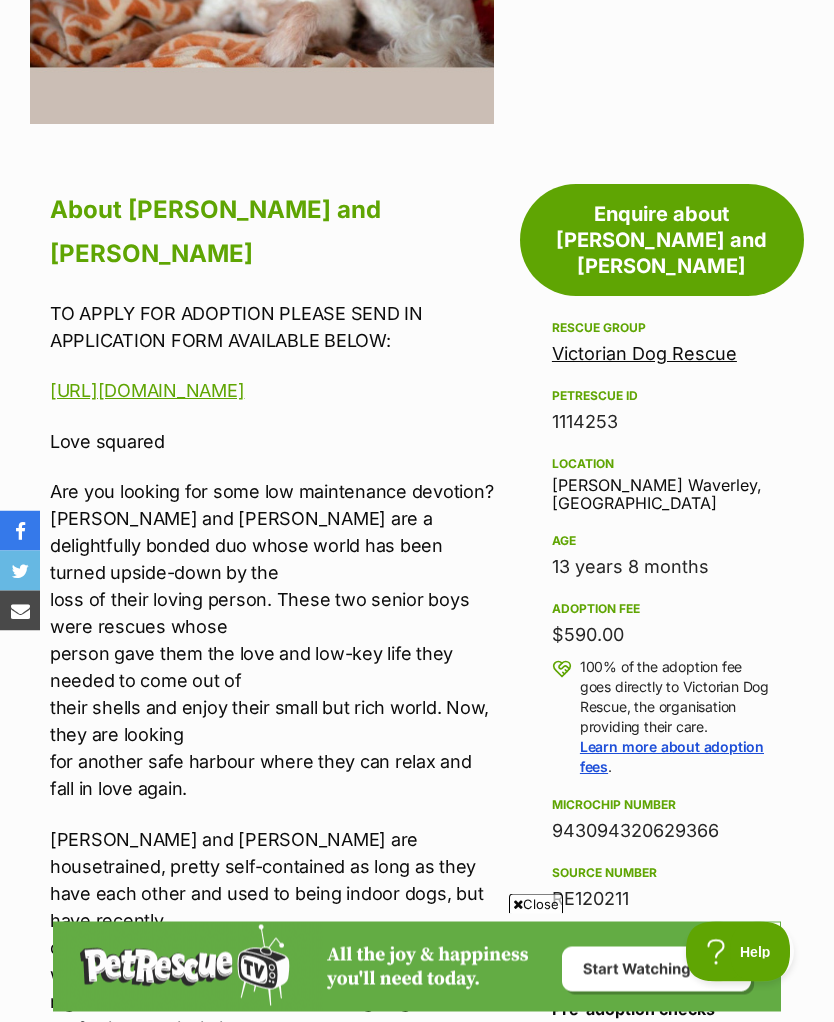 scroll, scrollTop: 922, scrollLeft: 0, axis: vertical 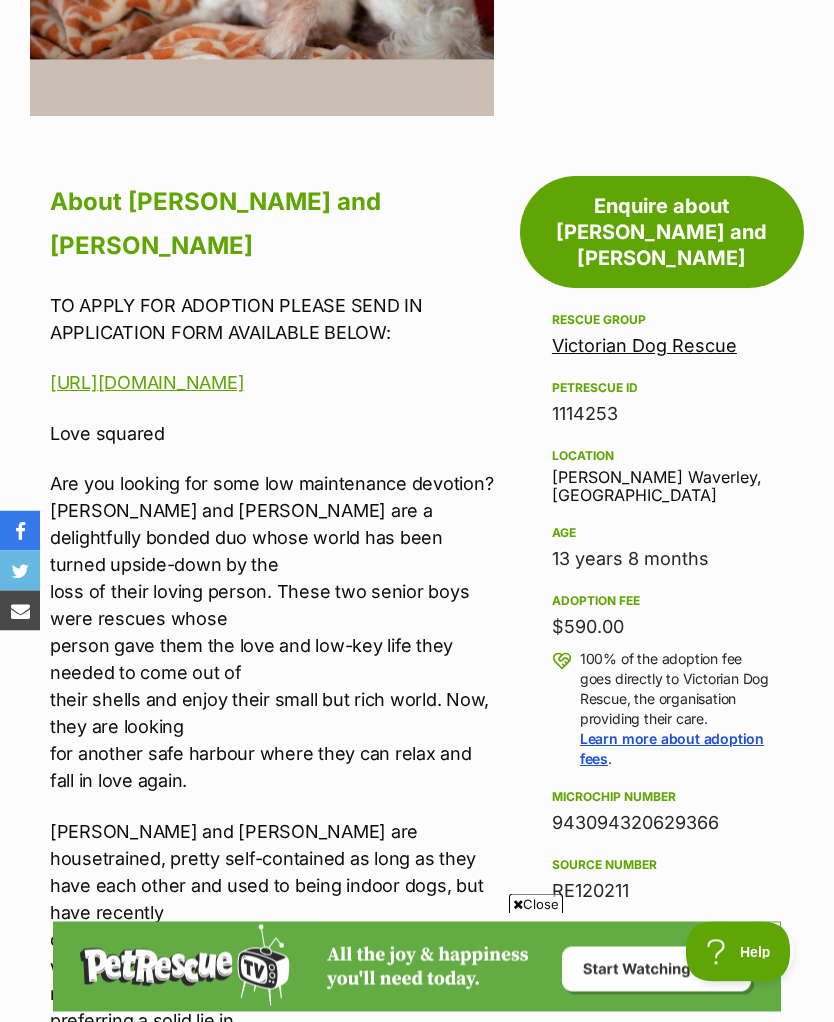 click on "Close" at bounding box center (536, 904) 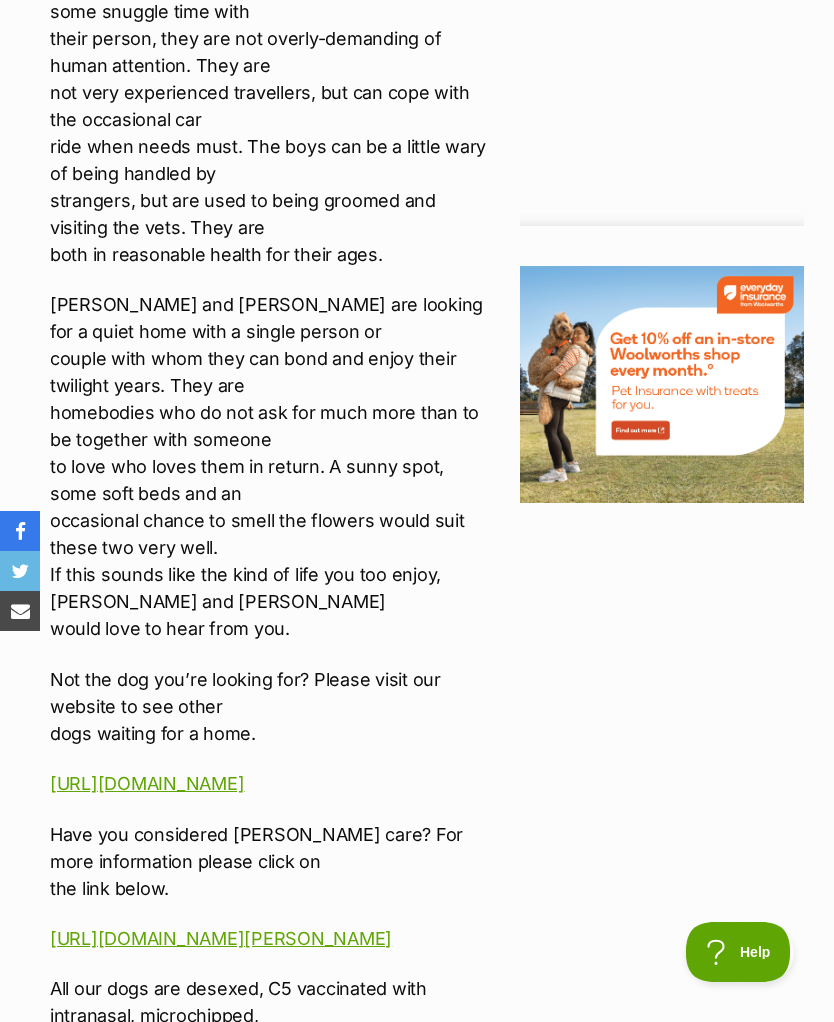 scroll, scrollTop: 2486, scrollLeft: 0, axis: vertical 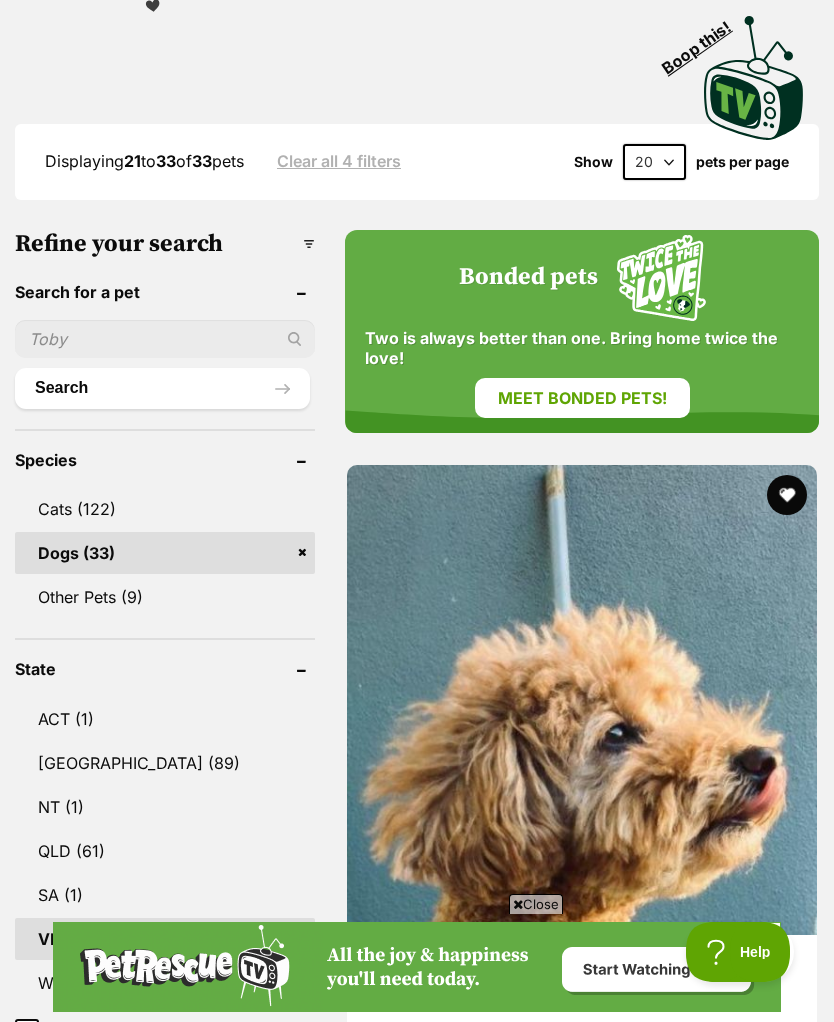 click on "Jerry Russellton" at bounding box center [582, 968] 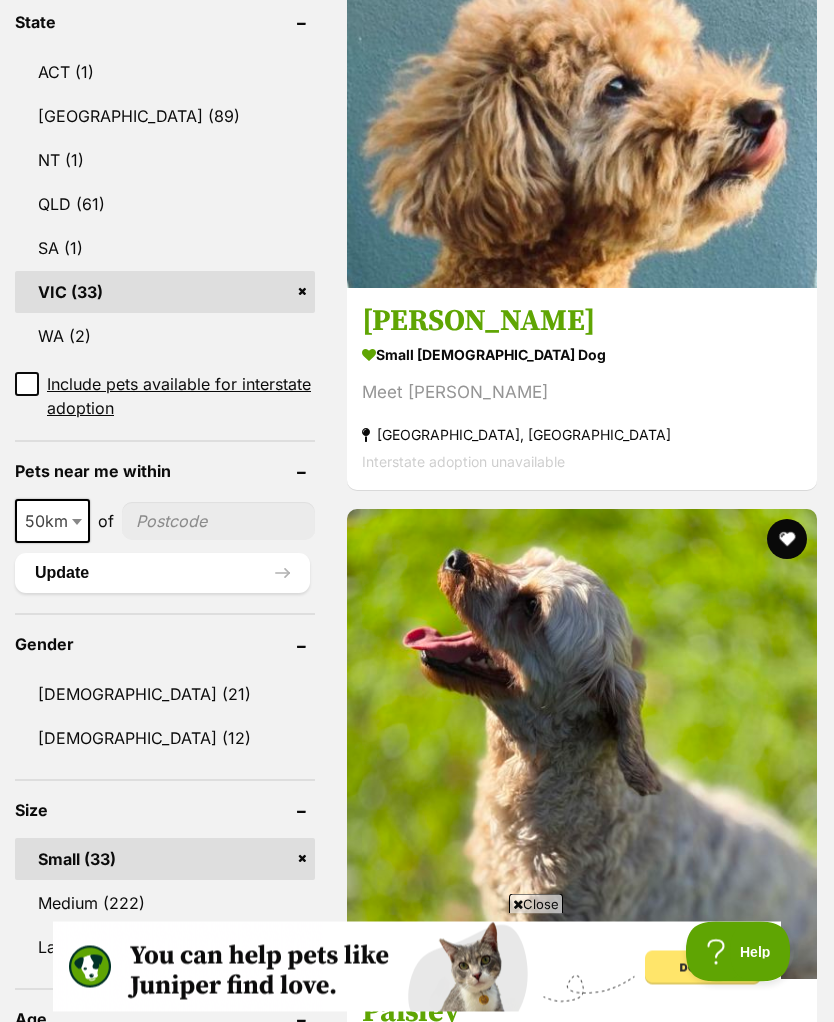 scroll, scrollTop: 1259, scrollLeft: 0, axis: vertical 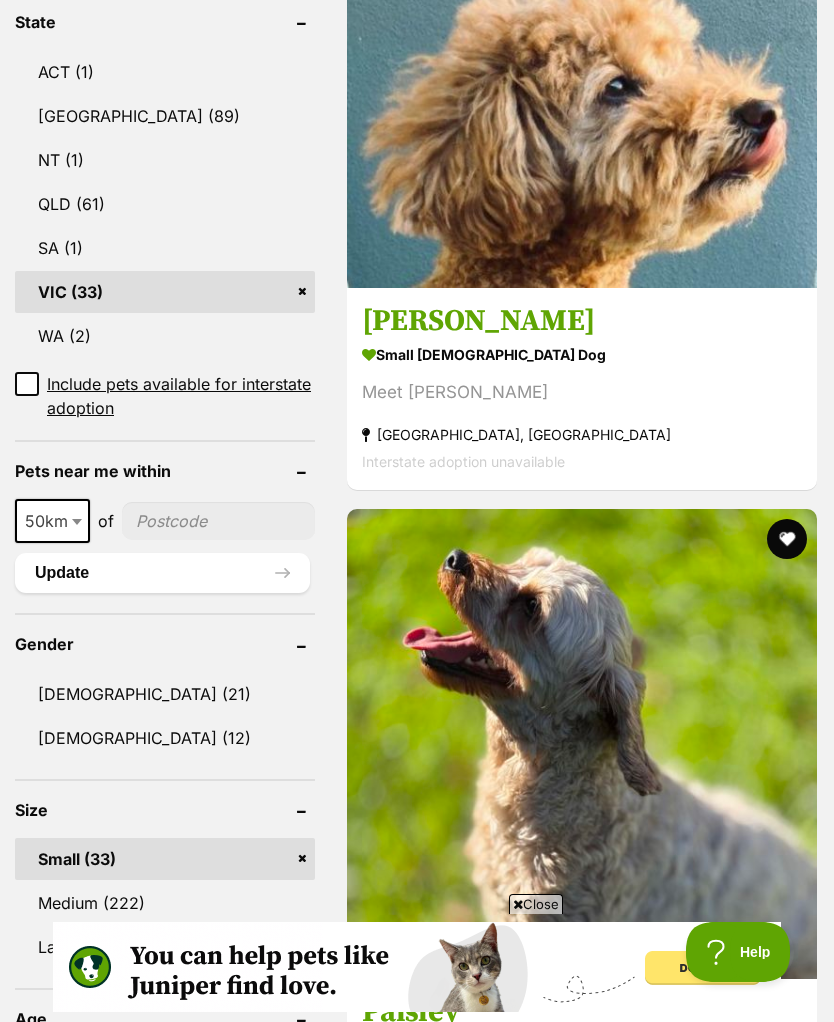 click on "small female Dog" at bounding box center [582, 1737] 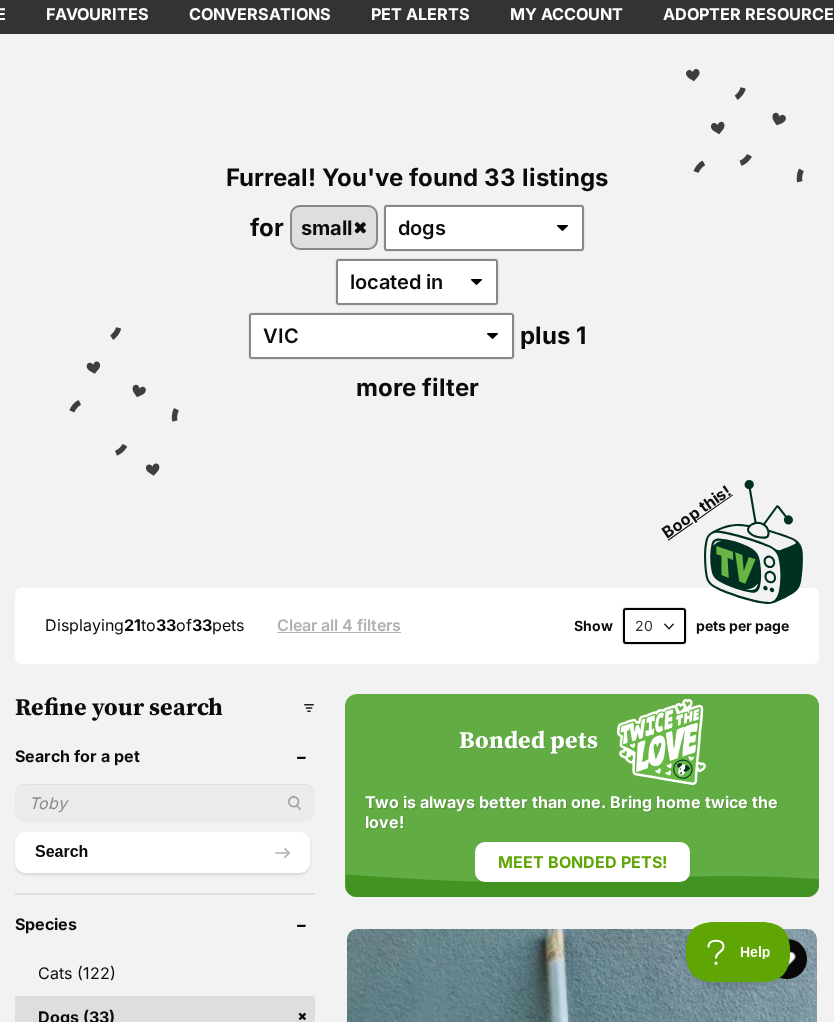 scroll, scrollTop: 0, scrollLeft: 0, axis: both 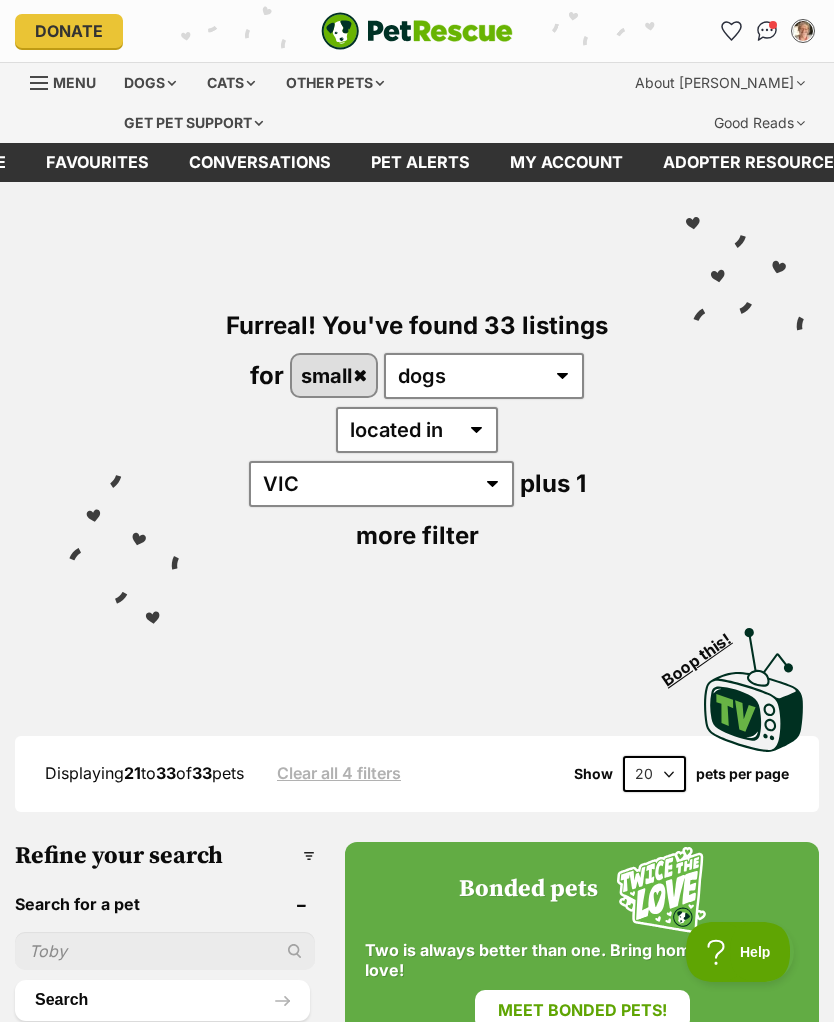 click on "Cats" at bounding box center [231, 83] 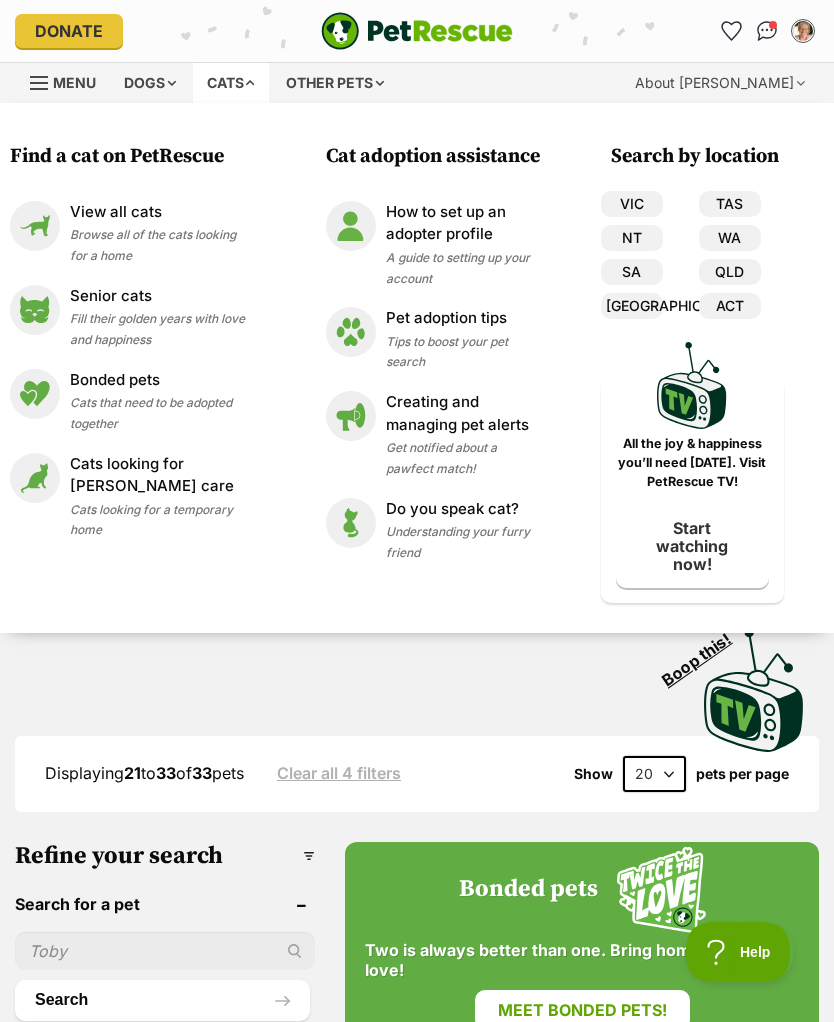 click on "View all cats
Browse all of the cats looking for a home" at bounding box center [163, 233] 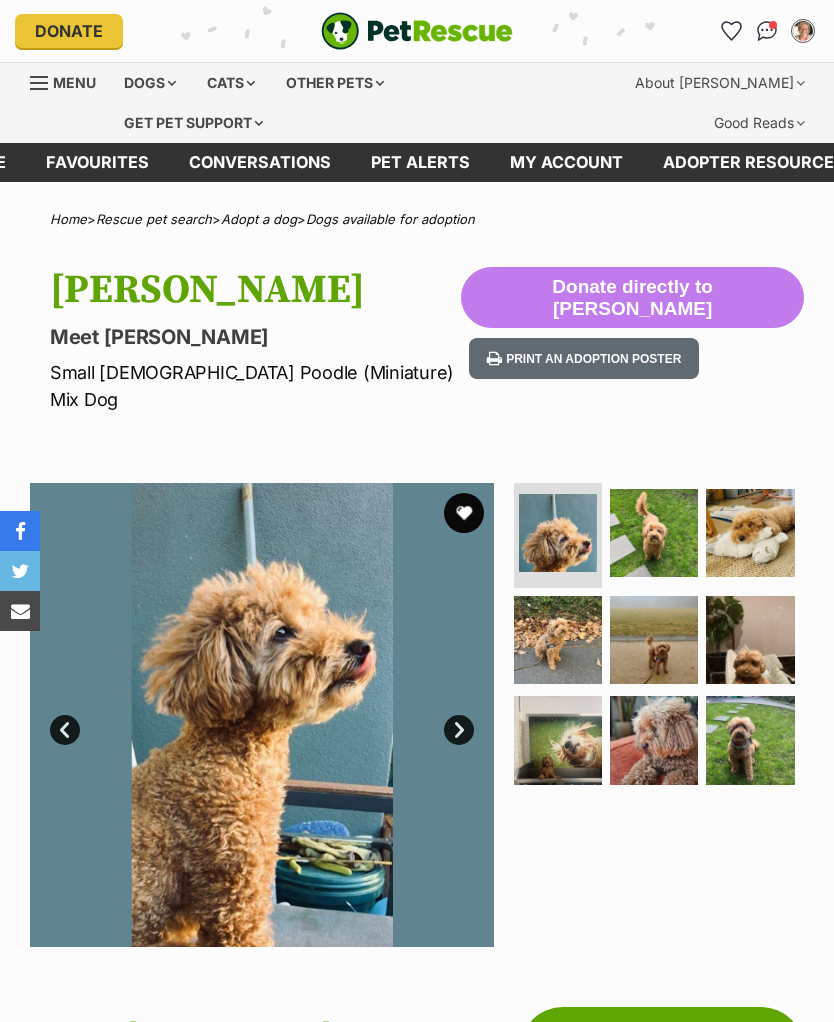 scroll, scrollTop: 0, scrollLeft: 0, axis: both 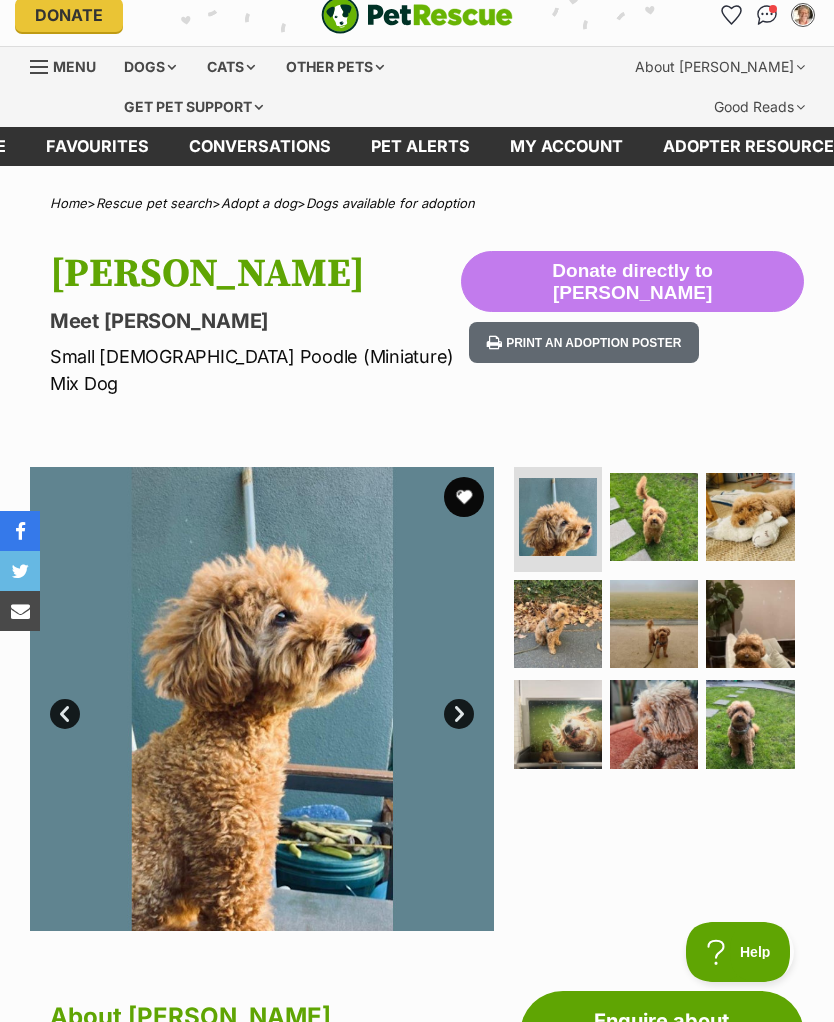 click on "Next" at bounding box center (459, 714) 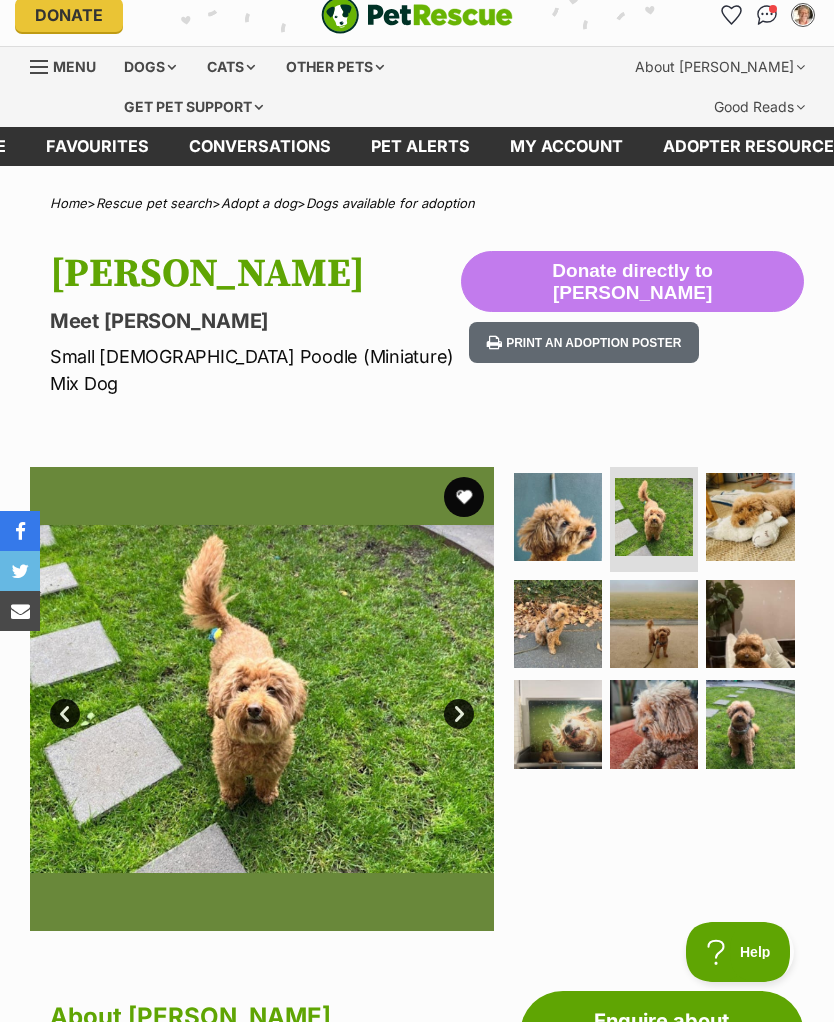 scroll, scrollTop: 0, scrollLeft: 0, axis: both 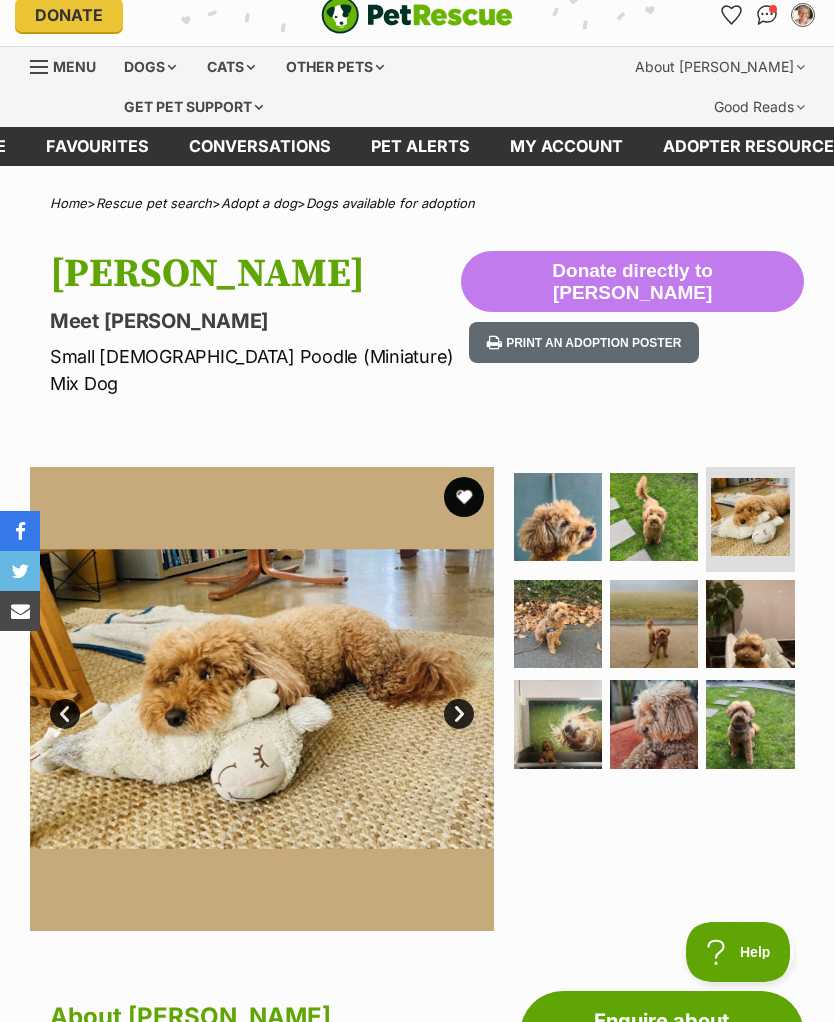 click on "Next" at bounding box center [459, 714] 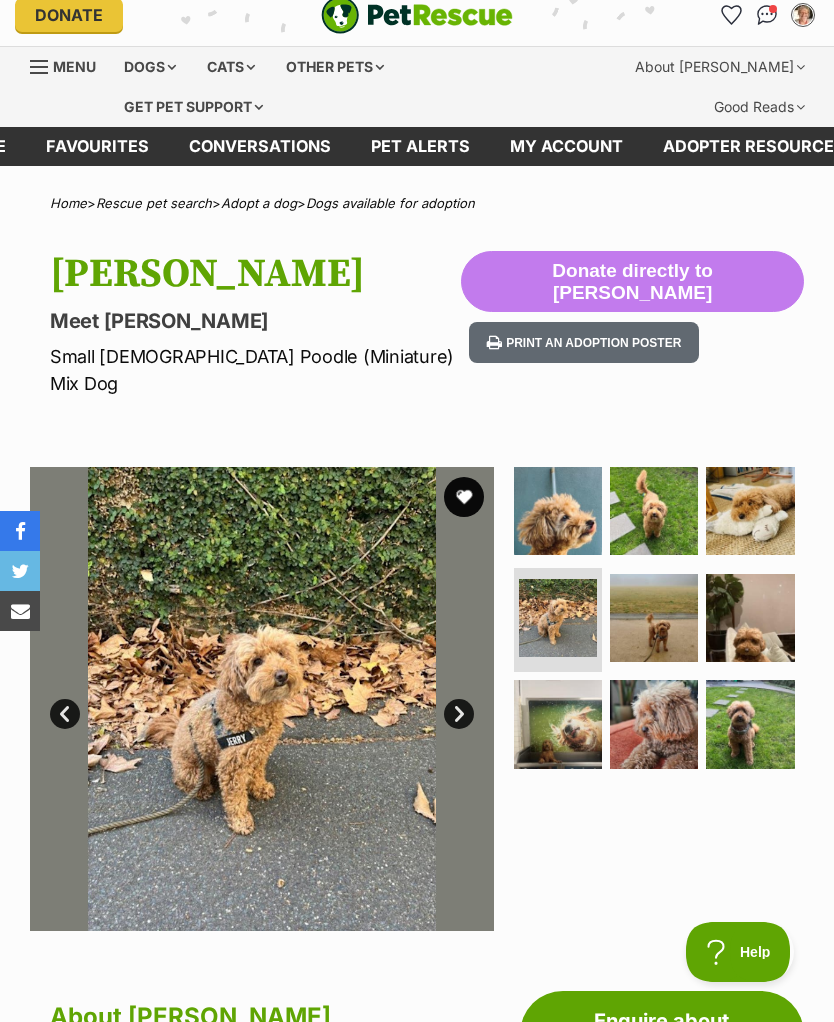 click on "Next" at bounding box center [459, 714] 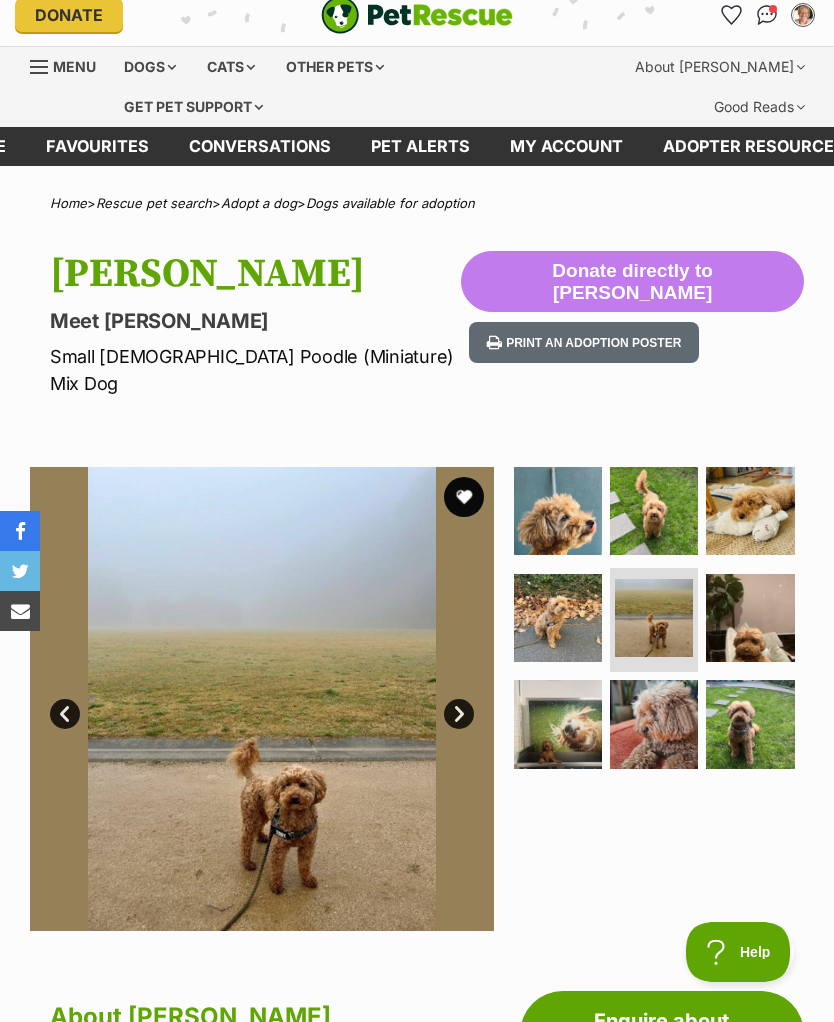 click on "Next" at bounding box center (459, 714) 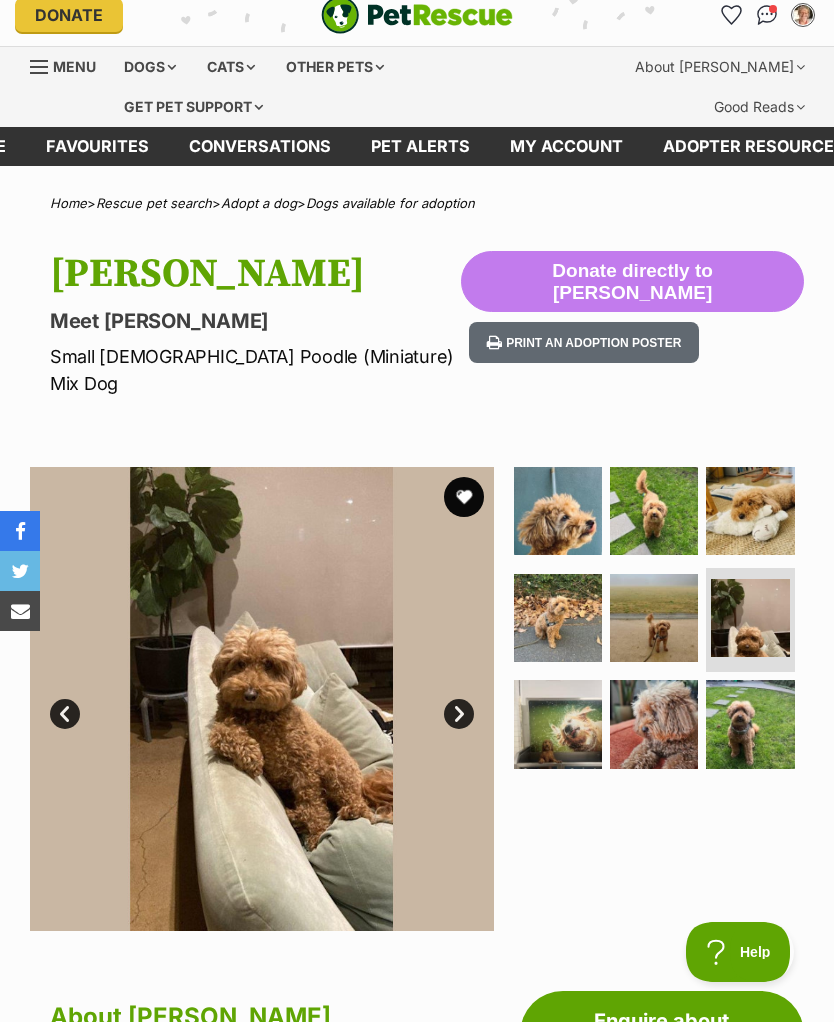 scroll, scrollTop: 0, scrollLeft: 0, axis: both 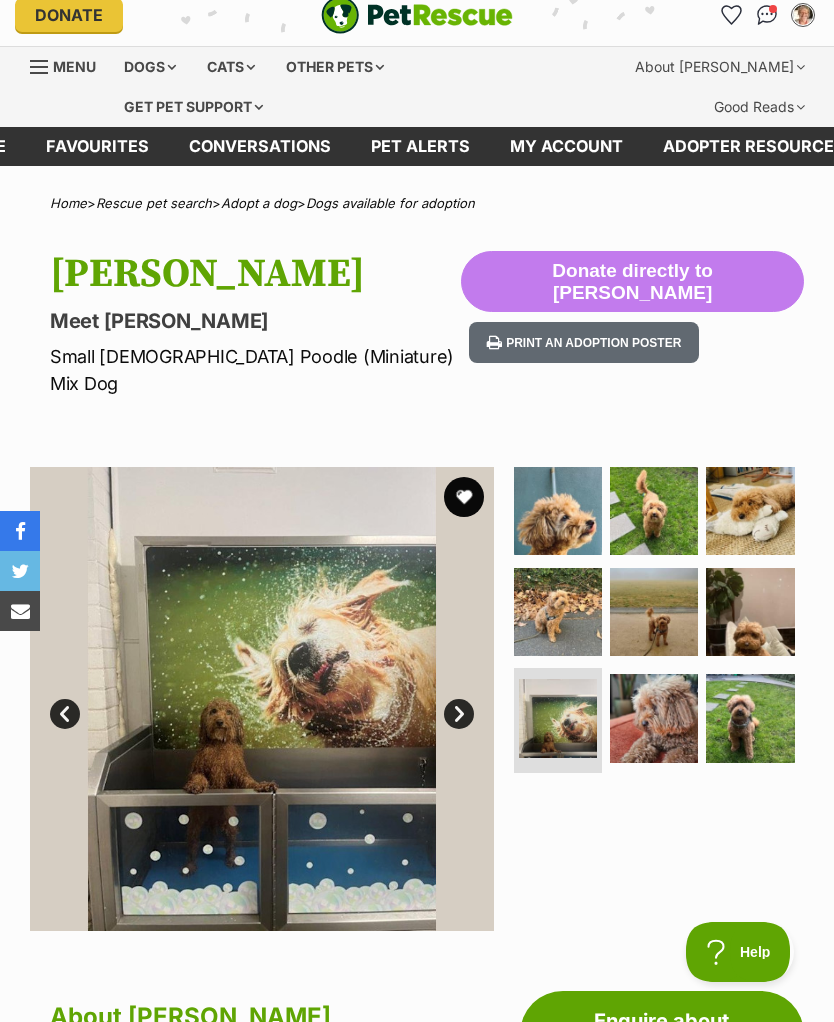 click on "Next" at bounding box center (459, 714) 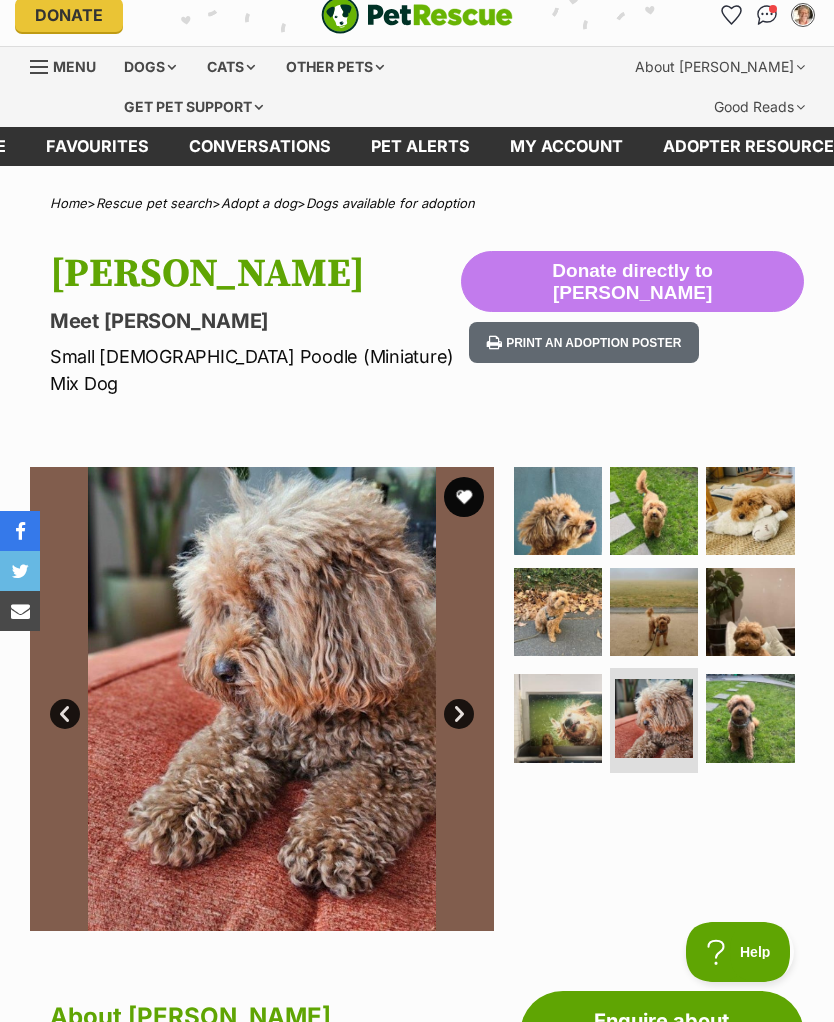 click on "Next" at bounding box center (459, 714) 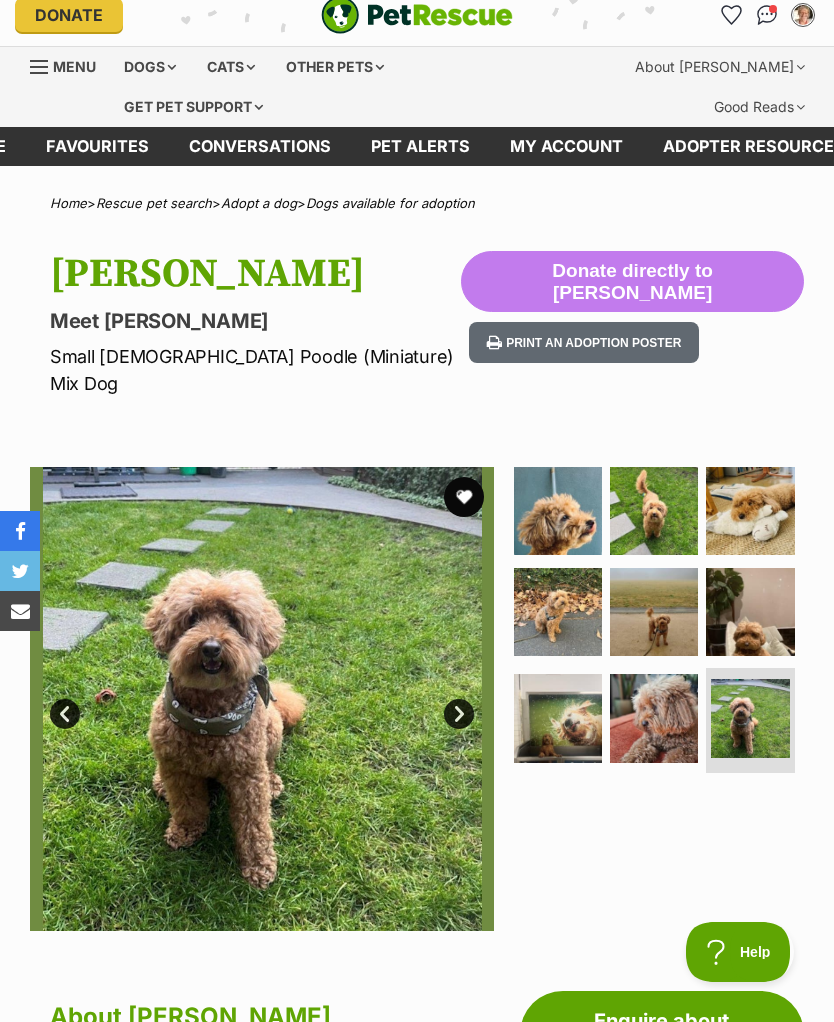 click on "Next" at bounding box center (459, 714) 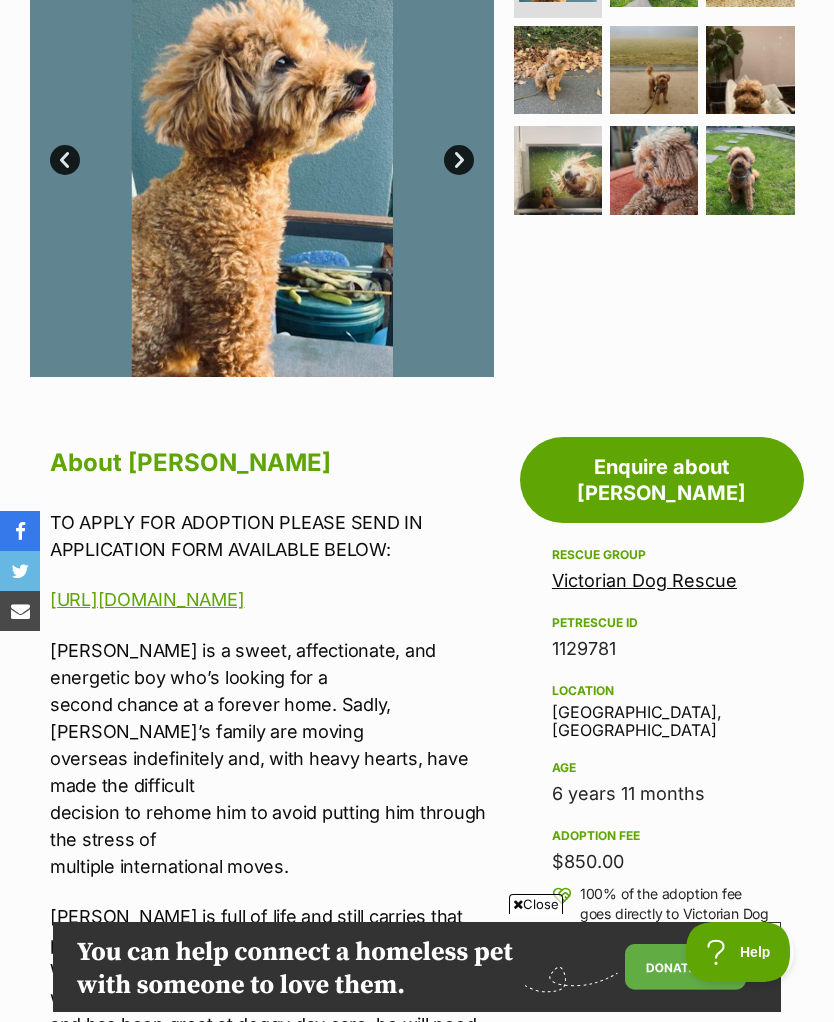 scroll, scrollTop: 574, scrollLeft: 0, axis: vertical 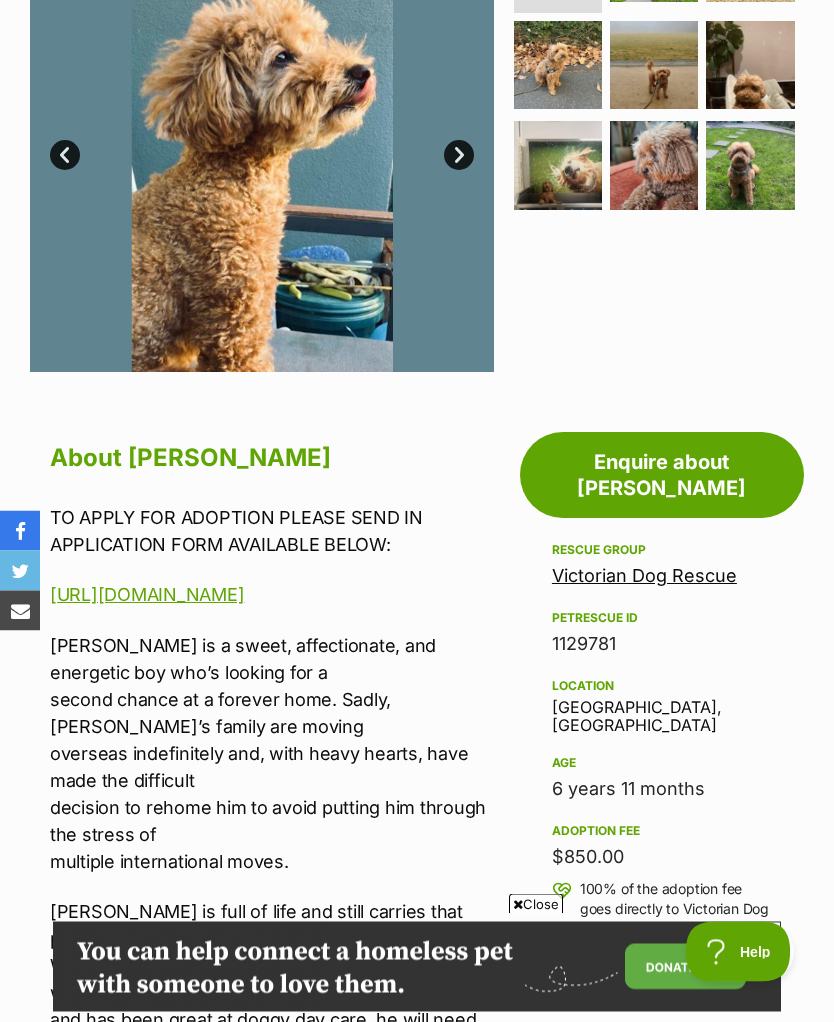 click on "Close" at bounding box center [536, 904] 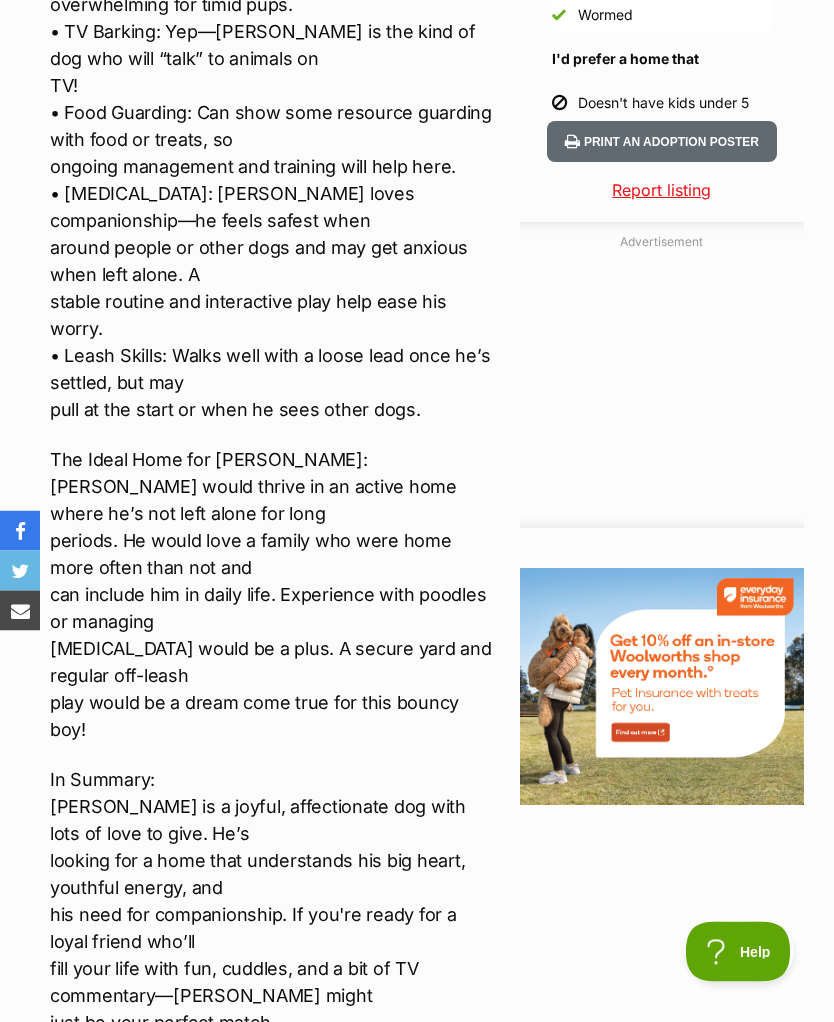 scroll, scrollTop: 1965, scrollLeft: 0, axis: vertical 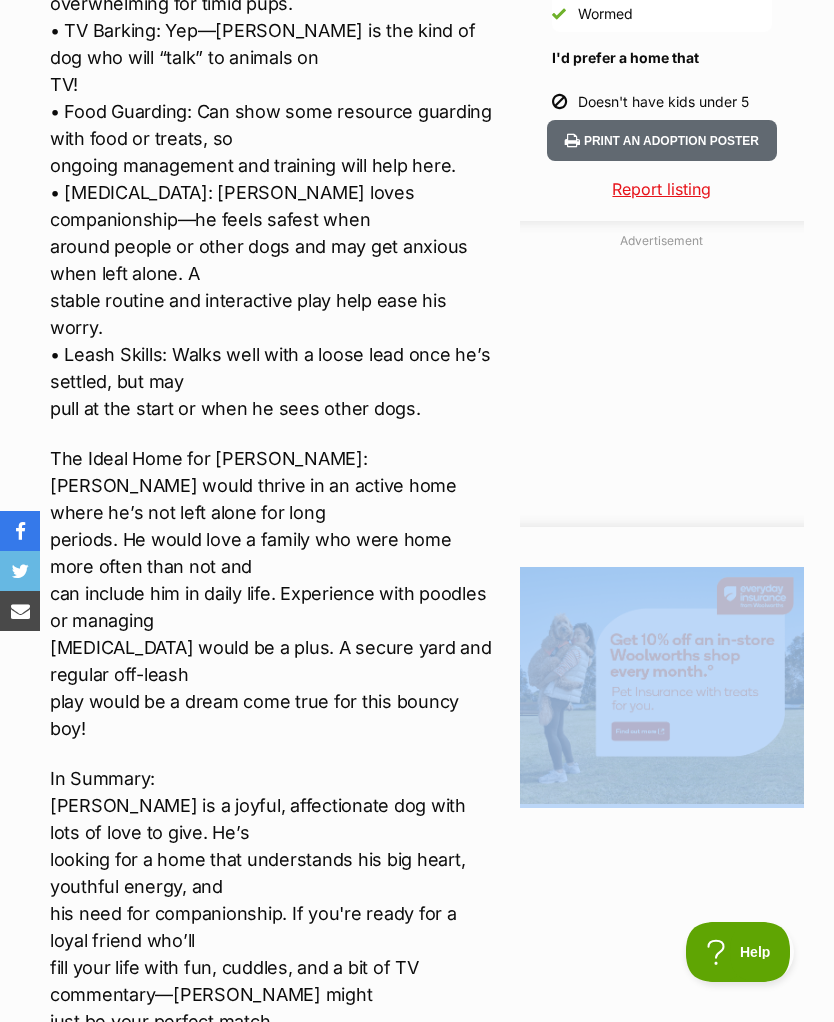 click on "Adoption information
I've been adopted!
This pet is no longer available
On Hold
Enquire about Jerry Russellton
Find available pets like this!
Rescue group
Victorian Dog Rescue
PetRescue ID
1129781
Location
Collingwood, VIC
Age
6 years 11 months
Adoption fee
$850.00
100% of the adoption fee goes directly to Victorian Dog Rescue, the organisation providing their care.
Learn more about adoption fees .
Microchip number
953010002505314
Source number
RE120211
Last updated
01 Jul, 2025
Pre-adoption checks
Desexed
Vaccinated
Interstate adoption (VIC only)
Wormed
I'd prefer a home that
Doesn't have kids under 5
Enquire about Jerry Russellton
Find available pets like this!
Share Jerry Russellton's profile!" at bounding box center (657, 1415) 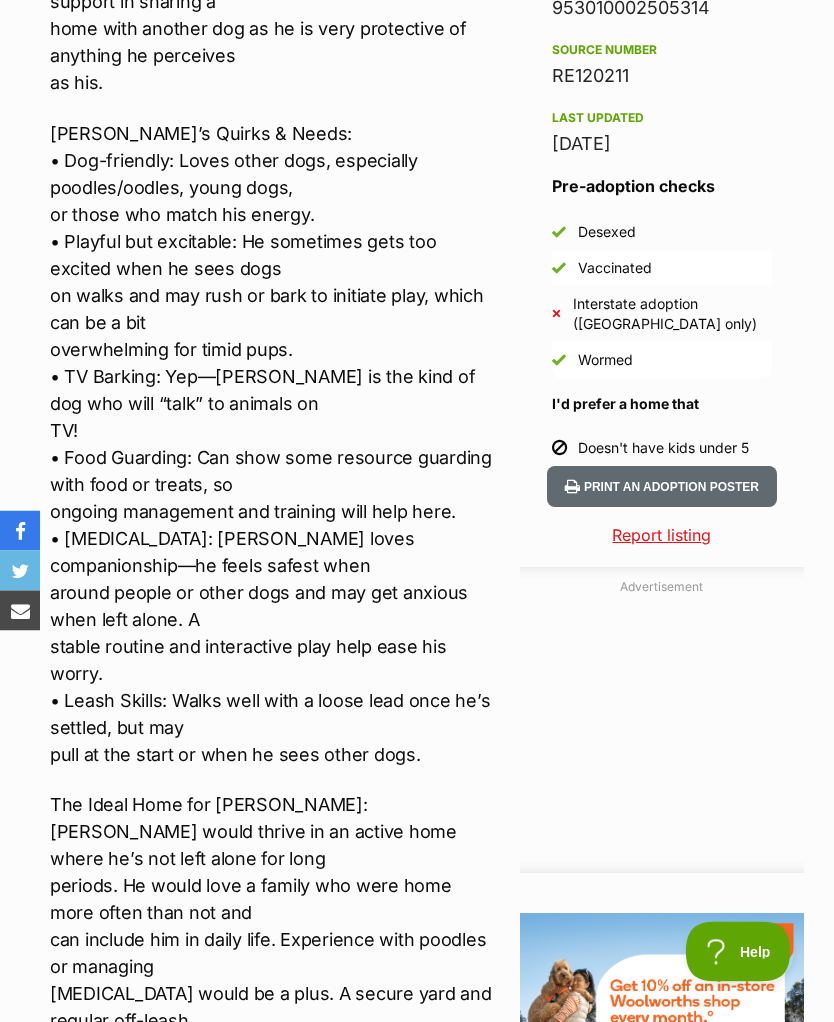 scroll, scrollTop: 1605, scrollLeft: 0, axis: vertical 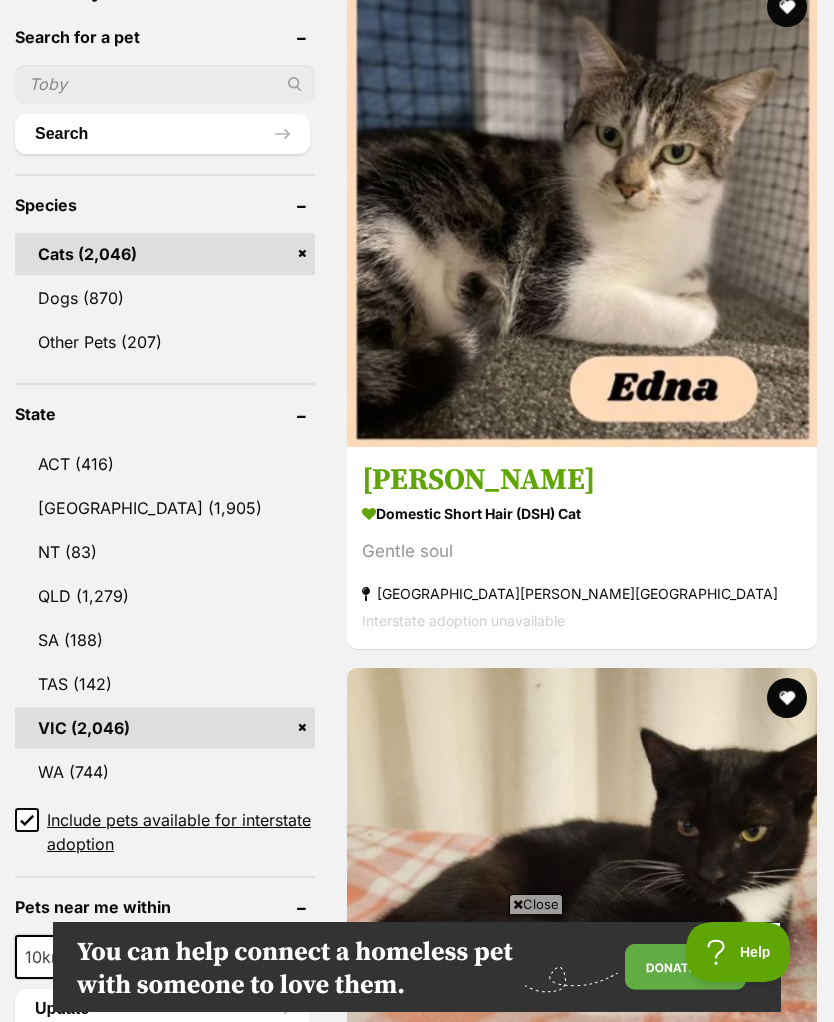 click on "Include pets available for interstate adoption" at bounding box center (181, 832) 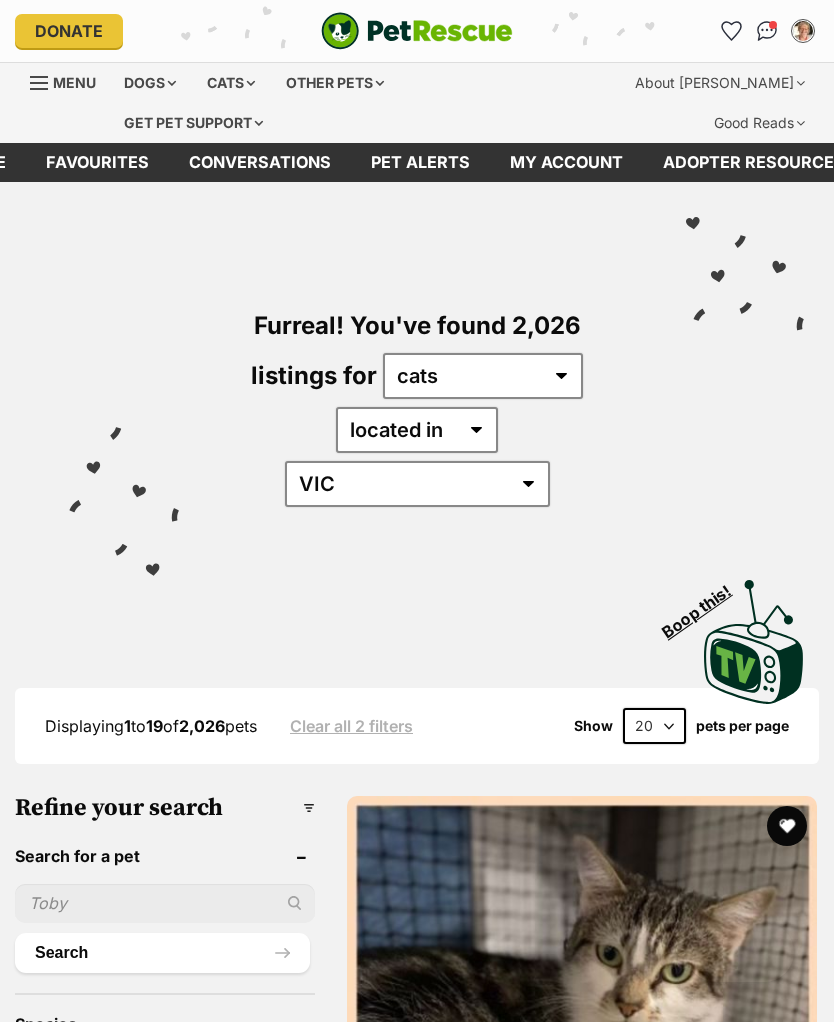 scroll, scrollTop: 237, scrollLeft: 0, axis: vertical 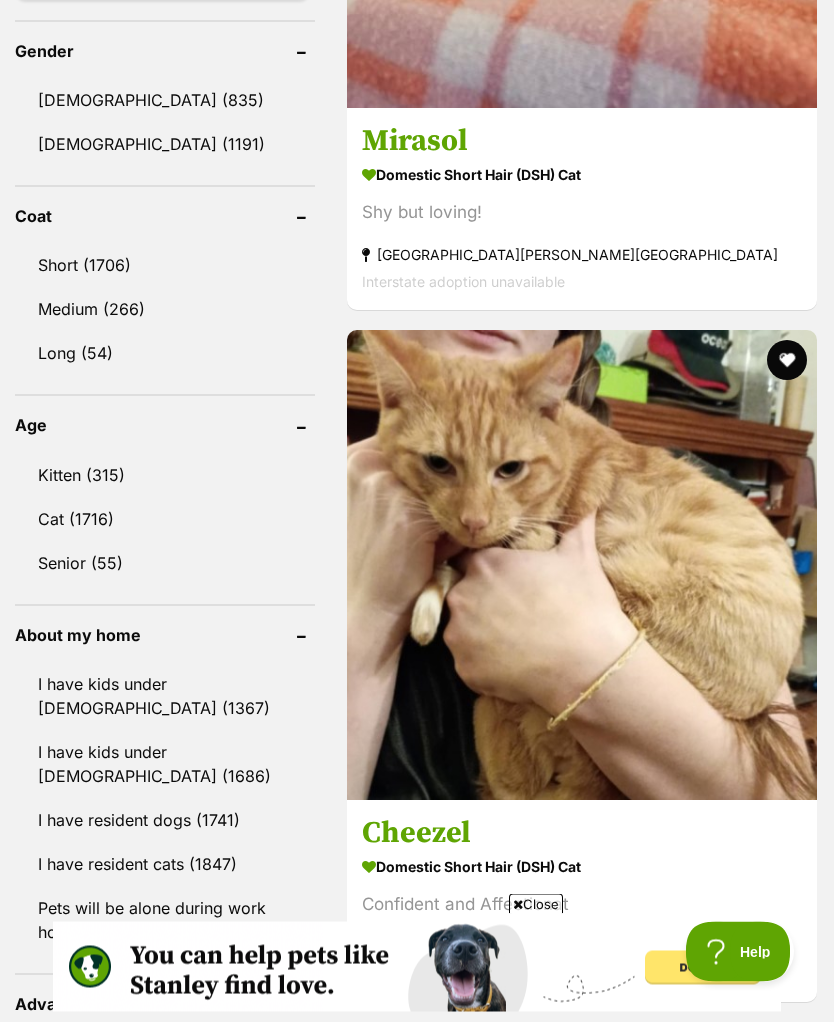 click on "I have resident cats (1847)" at bounding box center [165, 865] 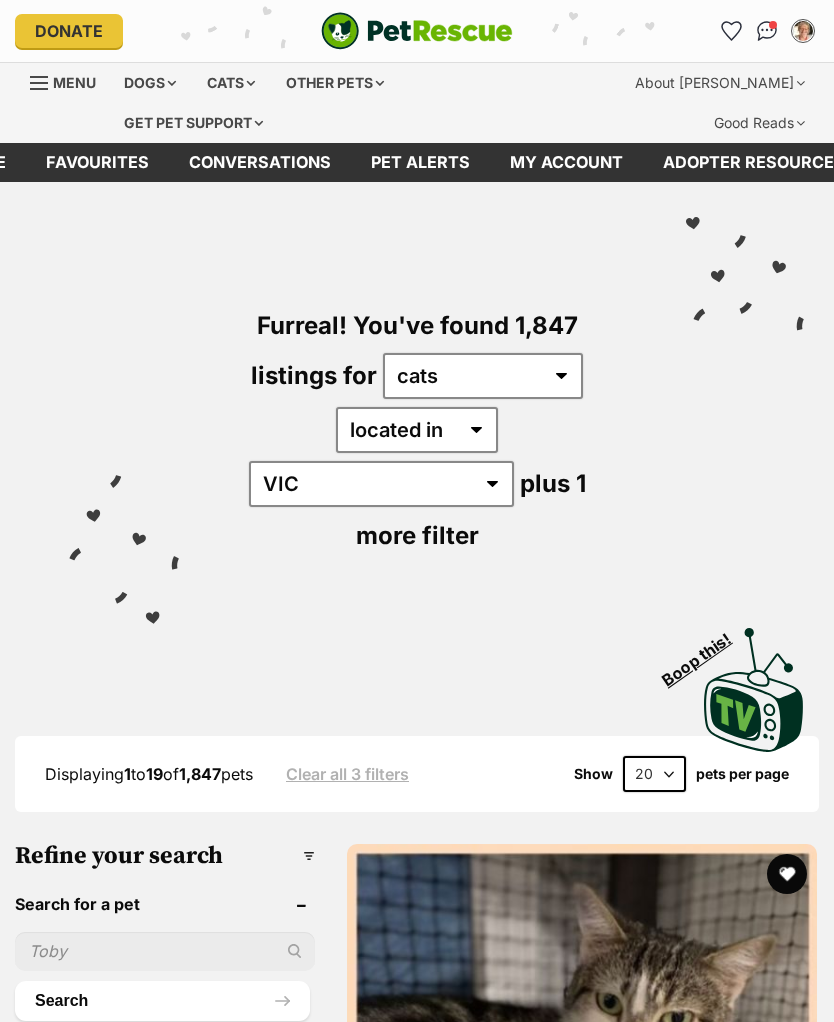 scroll, scrollTop: 0, scrollLeft: 0, axis: both 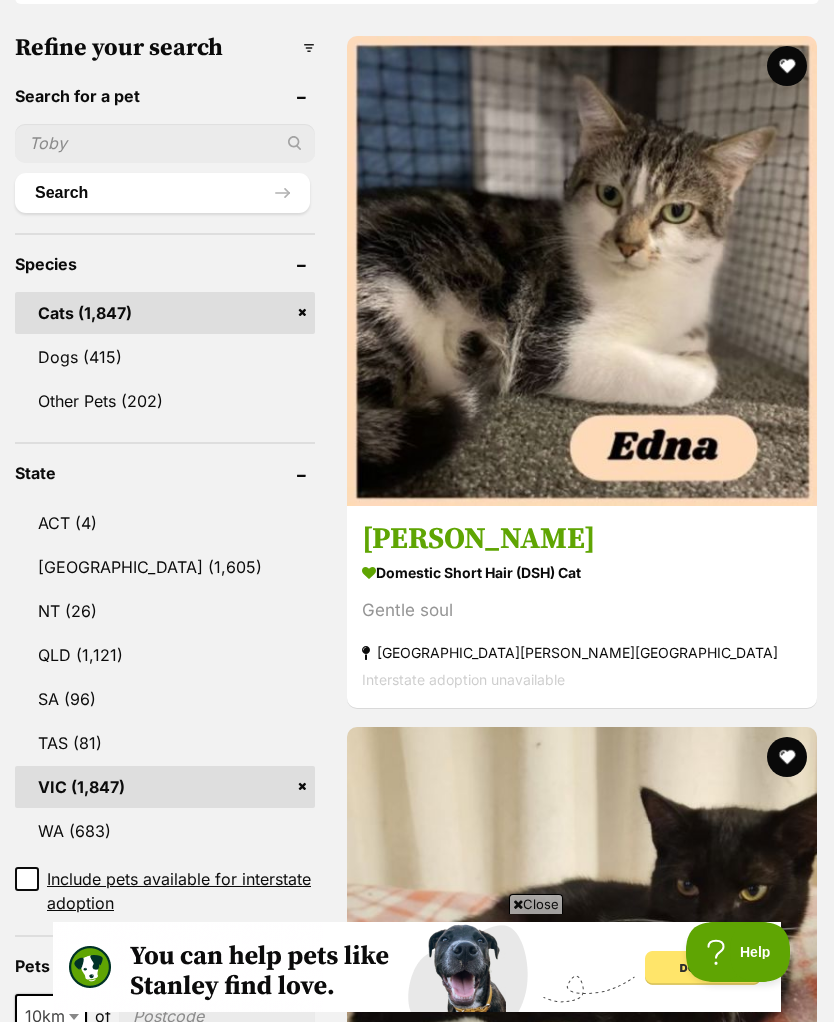 click on "Close" at bounding box center (536, 904) 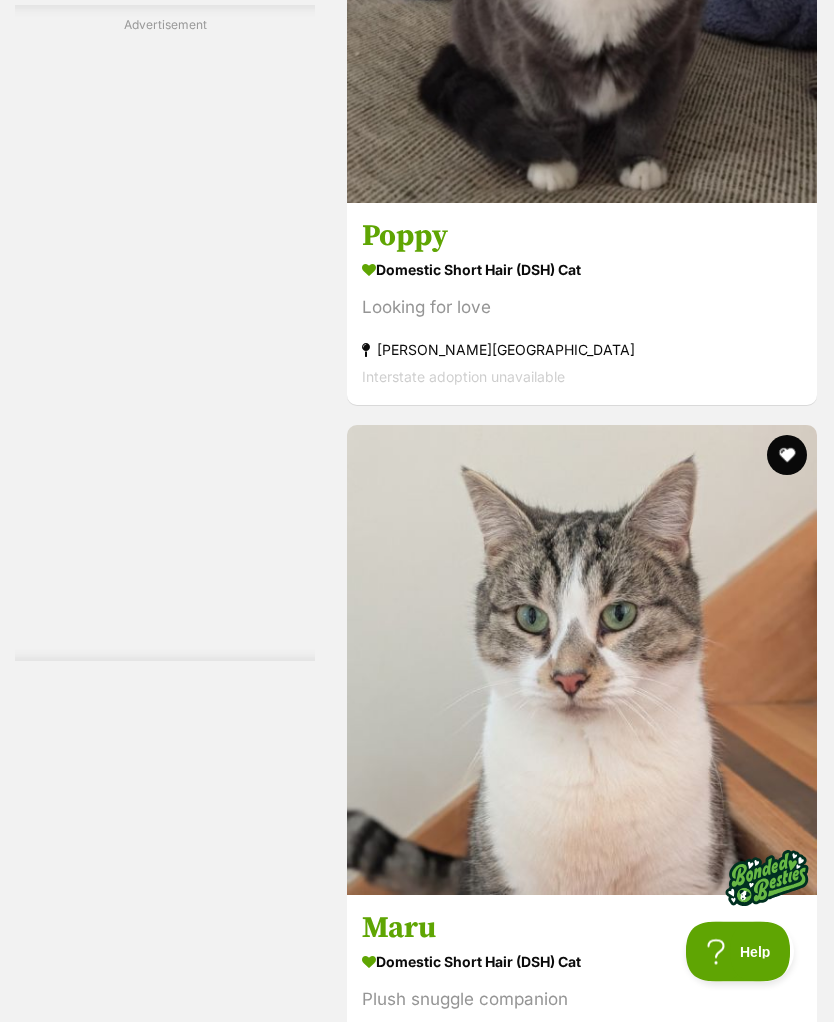 scroll, scrollTop: 4796, scrollLeft: 0, axis: vertical 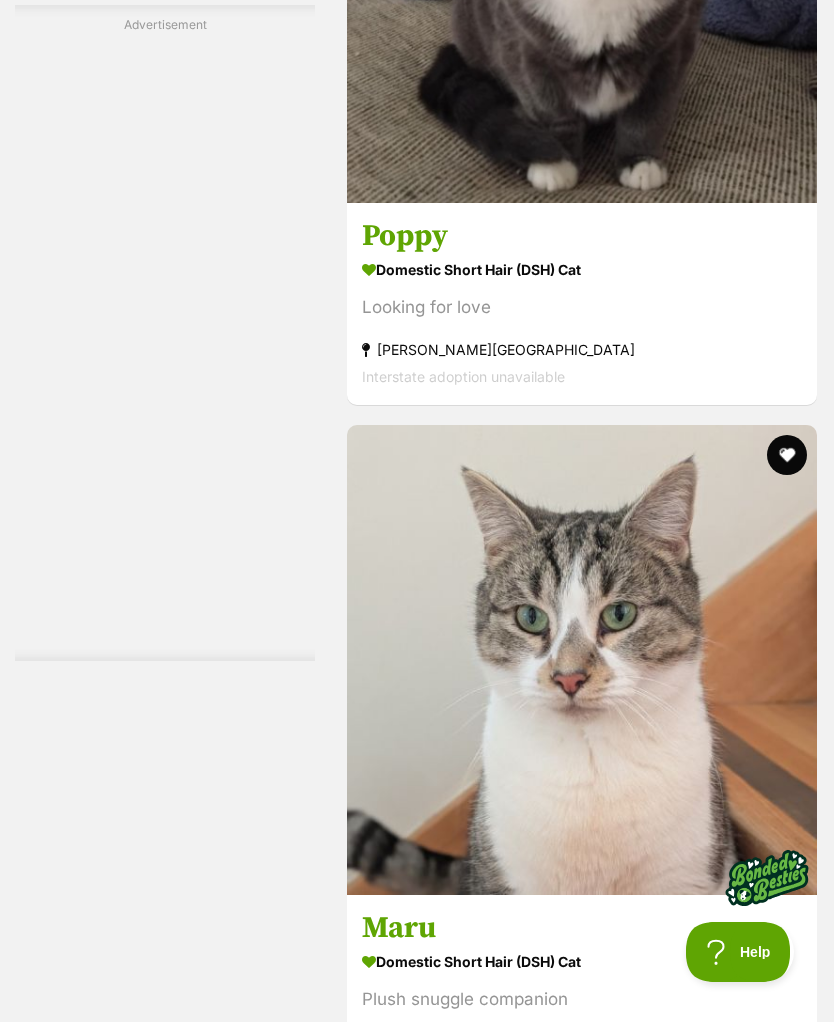 click on "Next" at bounding box center [582, 10052] 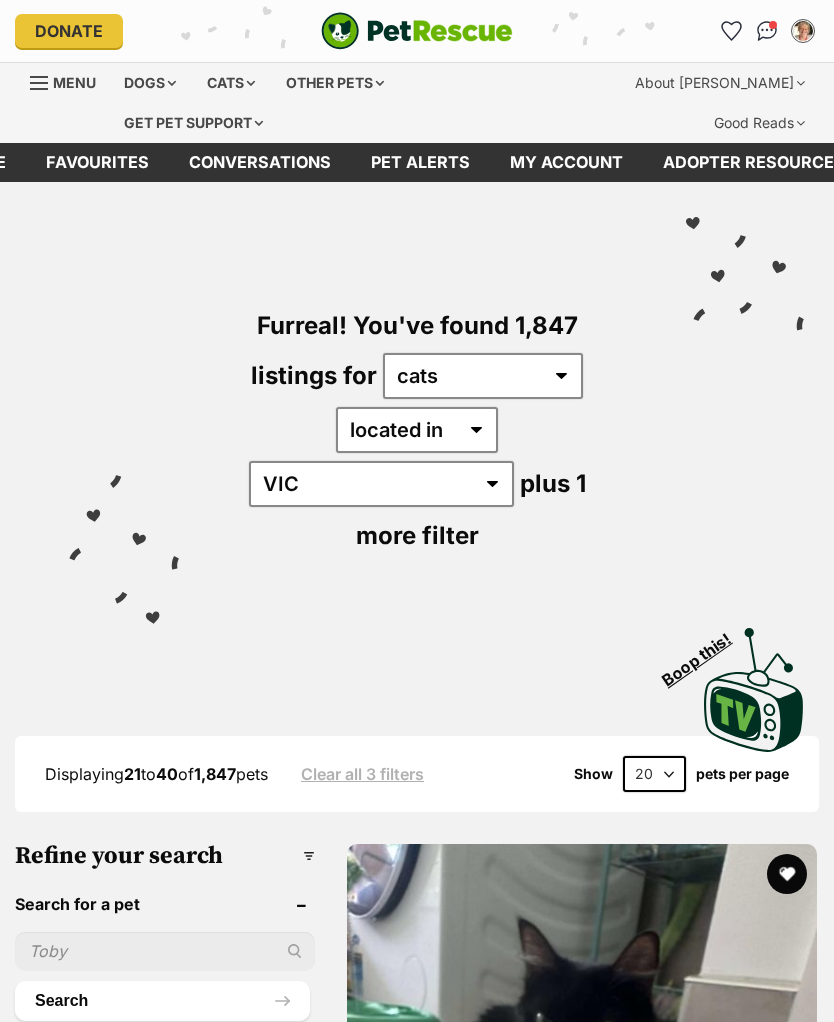 scroll, scrollTop: 0, scrollLeft: 0, axis: both 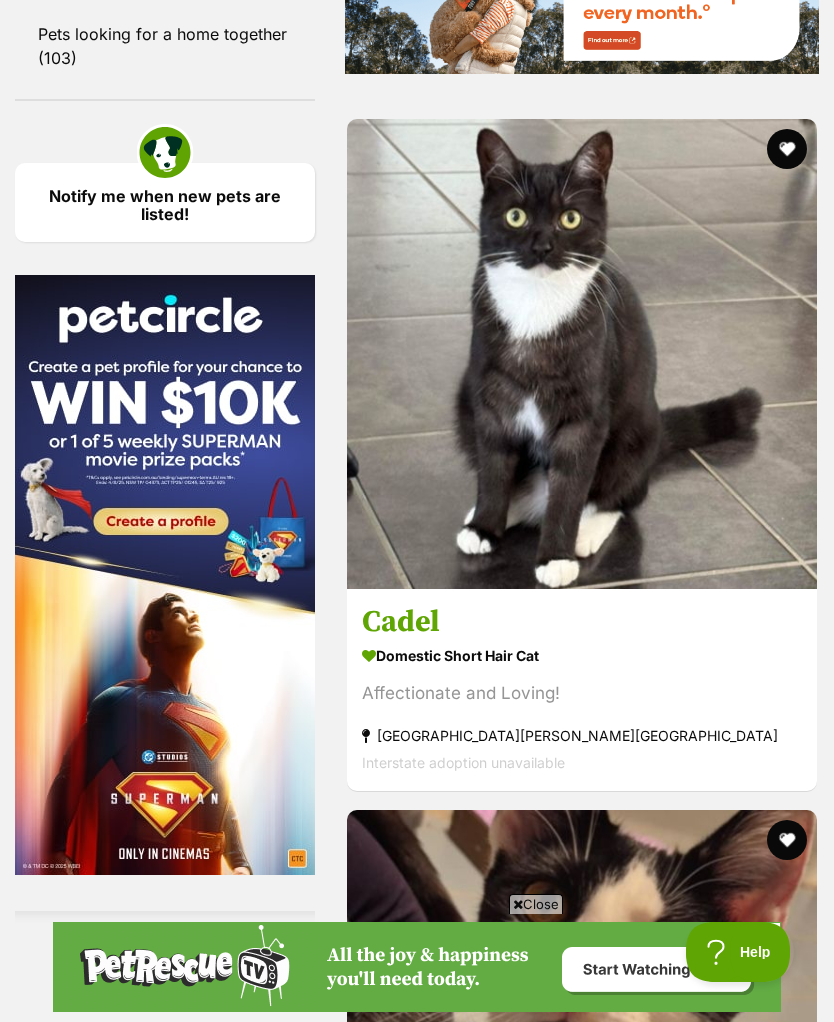 click on "[PERSON_NAME] ** 2nd Chance Cat Rescue**" at bounding box center (582, 5462) 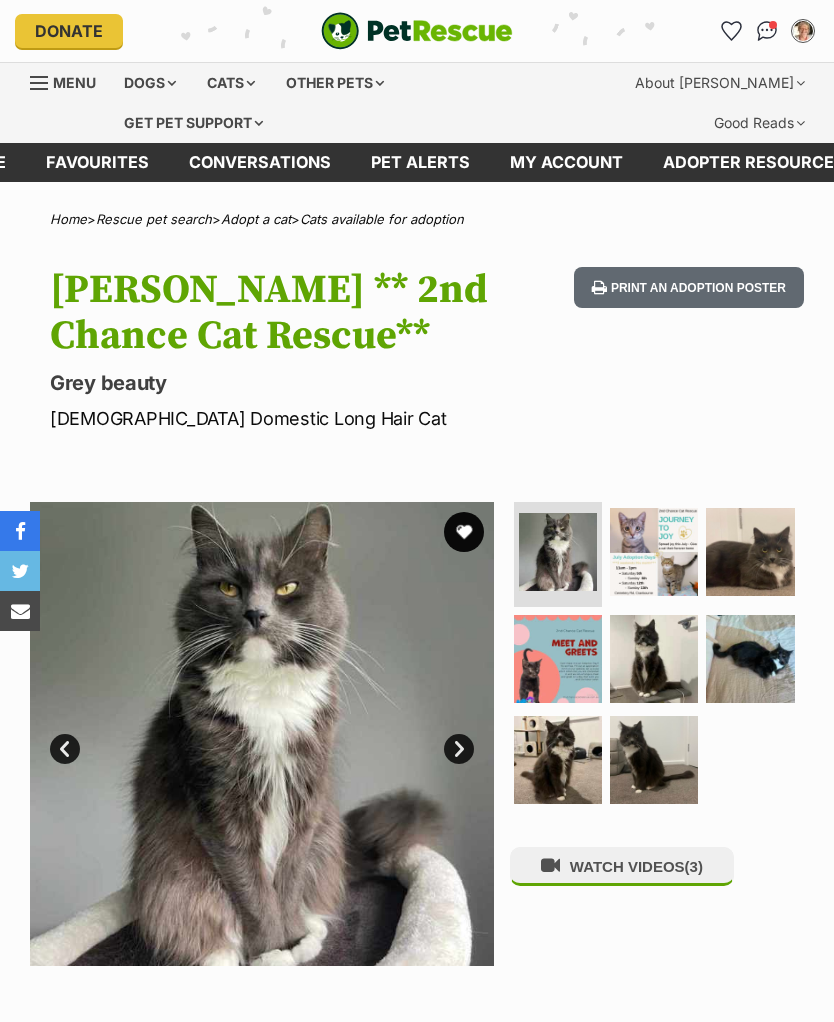 scroll, scrollTop: 0, scrollLeft: 0, axis: both 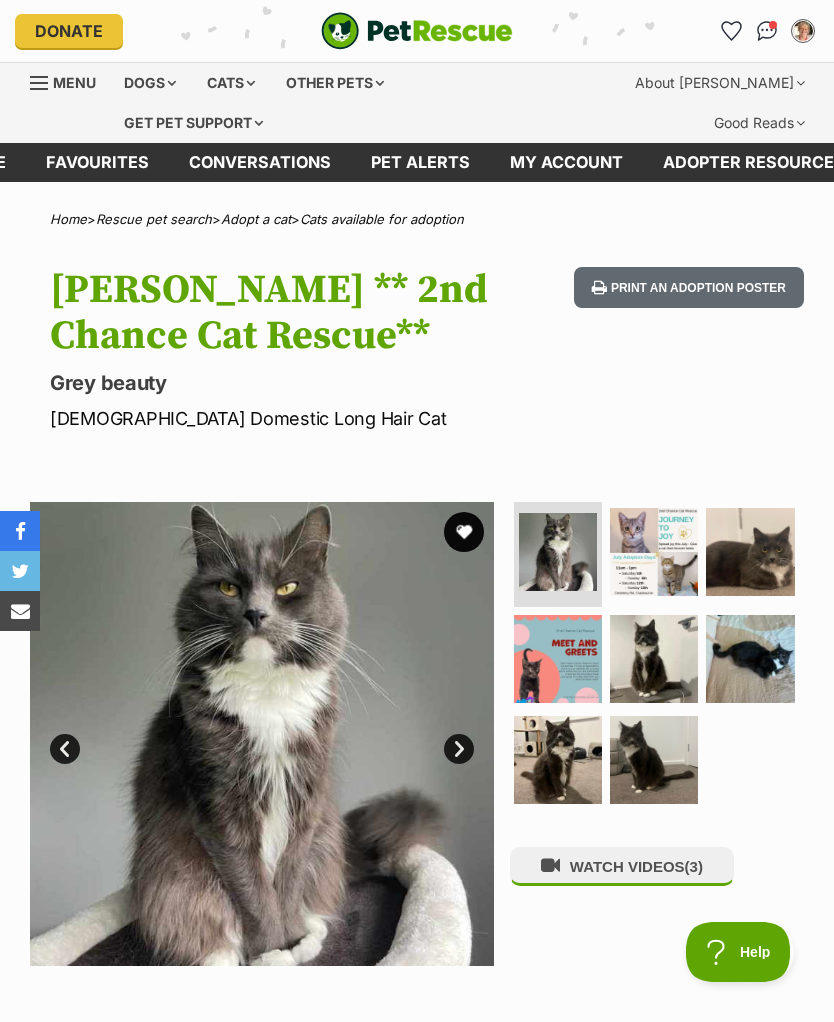 click on "WATCH VIDEOS
(3)" at bounding box center (622, 866) 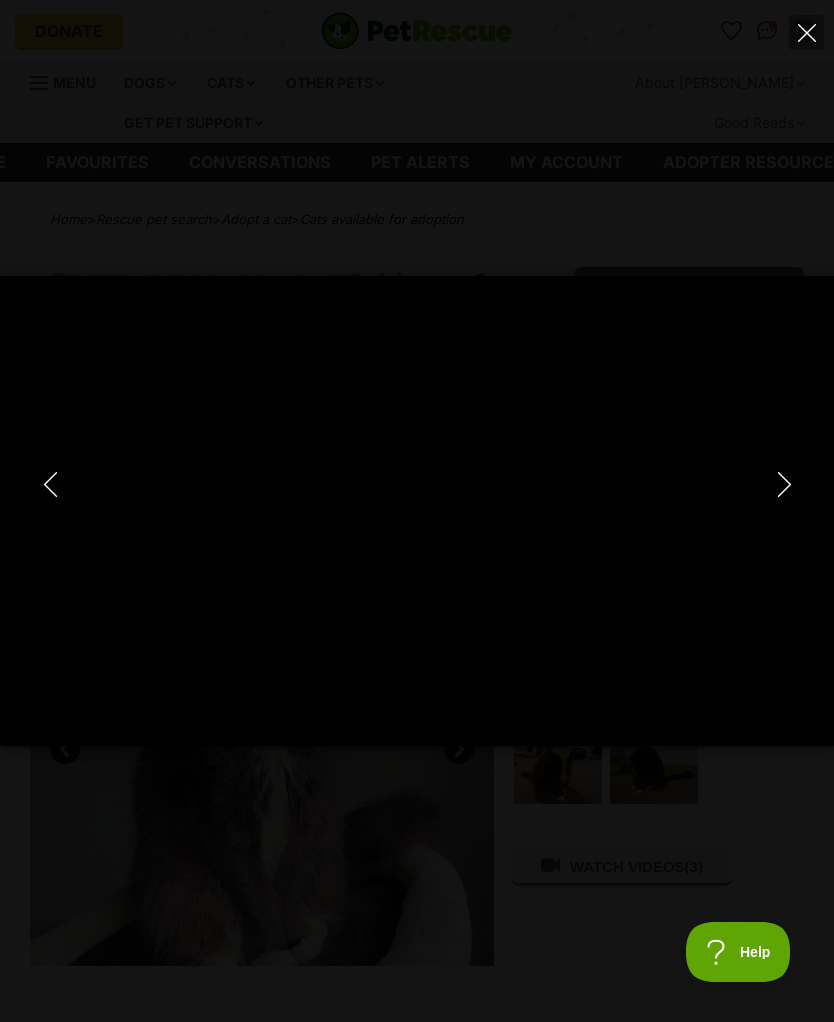 scroll, scrollTop: 0, scrollLeft: 0, axis: both 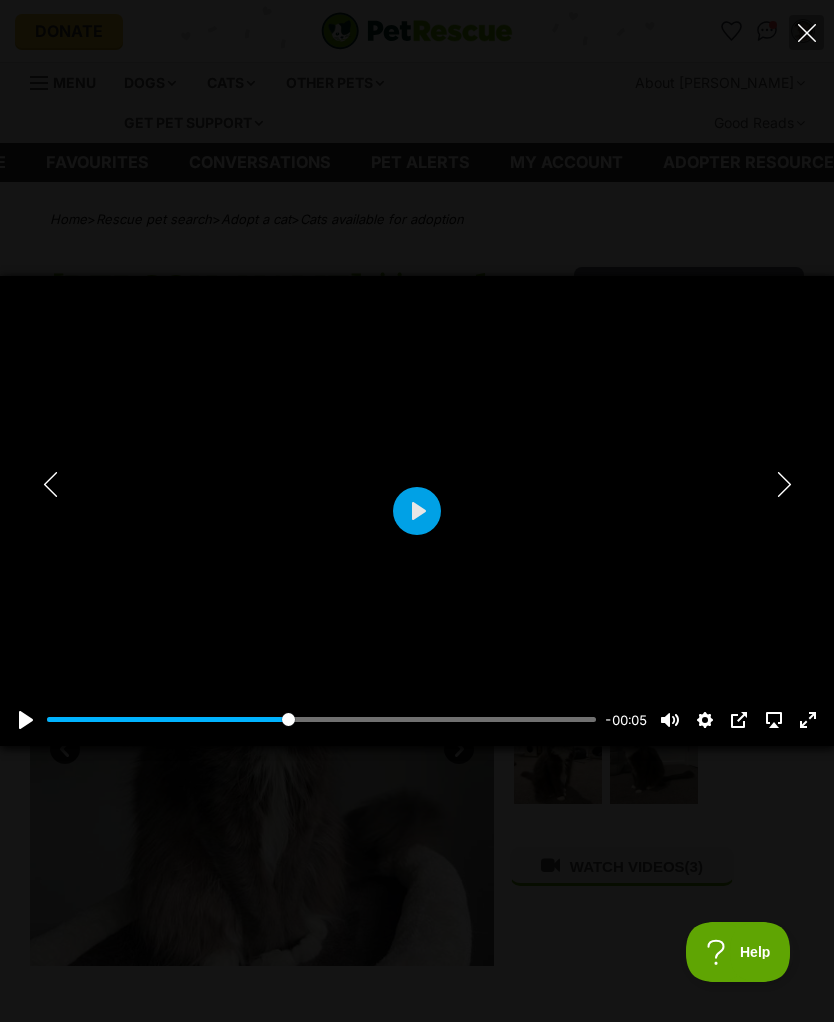 type on "35.16" 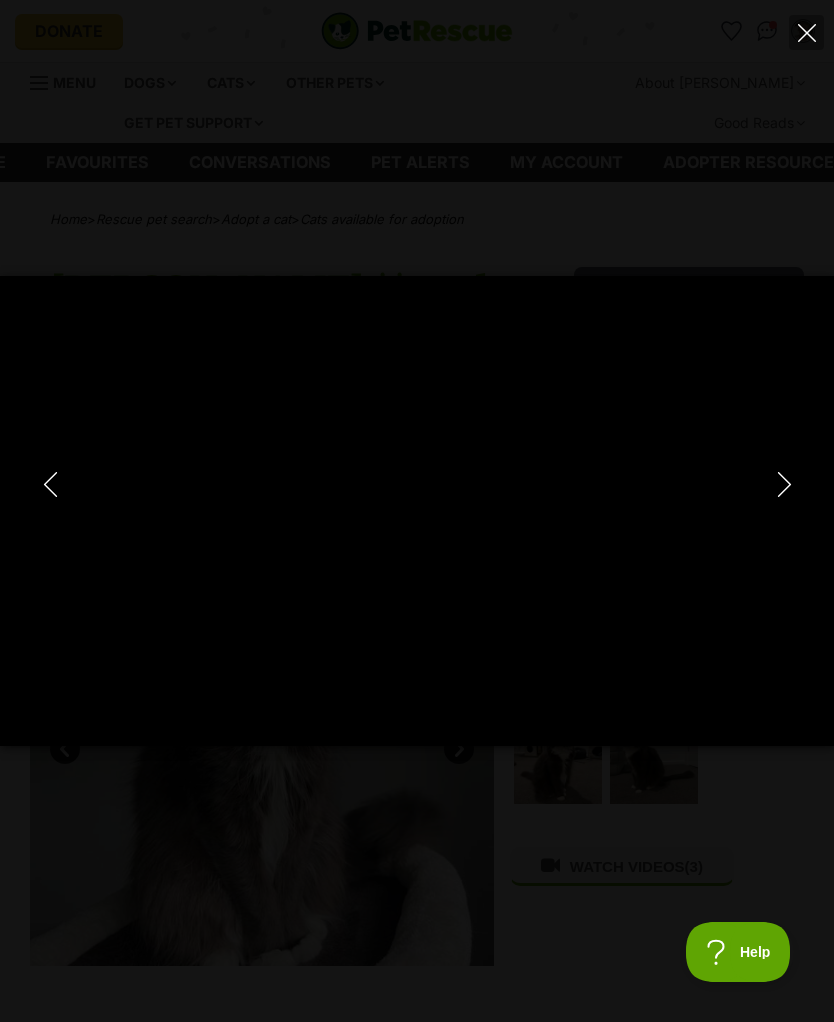 click 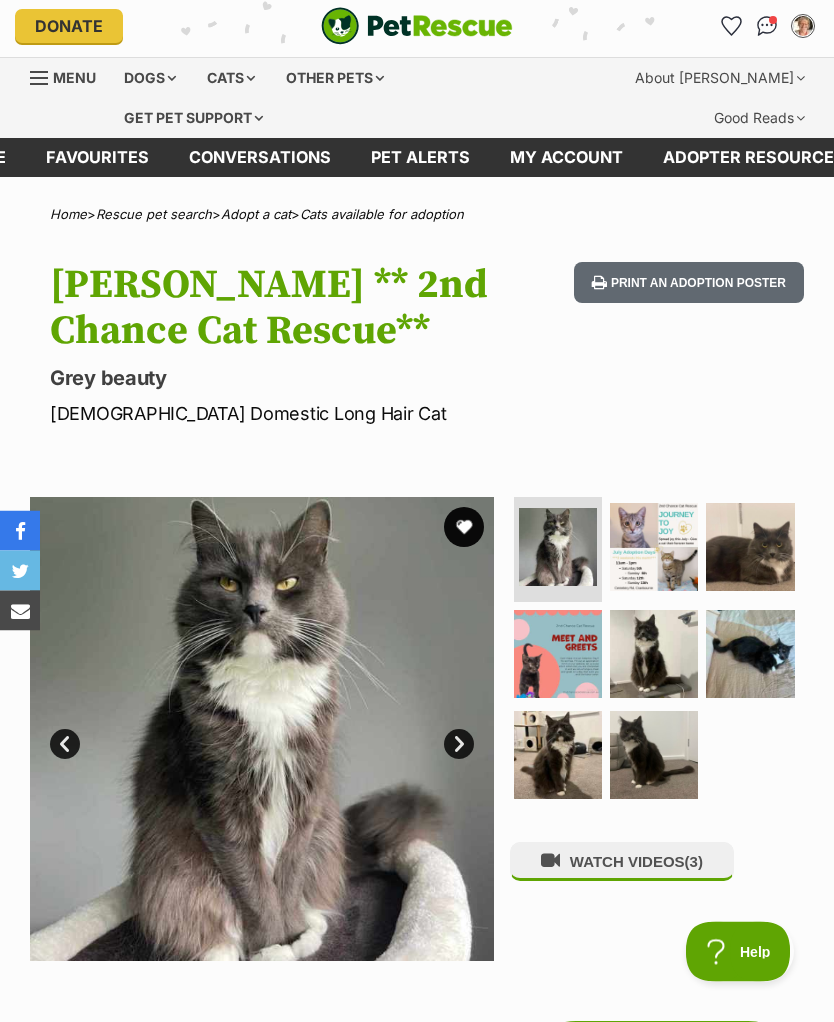 scroll, scrollTop: 8, scrollLeft: 0, axis: vertical 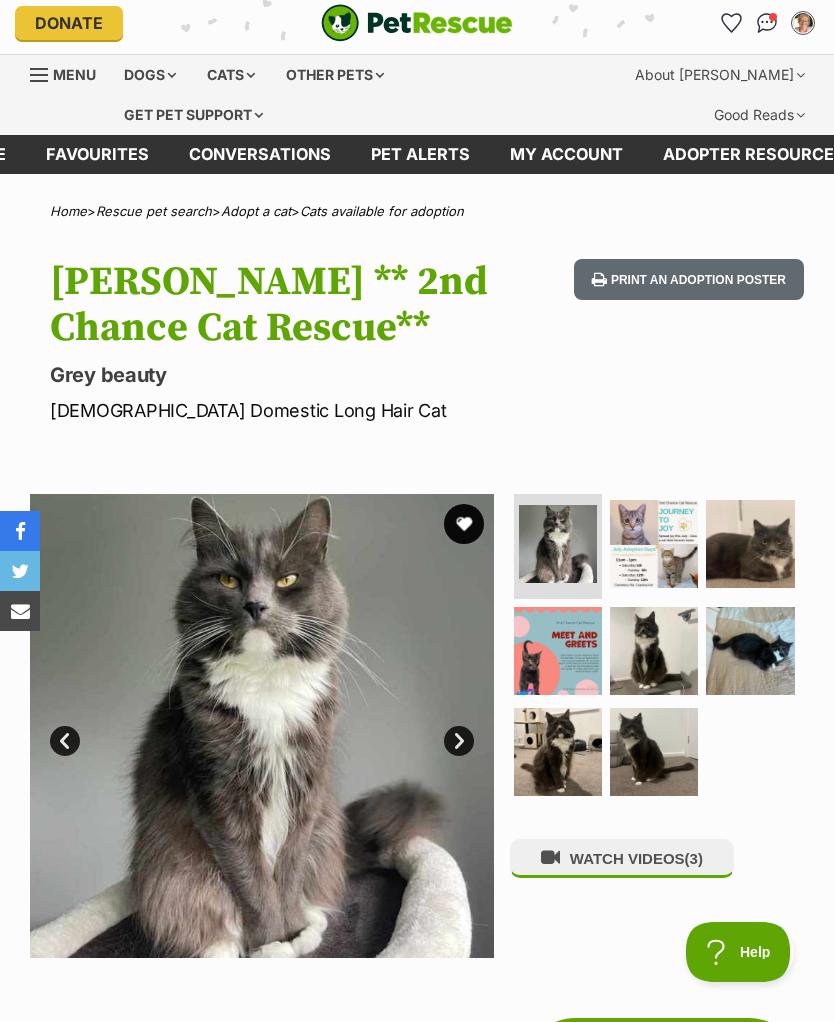 click on "Next" at bounding box center (459, 741) 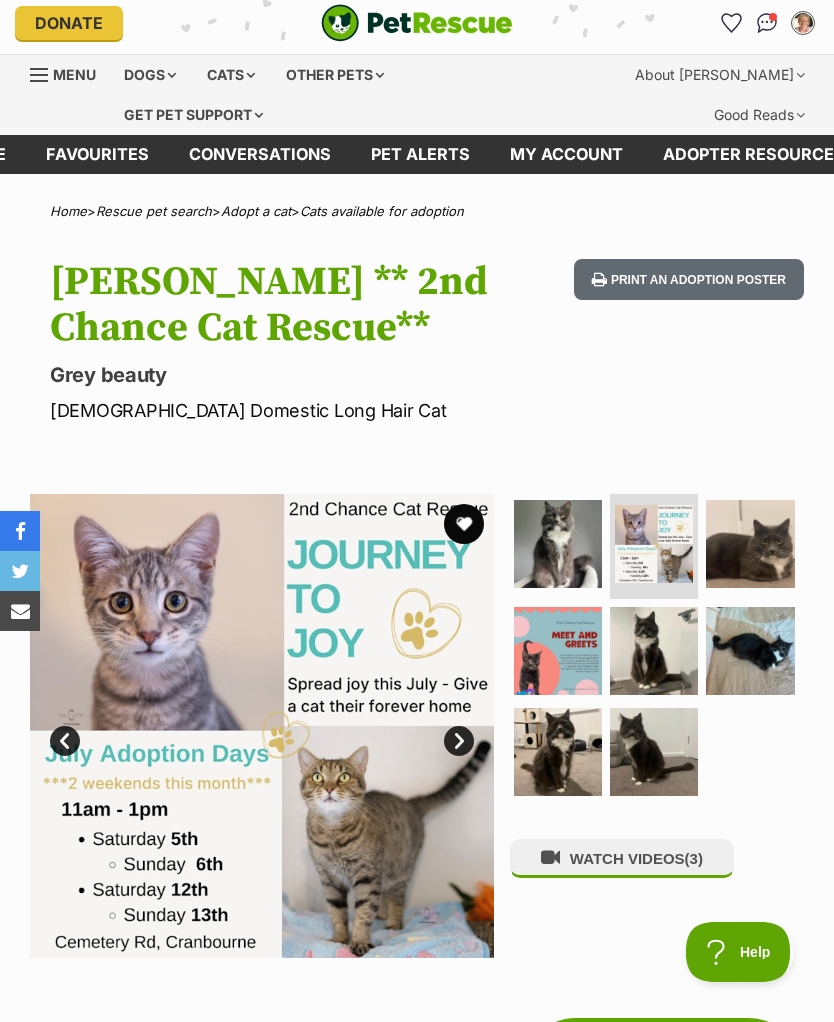 click on "Next" at bounding box center (459, 741) 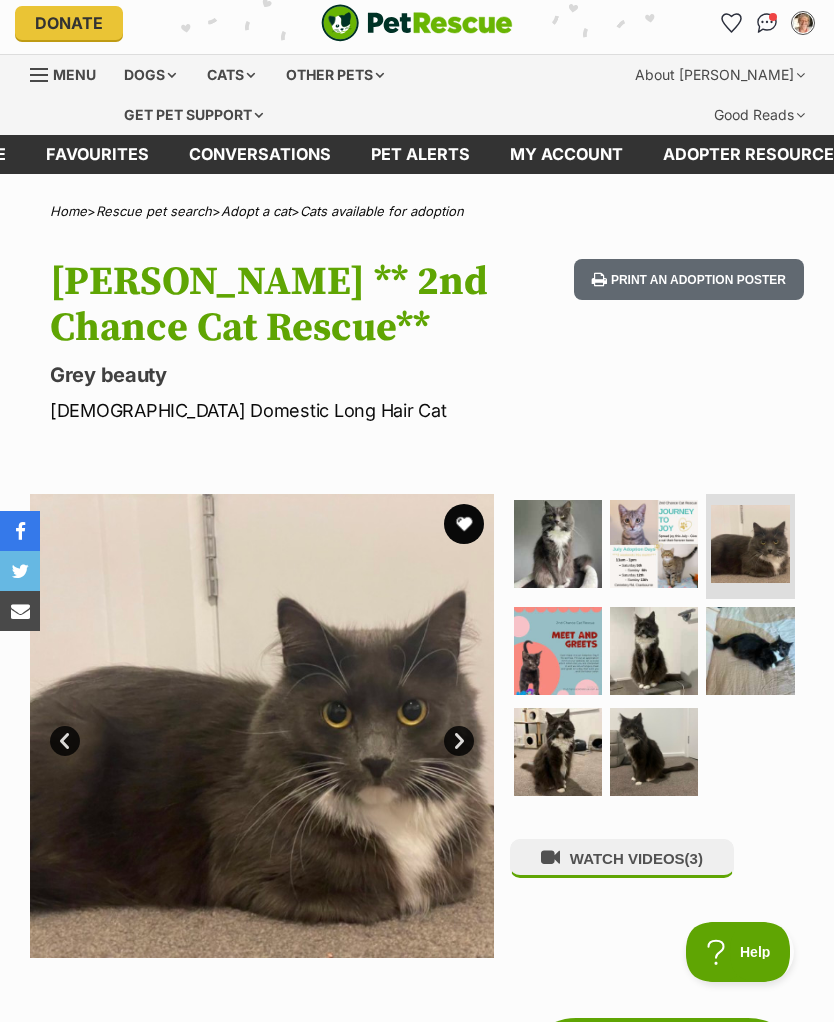 click on "Next" at bounding box center [459, 741] 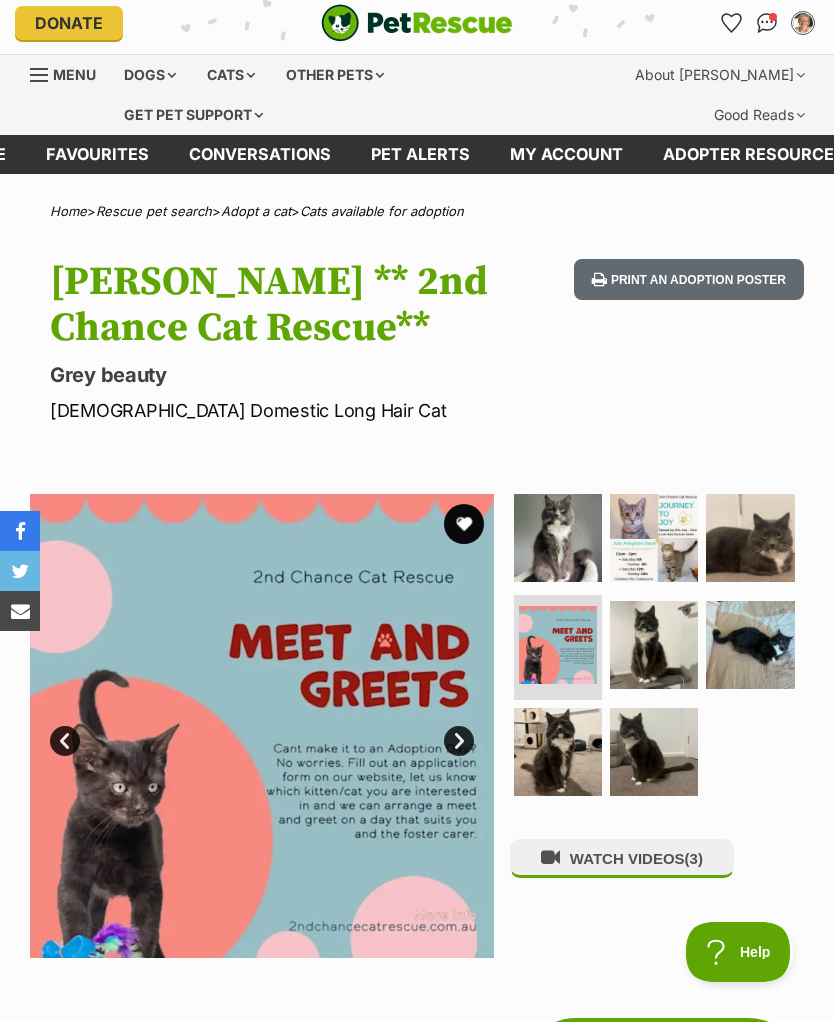 scroll, scrollTop: 0, scrollLeft: 0, axis: both 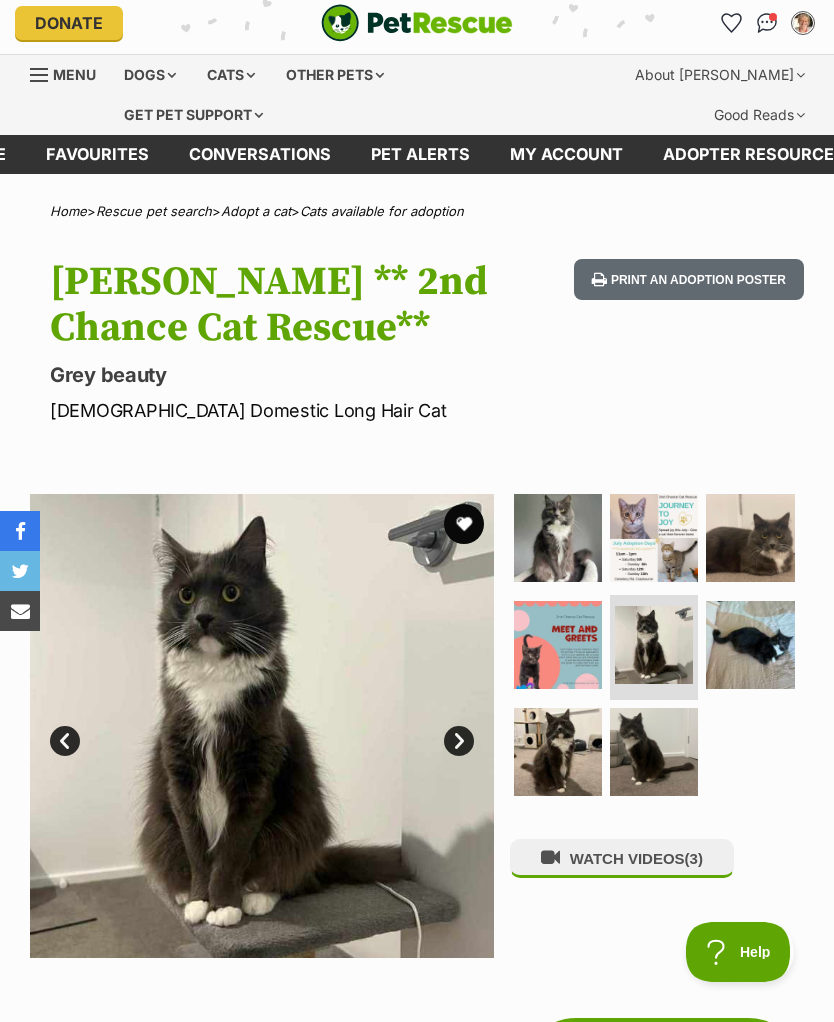 click on "Next" at bounding box center [459, 741] 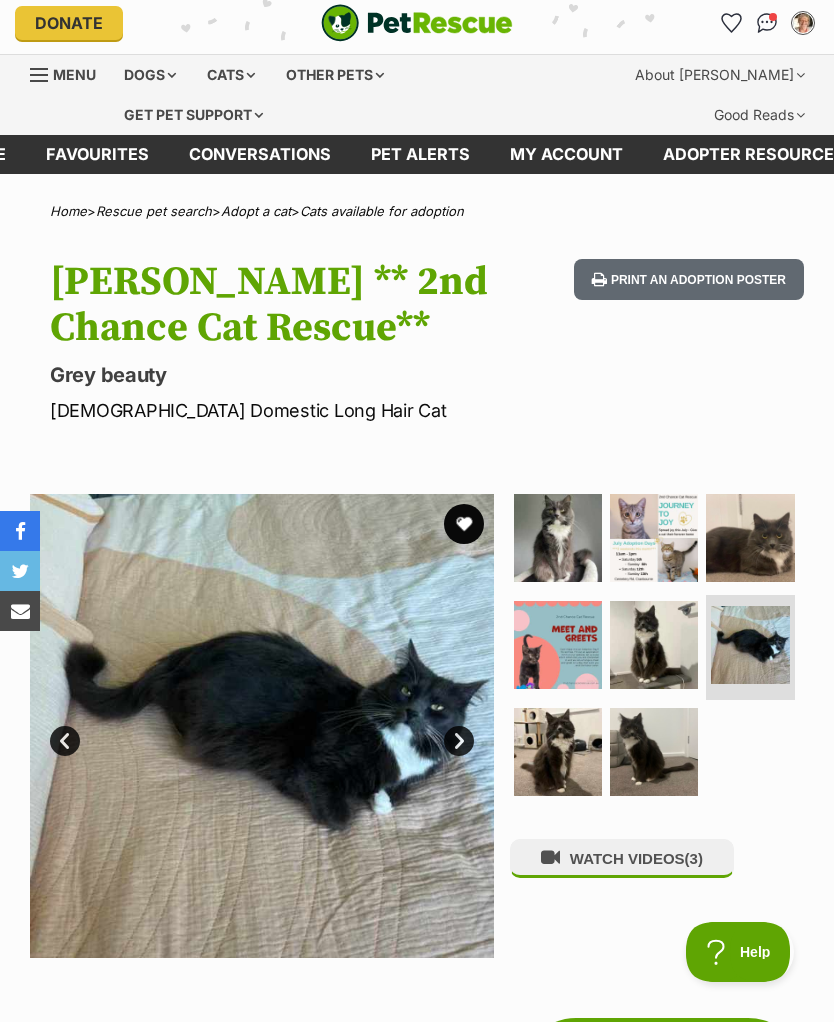 click on "Next" at bounding box center [459, 741] 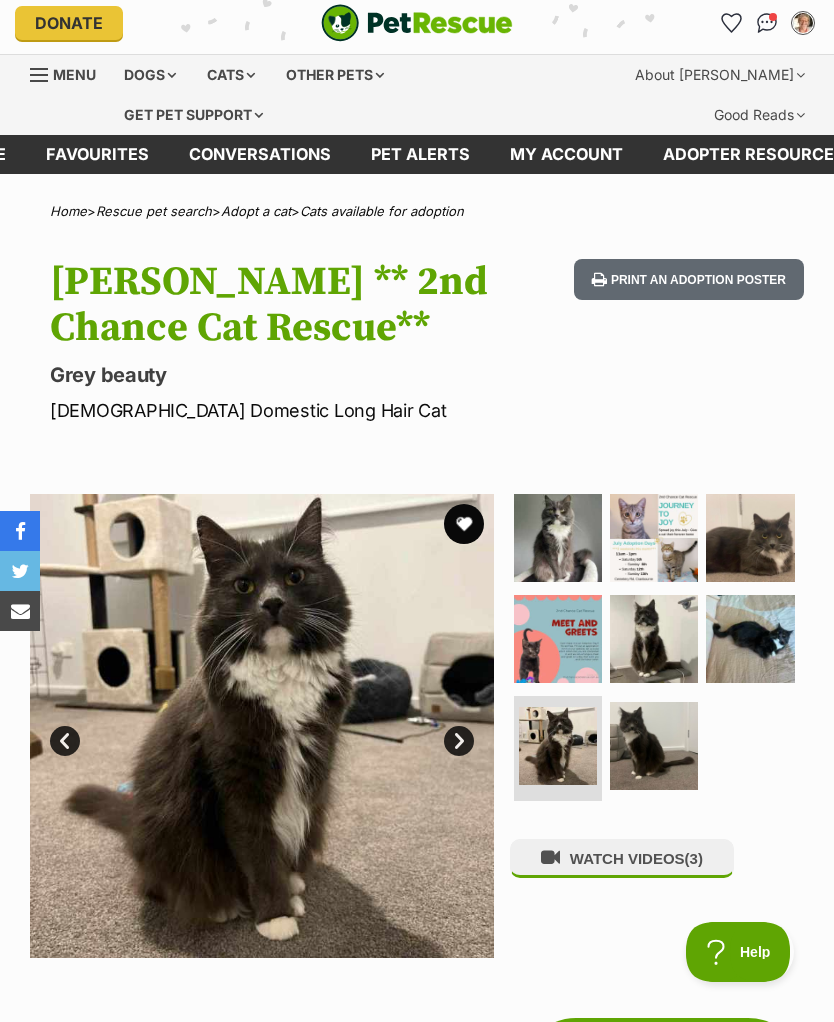 click on "Next" at bounding box center (459, 741) 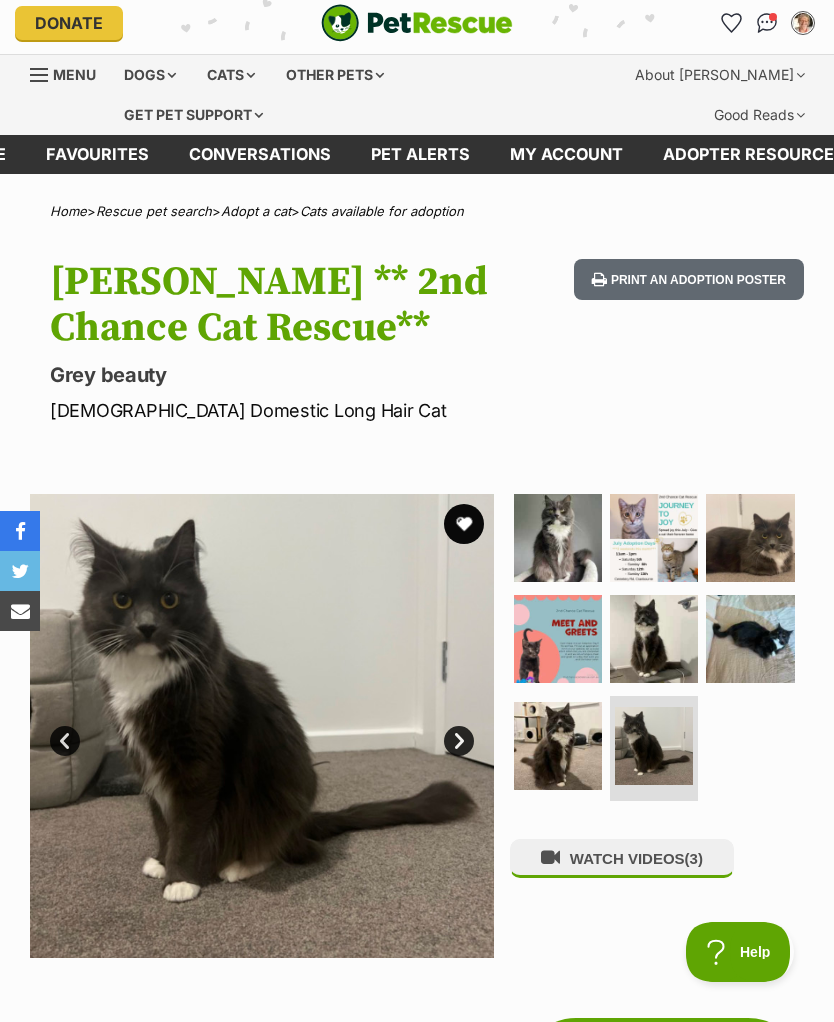 click on "Next" at bounding box center [459, 741] 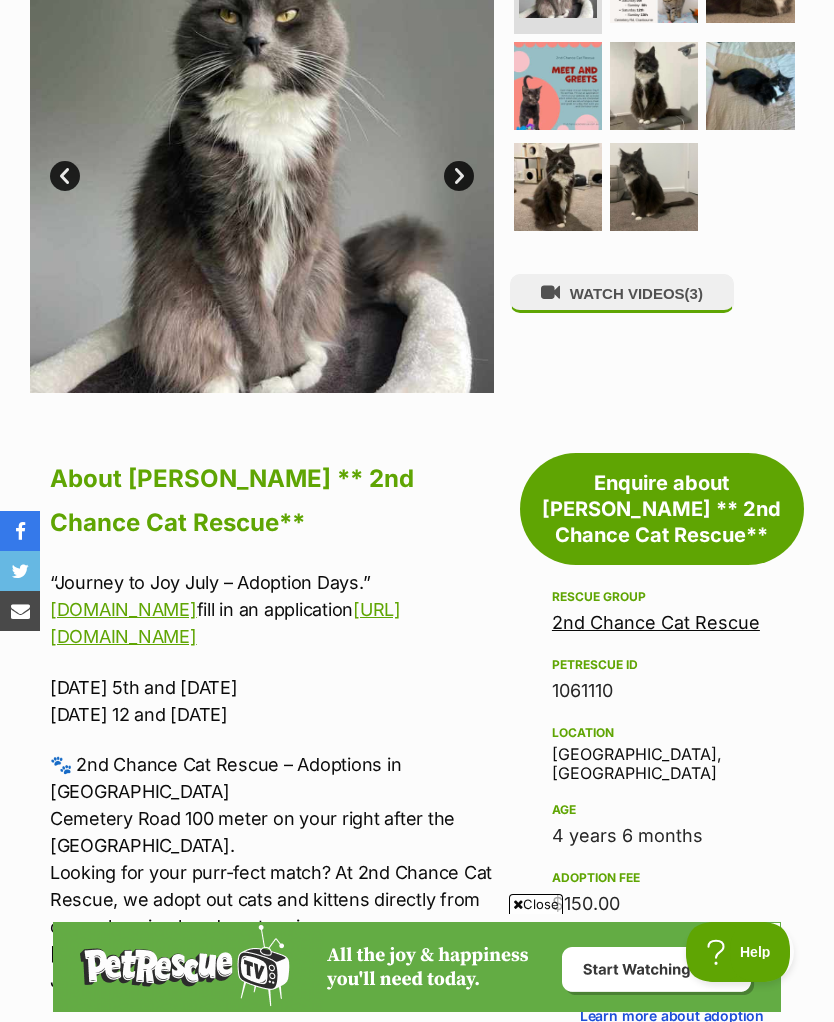 scroll, scrollTop: 583, scrollLeft: 0, axis: vertical 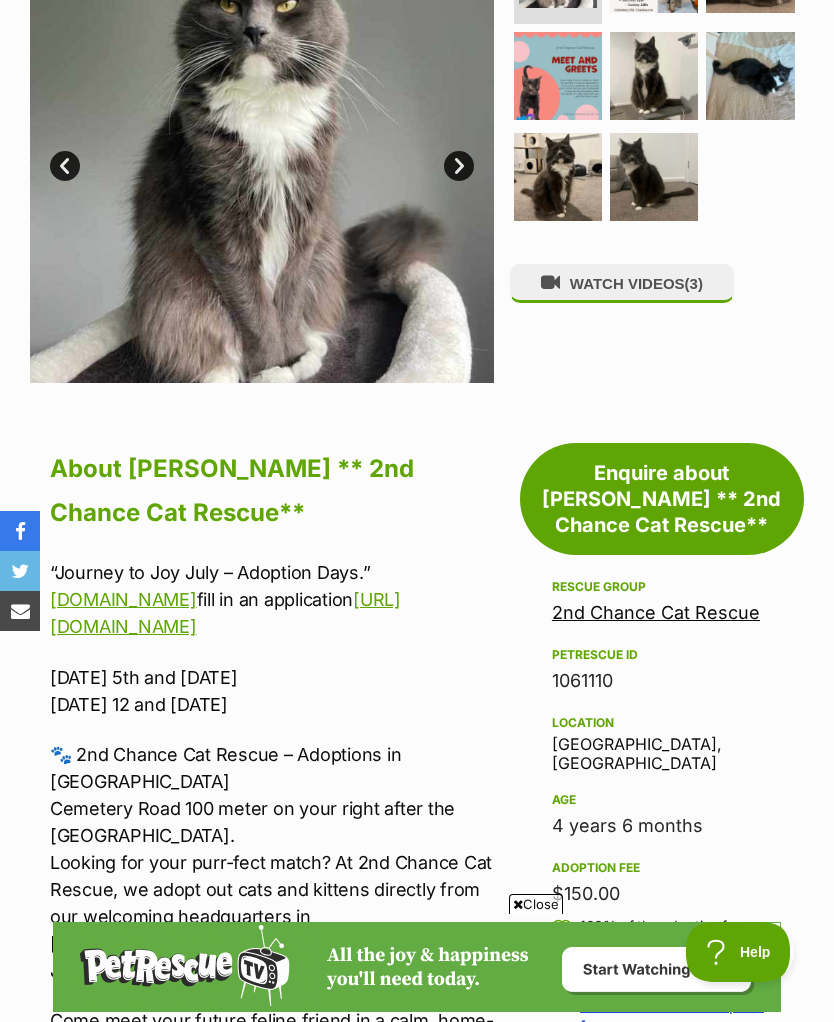 click on "Close" at bounding box center (536, 904) 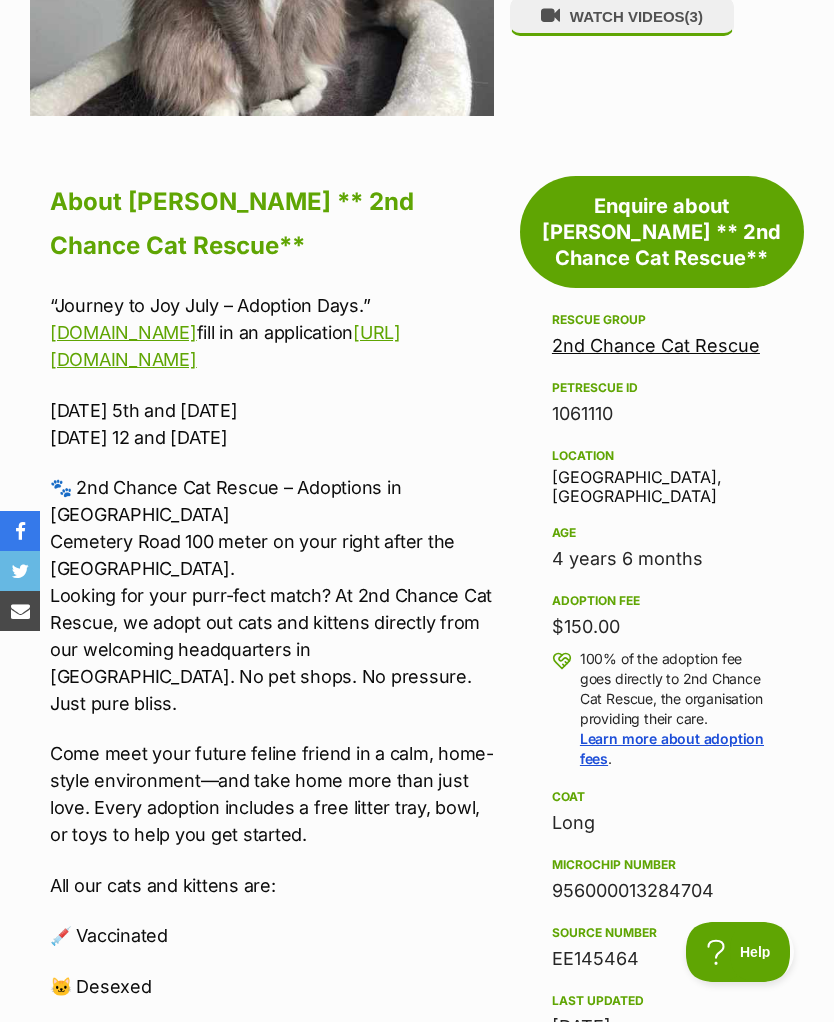 scroll, scrollTop: 806, scrollLeft: 0, axis: vertical 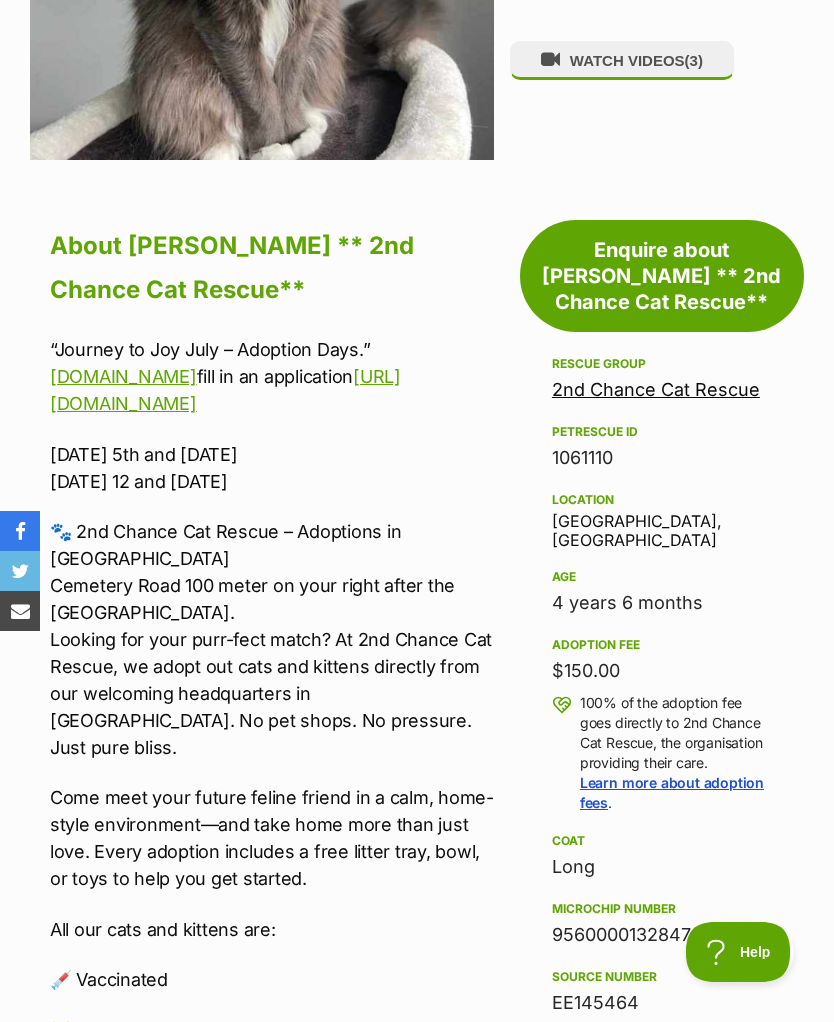 click on "2nd Chance Cat Rescue" at bounding box center [656, 389] 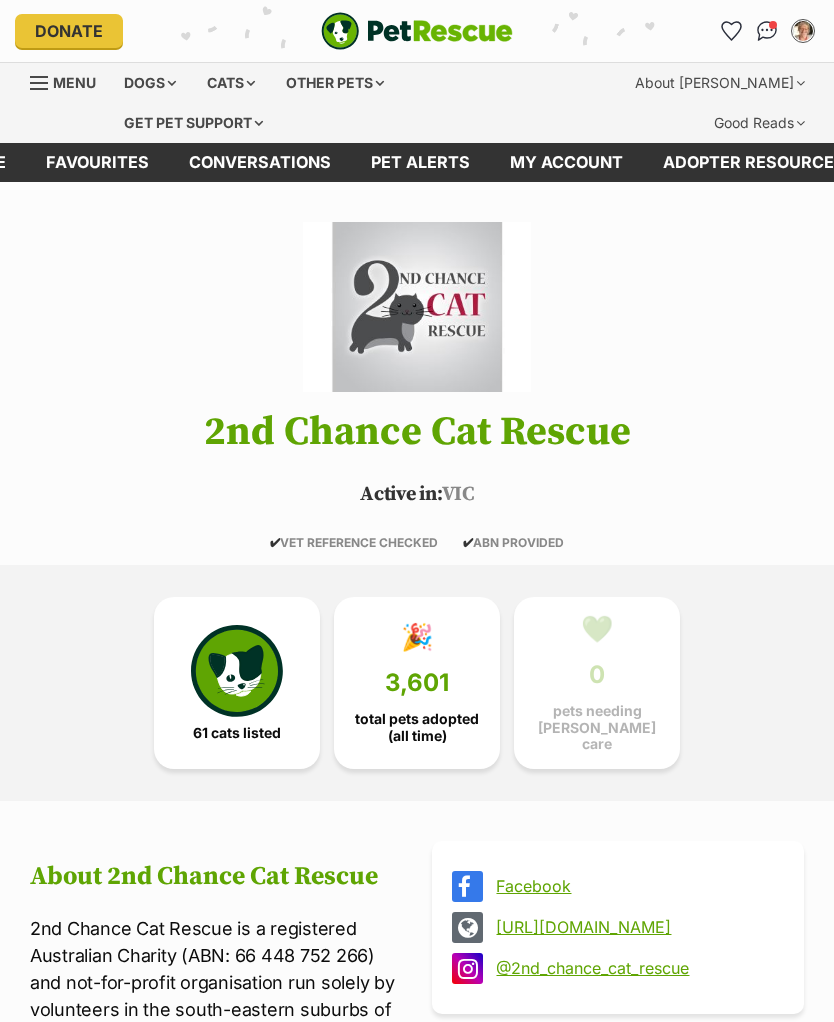 scroll, scrollTop: 0, scrollLeft: 0, axis: both 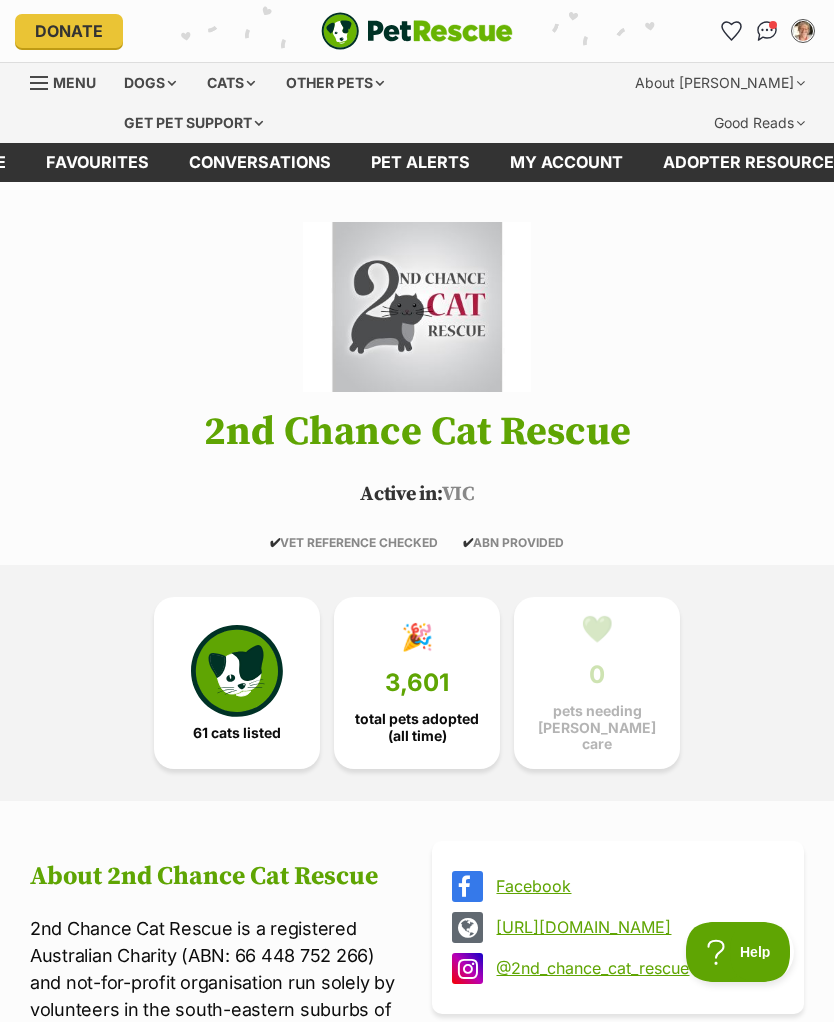 click at bounding box center (237, 671) 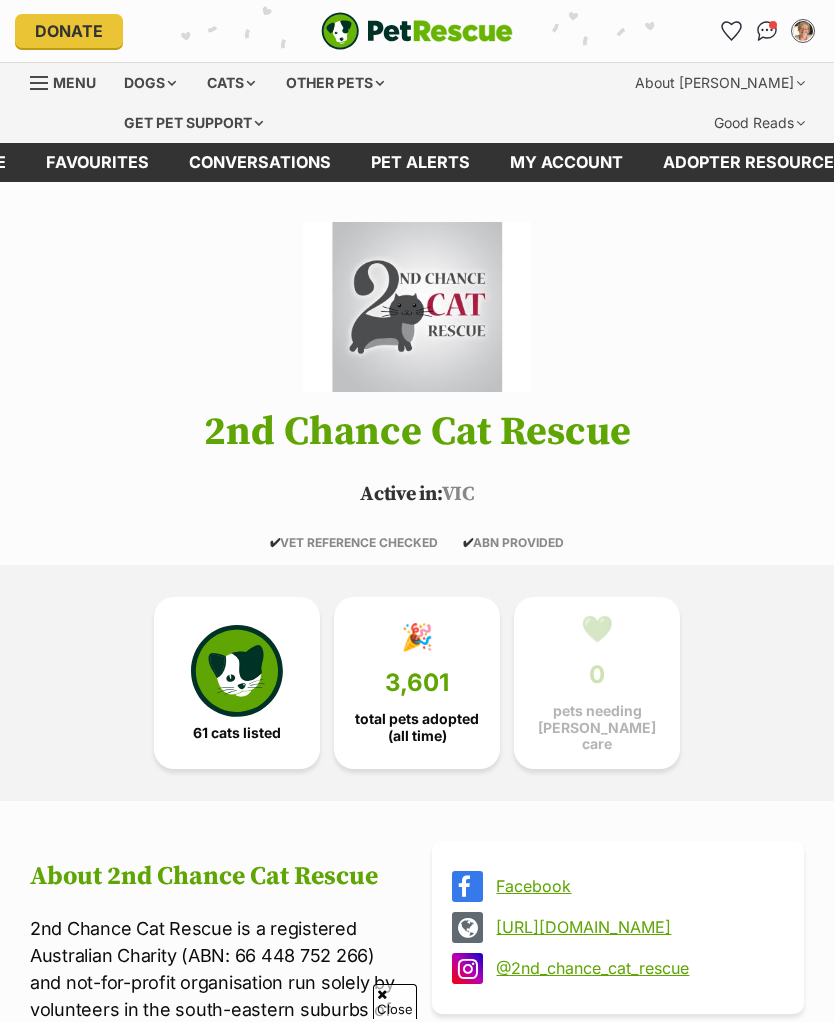 scroll, scrollTop: 2047, scrollLeft: 0, axis: vertical 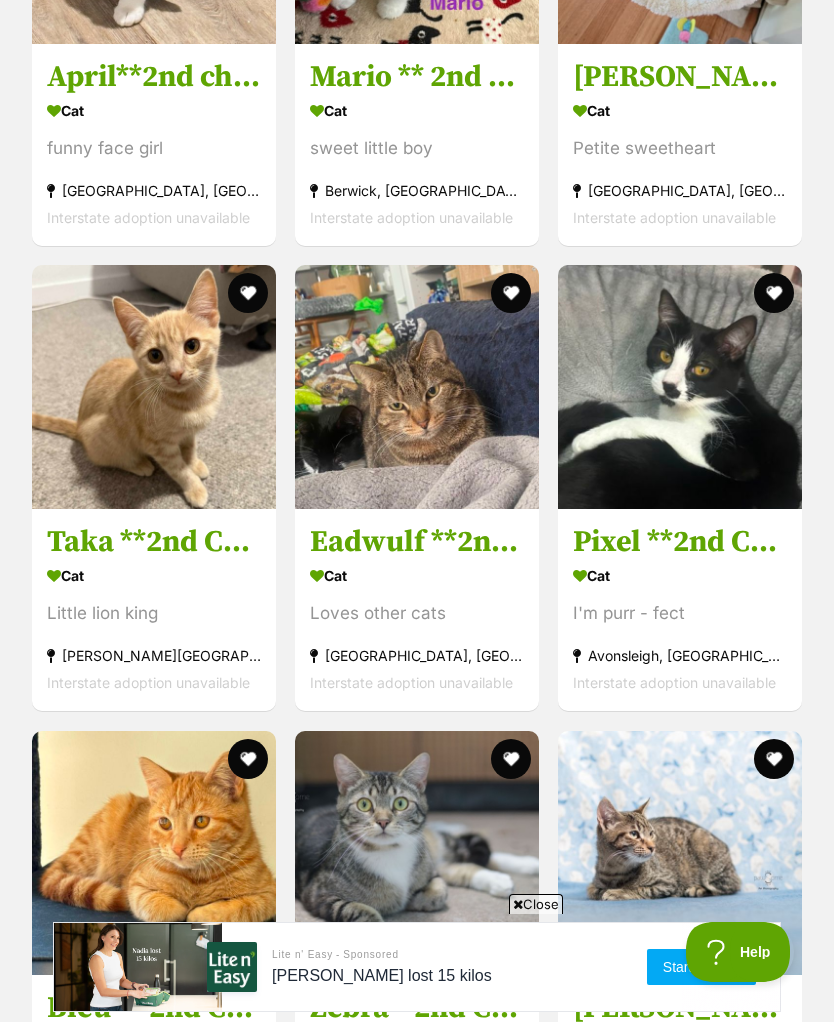 click on "Close" at bounding box center (536, 904) 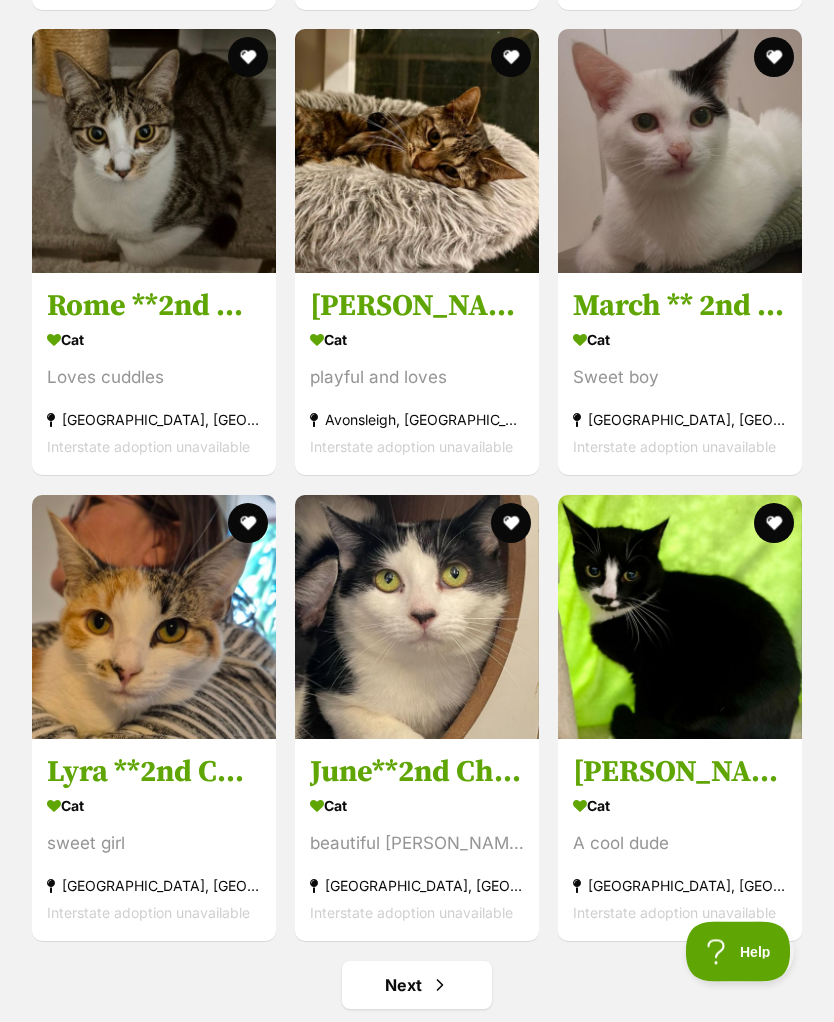 scroll, scrollTop: 10756, scrollLeft: 0, axis: vertical 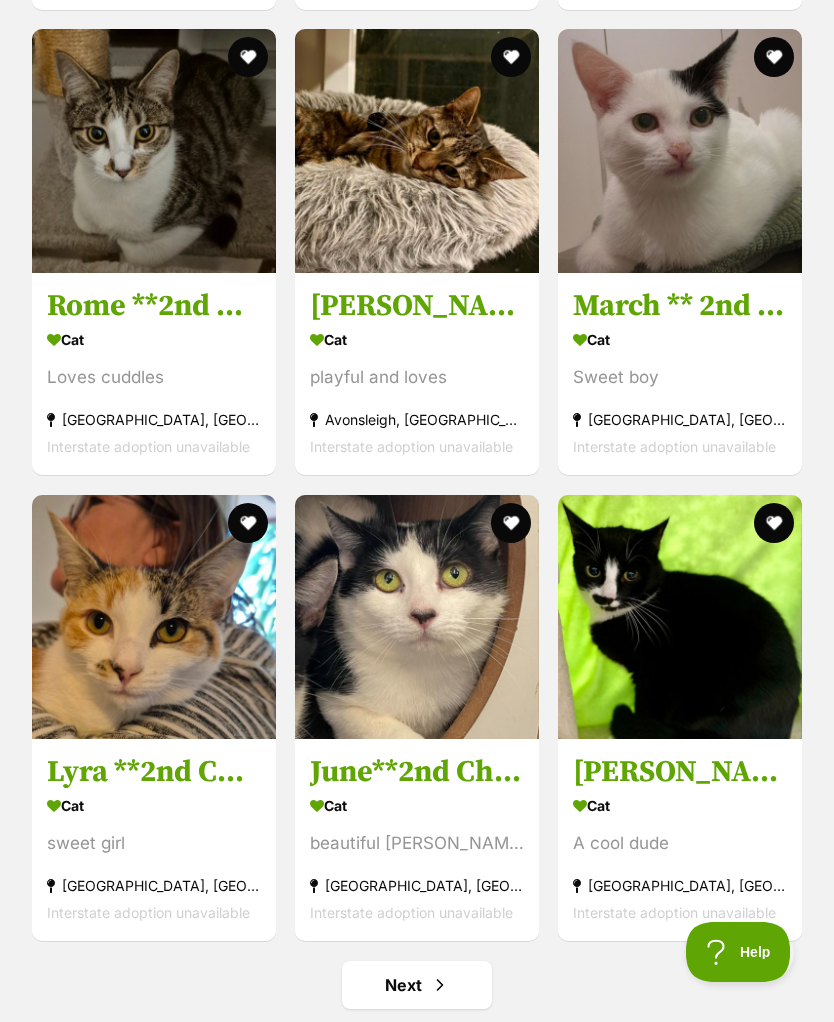 click on "Next" at bounding box center [417, 985] 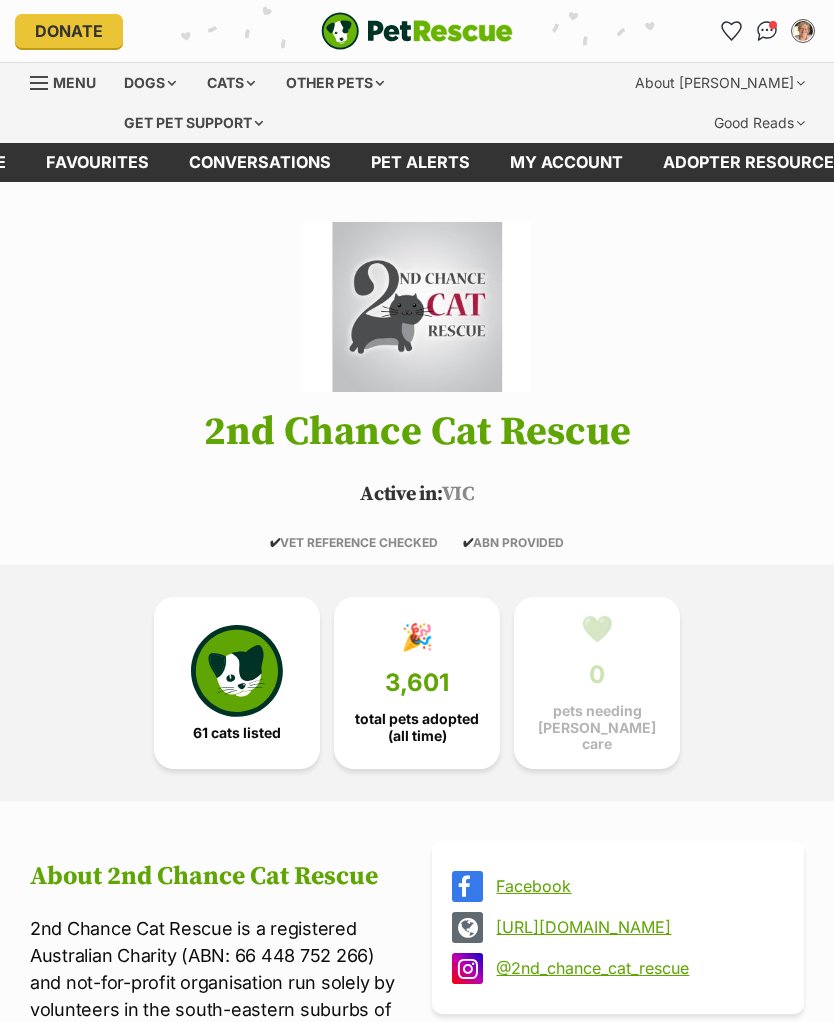 scroll, scrollTop: 0, scrollLeft: 0, axis: both 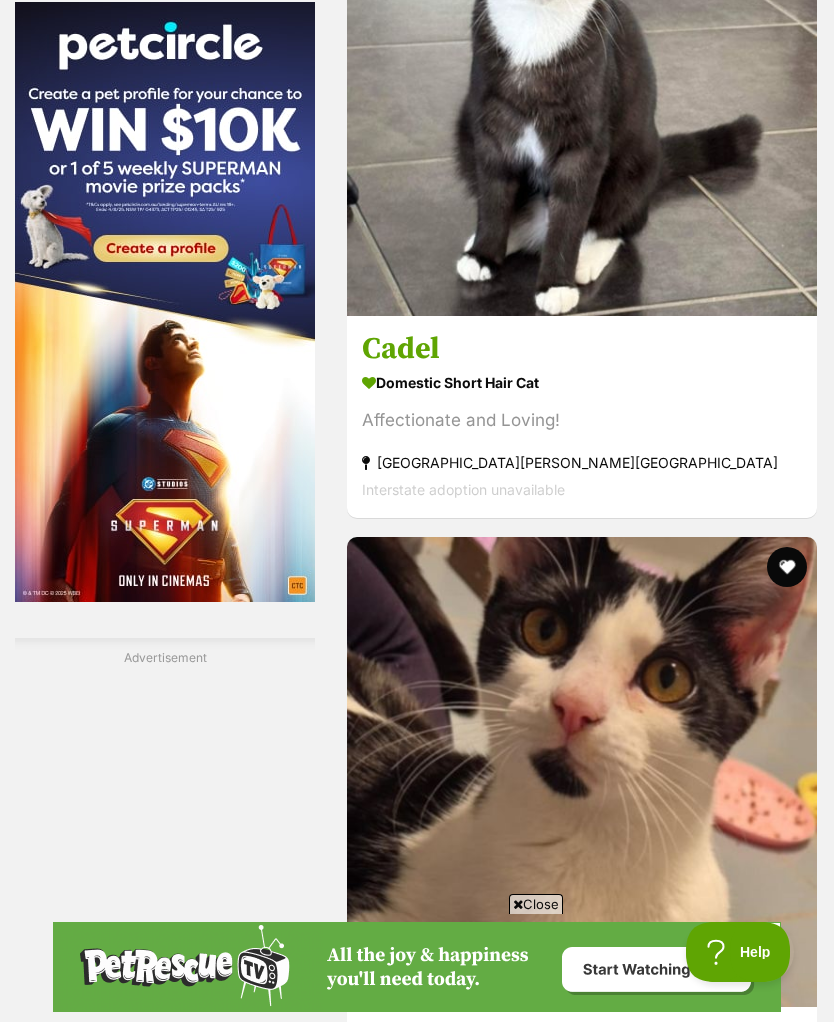 click on "Close" at bounding box center (536, 904) 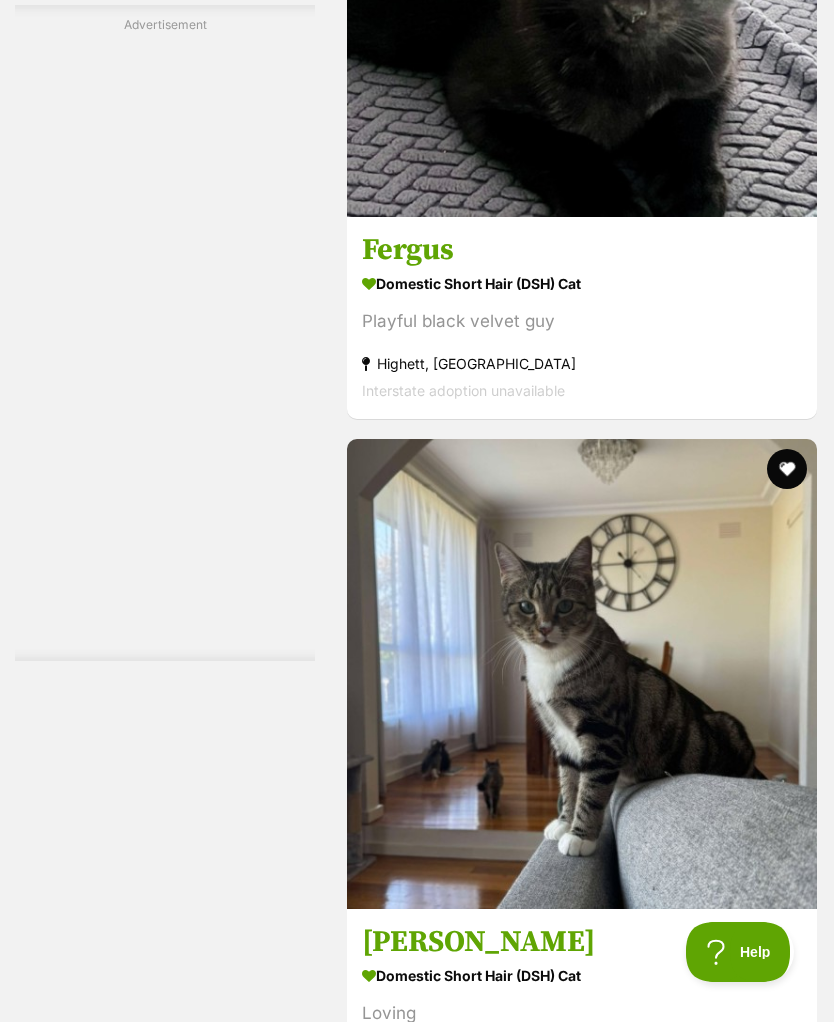 scroll, scrollTop: 4784, scrollLeft: 0, axis: vertical 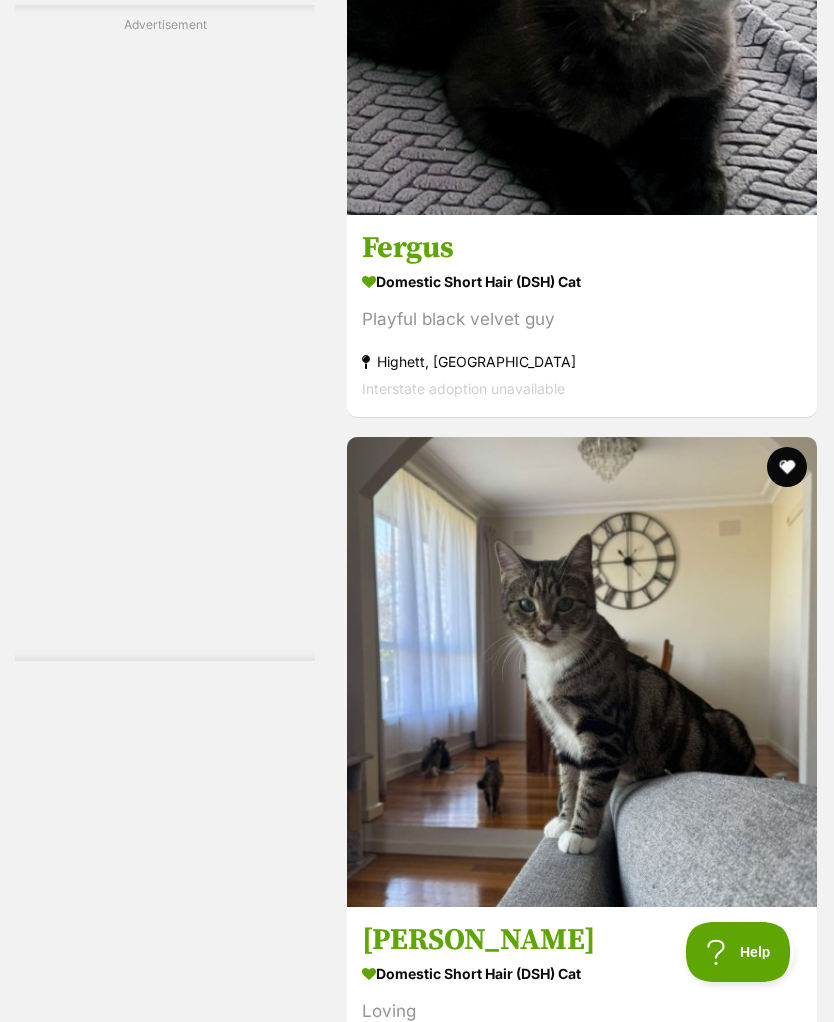 click on "Next" at bounding box center (663, 10141) 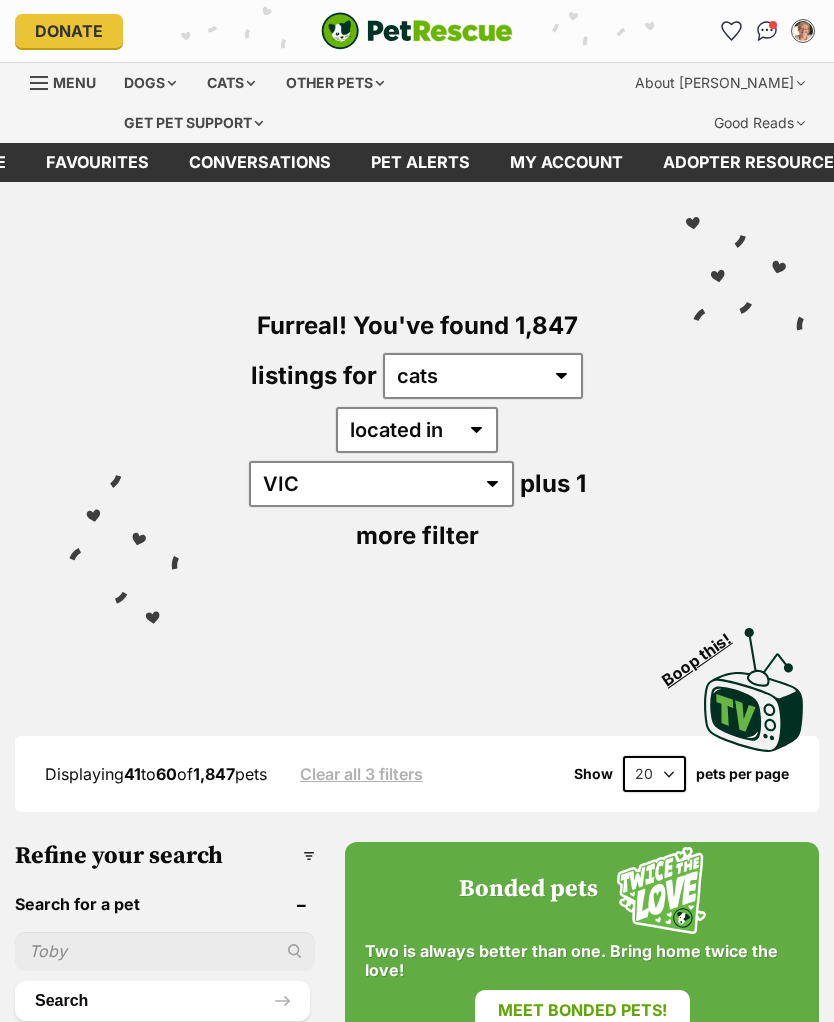 scroll, scrollTop: 0, scrollLeft: 0, axis: both 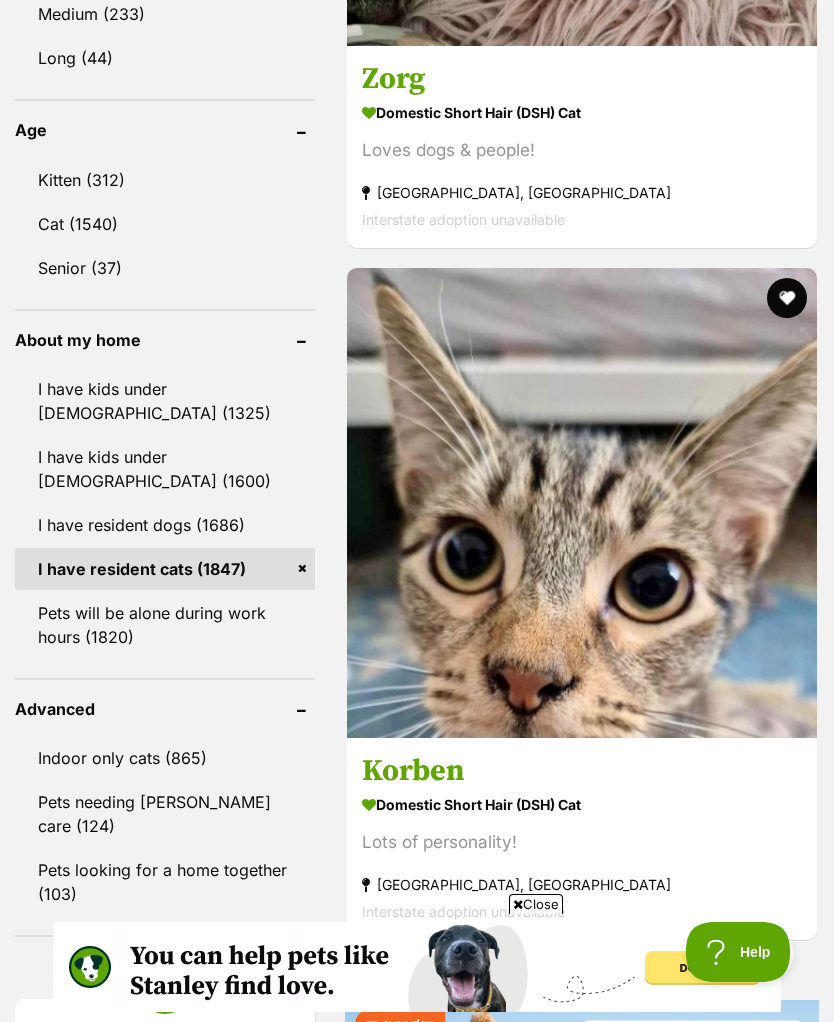 click on "Snippie" at bounding box center [582, 4457] 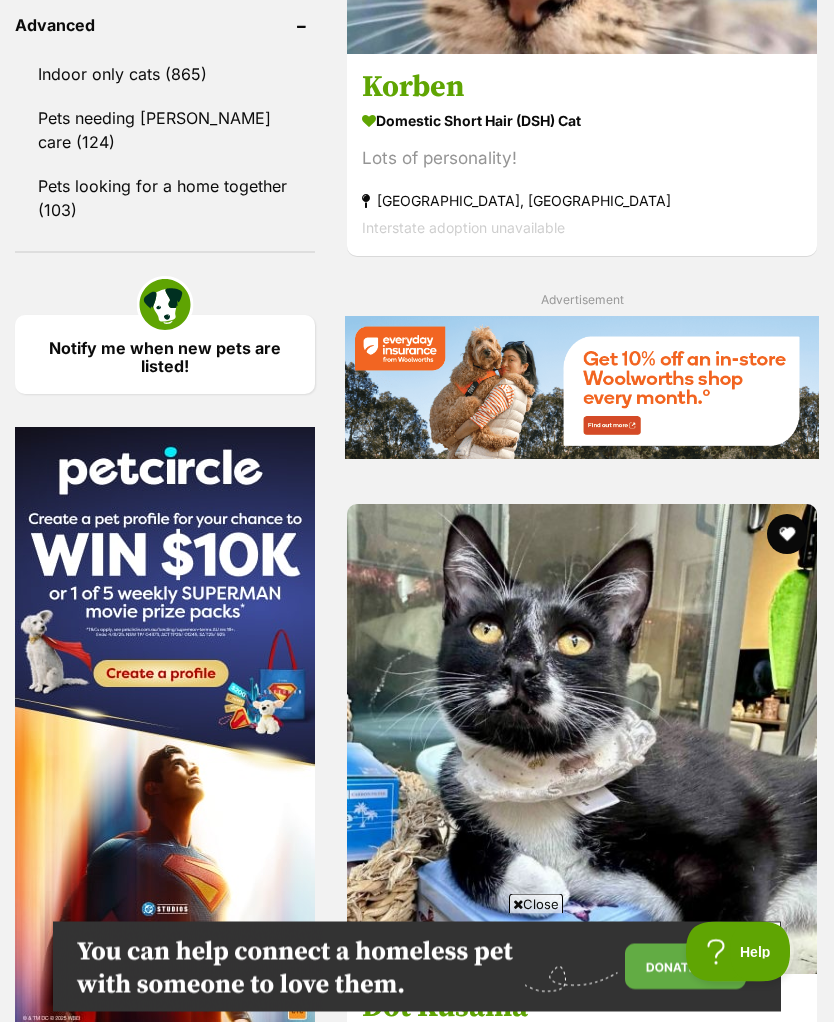 scroll, scrollTop: 2877, scrollLeft: 0, axis: vertical 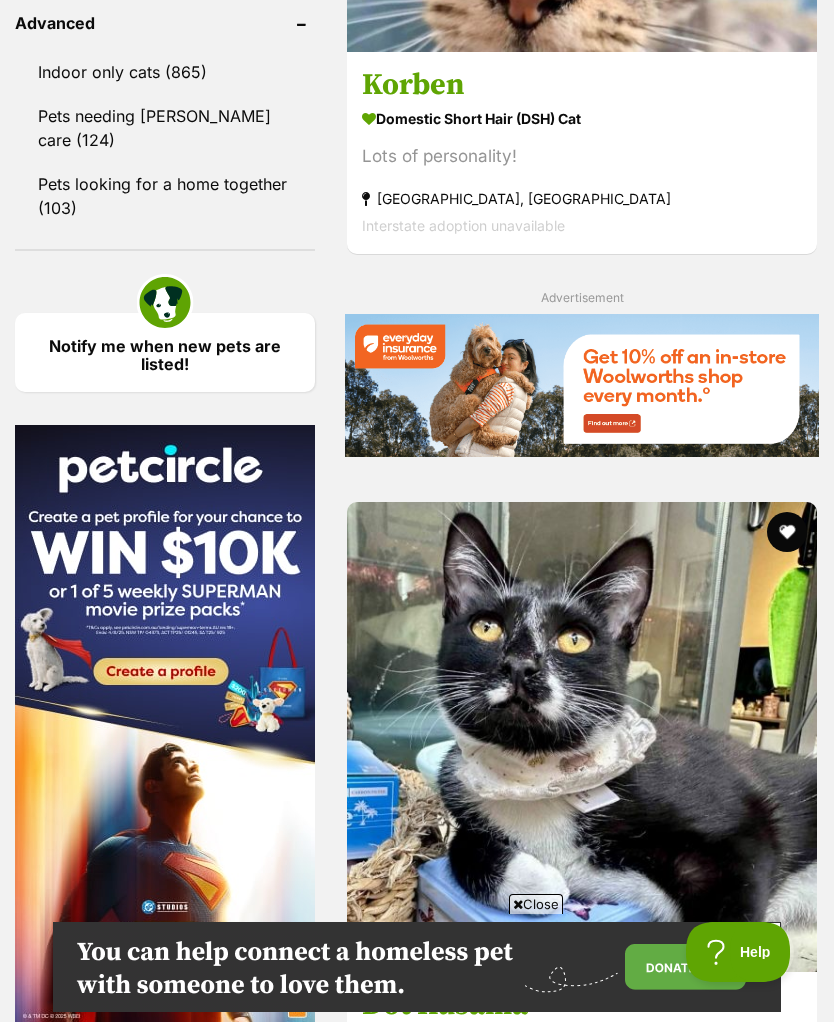 click on "Close" at bounding box center [536, 904] 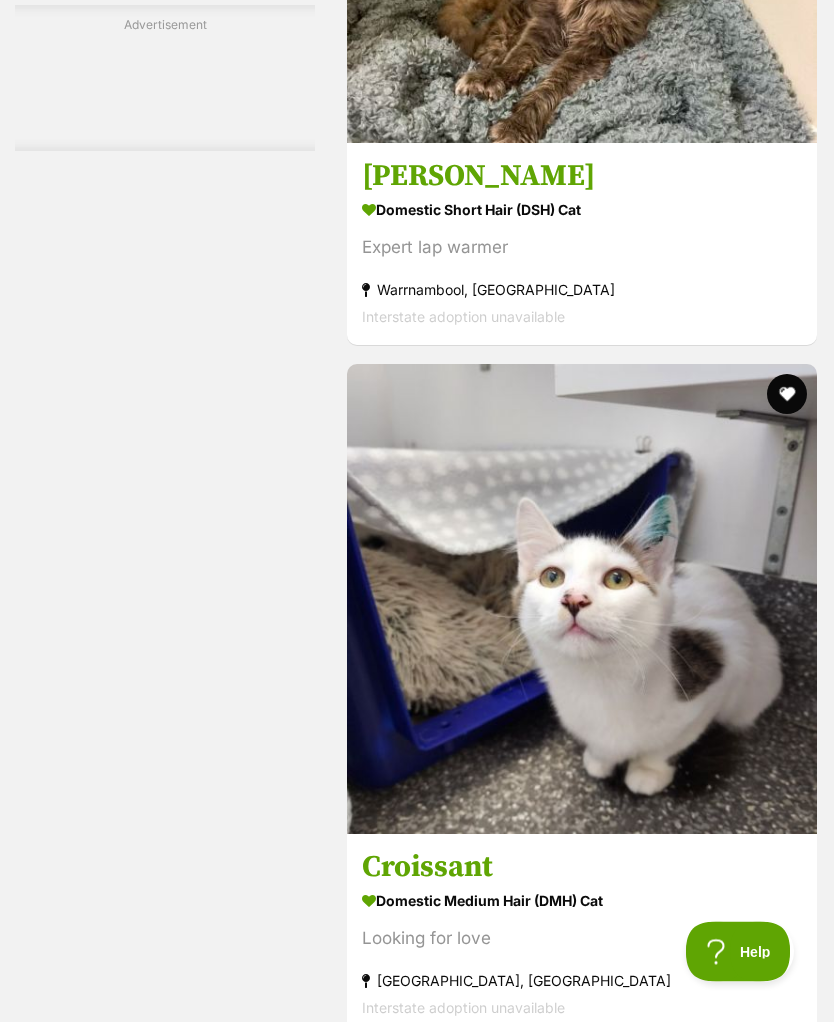scroll, scrollTop: 5091, scrollLeft: 0, axis: vertical 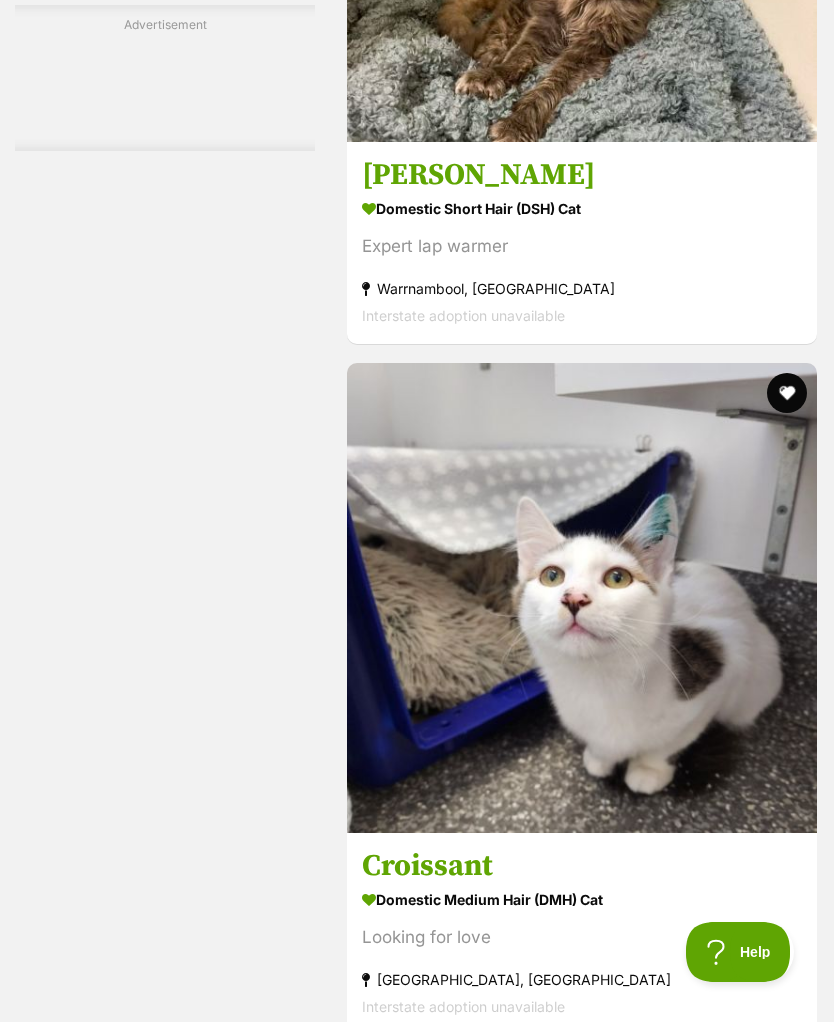 click at bounding box center (686, 10067) 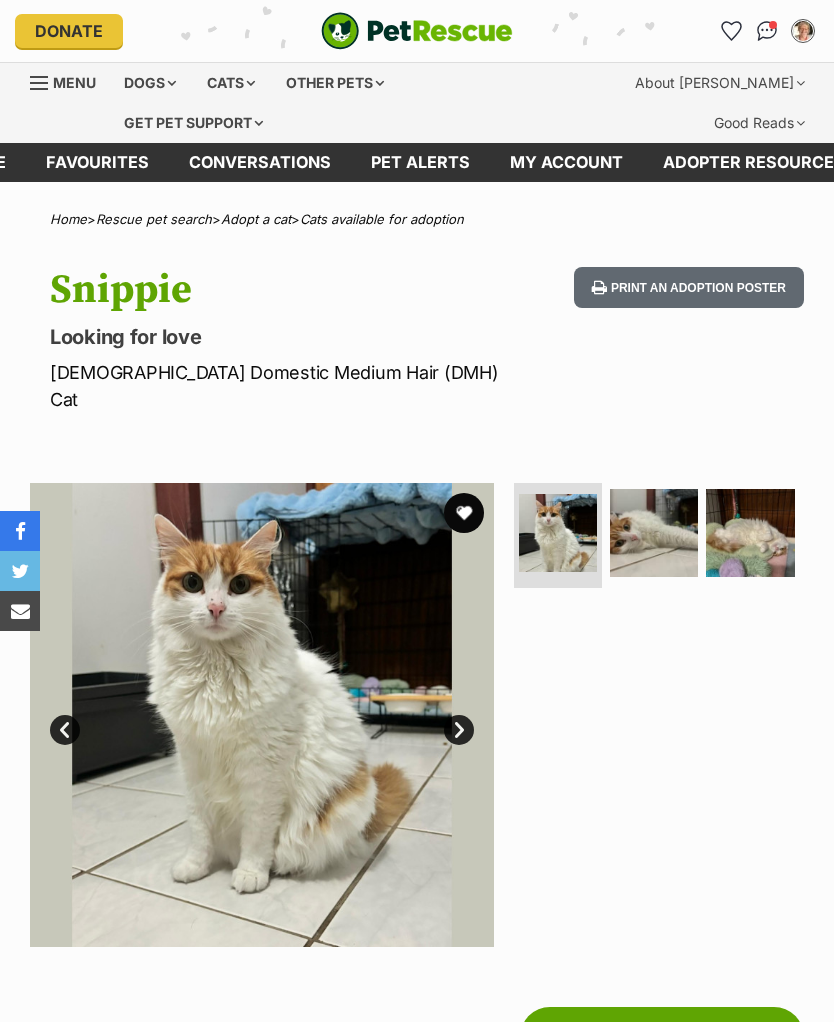 scroll, scrollTop: 0, scrollLeft: 0, axis: both 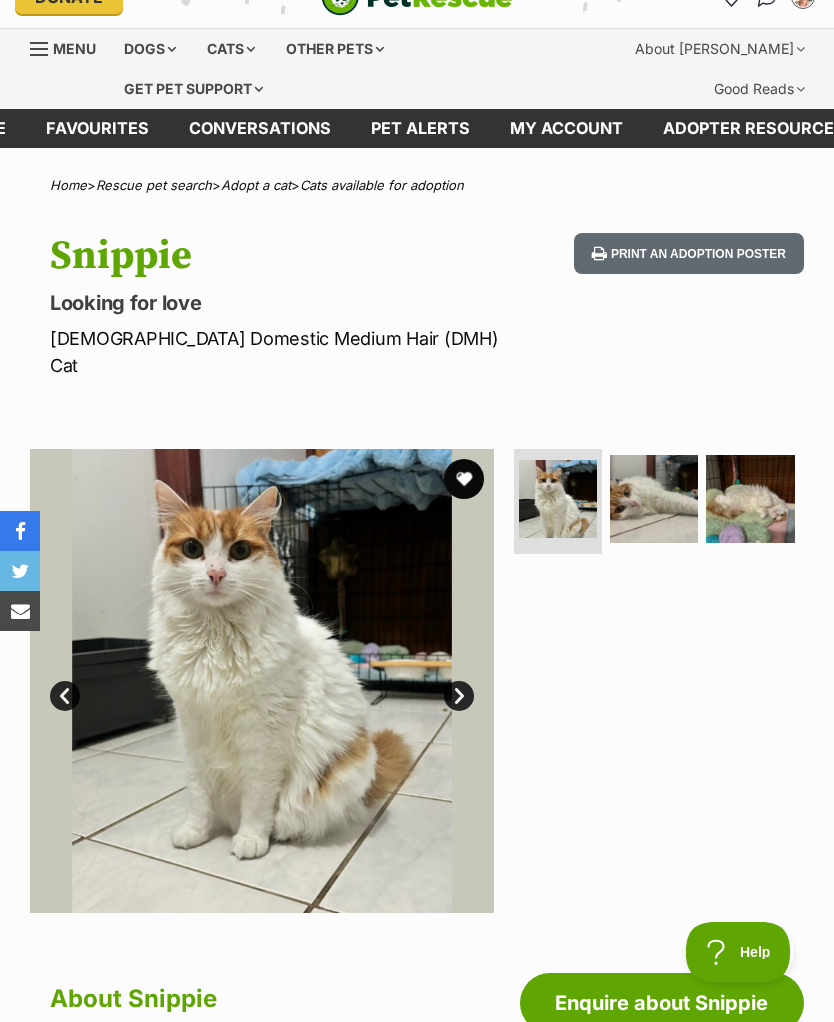 click on "Next" at bounding box center [459, 696] 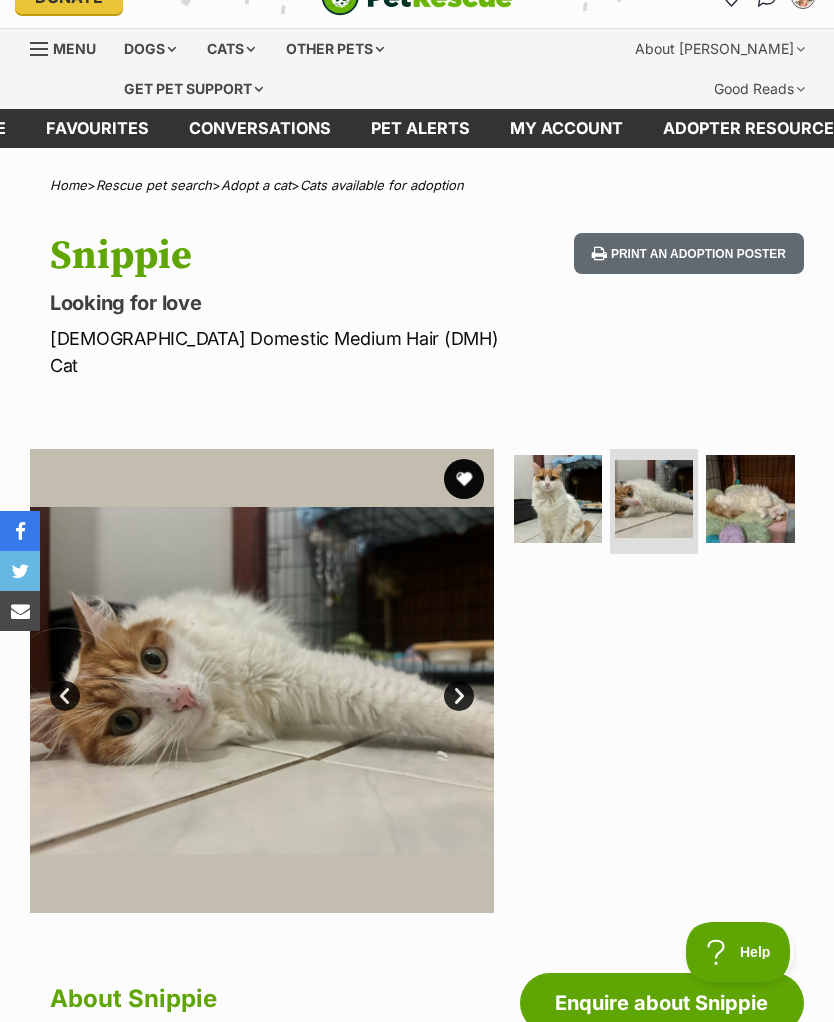 scroll, scrollTop: 0, scrollLeft: 0, axis: both 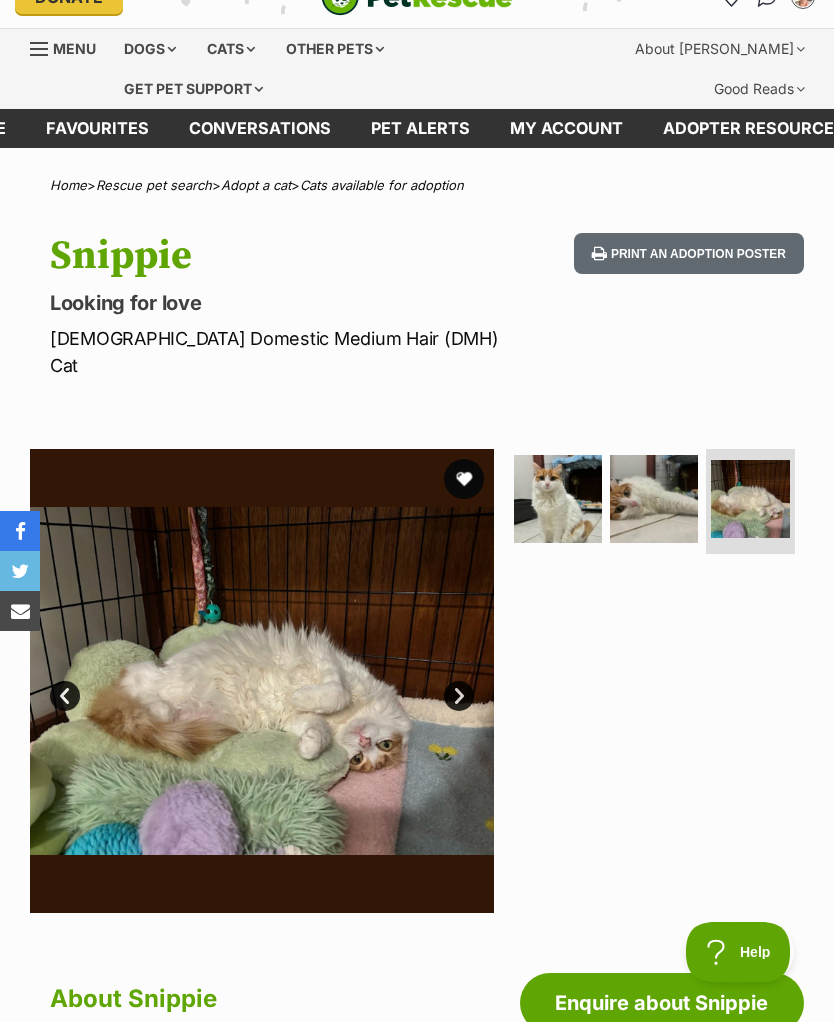 click on "Next" at bounding box center [459, 696] 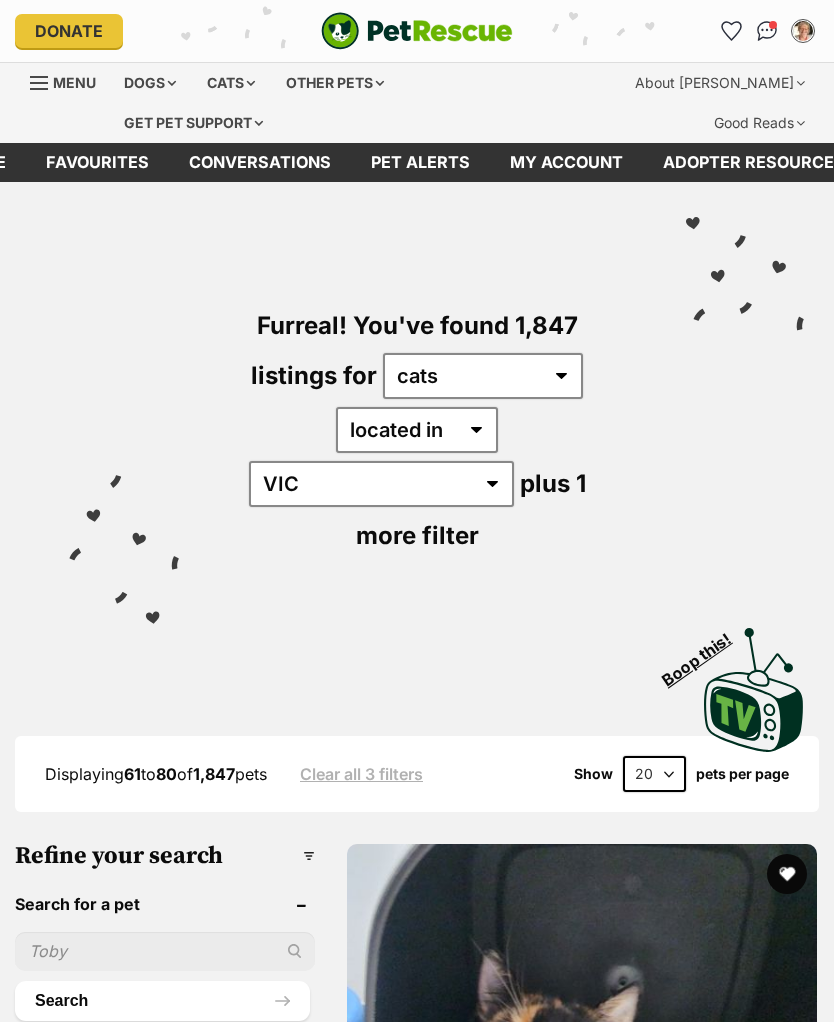 scroll, scrollTop: 0, scrollLeft: 0, axis: both 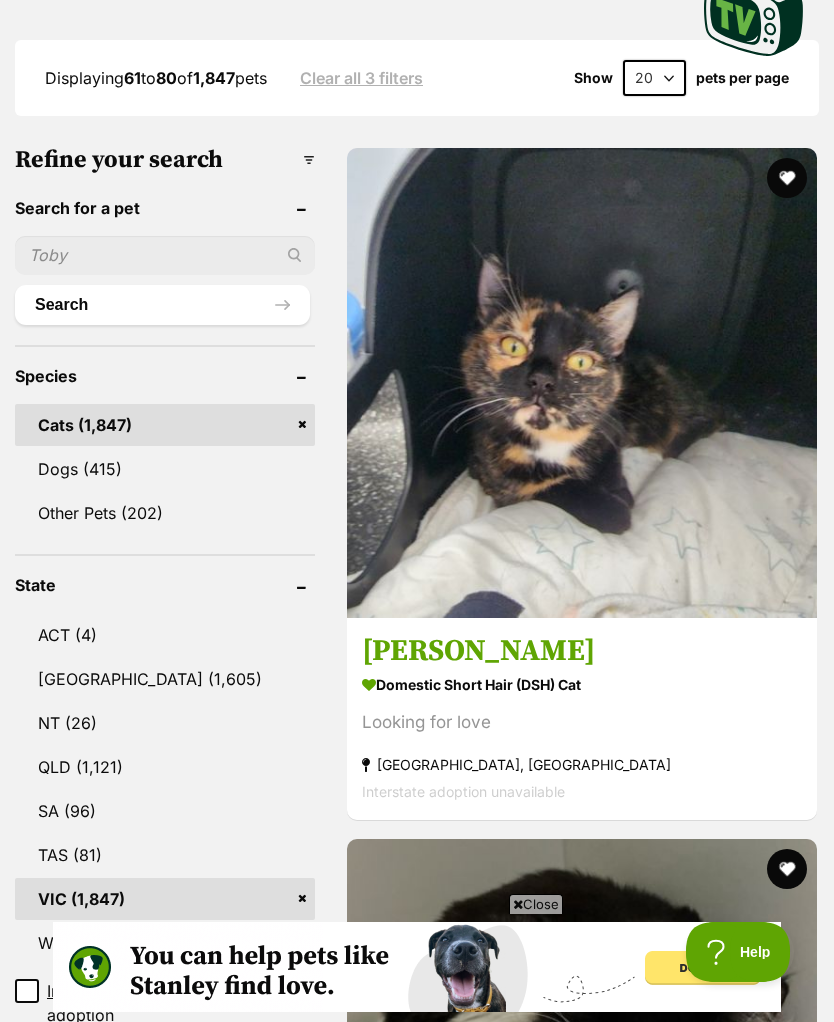click on "Close" at bounding box center (536, 904) 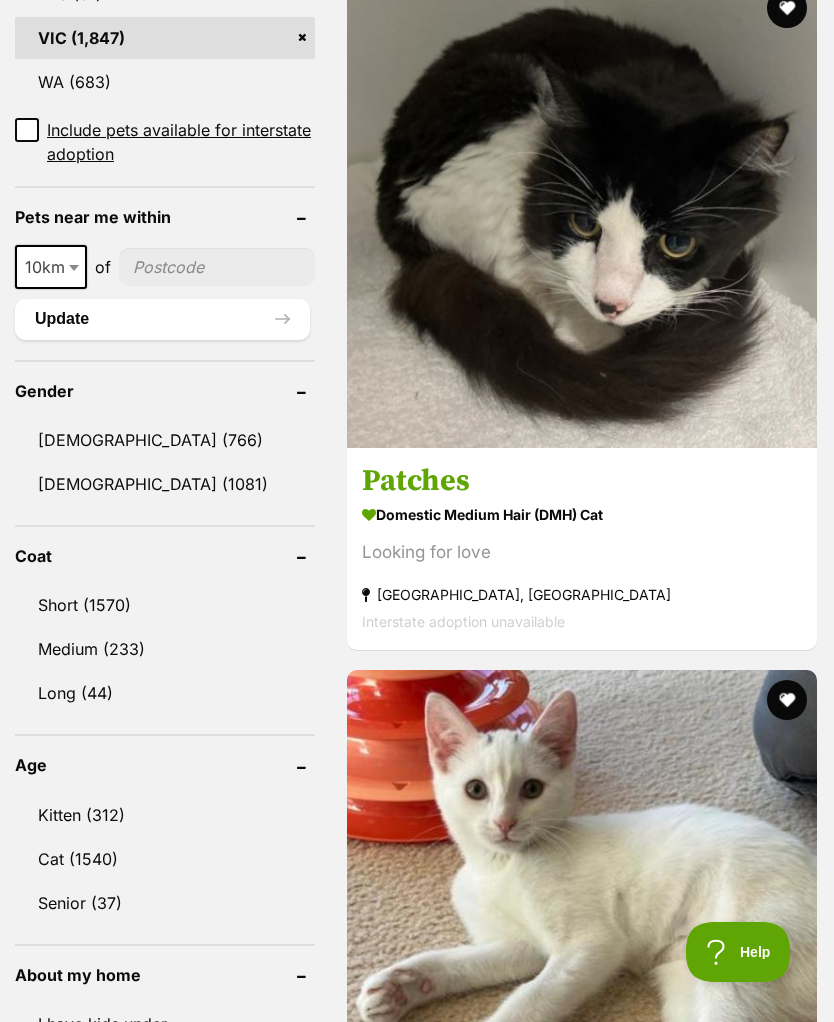 scroll, scrollTop: 1560, scrollLeft: 0, axis: vertical 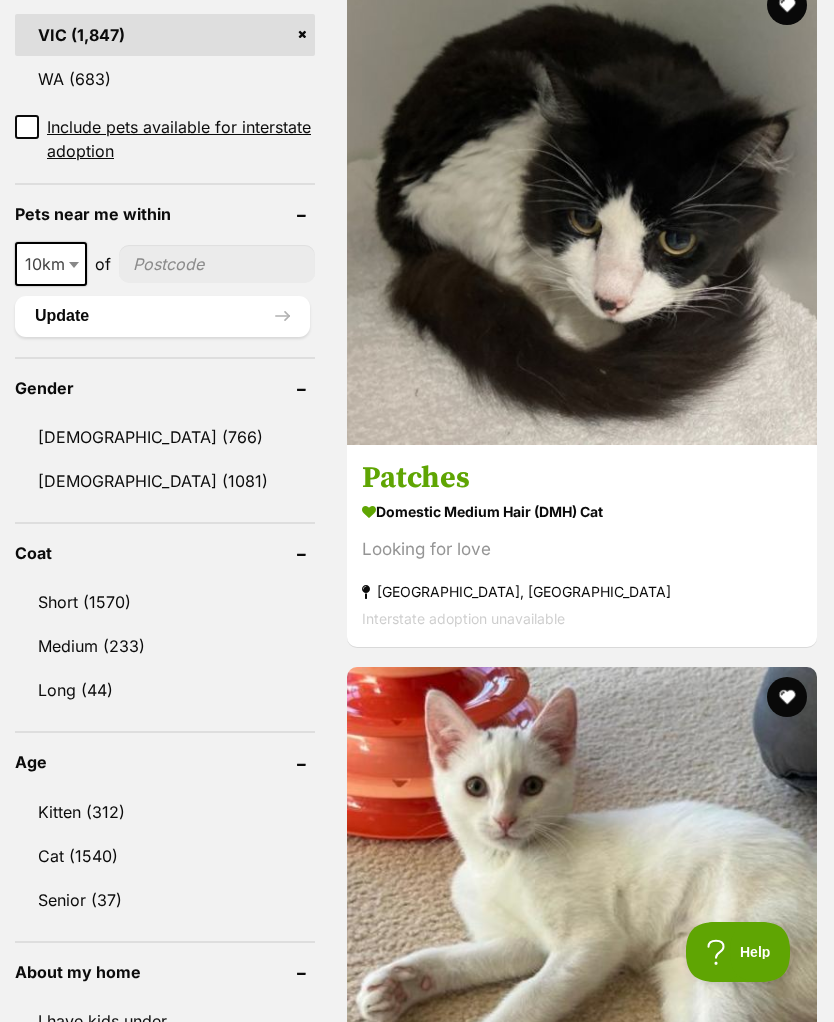 click on "Male (766)" at bounding box center [165, 437] 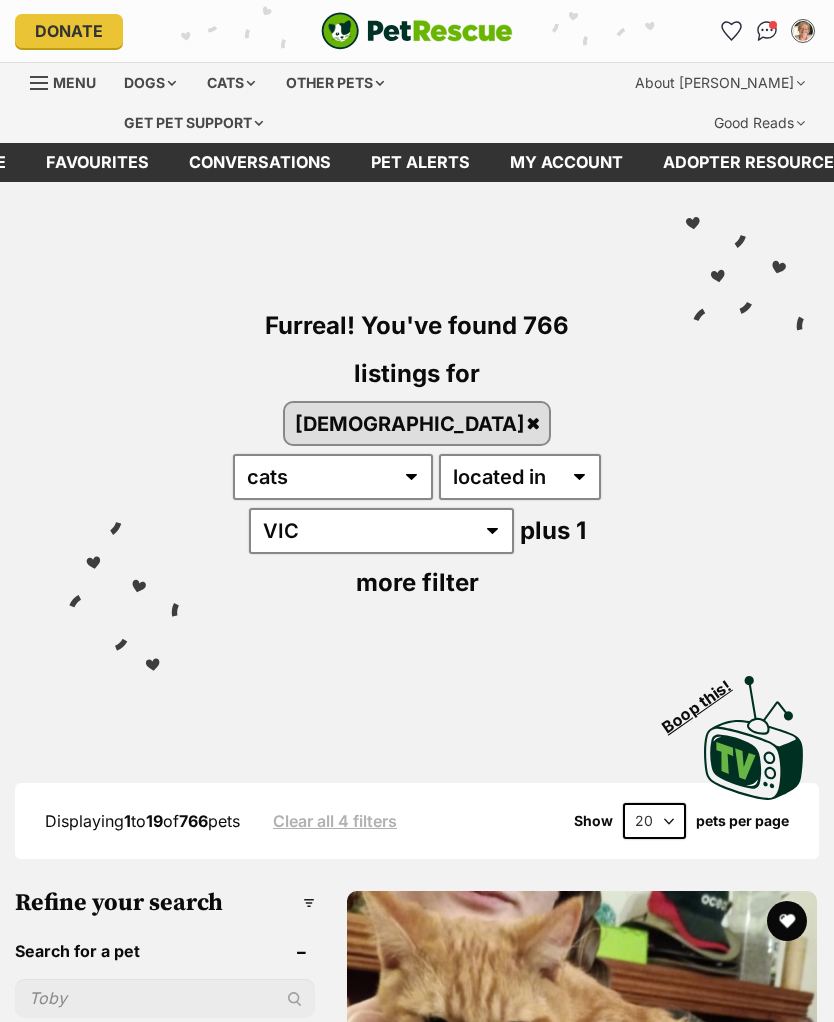 scroll, scrollTop: 0, scrollLeft: 0, axis: both 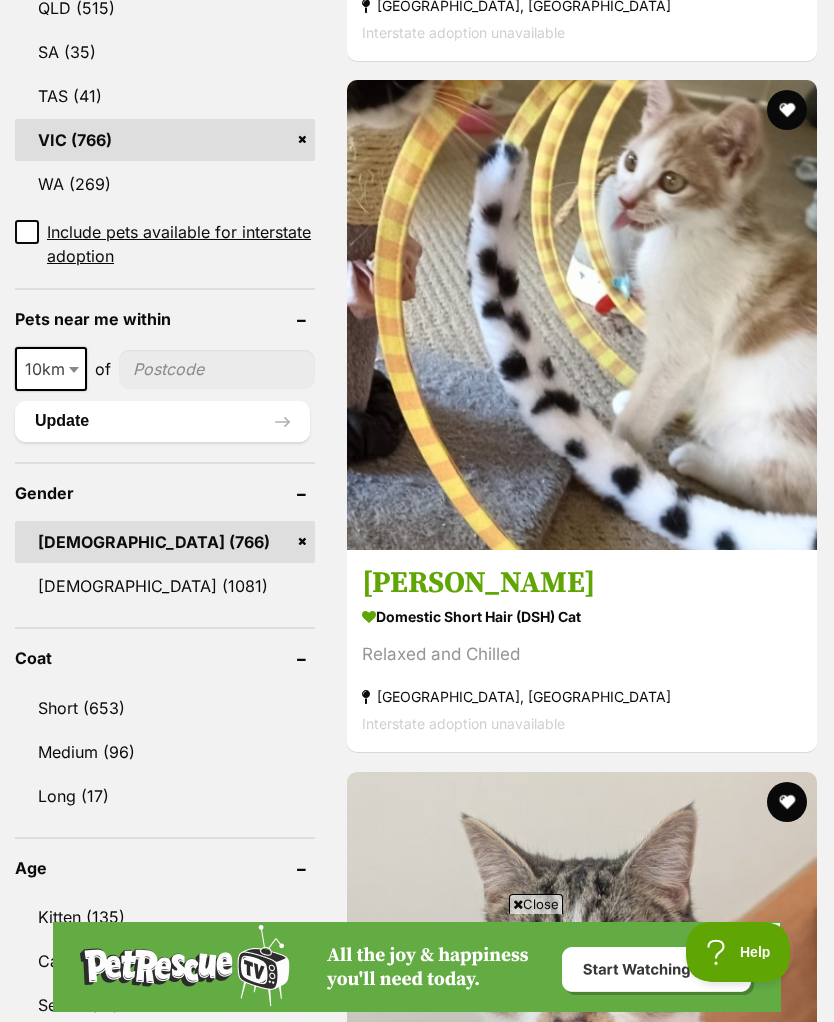 click on "Close" at bounding box center (536, 904) 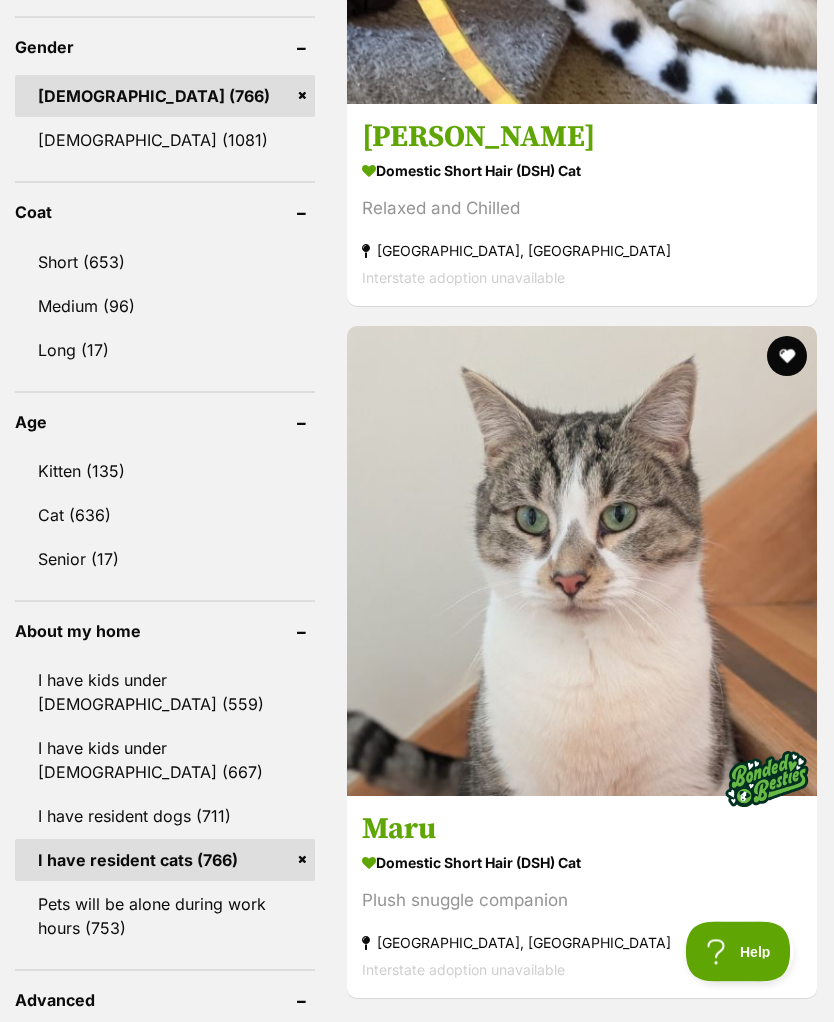 scroll, scrollTop: 1948, scrollLeft: 0, axis: vertical 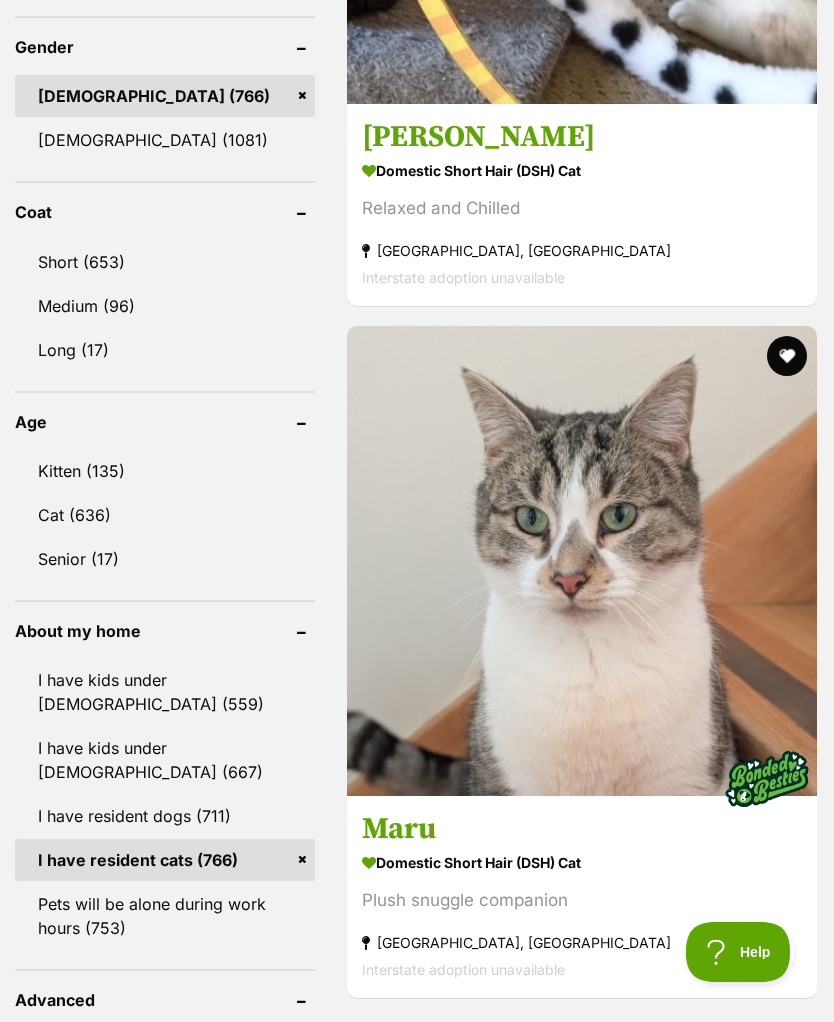 click on "[PERSON_NAME]" at bounding box center [582, 3823] 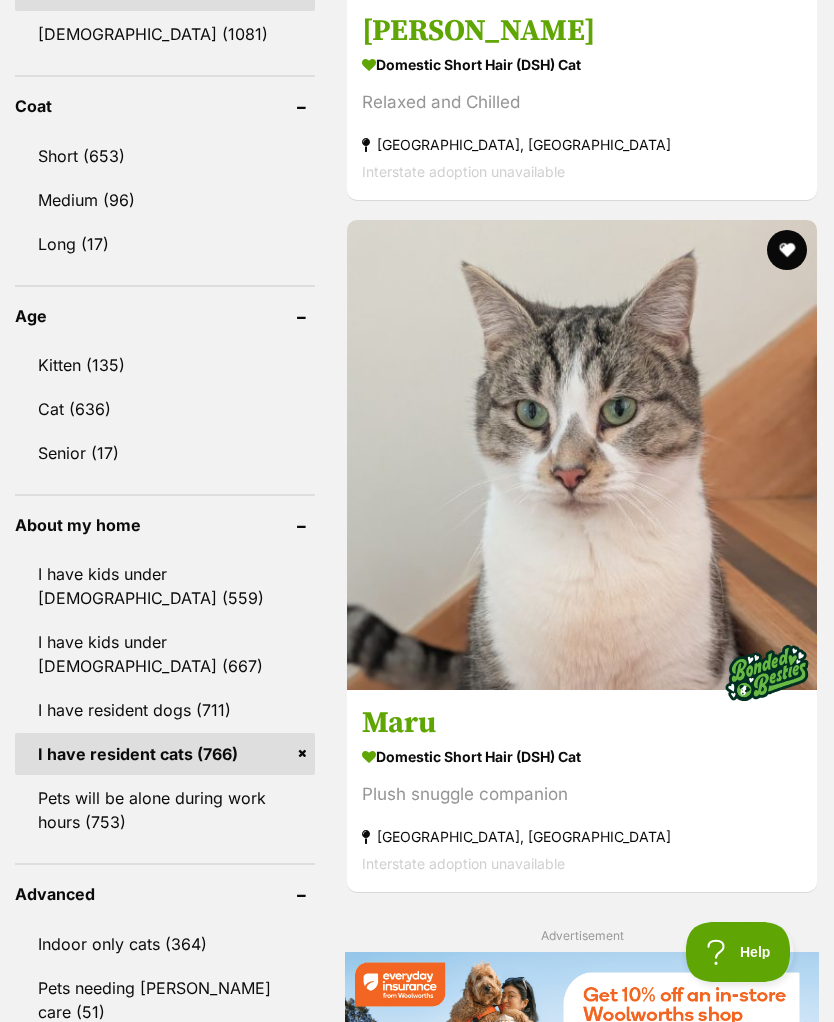 click at bounding box center (787, 3244) 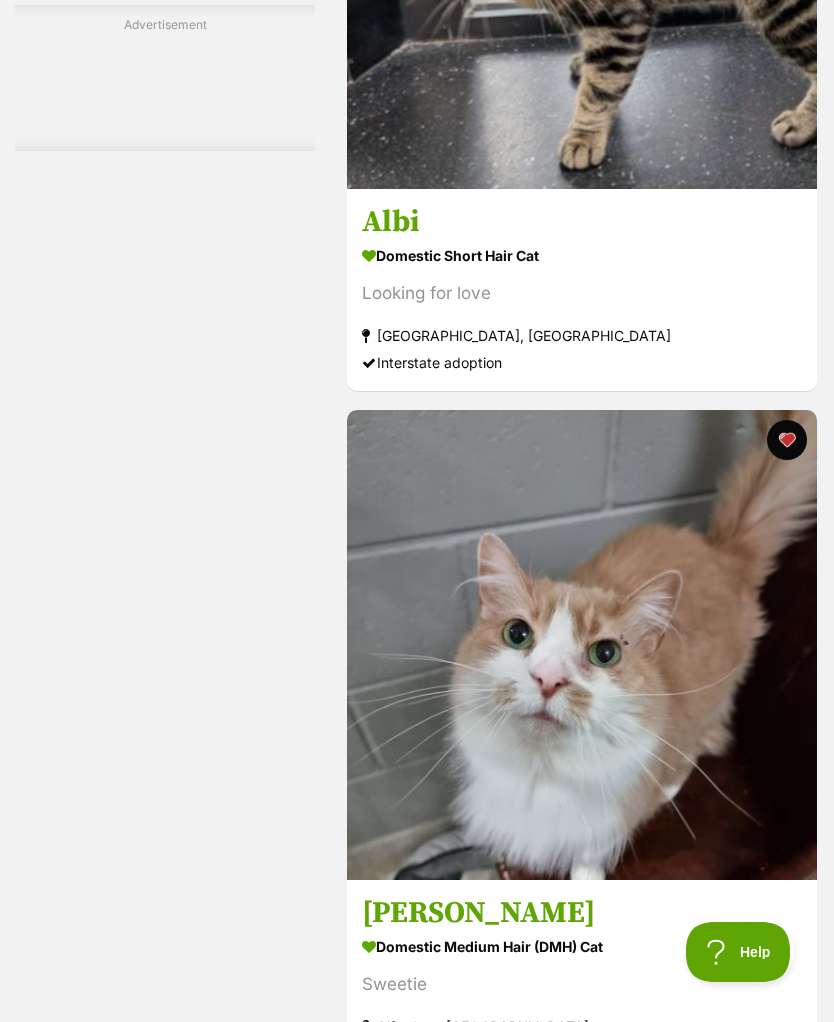 scroll, scrollTop: 4874, scrollLeft: 0, axis: vertical 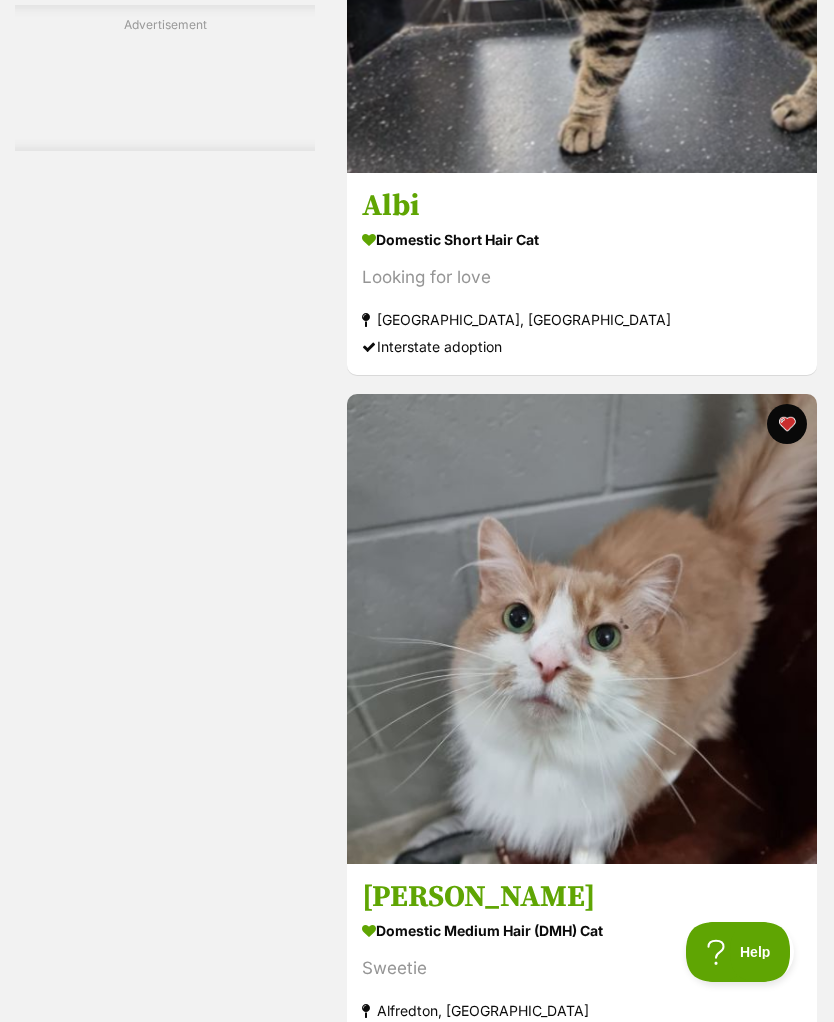 click at bounding box center [605, 10022] 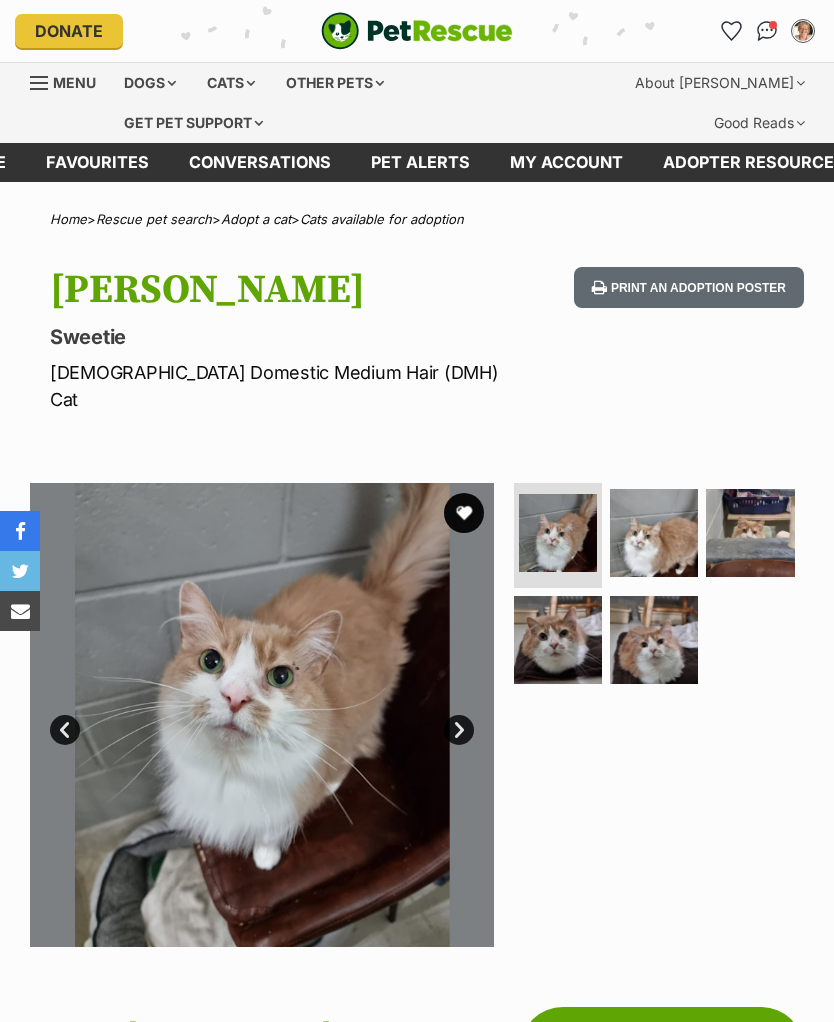 scroll, scrollTop: 0, scrollLeft: 0, axis: both 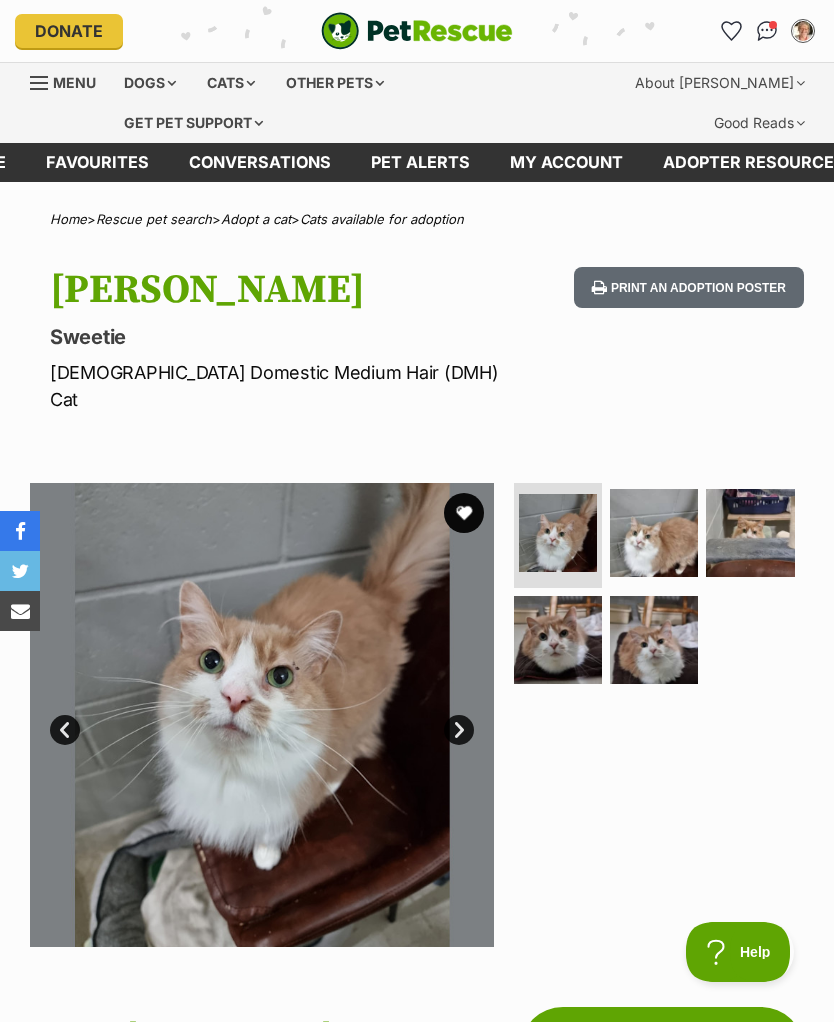 click on "Next" at bounding box center (459, 730) 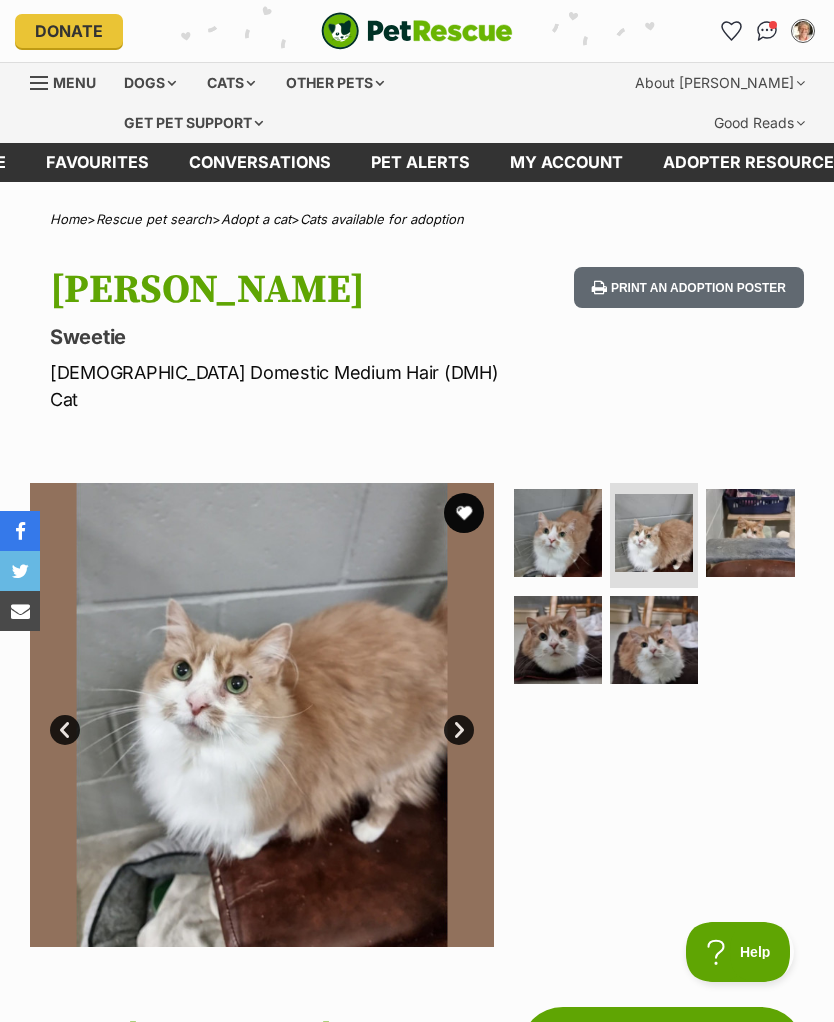 click at bounding box center (262, 715) 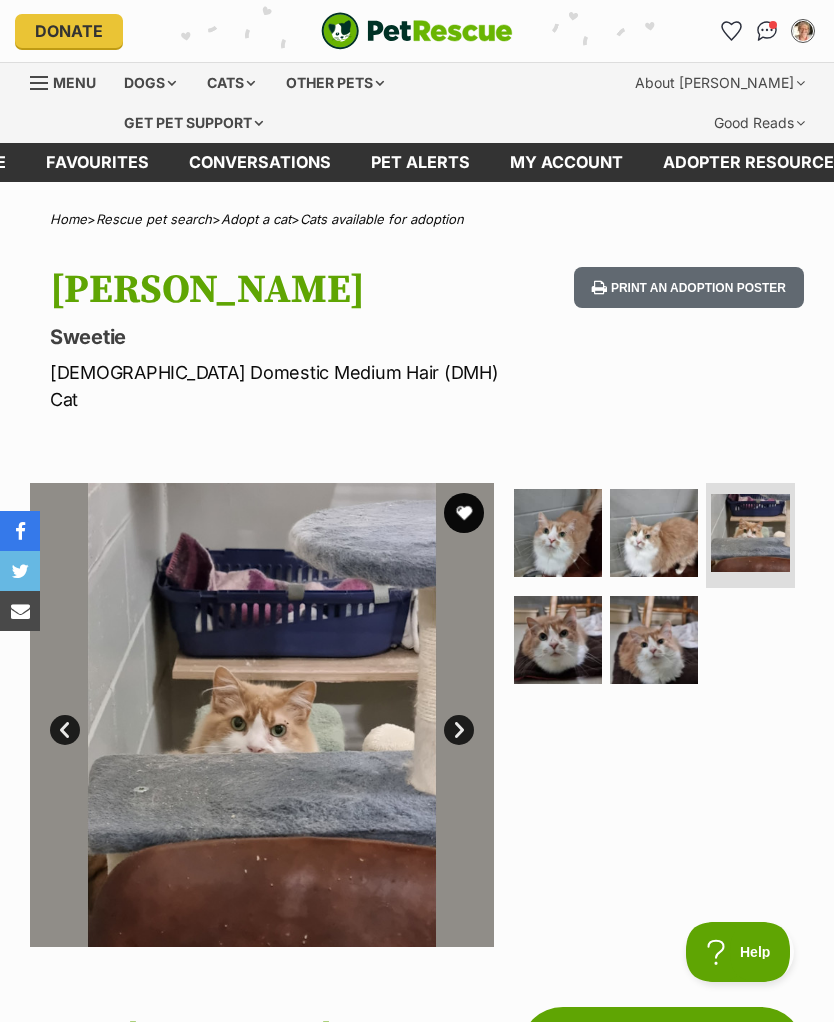 scroll, scrollTop: 0, scrollLeft: 0, axis: both 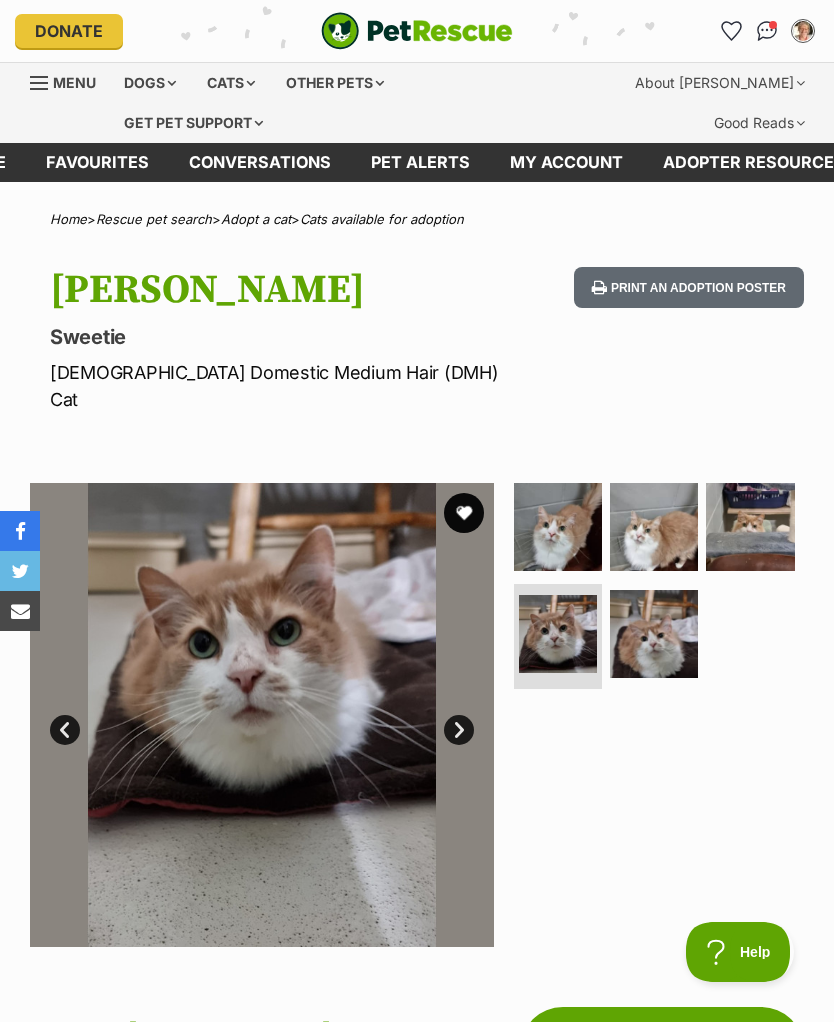 click on "Next" at bounding box center (459, 730) 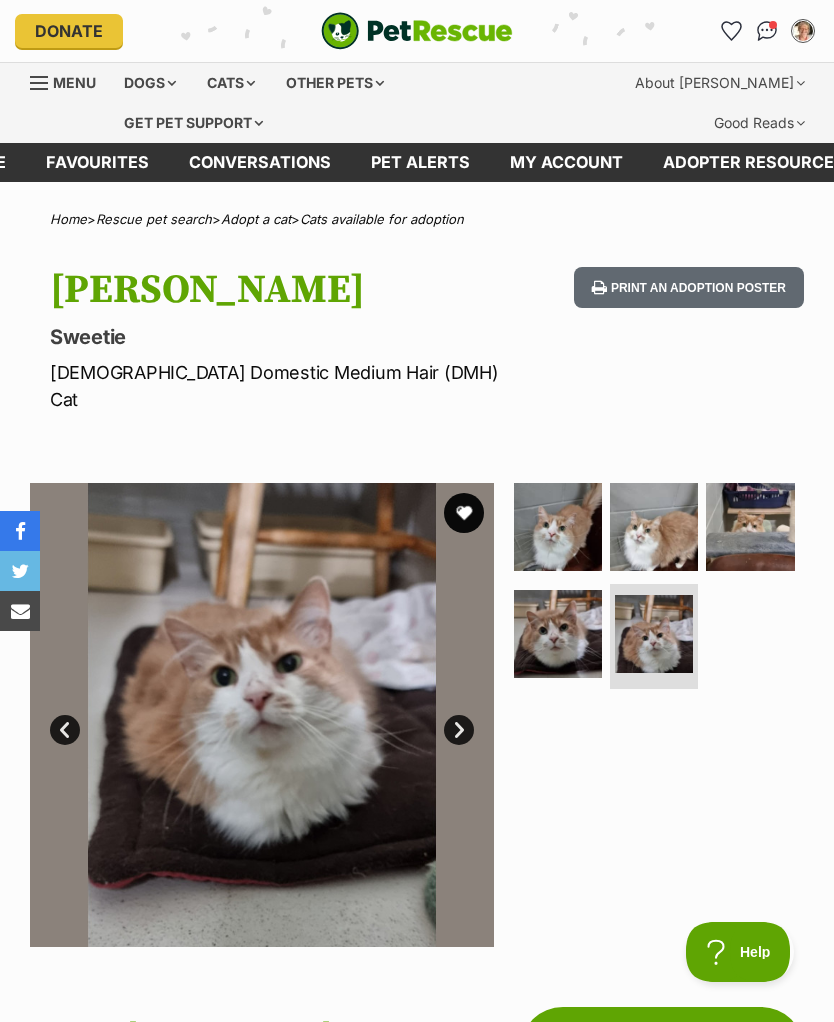 click at bounding box center (262, 715) 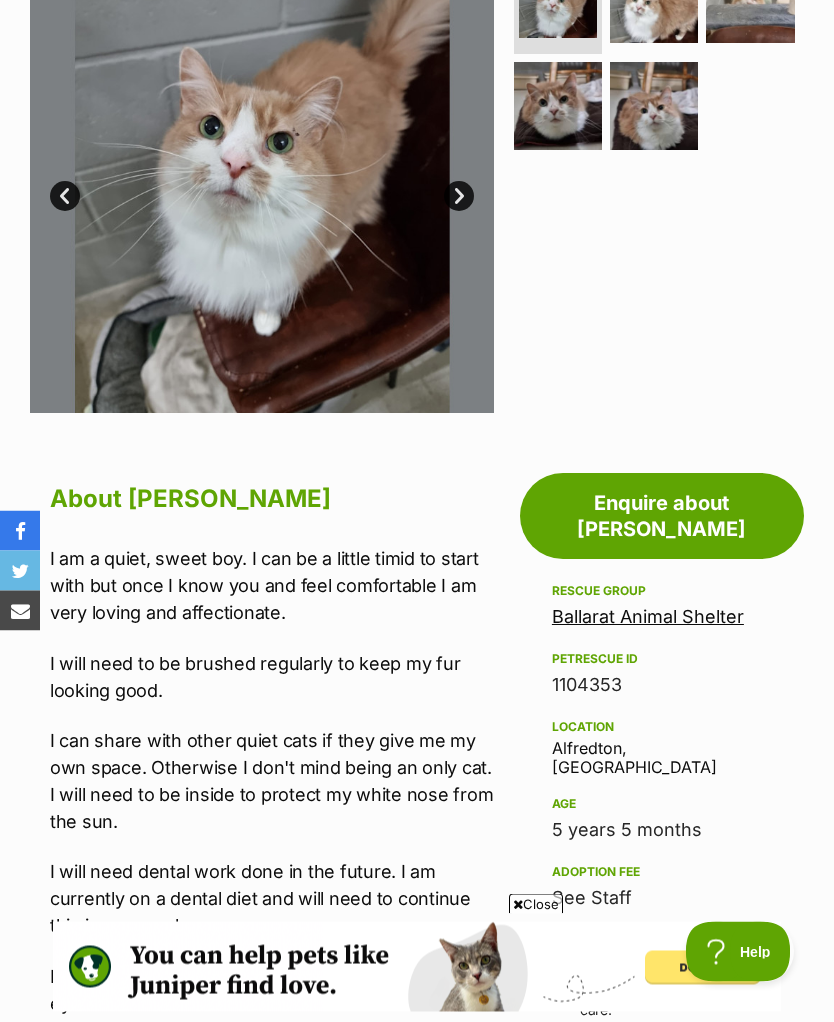 scroll, scrollTop: 536, scrollLeft: 0, axis: vertical 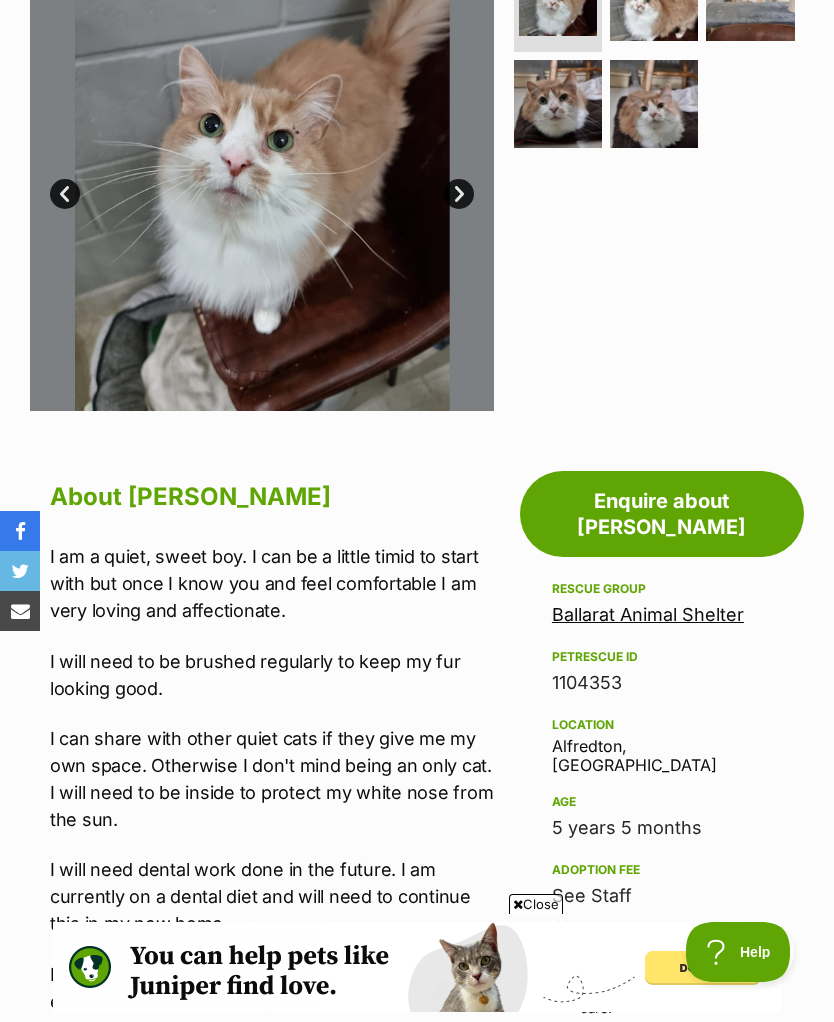 click on "Close" at bounding box center [536, 904] 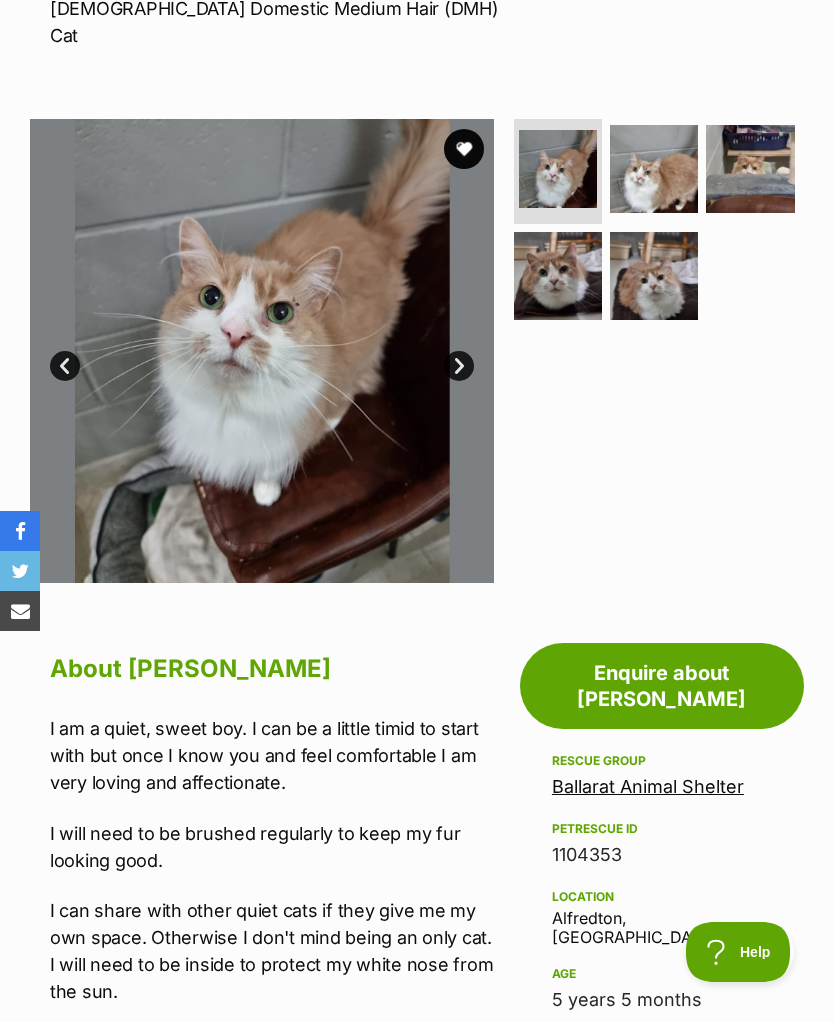 scroll, scrollTop: 363, scrollLeft: 0, axis: vertical 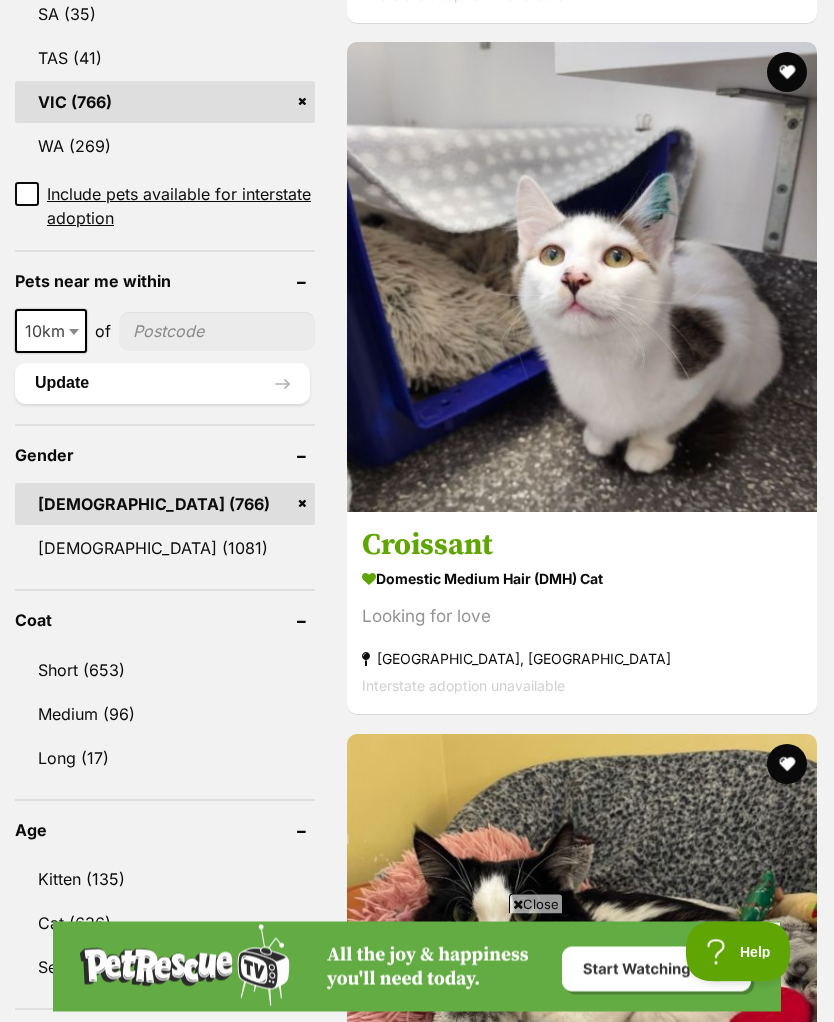 click on "Close" at bounding box center (536, 904) 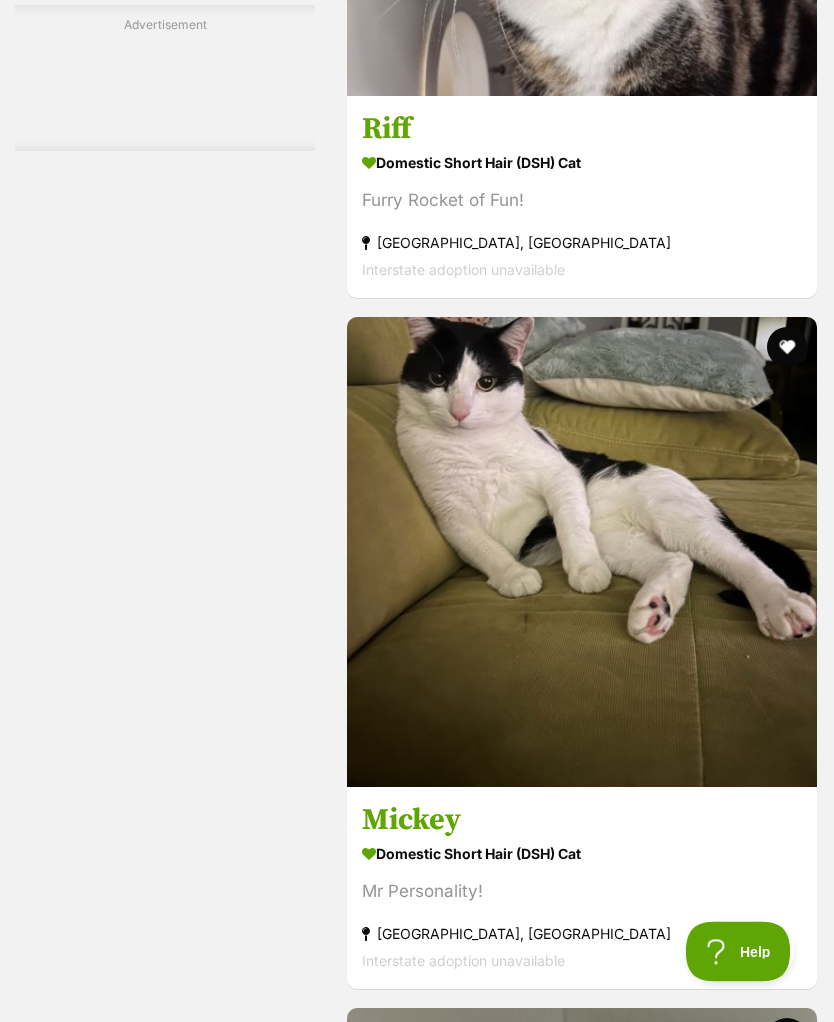 scroll, scrollTop: 4951, scrollLeft: 0, axis: vertical 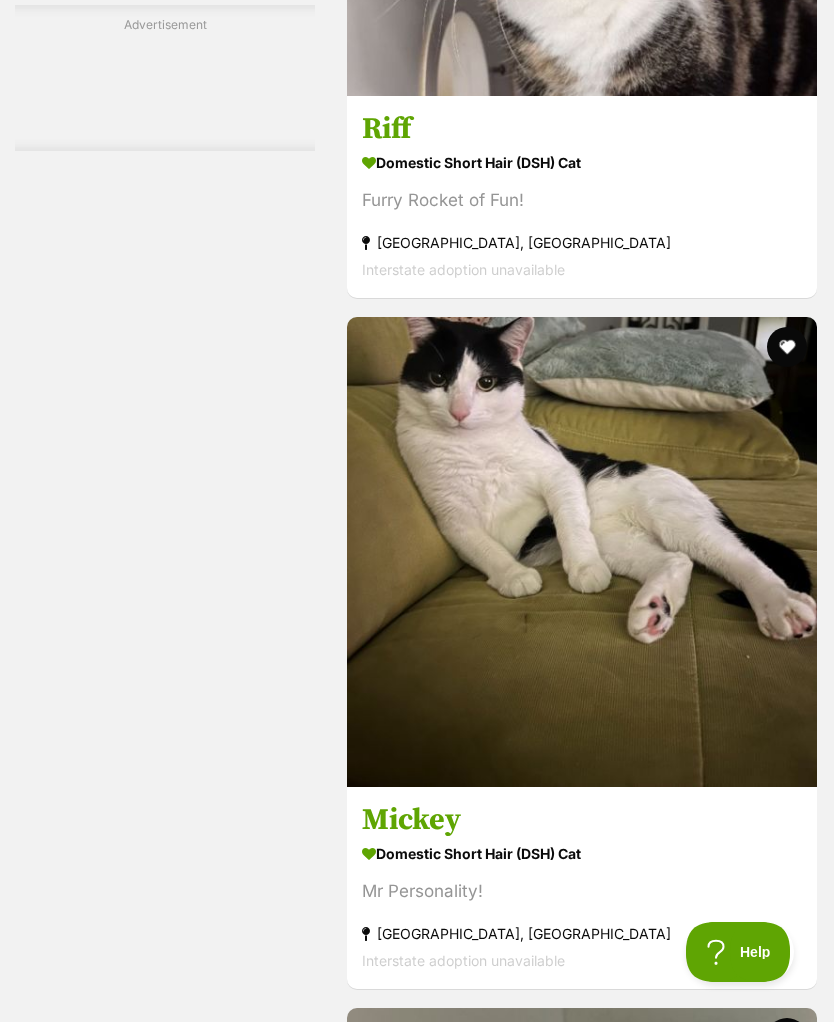 click on "Omelette" at bounding box center [582, 9117] 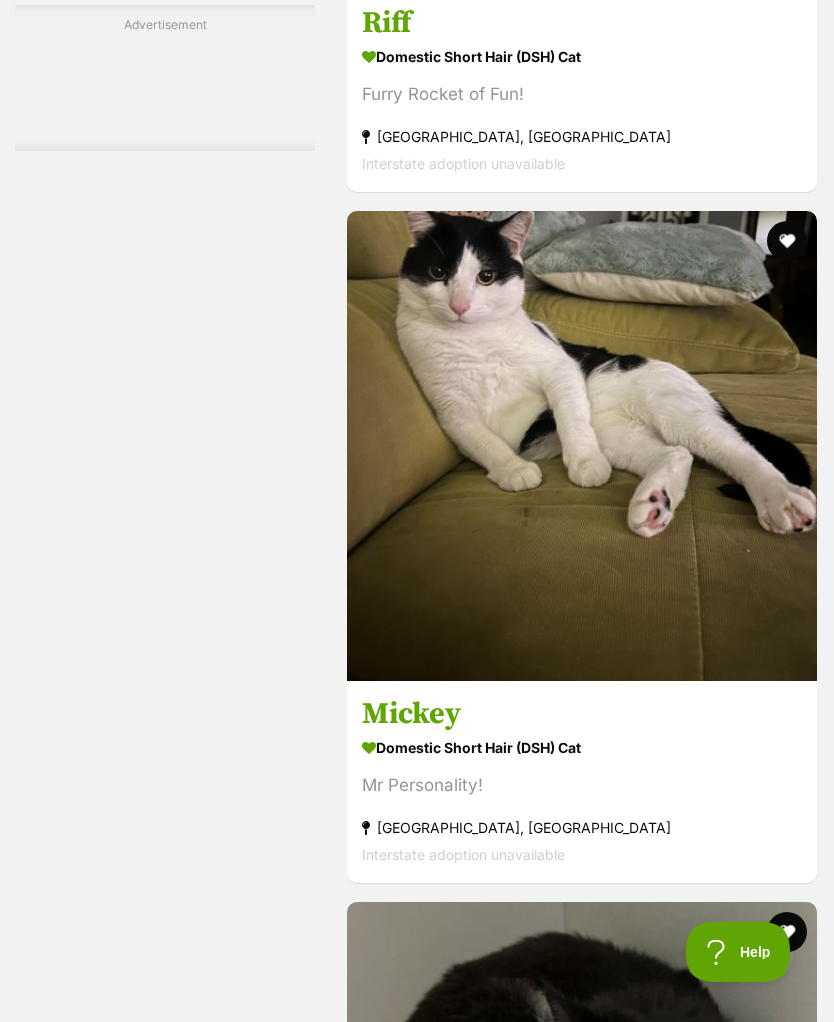 click at bounding box center (686, 9916) 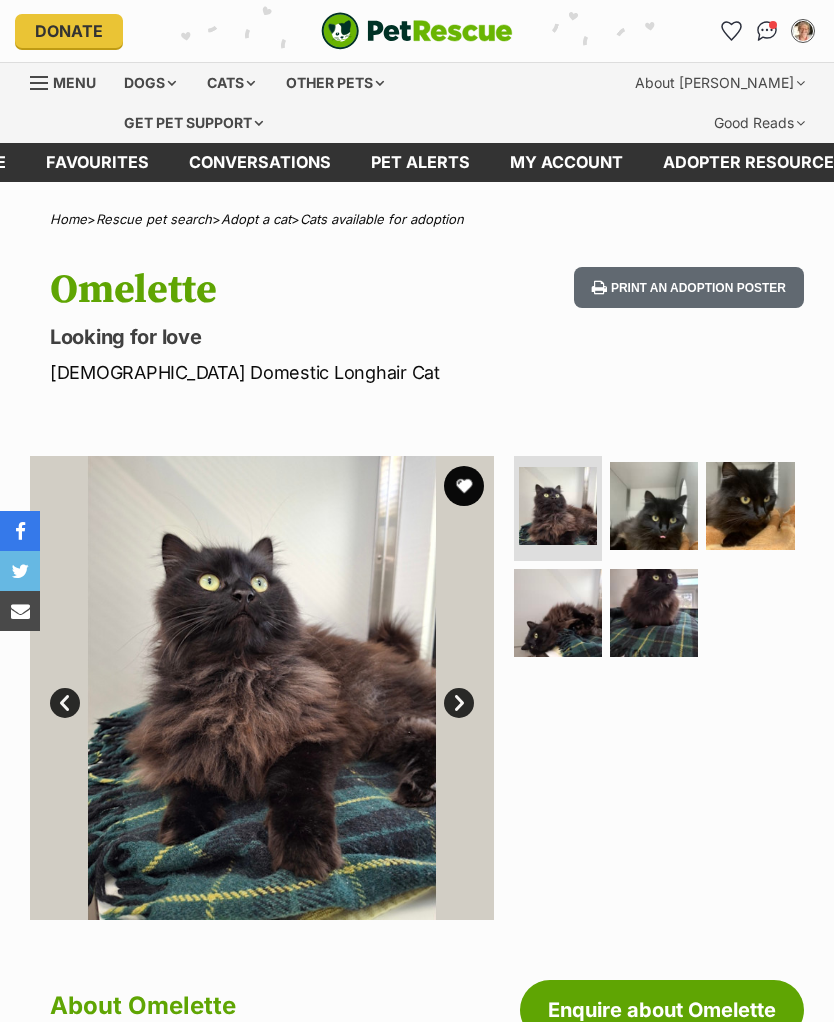 scroll, scrollTop: 0, scrollLeft: 0, axis: both 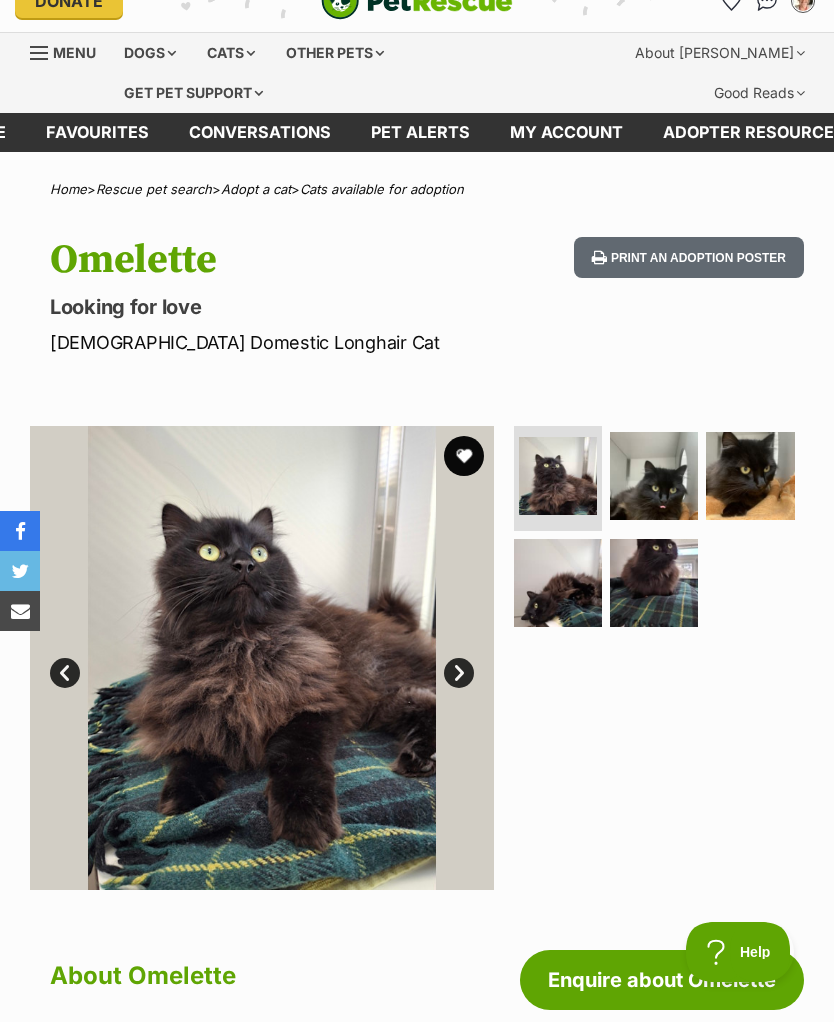 click on "Next" at bounding box center [459, 673] 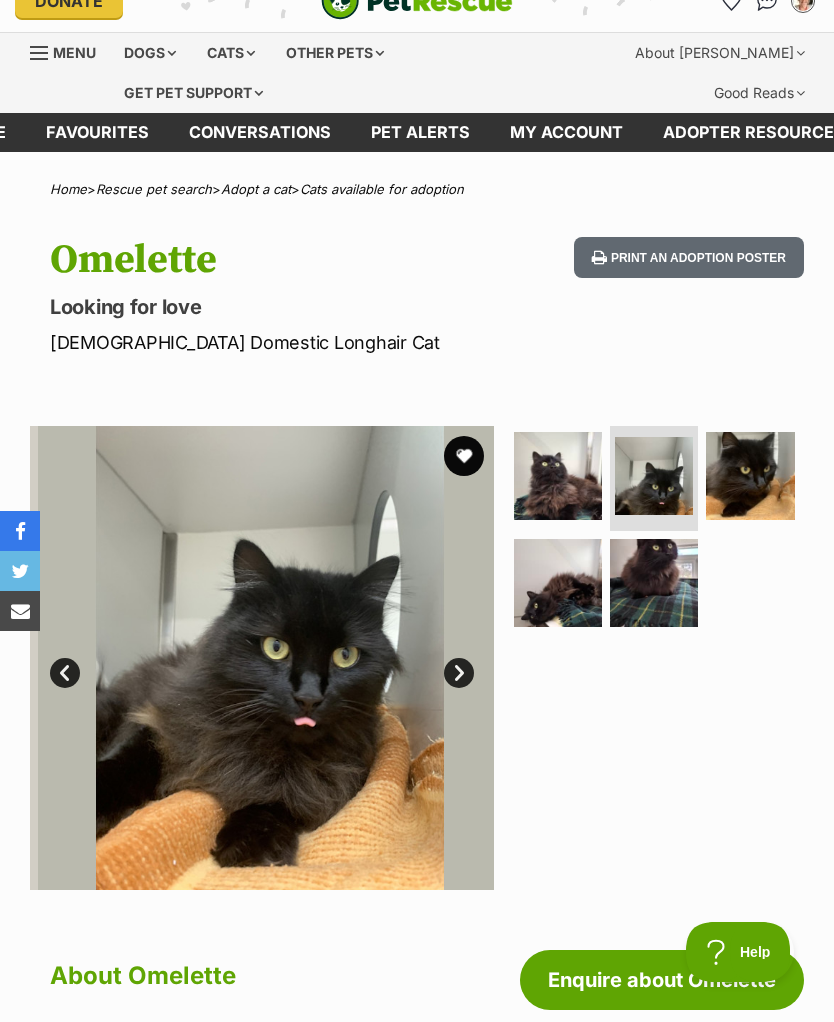 scroll, scrollTop: 0, scrollLeft: 0, axis: both 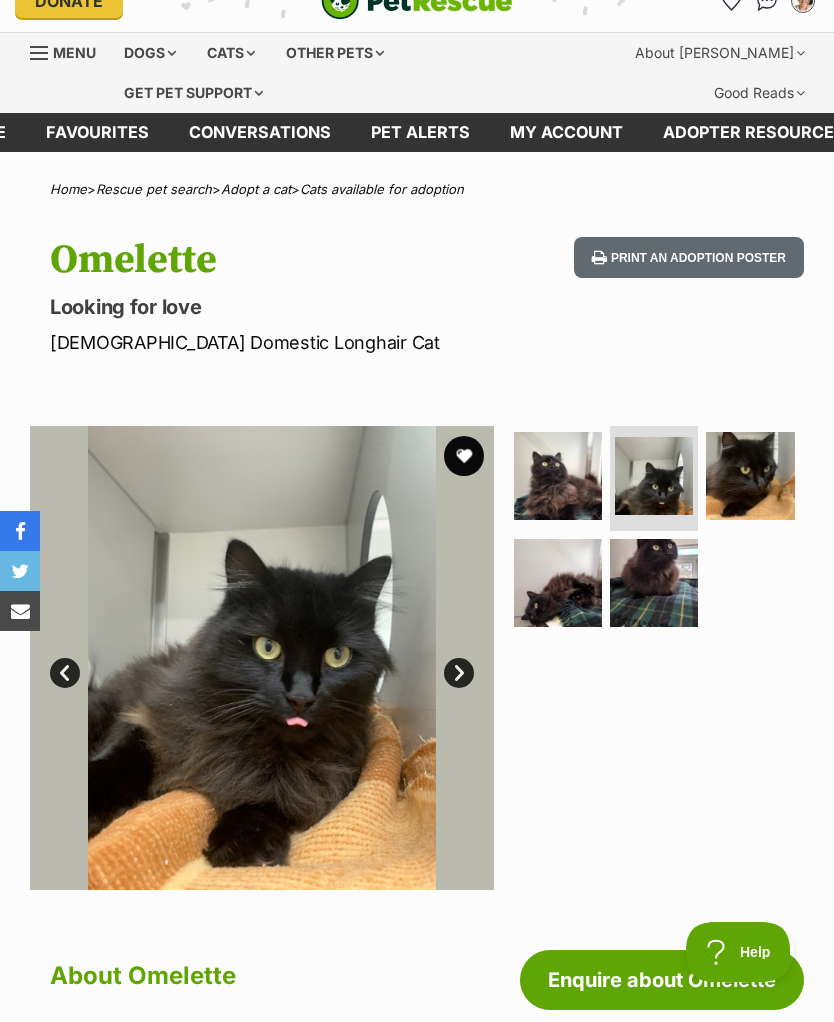 click on "Next" at bounding box center [459, 673] 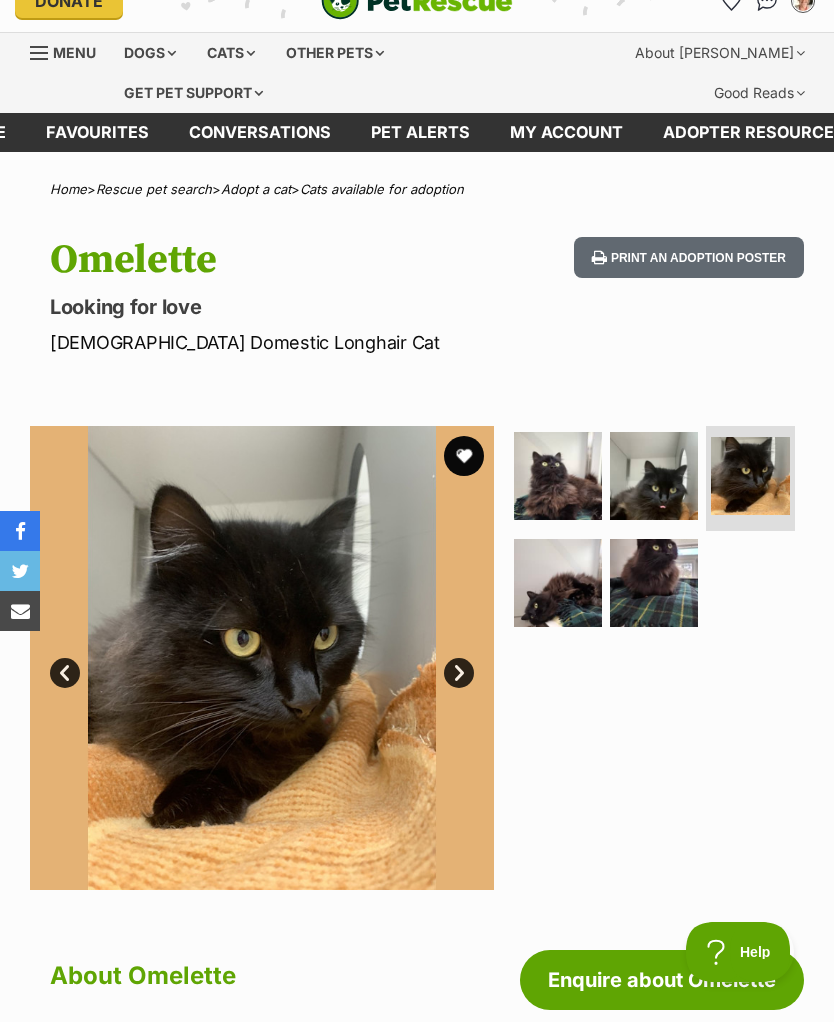 click on "Next" at bounding box center (459, 673) 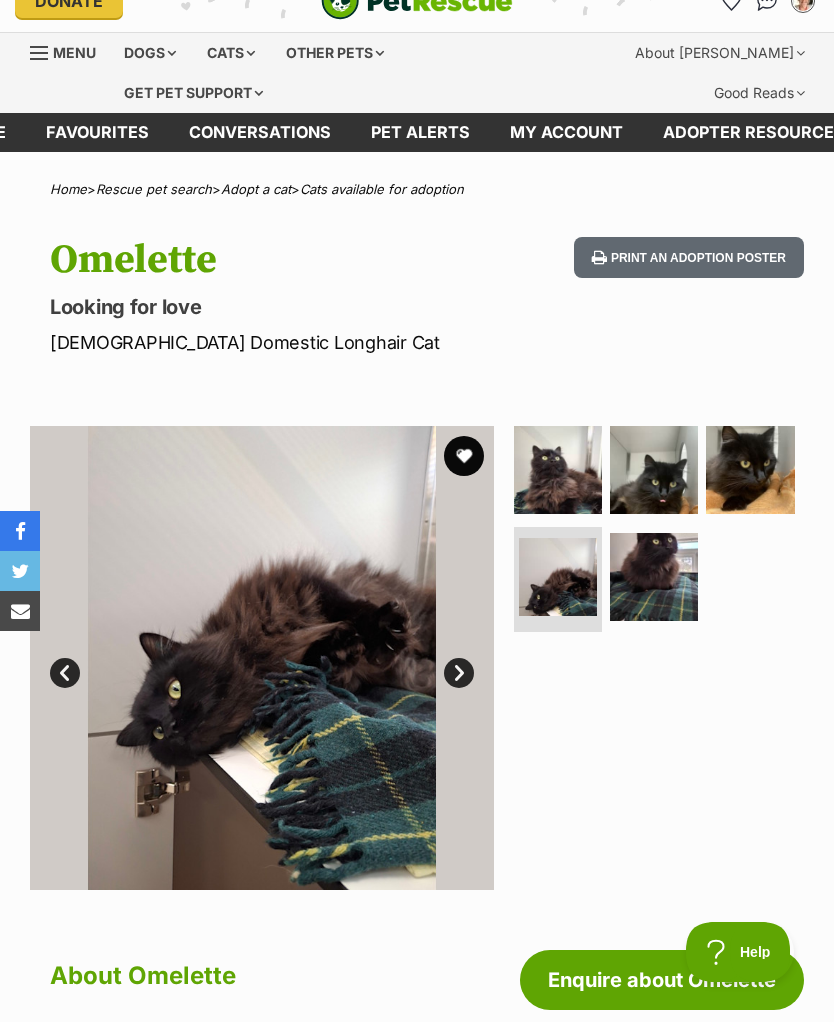 click on "Next" at bounding box center (459, 673) 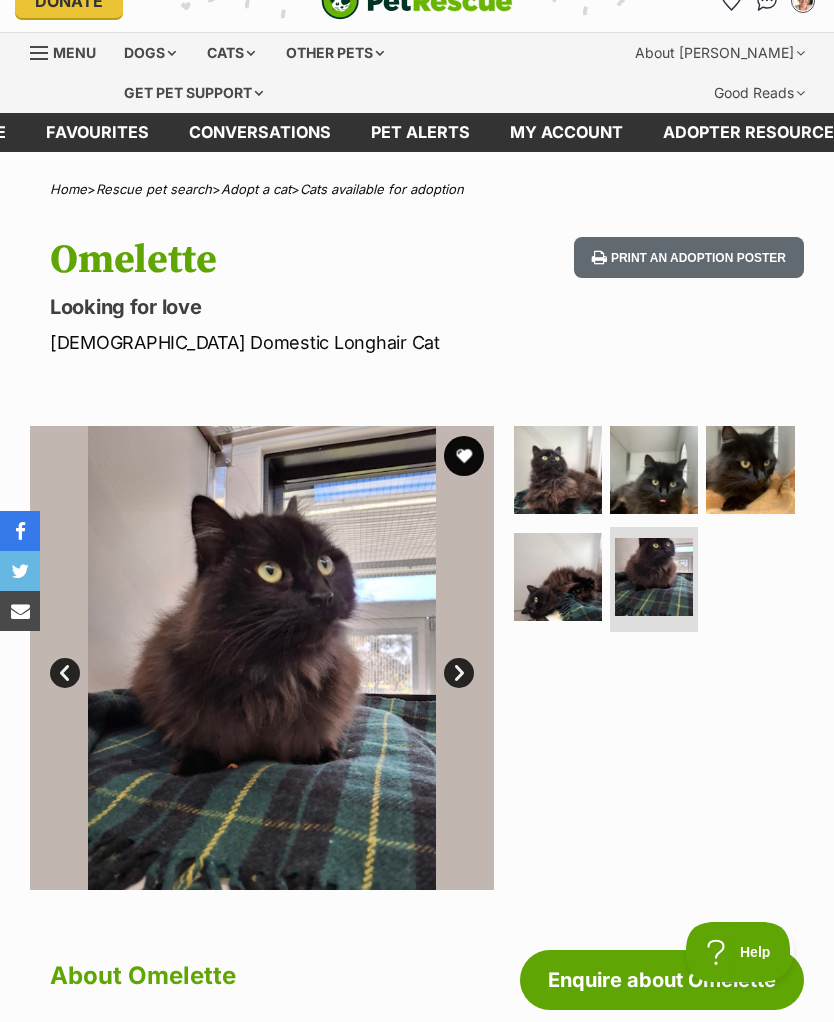 click on "Next" at bounding box center [459, 673] 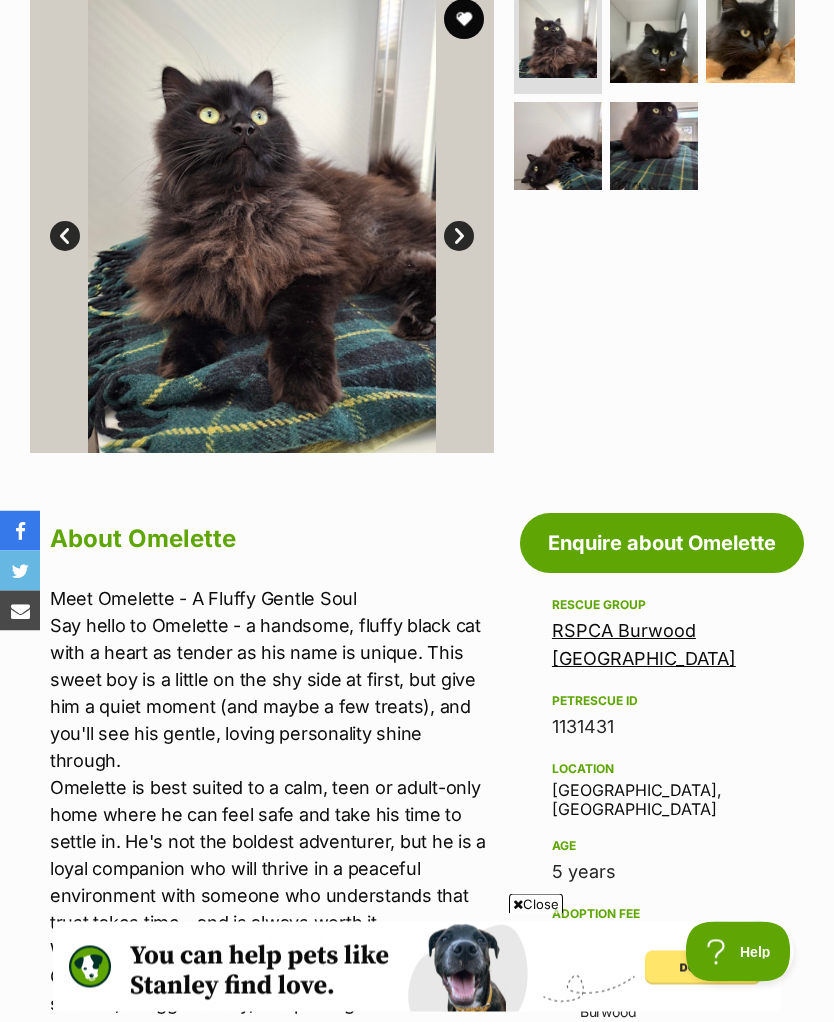 scroll, scrollTop: 467, scrollLeft: 0, axis: vertical 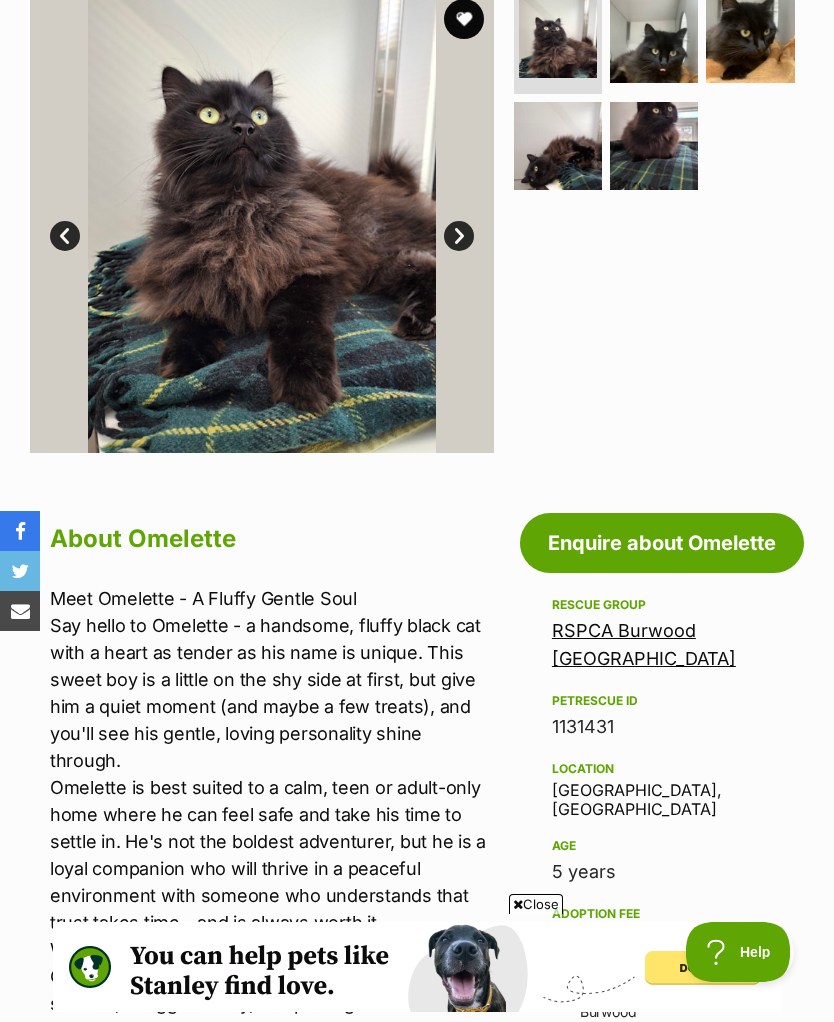 click on "Close" at bounding box center [536, 904] 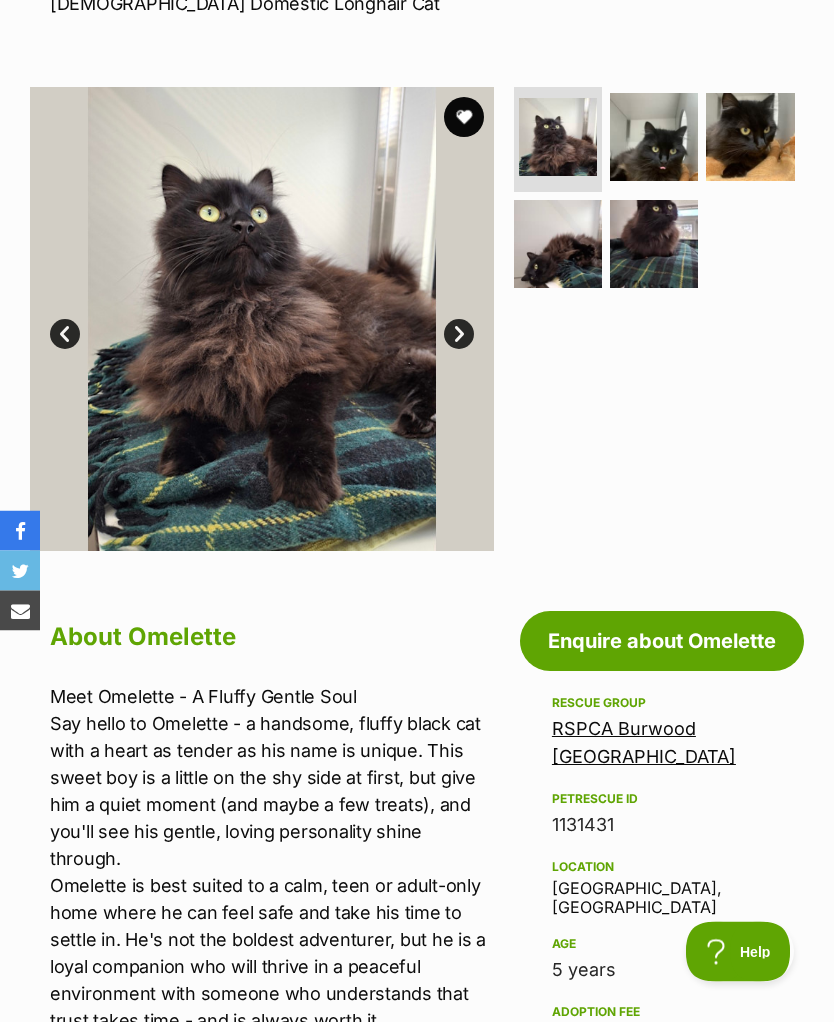 scroll, scrollTop: 336, scrollLeft: 0, axis: vertical 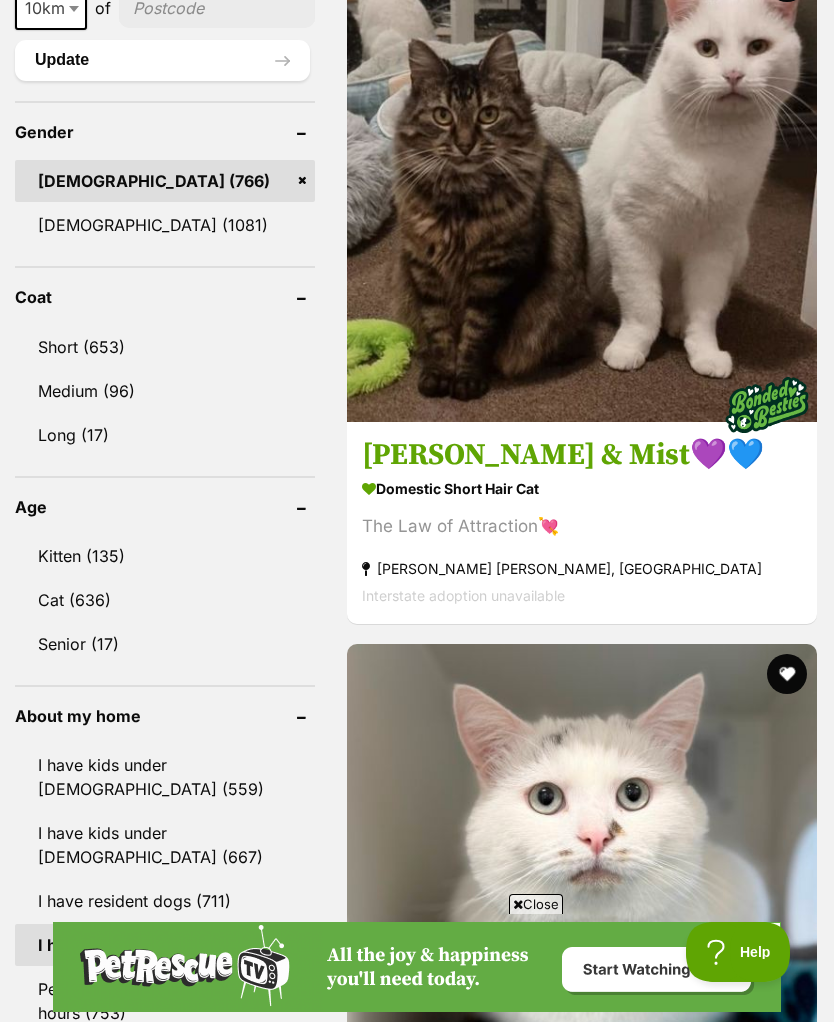 click on "[PERSON_NAME]" at bounding box center [582, 3450] 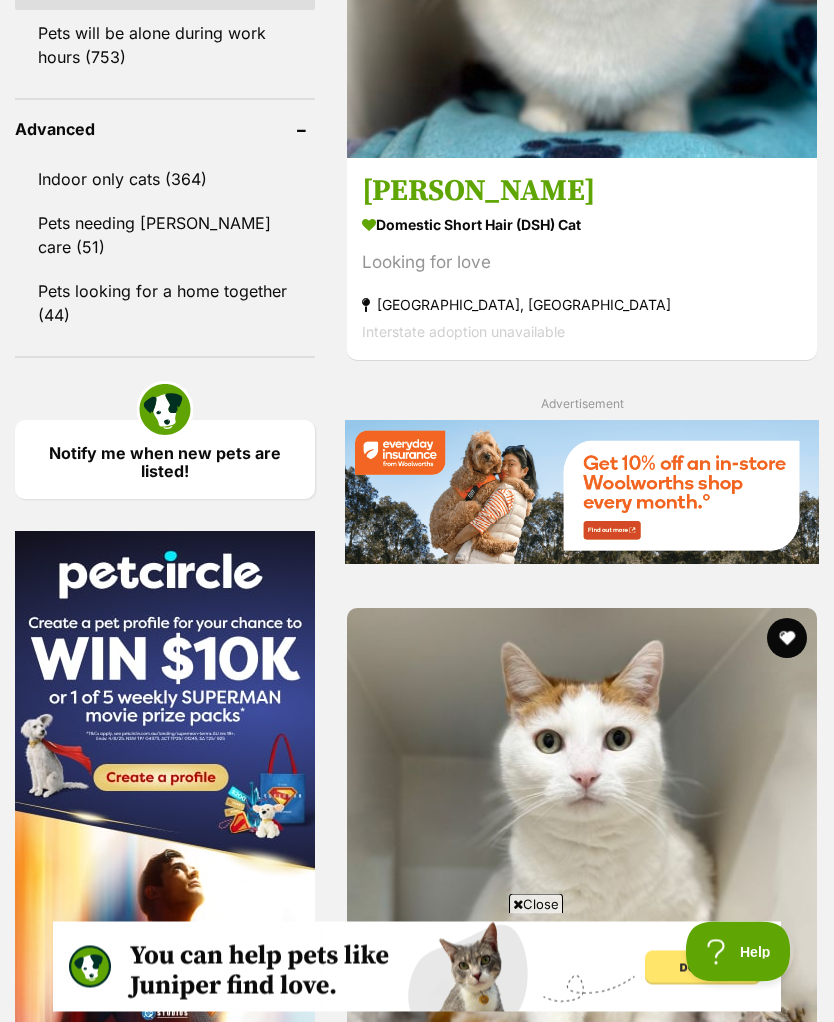 scroll, scrollTop: 2819, scrollLeft: 0, axis: vertical 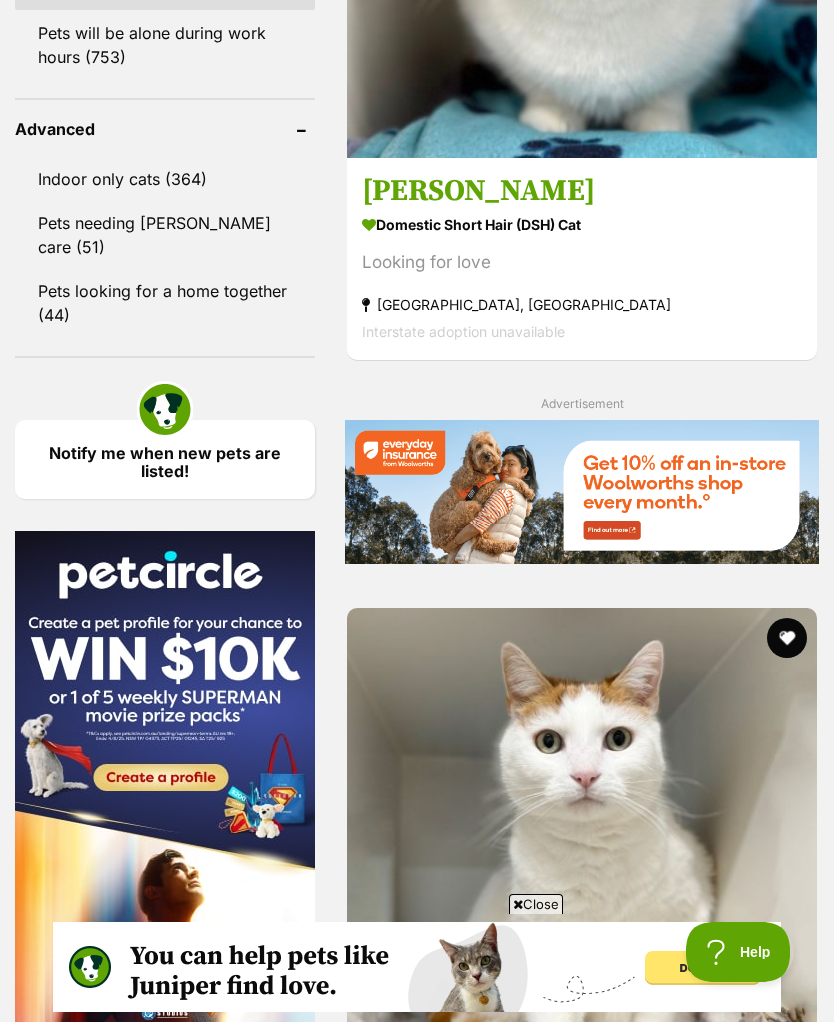 click on "Saskatoon" at bounding box center [582, 4568] 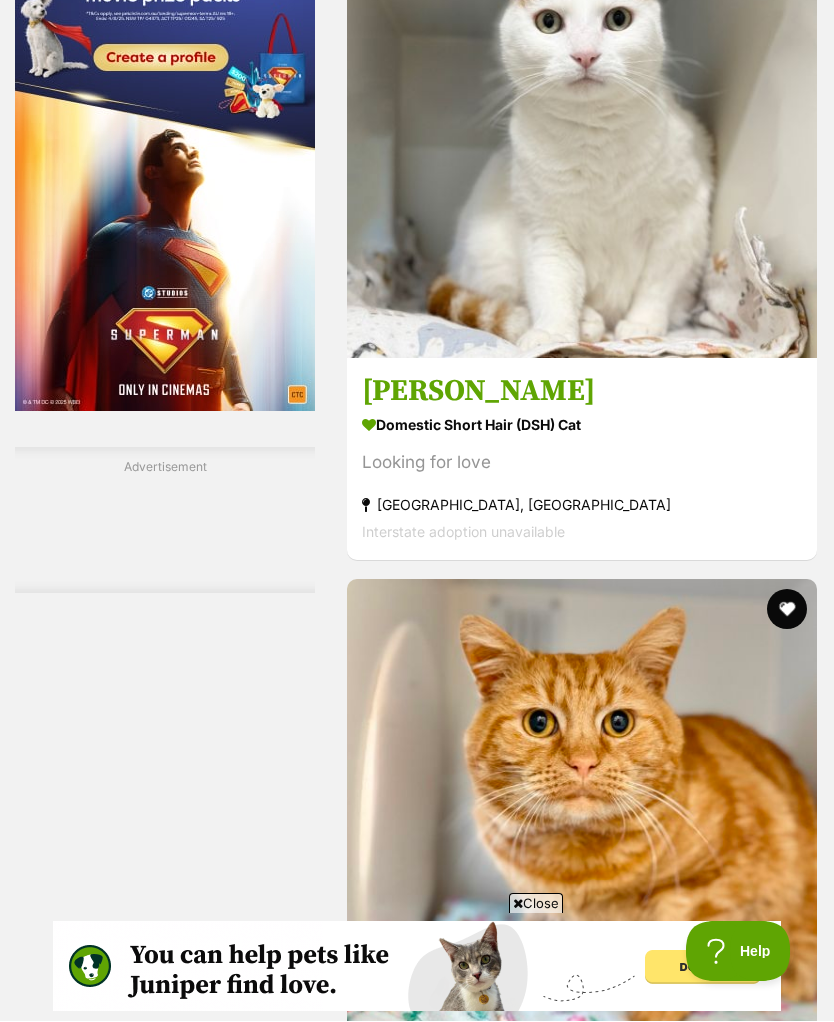 scroll, scrollTop: 3539, scrollLeft: 0, axis: vertical 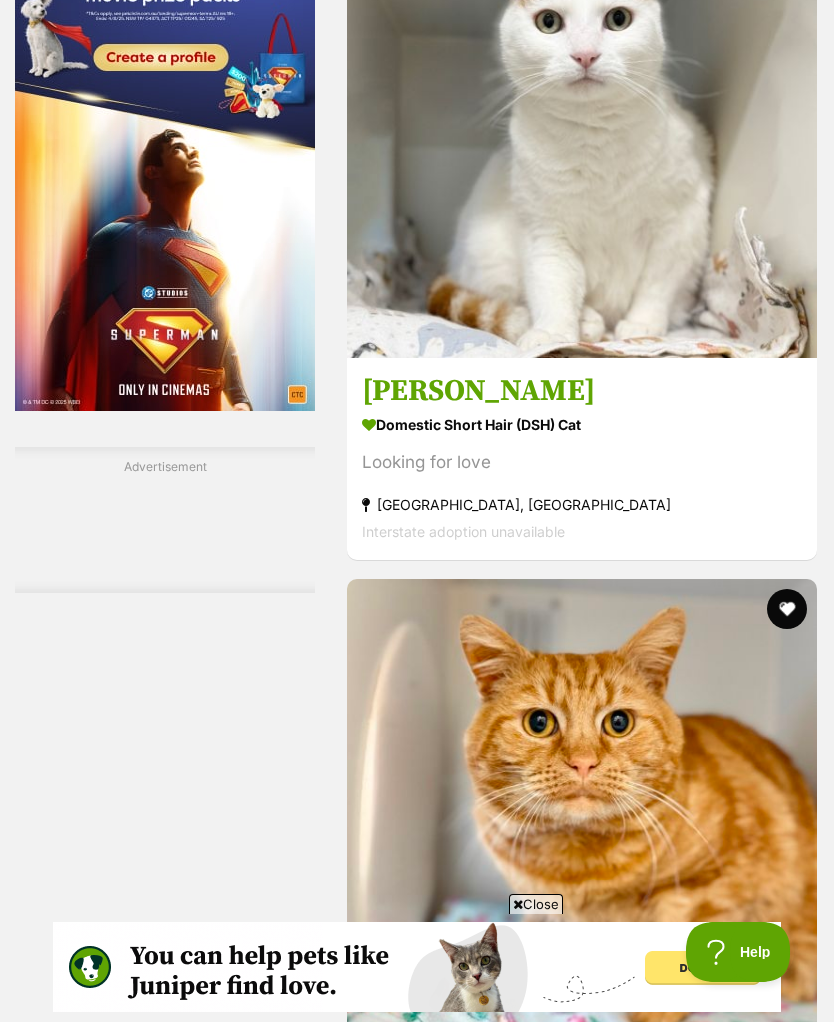 click on "Close" at bounding box center [536, 904] 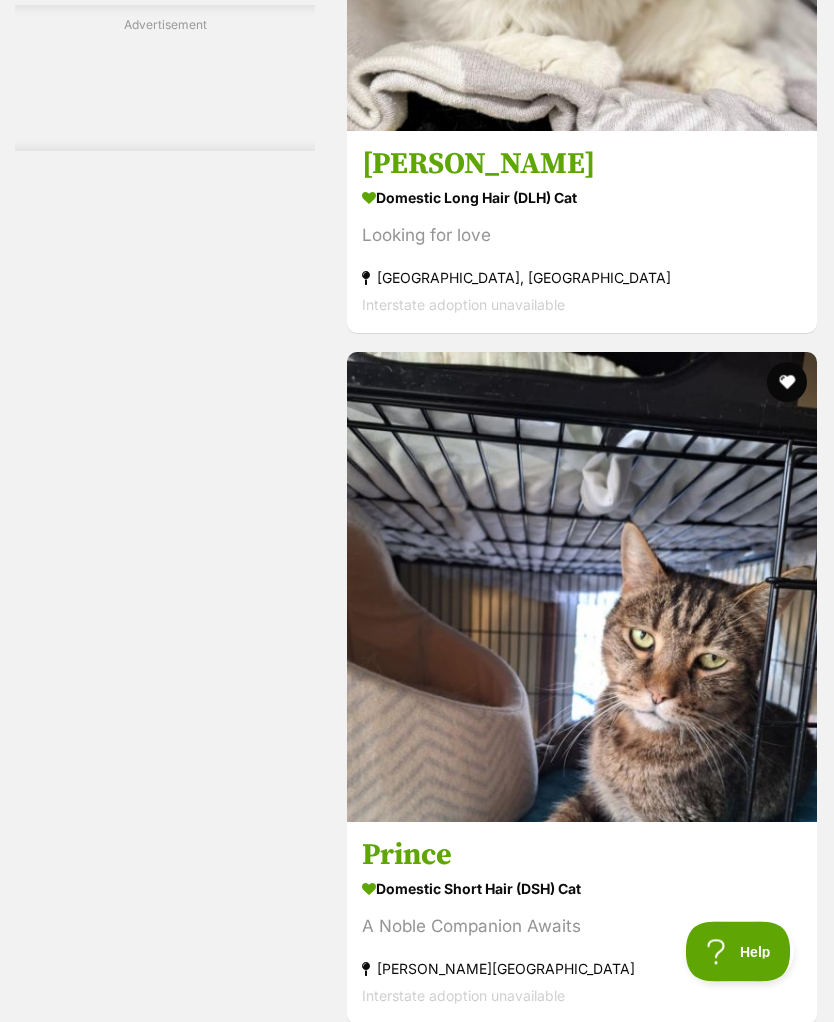 scroll, scrollTop: 5149, scrollLeft: 0, axis: vertical 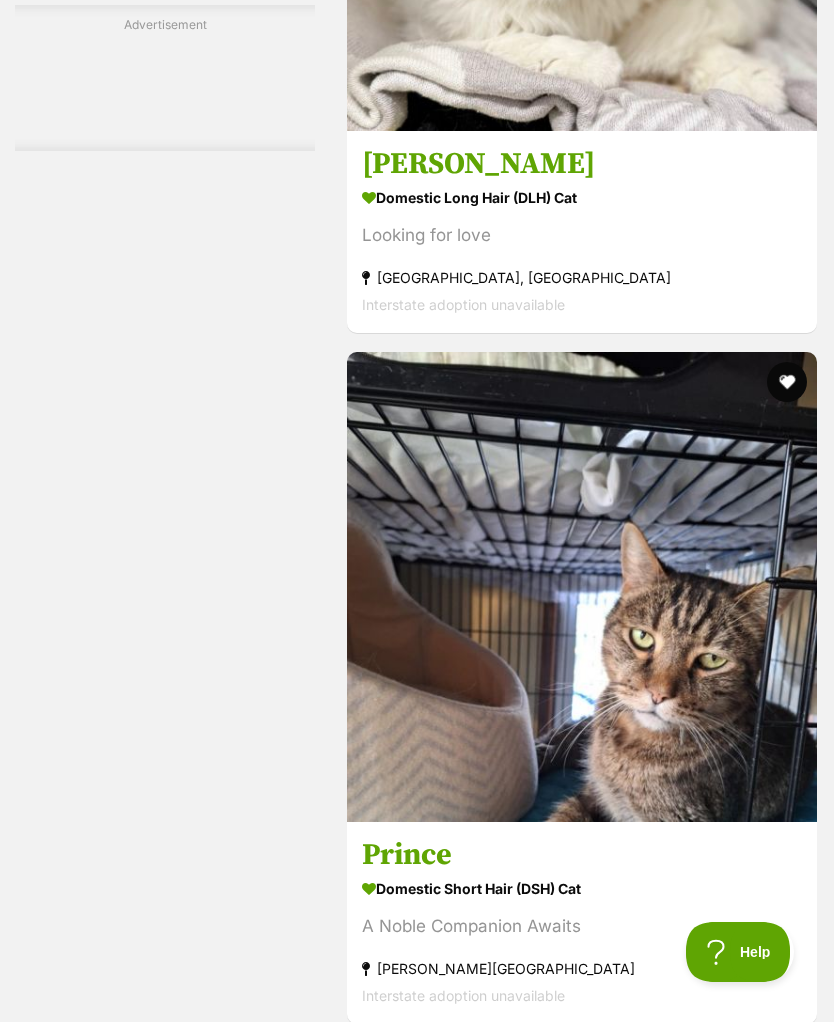 click on "Next" at bounding box center (663, 10057) 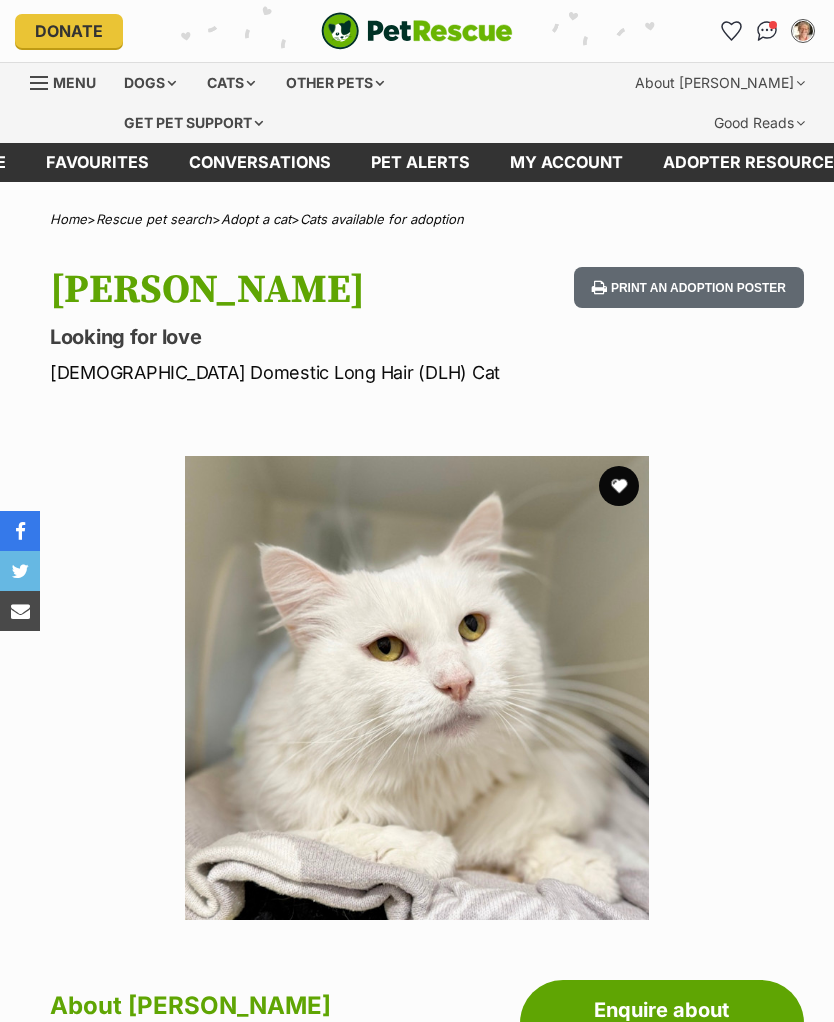 scroll, scrollTop: 0, scrollLeft: 0, axis: both 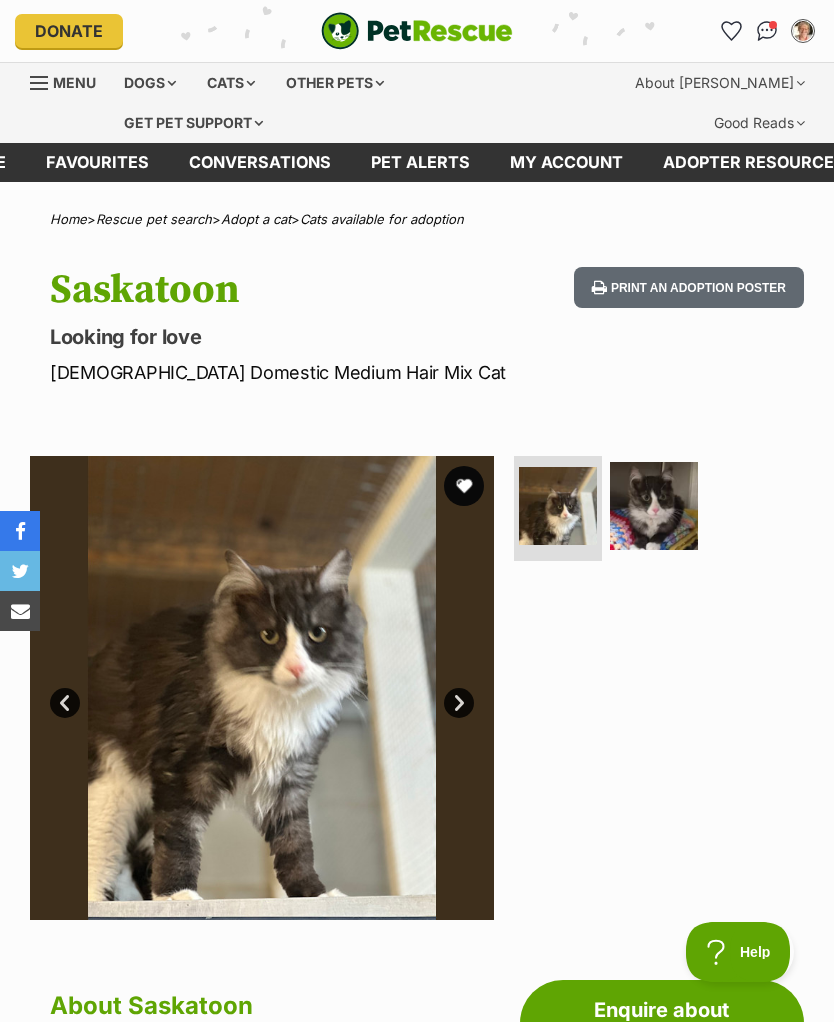click on "Next" at bounding box center [459, 703] 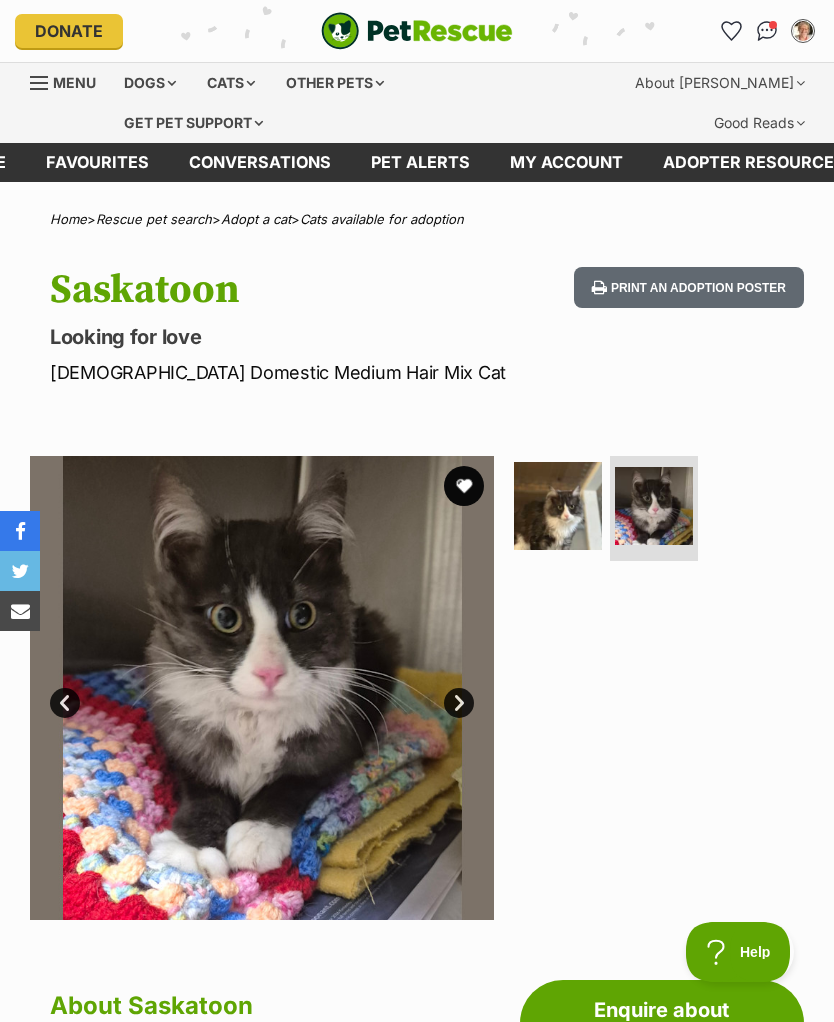 scroll, scrollTop: 0, scrollLeft: 0, axis: both 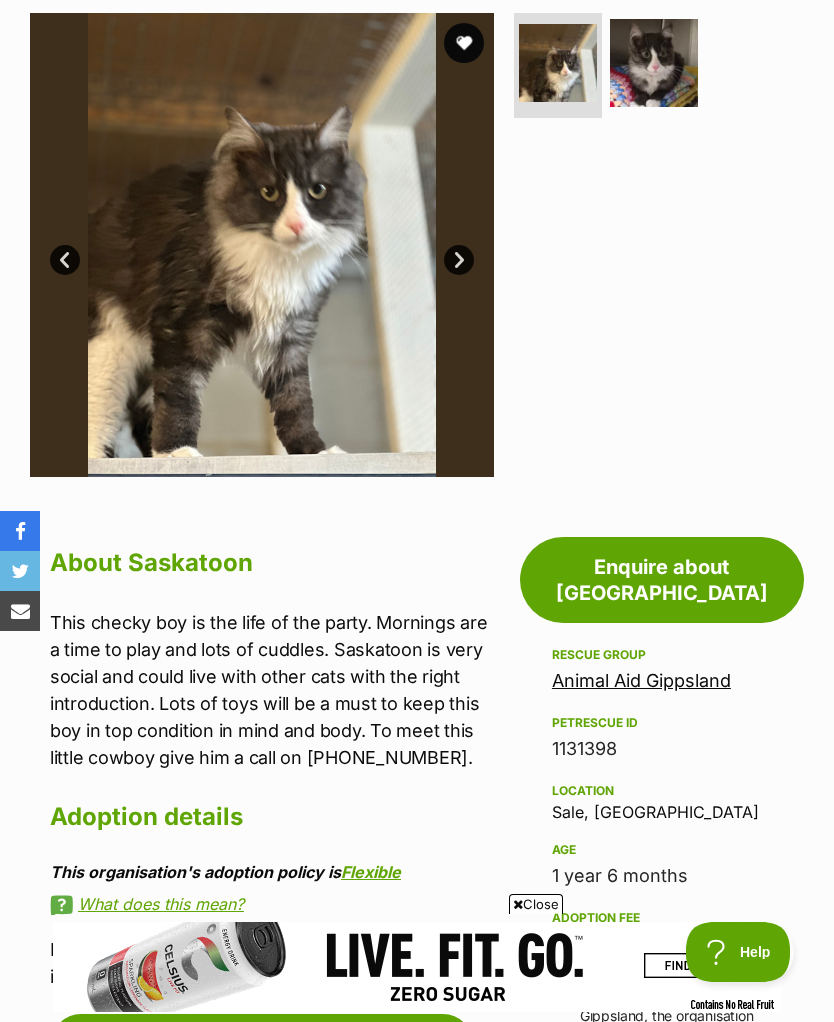 click on "Close" at bounding box center [536, 904] 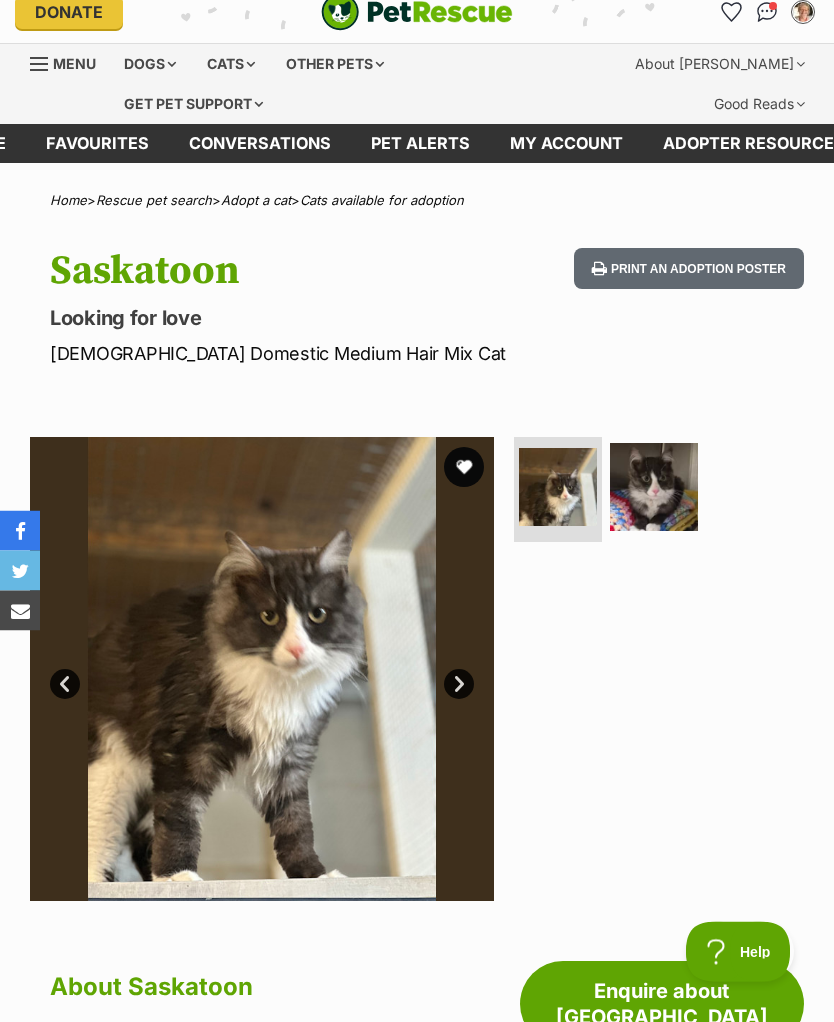scroll, scrollTop: 5, scrollLeft: 0, axis: vertical 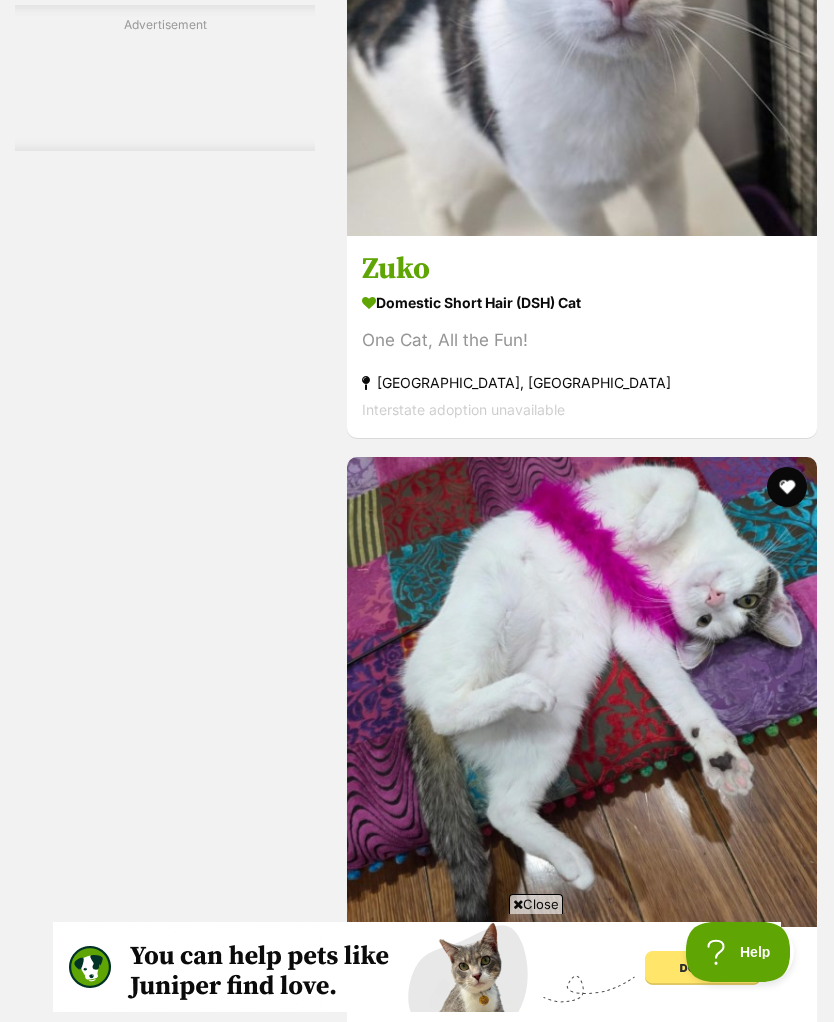 click at bounding box center (686, 10162) 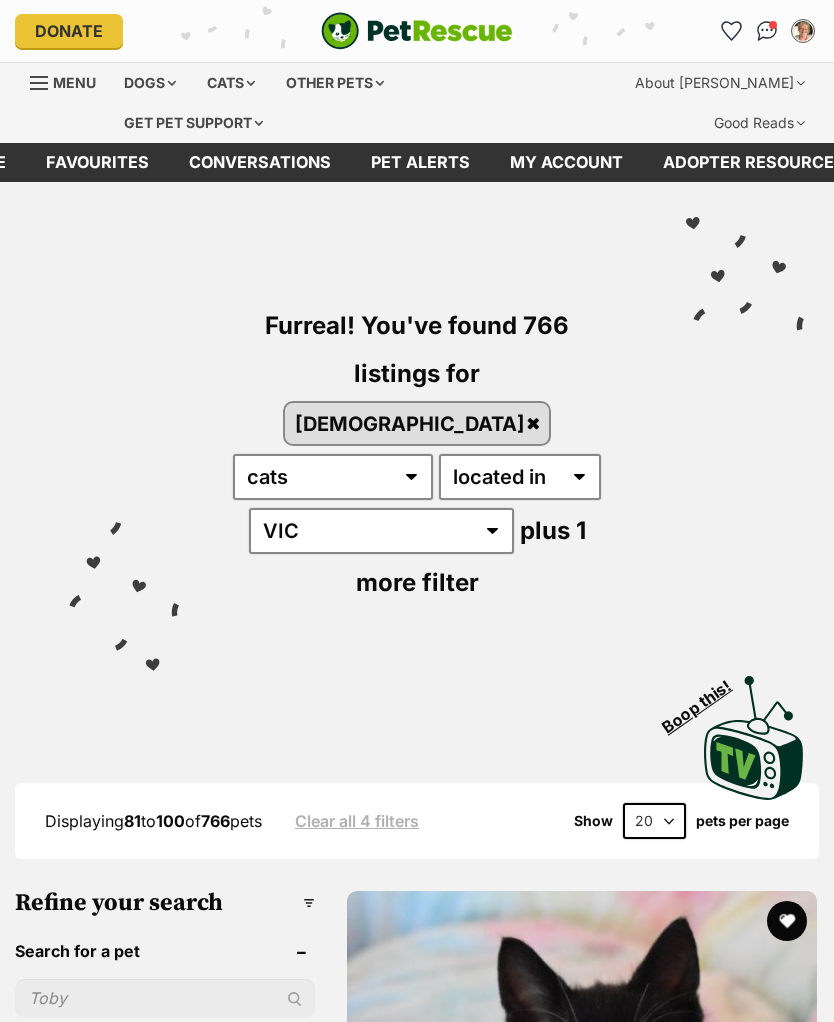 scroll, scrollTop: 0, scrollLeft: 0, axis: both 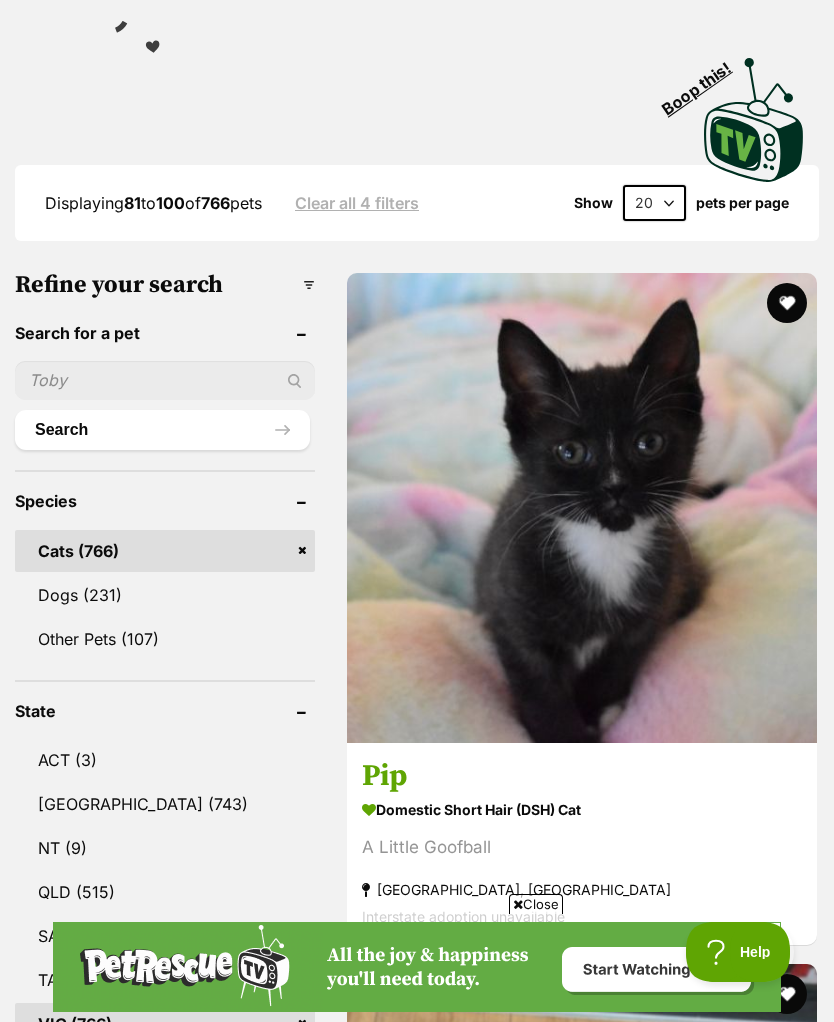 click on "Close" at bounding box center [536, 904] 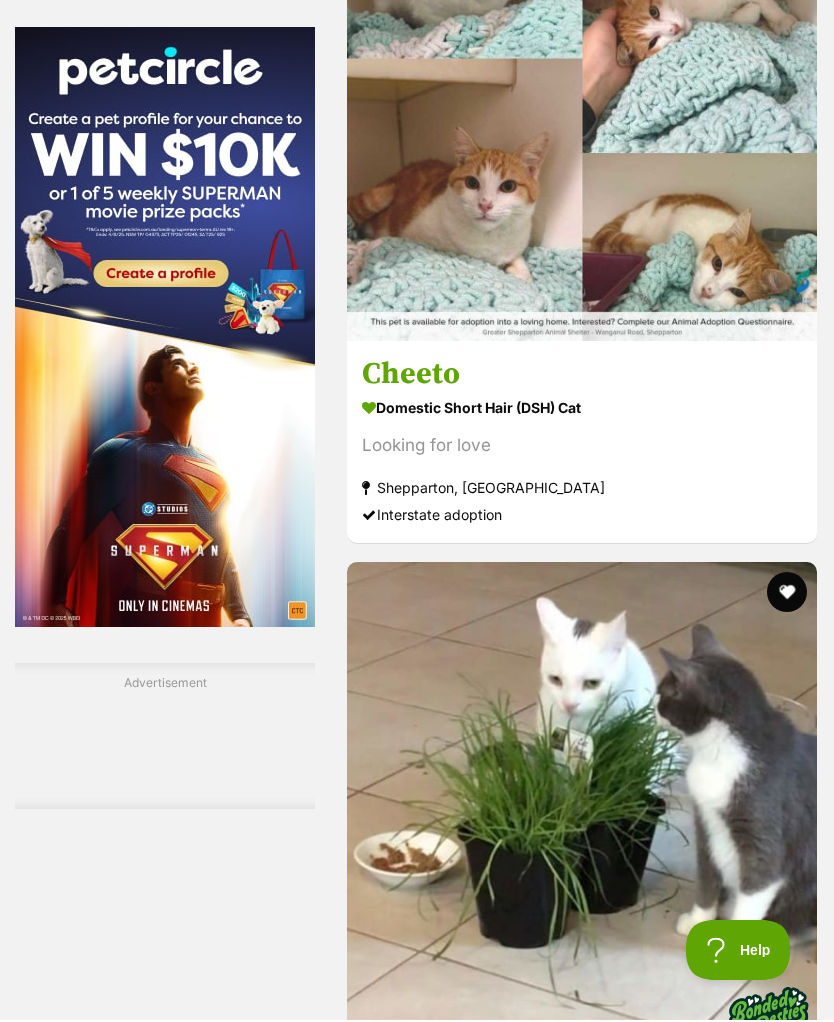scroll, scrollTop: 3323, scrollLeft: 0, axis: vertical 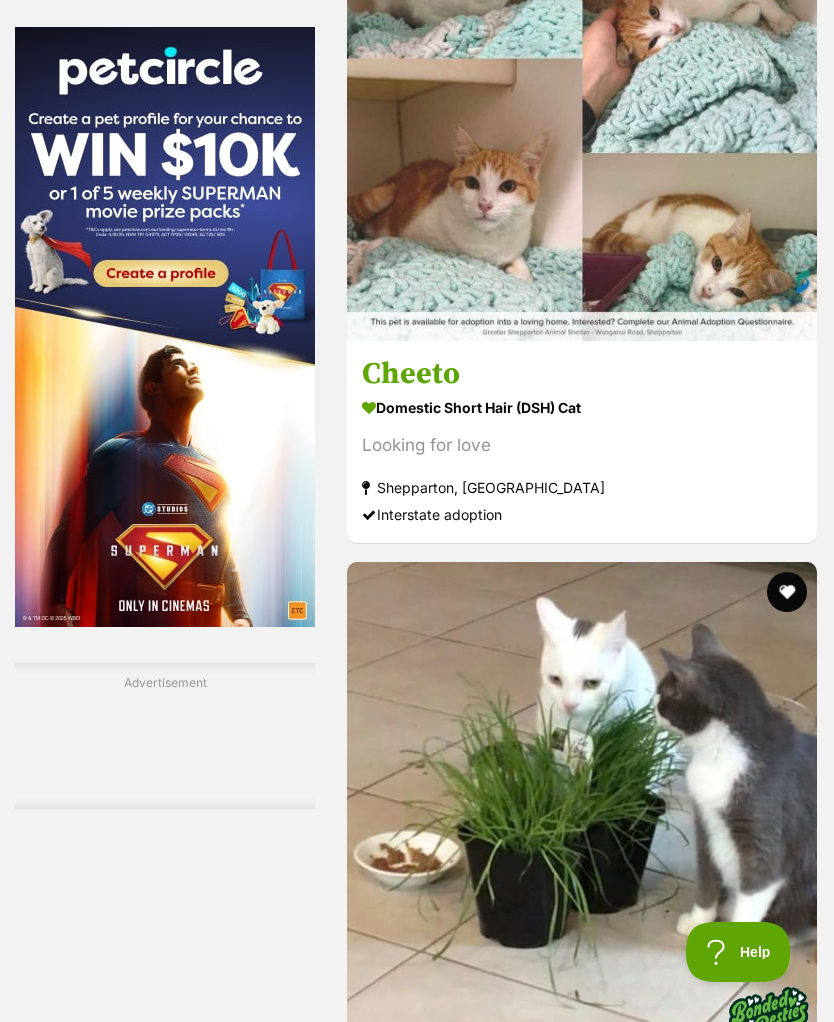 click on "Shane" at bounding box center (582, 5214) 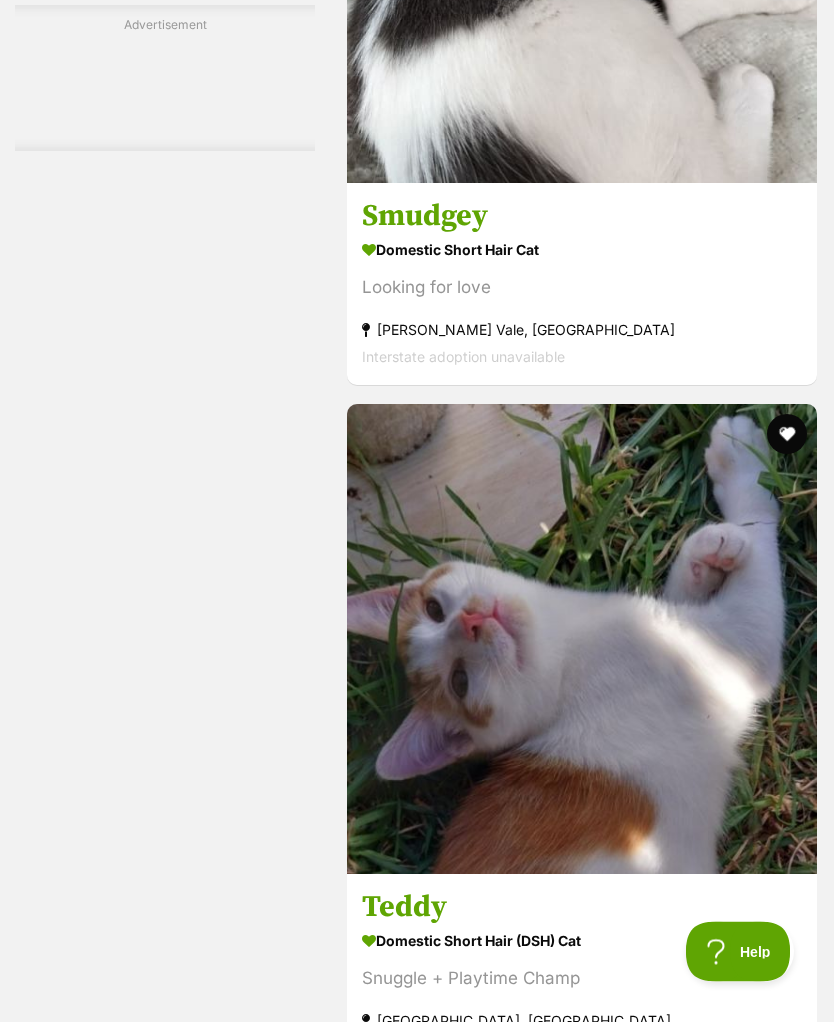 scroll, scrollTop: 4864, scrollLeft: 0, axis: vertical 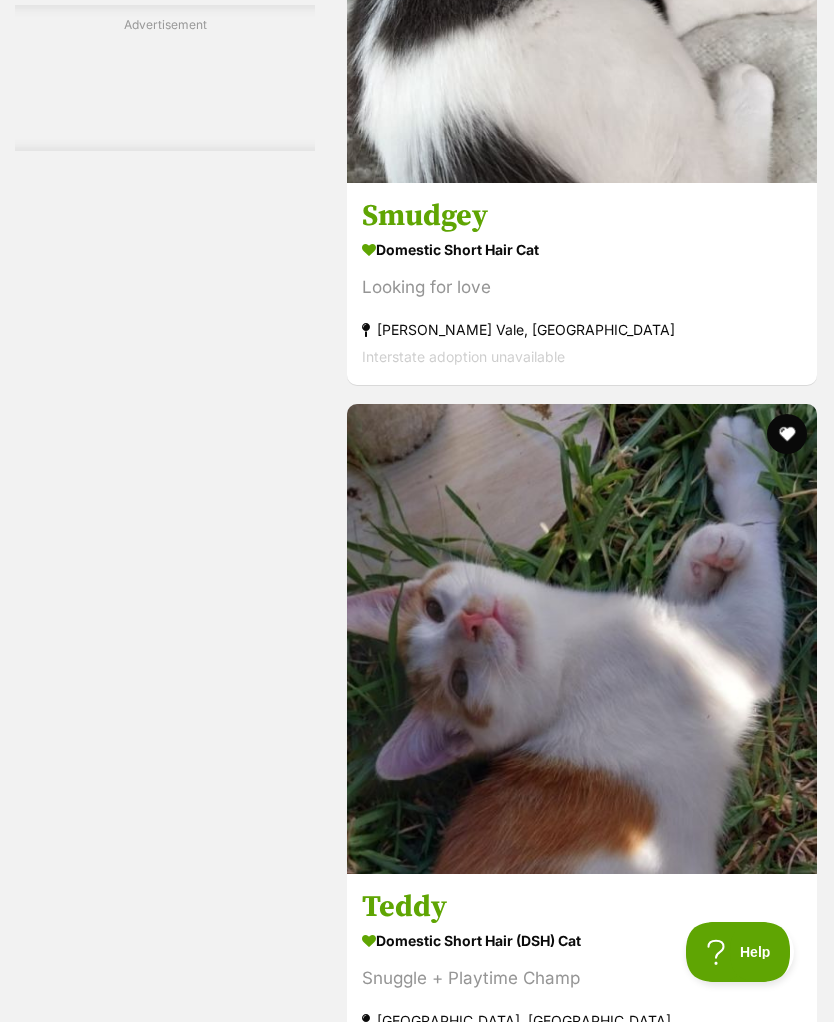 click at bounding box center [686, 10109] 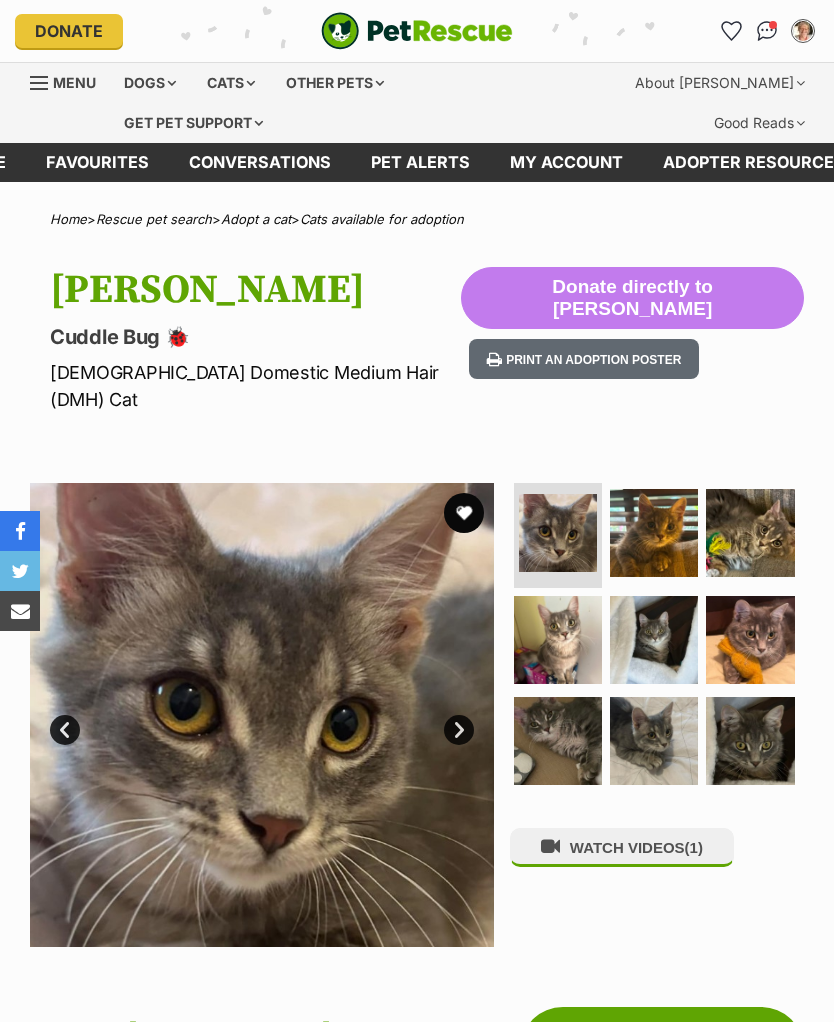 scroll, scrollTop: 0, scrollLeft: 0, axis: both 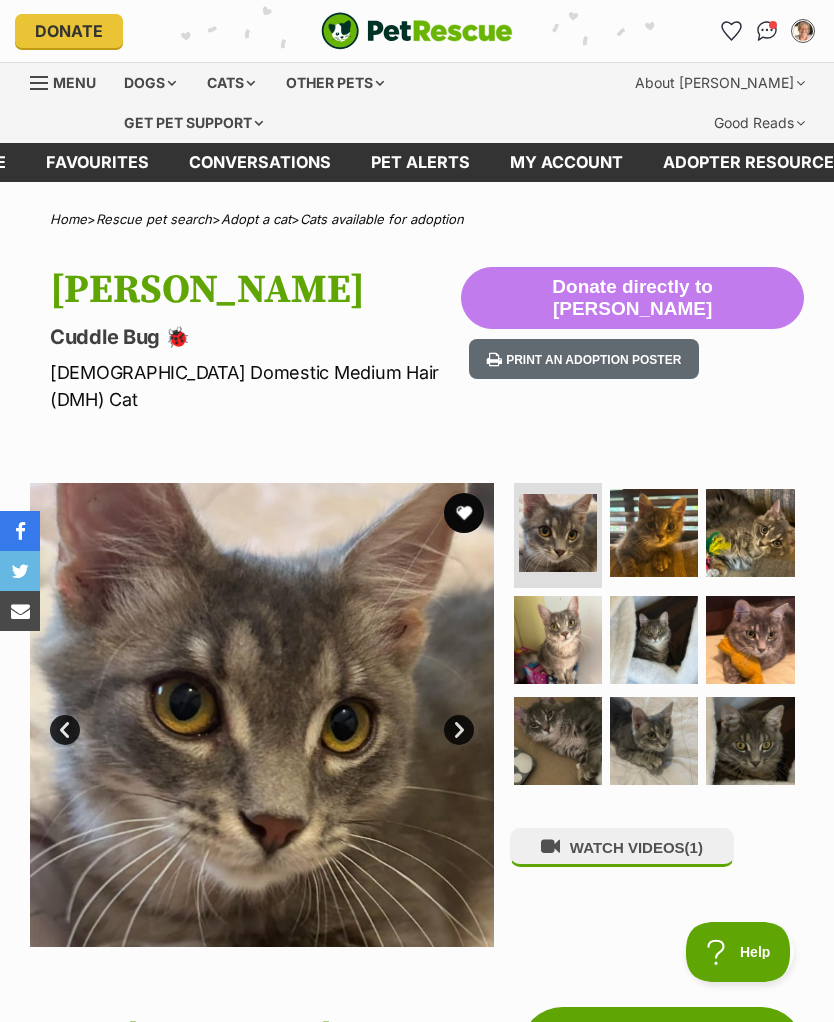 click on "WATCH VIDEOS
(1)" at bounding box center (622, 847) 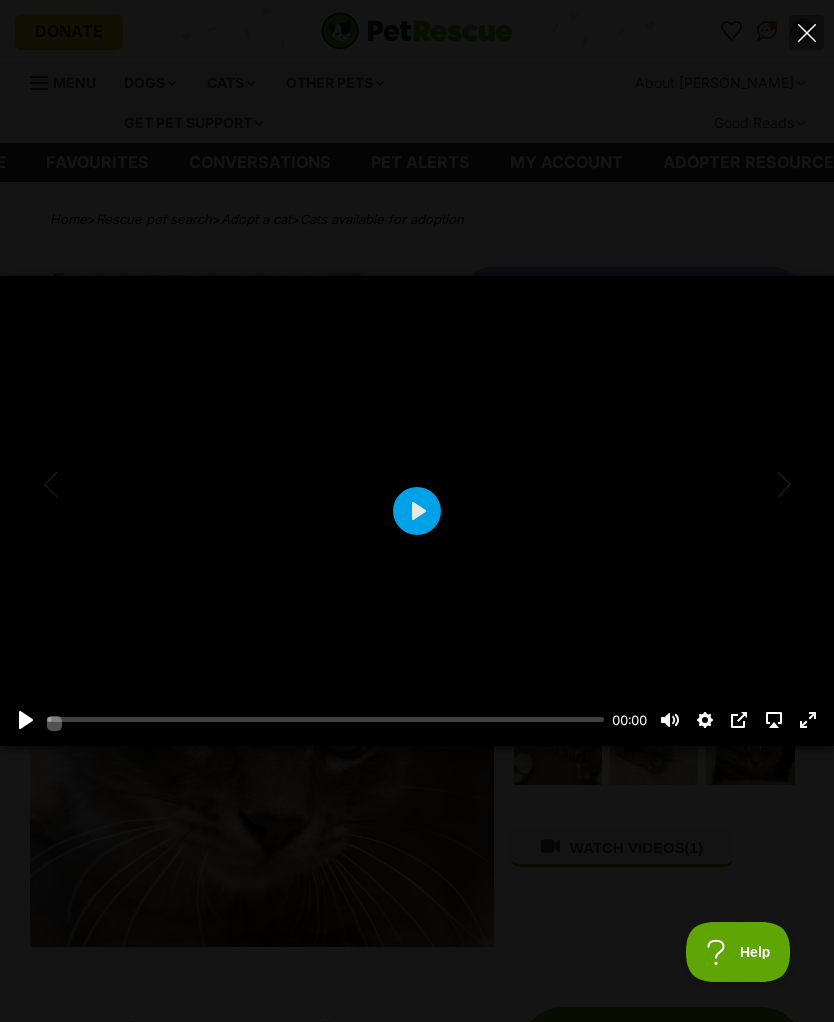 scroll, scrollTop: 0, scrollLeft: 0, axis: both 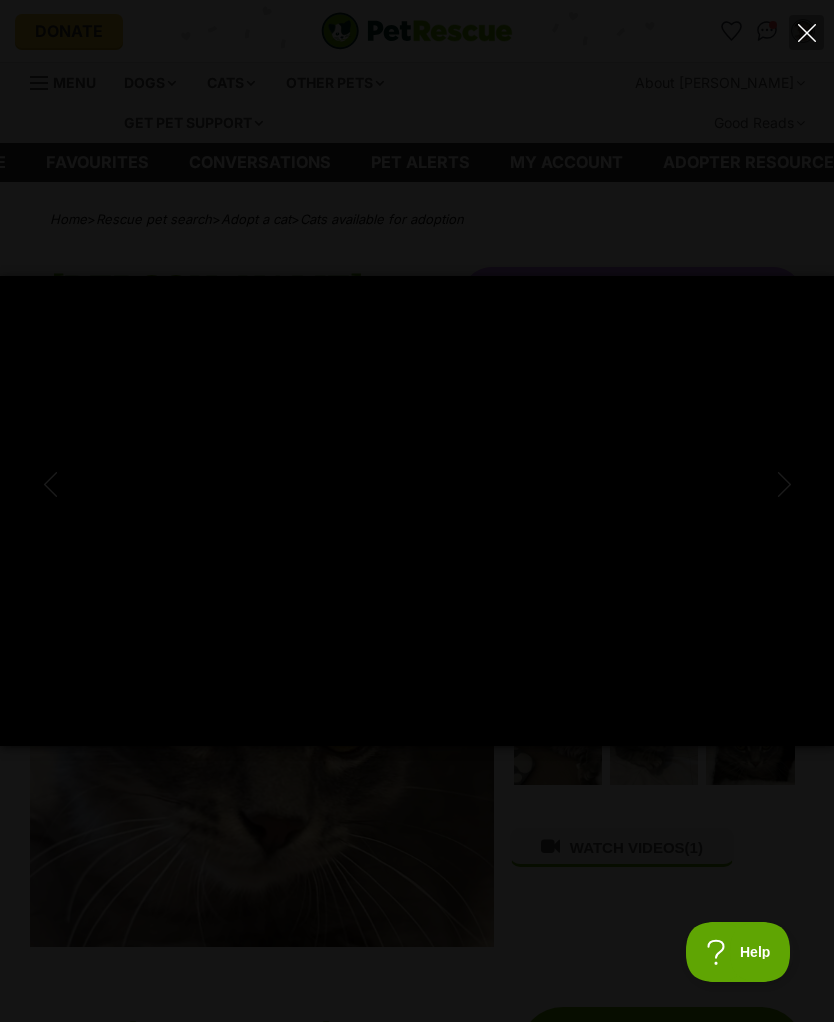 click 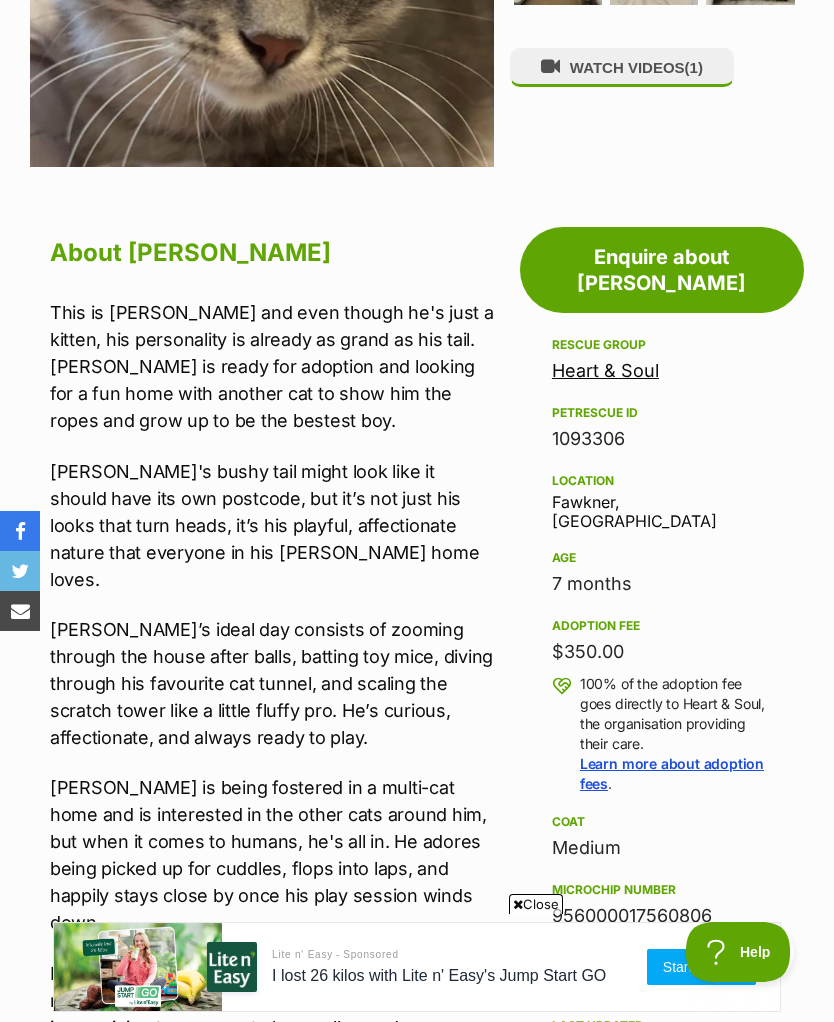 scroll, scrollTop: 0, scrollLeft: 0, axis: both 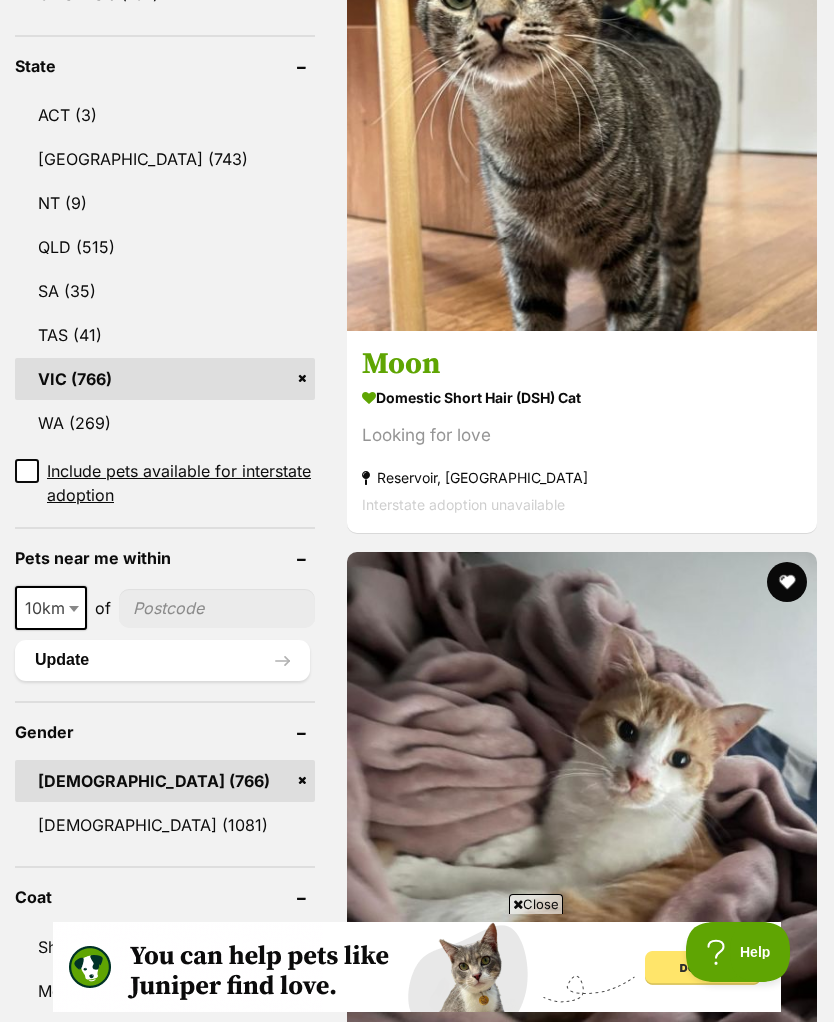 click on "[PERSON_NAME]" at bounding box center (582, 2667) 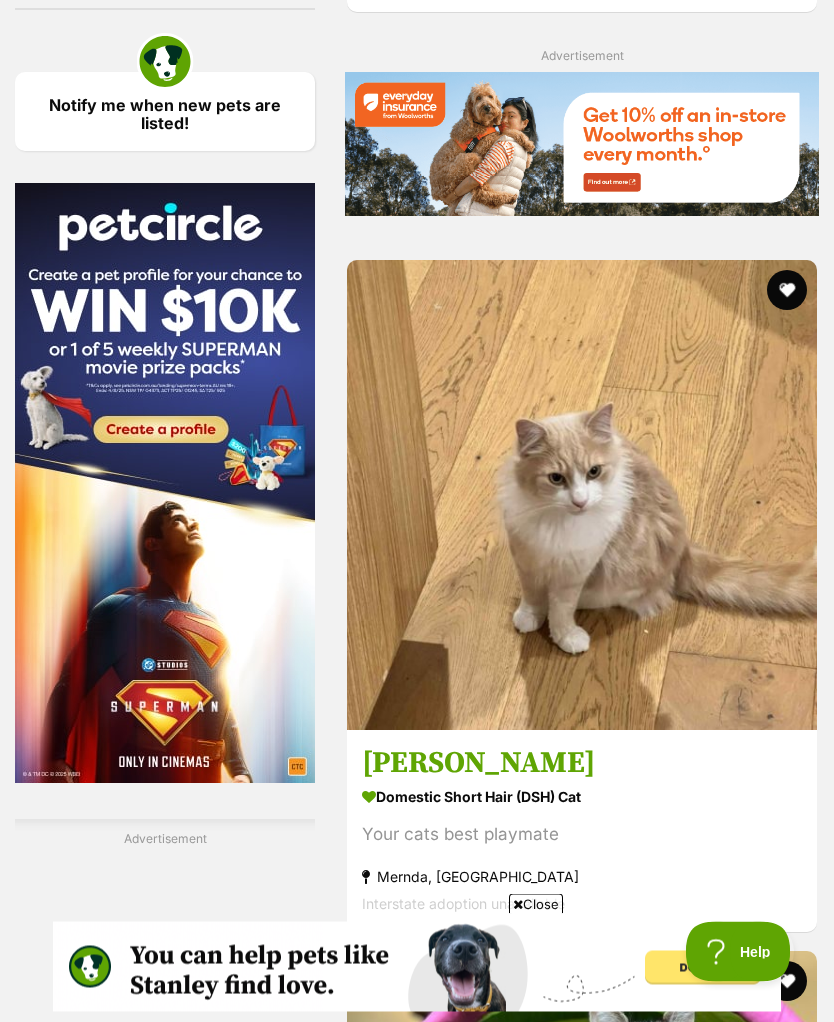 scroll, scrollTop: 3167, scrollLeft: 0, axis: vertical 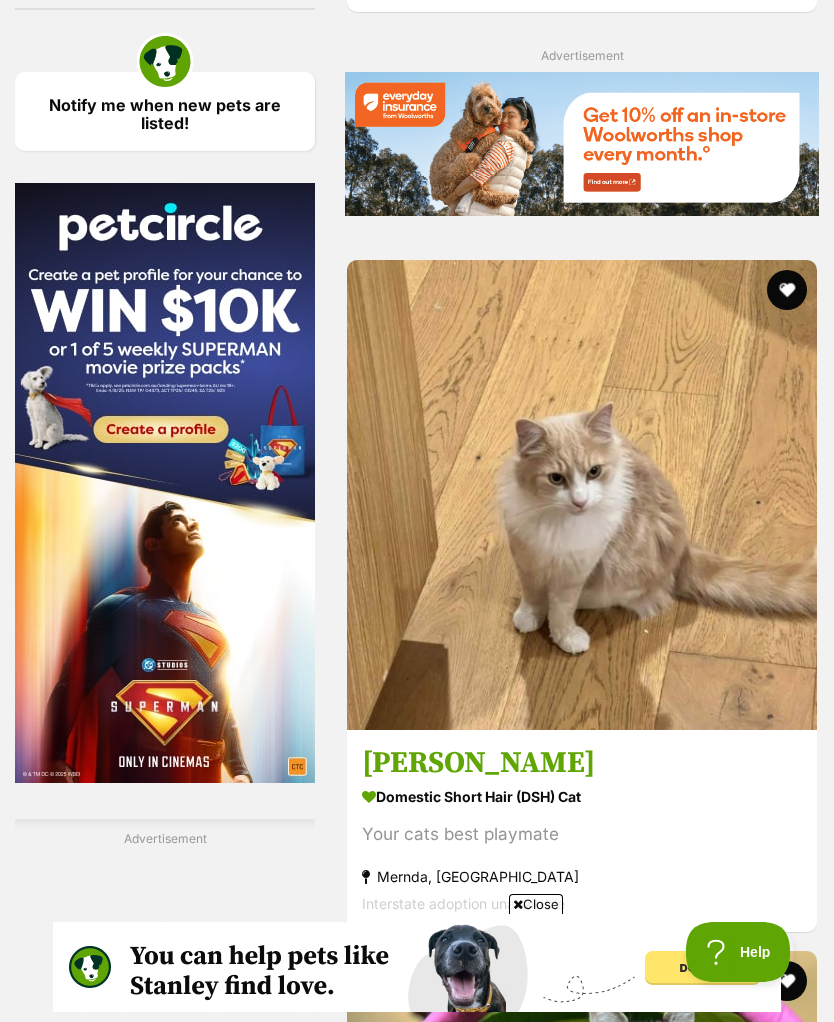 click on "Leander" at bounding box center (582, 5603) 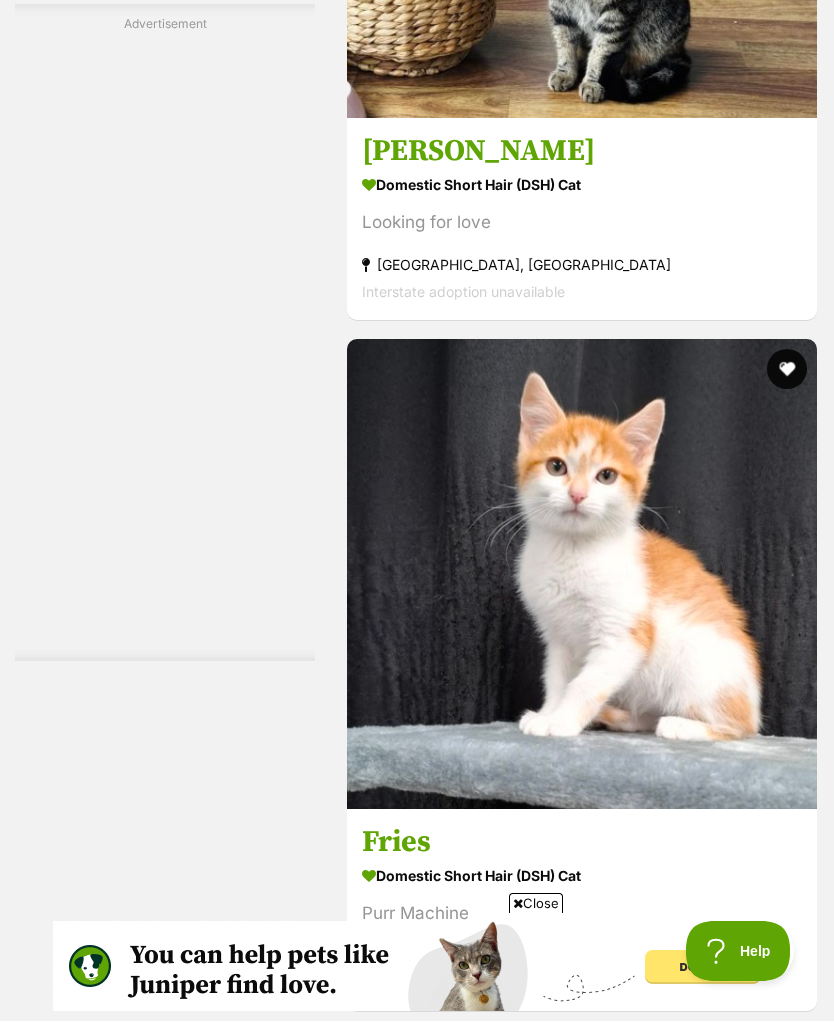 scroll, scrollTop: 5162, scrollLeft: 0, axis: vertical 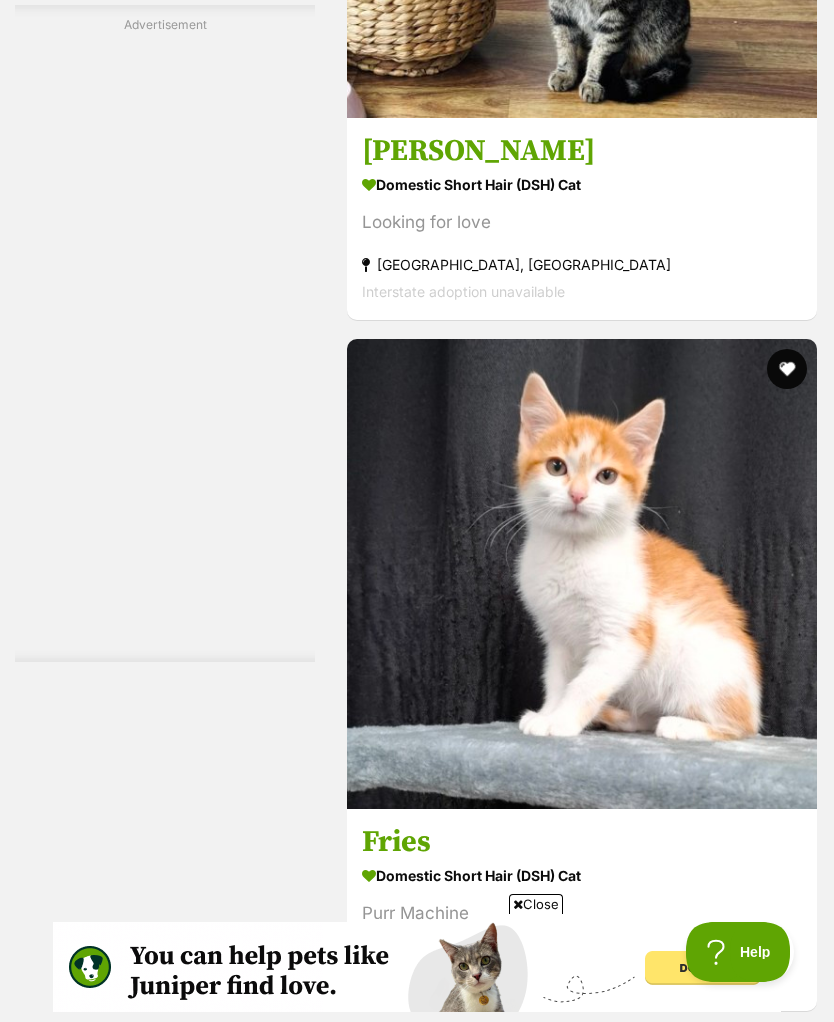 click on "Next" at bounding box center (663, 10044) 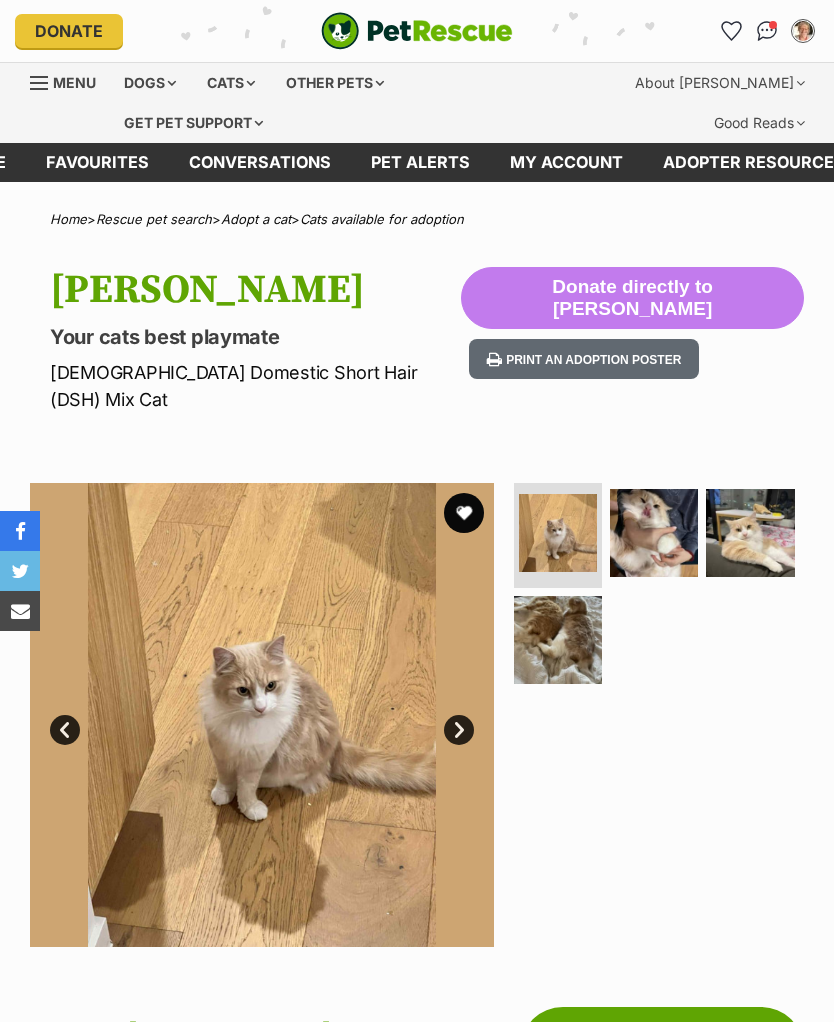 scroll, scrollTop: 0, scrollLeft: 0, axis: both 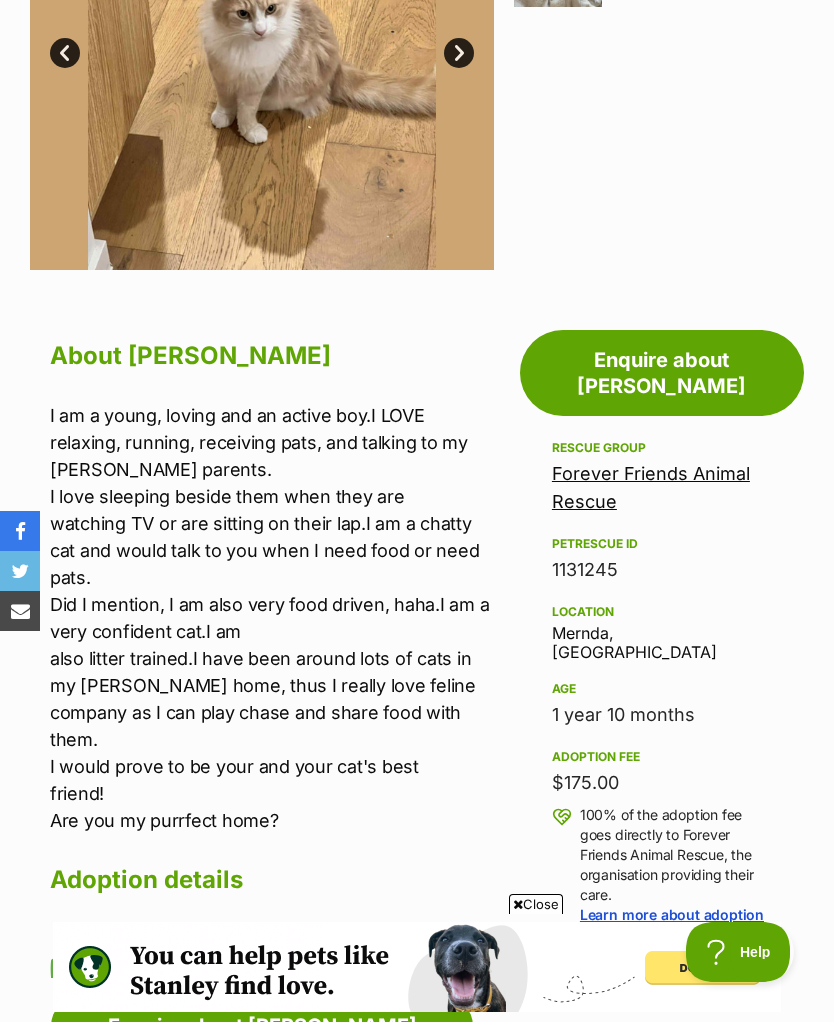 click on "Moderate" at bounding box center [379, 935] 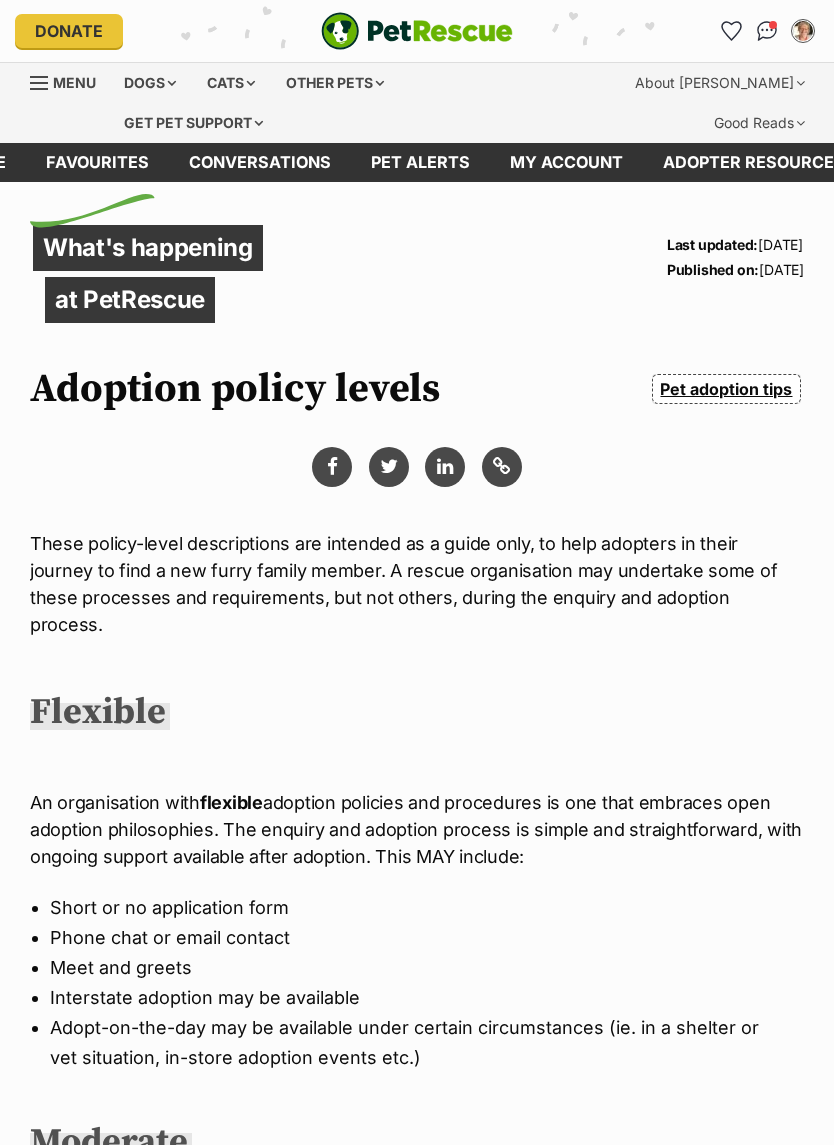 scroll, scrollTop: 0, scrollLeft: 0, axis: both 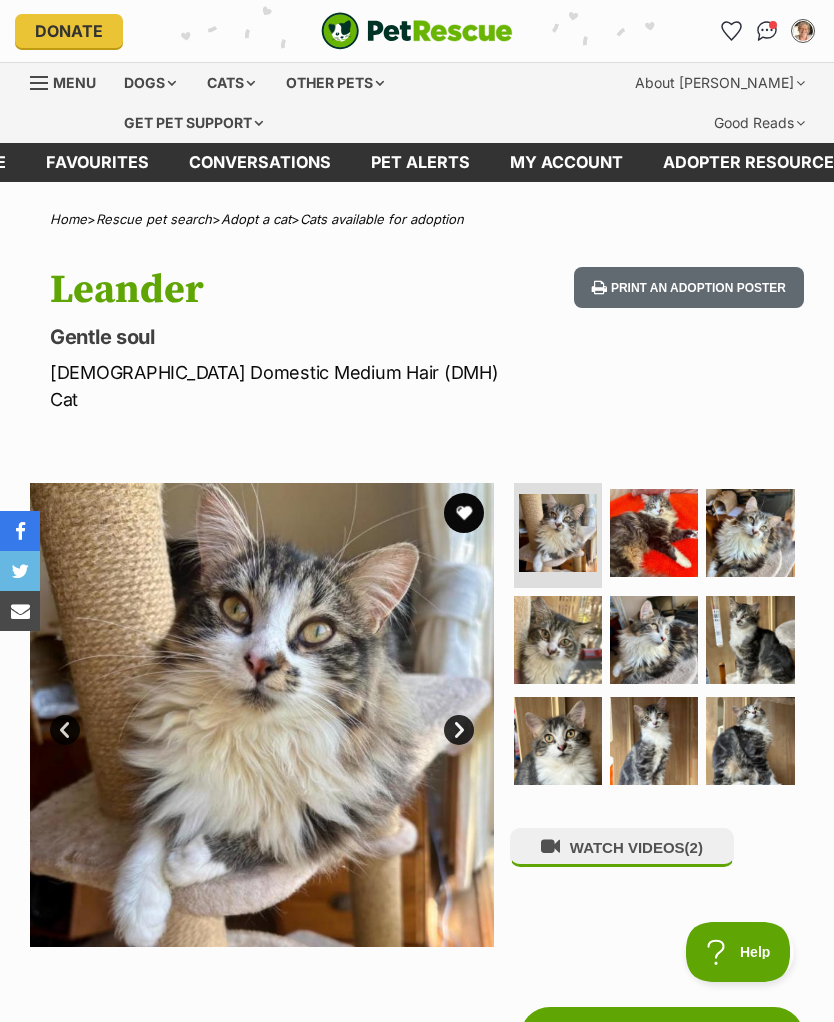 click on "WATCH VIDEOS
(2)" at bounding box center (622, 847) 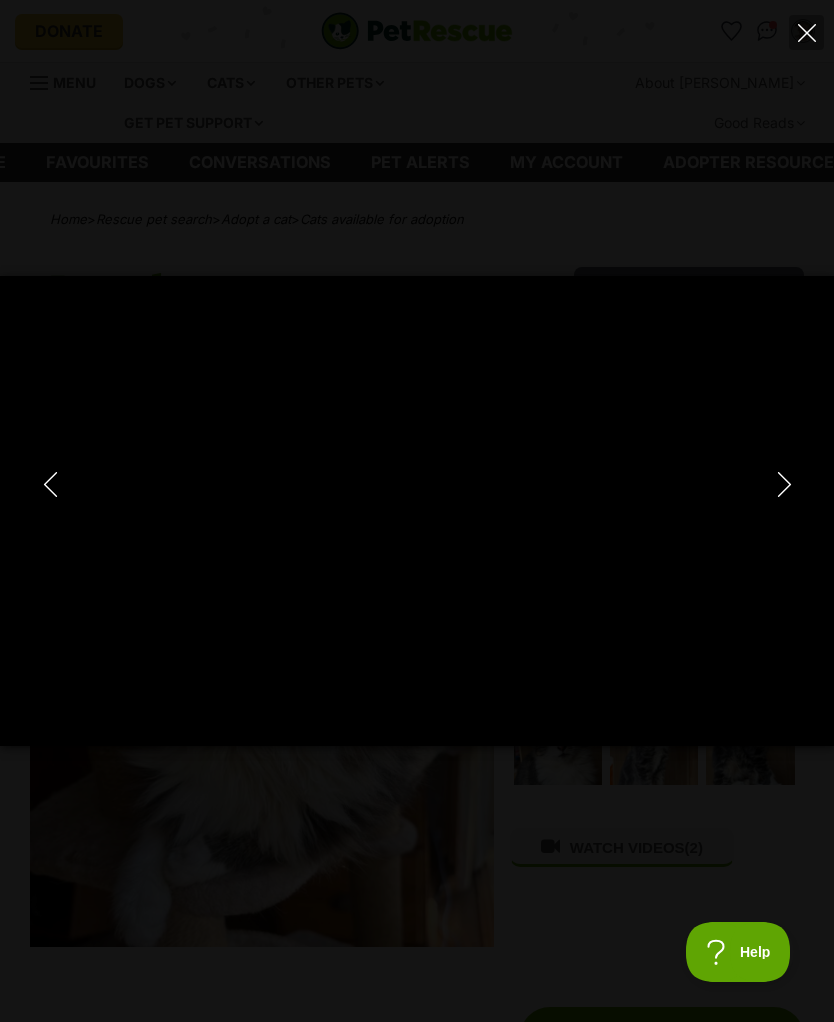 scroll, scrollTop: 0, scrollLeft: 0, axis: both 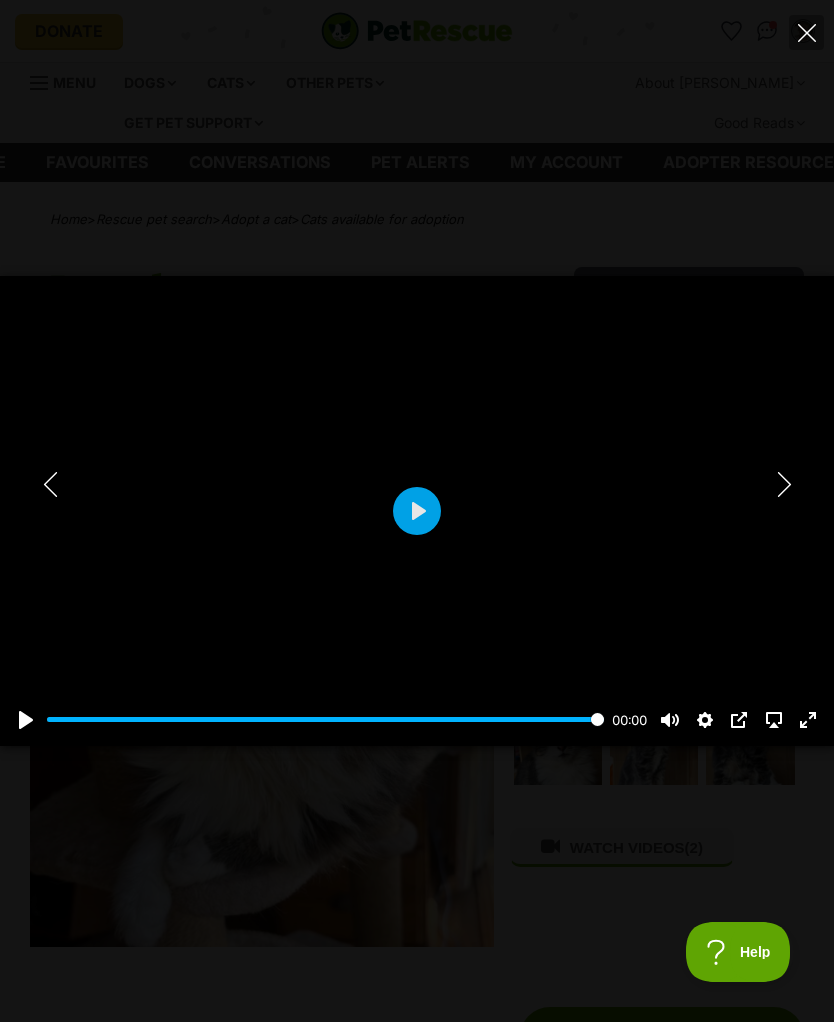 click 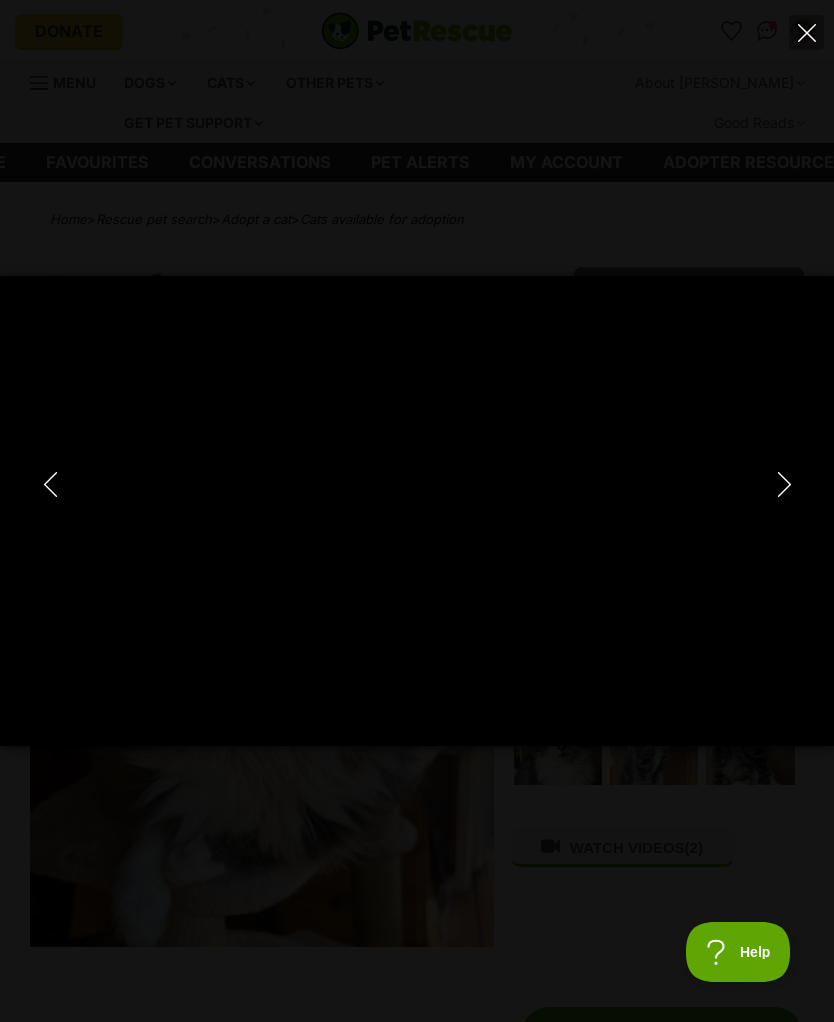 click at bounding box center [784, 485] 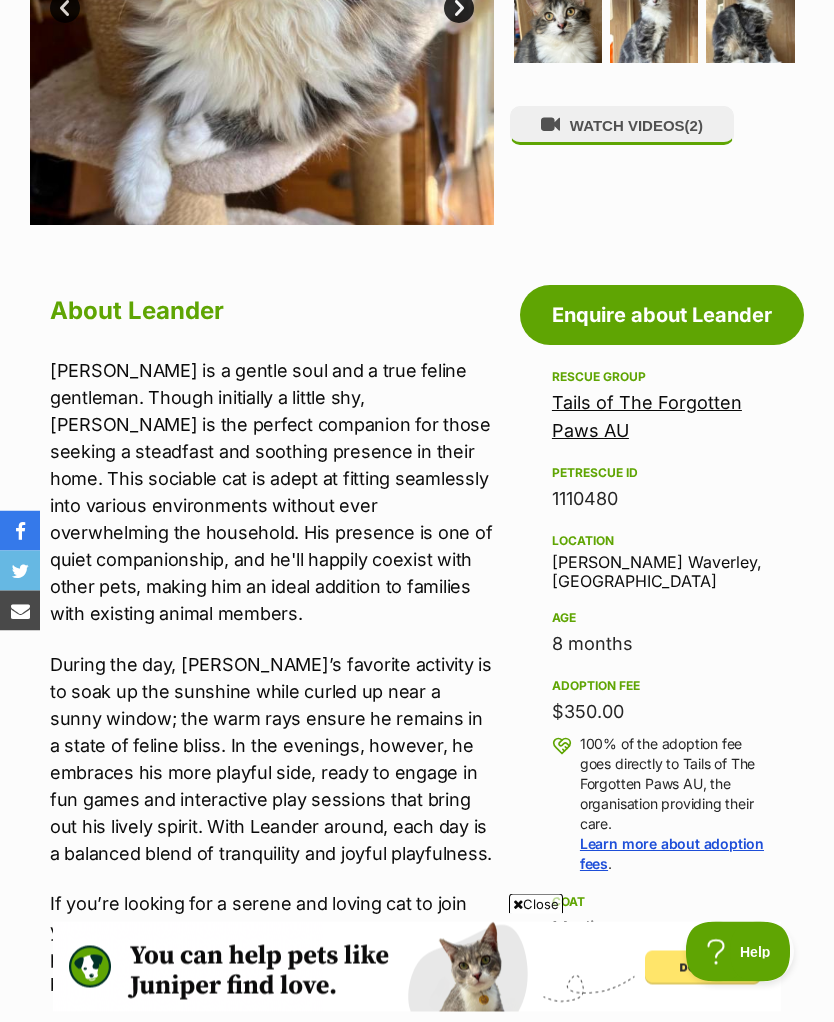 scroll, scrollTop: 732, scrollLeft: 0, axis: vertical 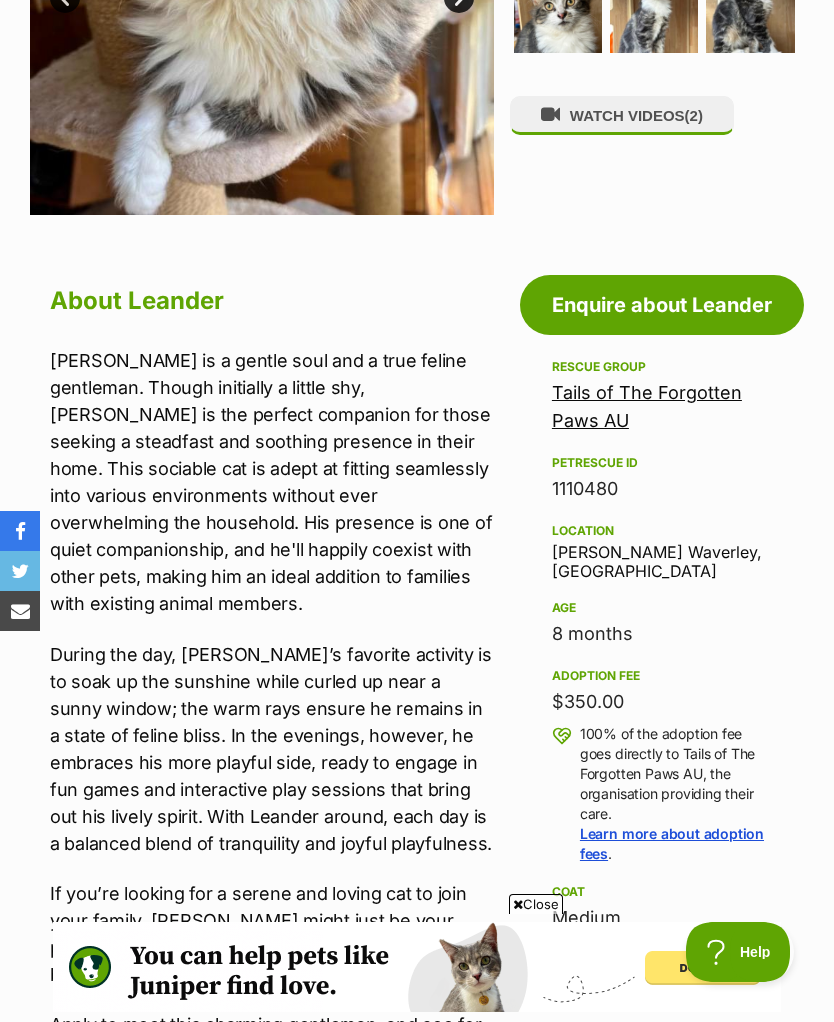 click on "Close" at bounding box center (536, 904) 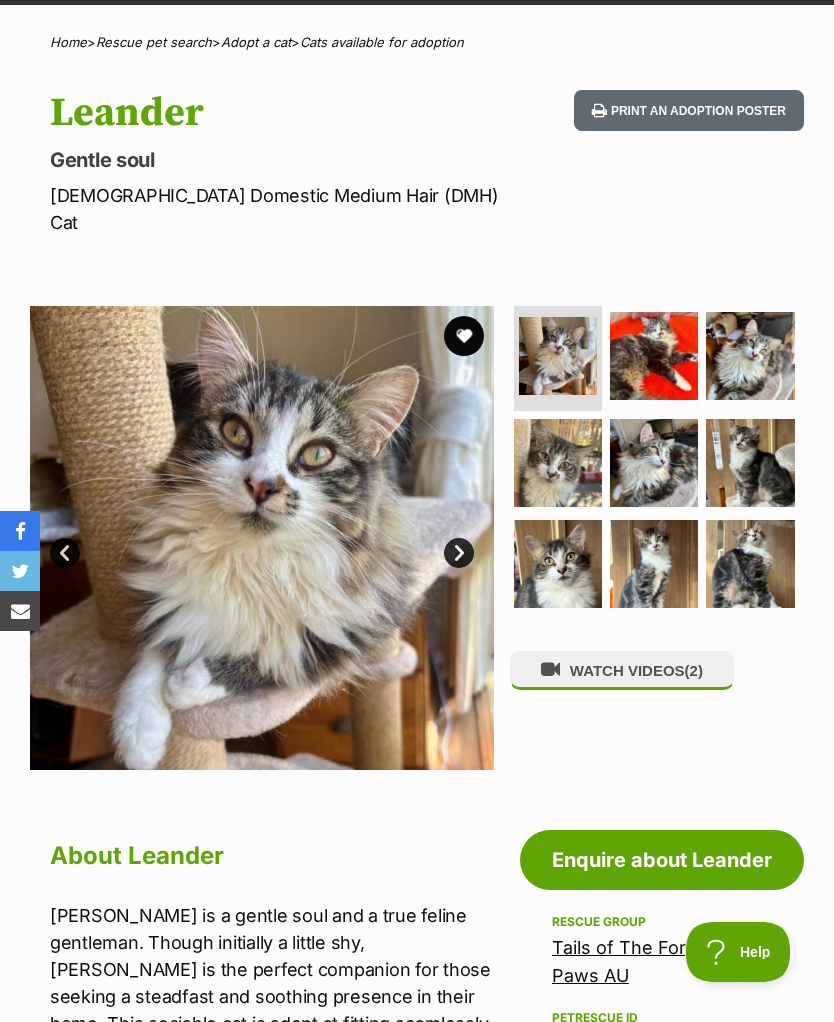 scroll, scrollTop: 162, scrollLeft: 0, axis: vertical 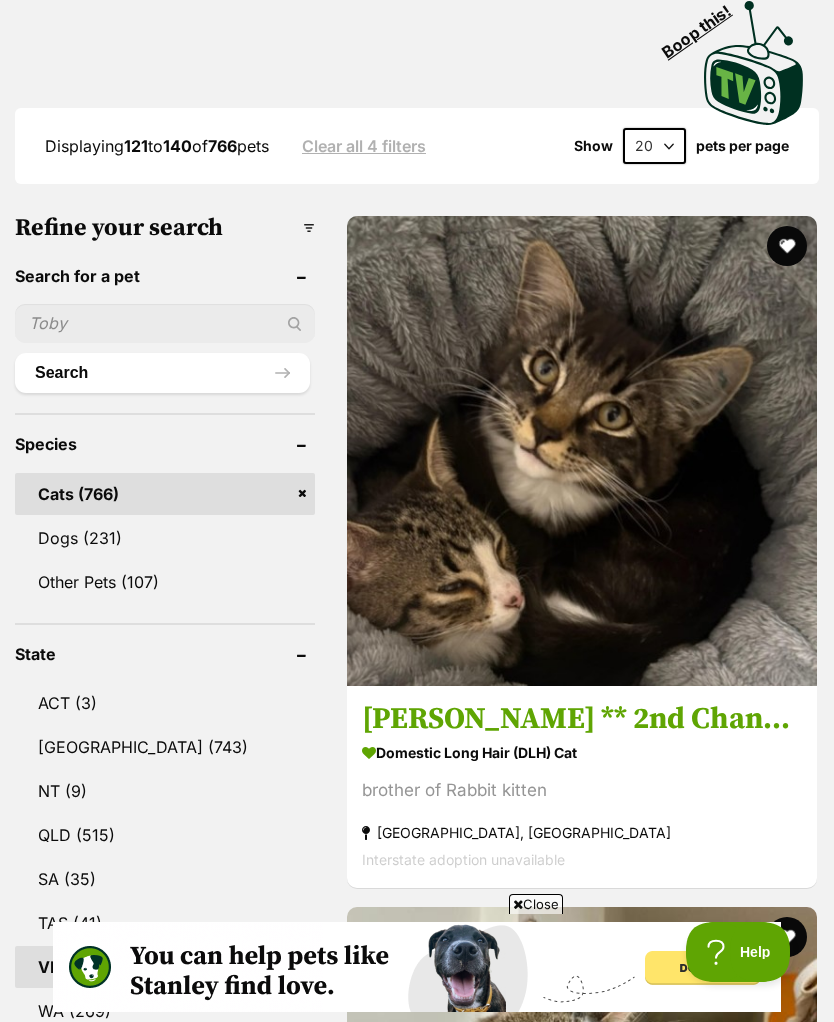 click on "Close" at bounding box center [536, 904] 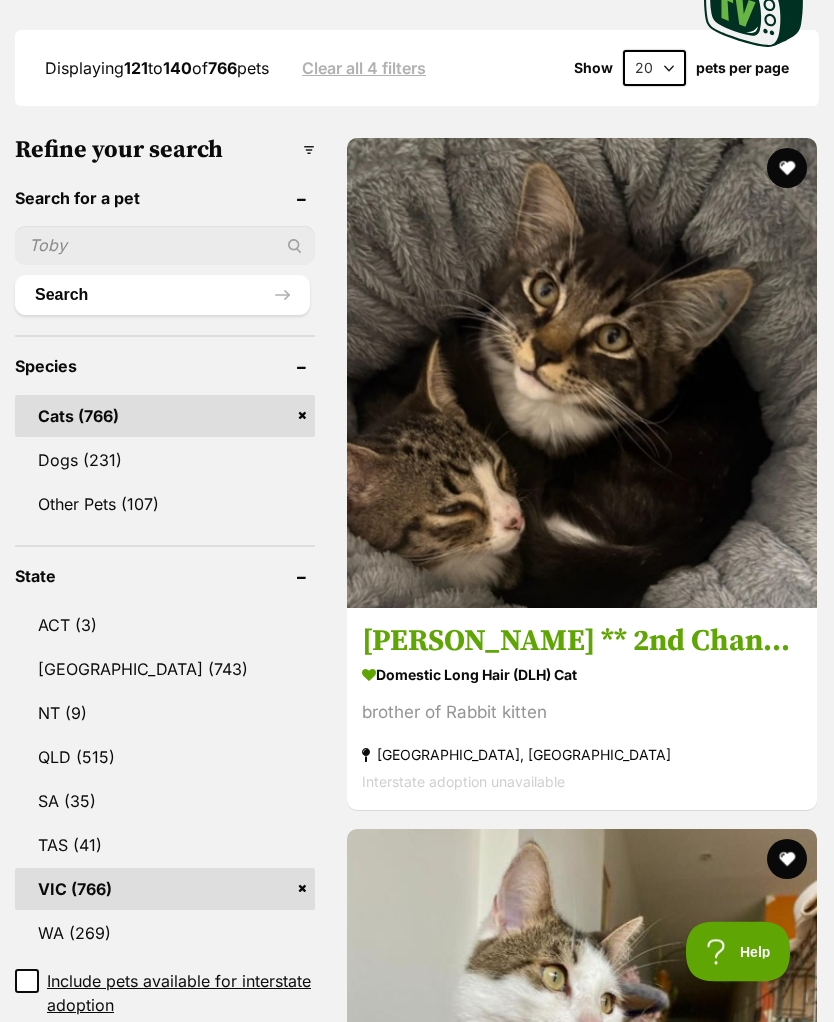 scroll, scrollTop: 758, scrollLeft: 0, axis: vertical 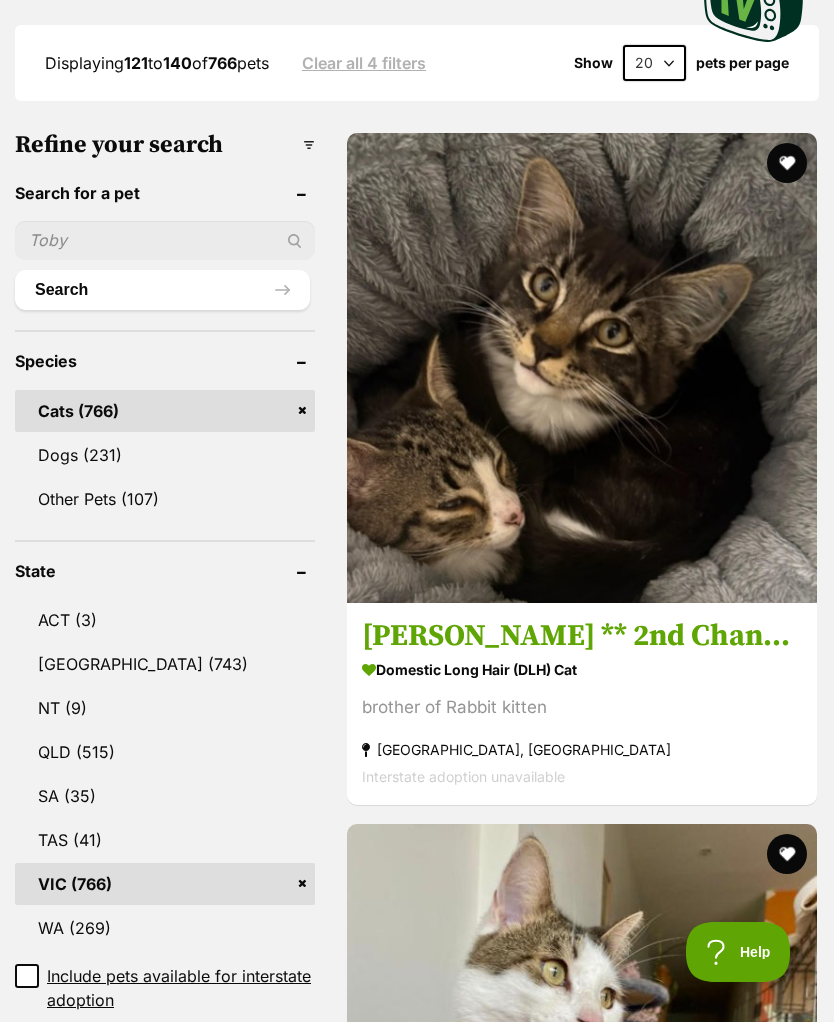 click on "Mario ** 2nd Chance Cat Rescue**" at bounding box center [582, 2939] 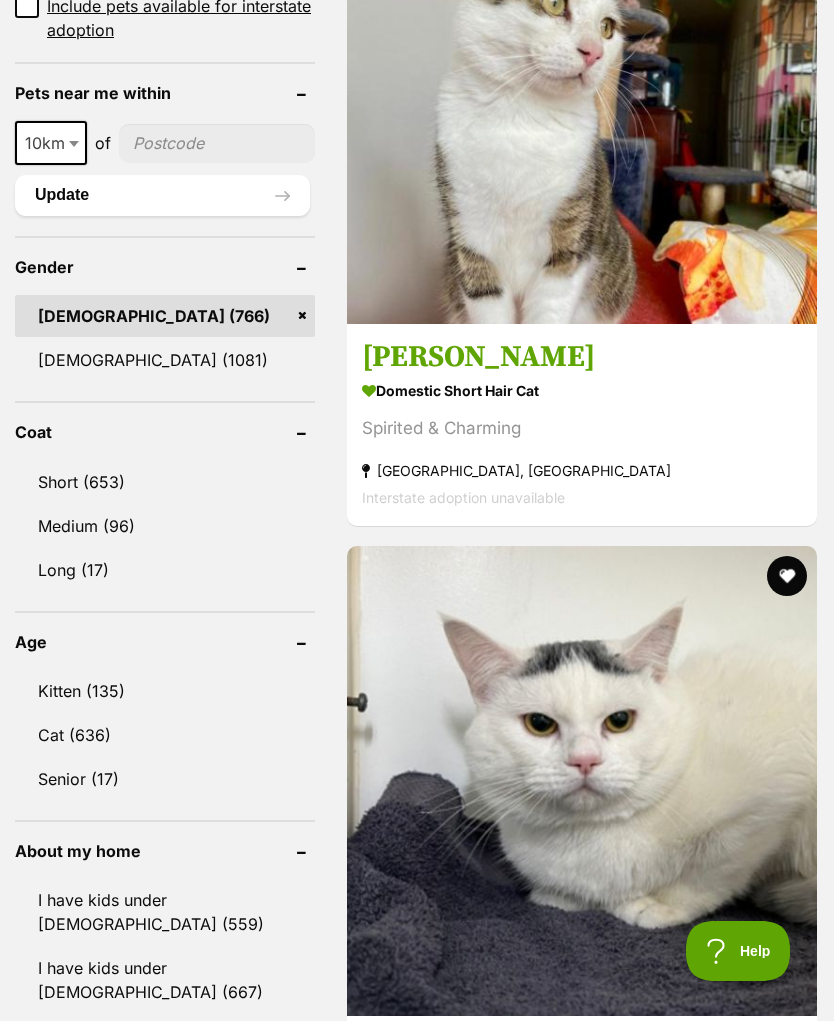 scroll, scrollTop: 1728, scrollLeft: 0, axis: vertical 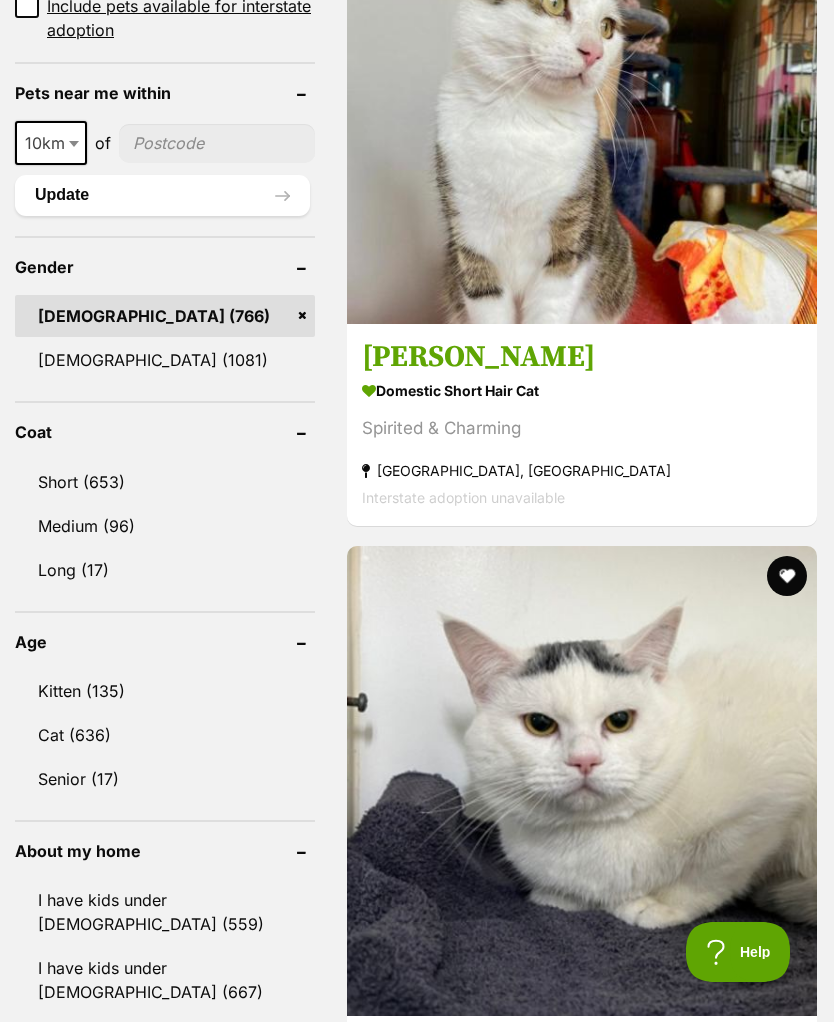 click on "Gyoza 🥟" at bounding box center [582, 3352] 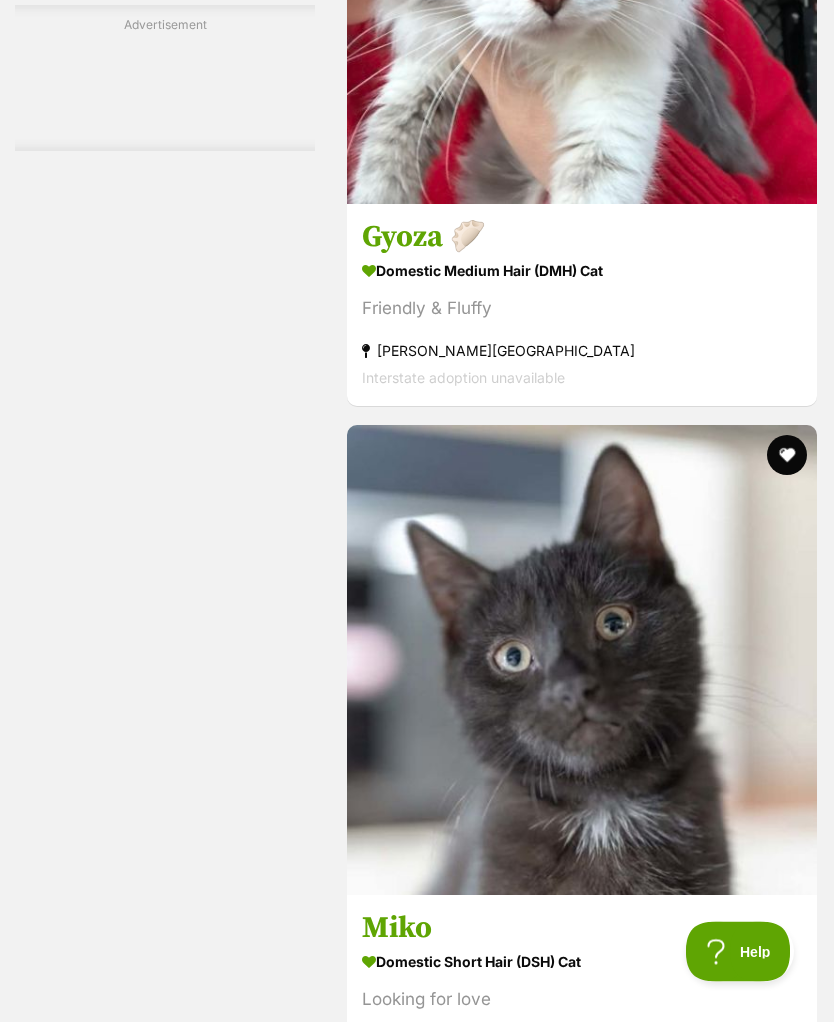 scroll, scrollTop: 4843, scrollLeft: 0, axis: vertical 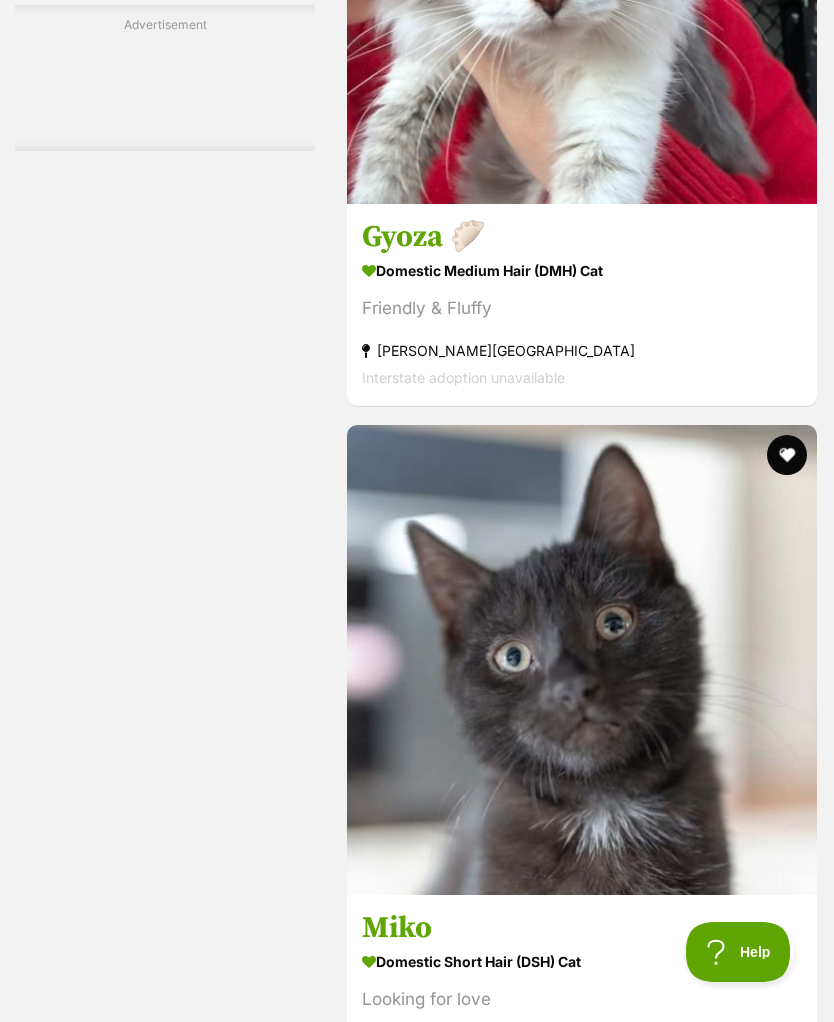 click at bounding box center (686, 10130) 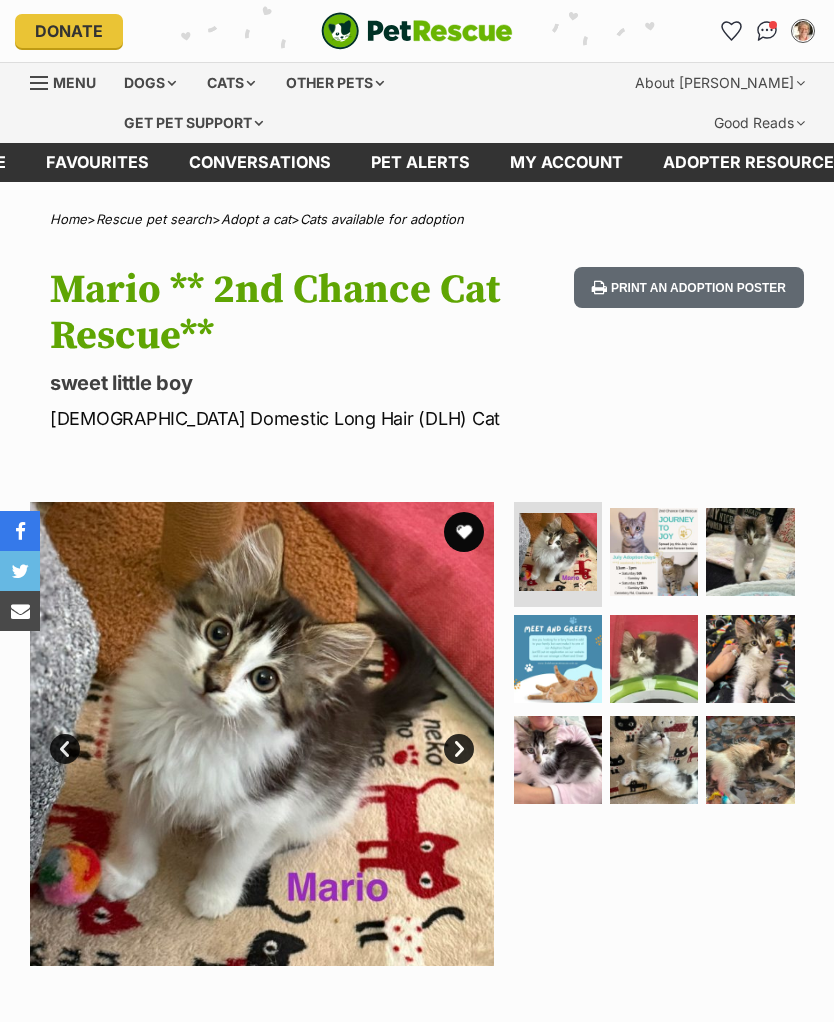scroll, scrollTop: 0, scrollLeft: 0, axis: both 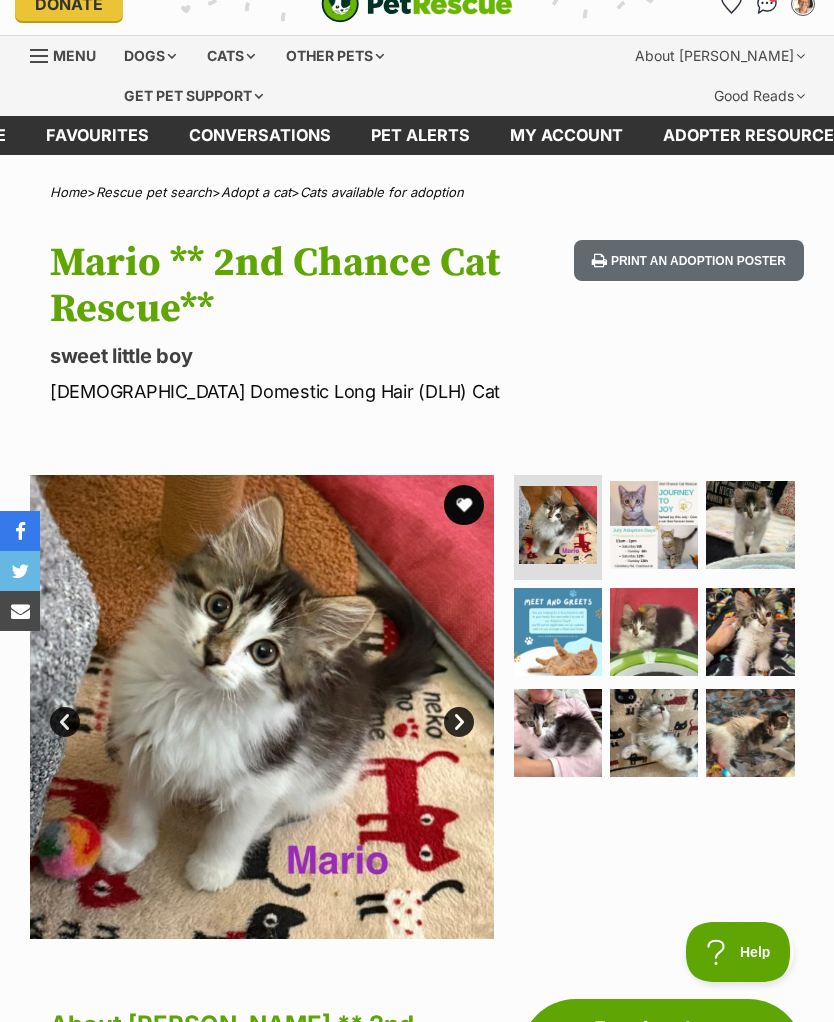 click on "Next" at bounding box center [459, 722] 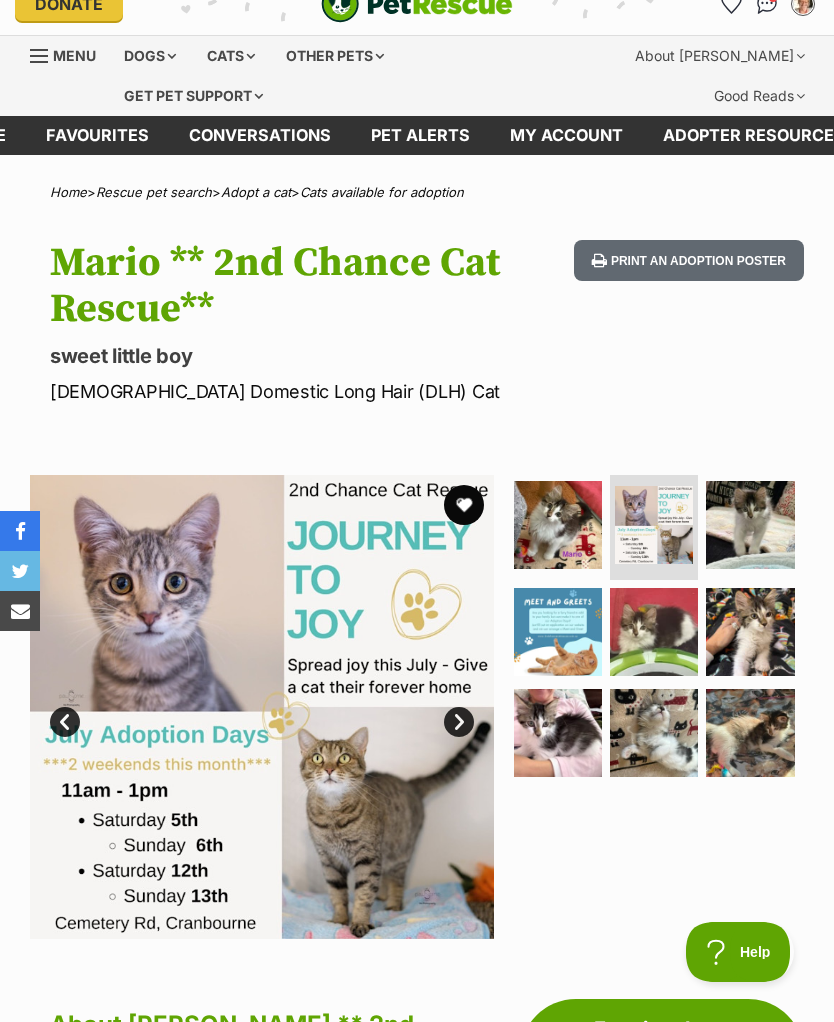 scroll, scrollTop: 0, scrollLeft: 0, axis: both 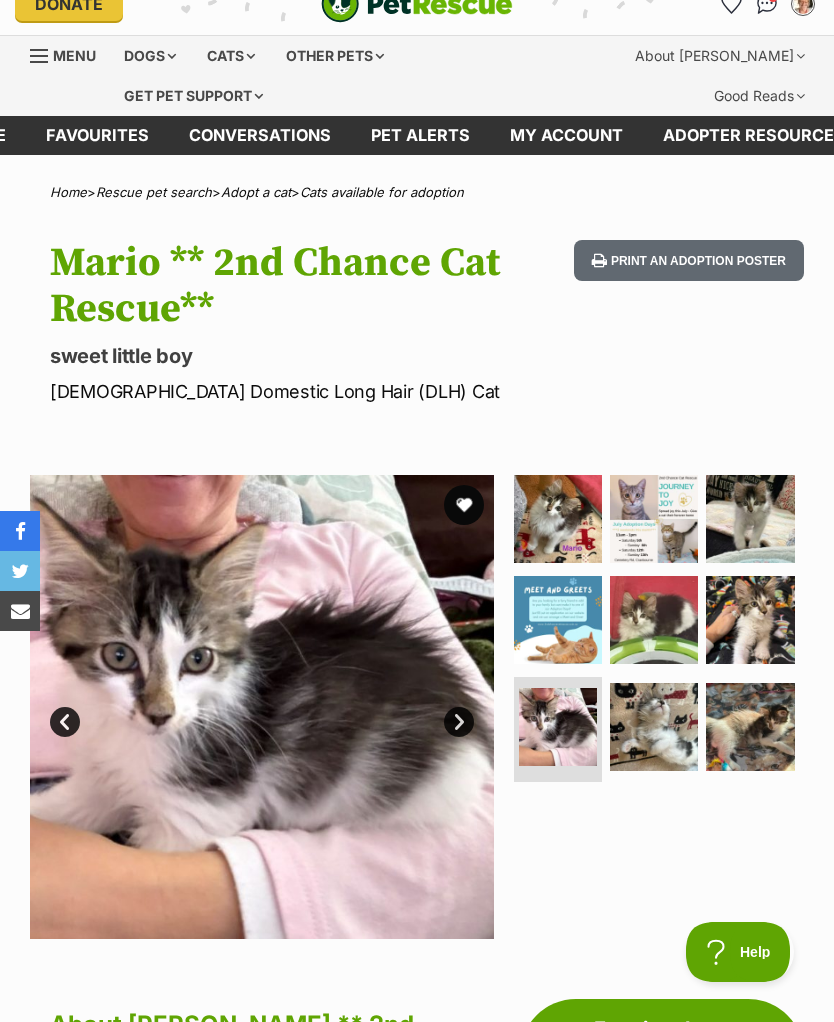 click at bounding box center (558, 519) 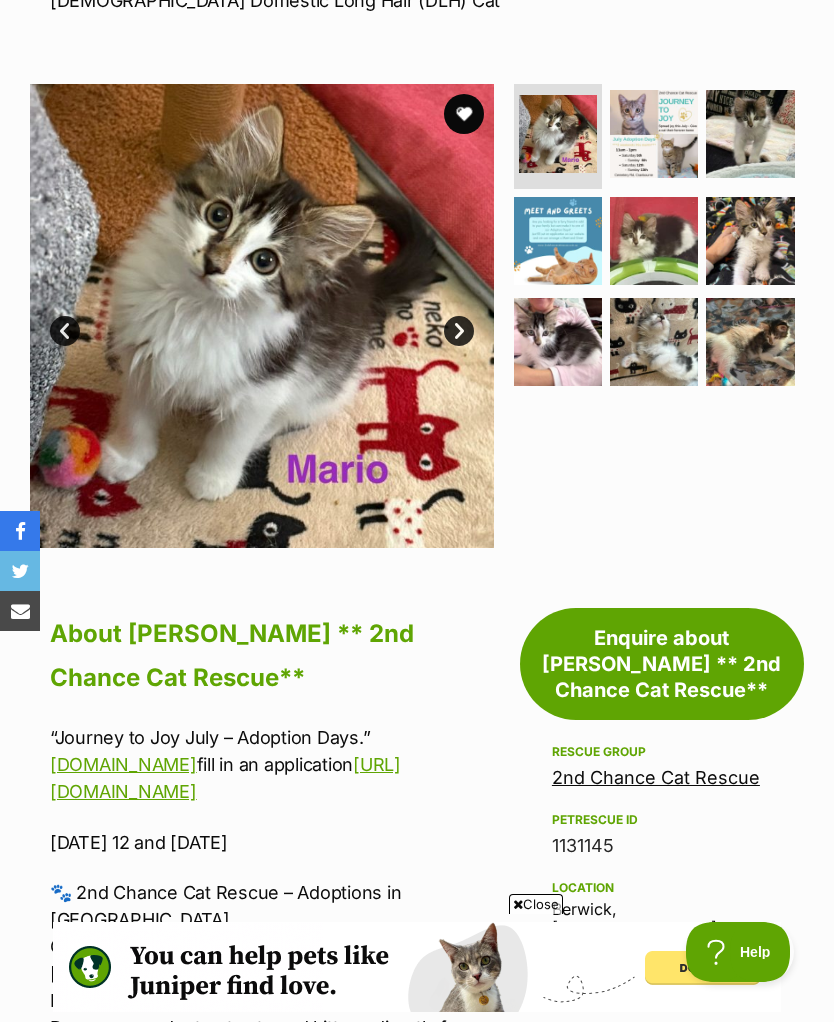 scroll, scrollTop: 421, scrollLeft: 0, axis: vertical 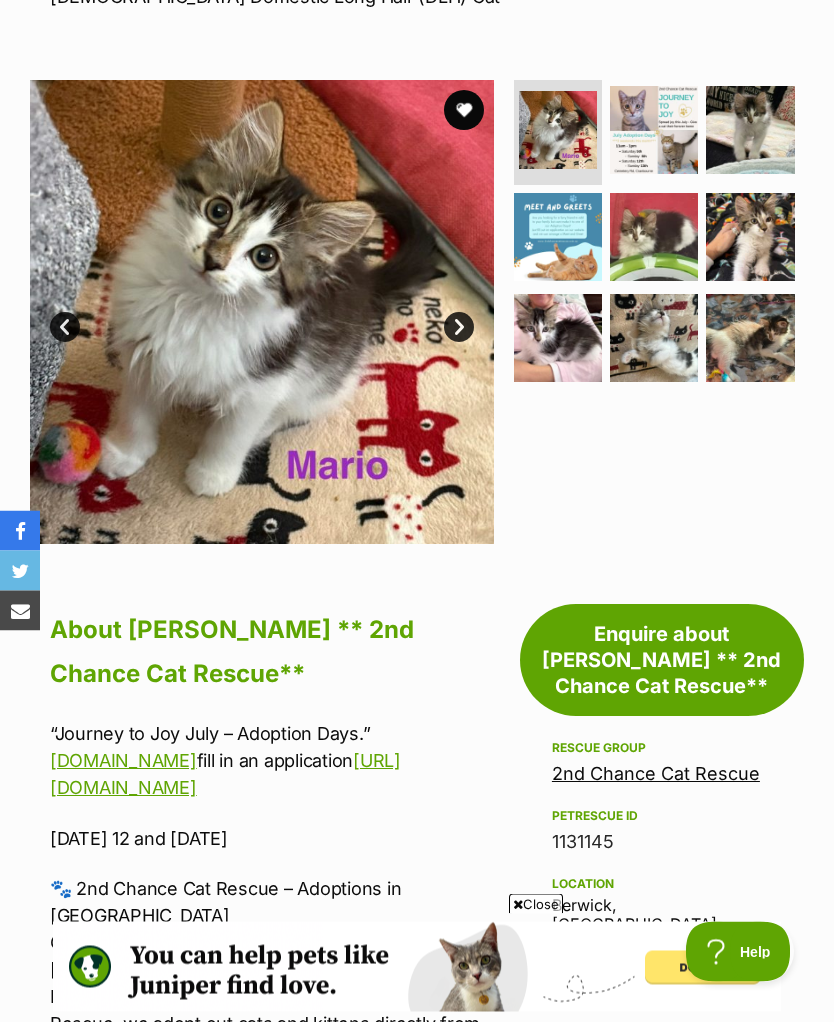 click on "Close" at bounding box center [536, 904] 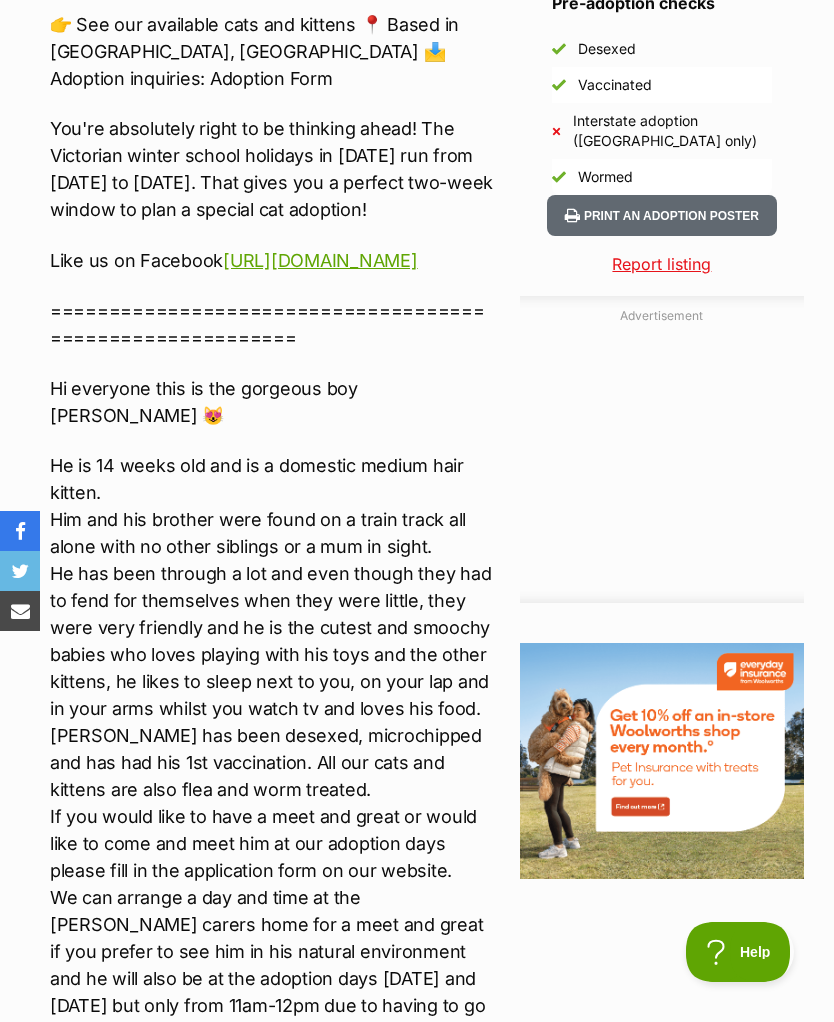 scroll, scrollTop: 1913, scrollLeft: 0, axis: vertical 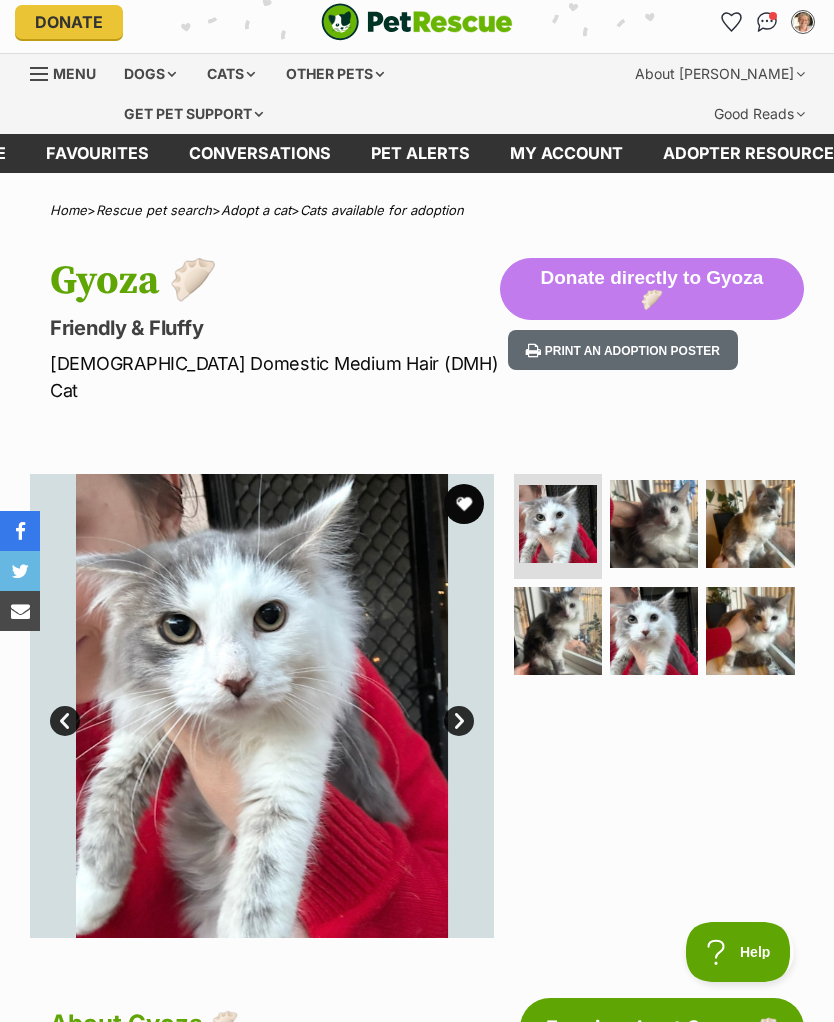 click on "Next" at bounding box center (459, 721) 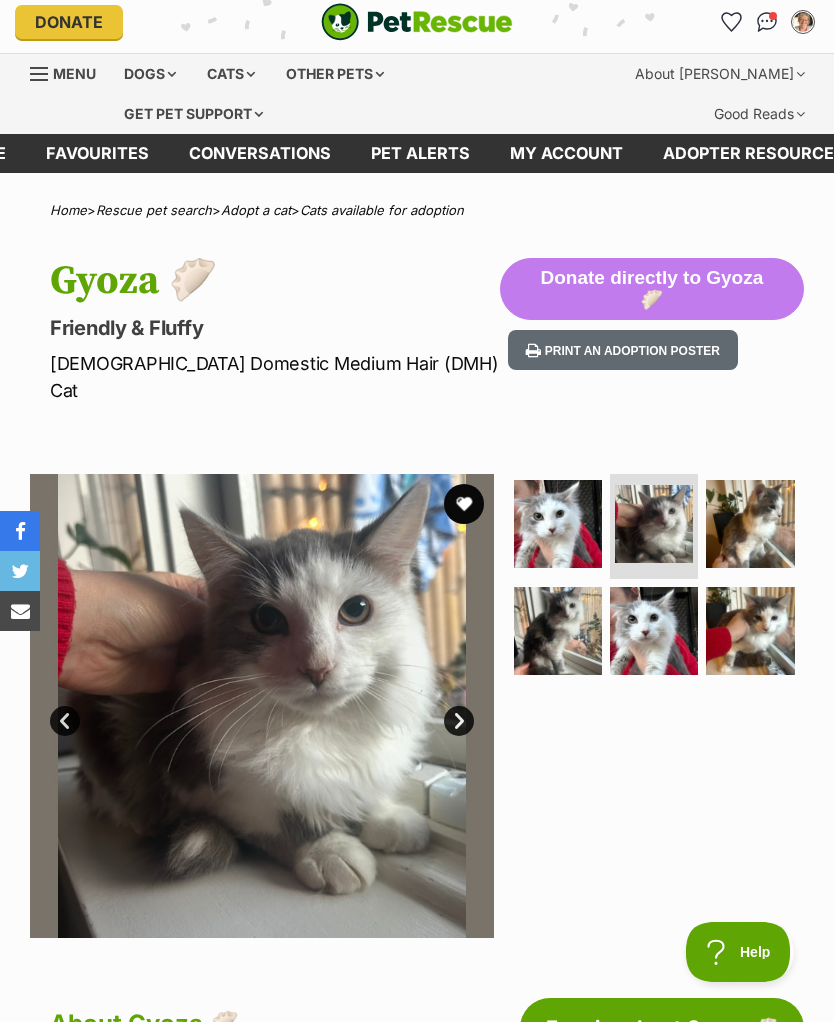 scroll, scrollTop: 0, scrollLeft: 0, axis: both 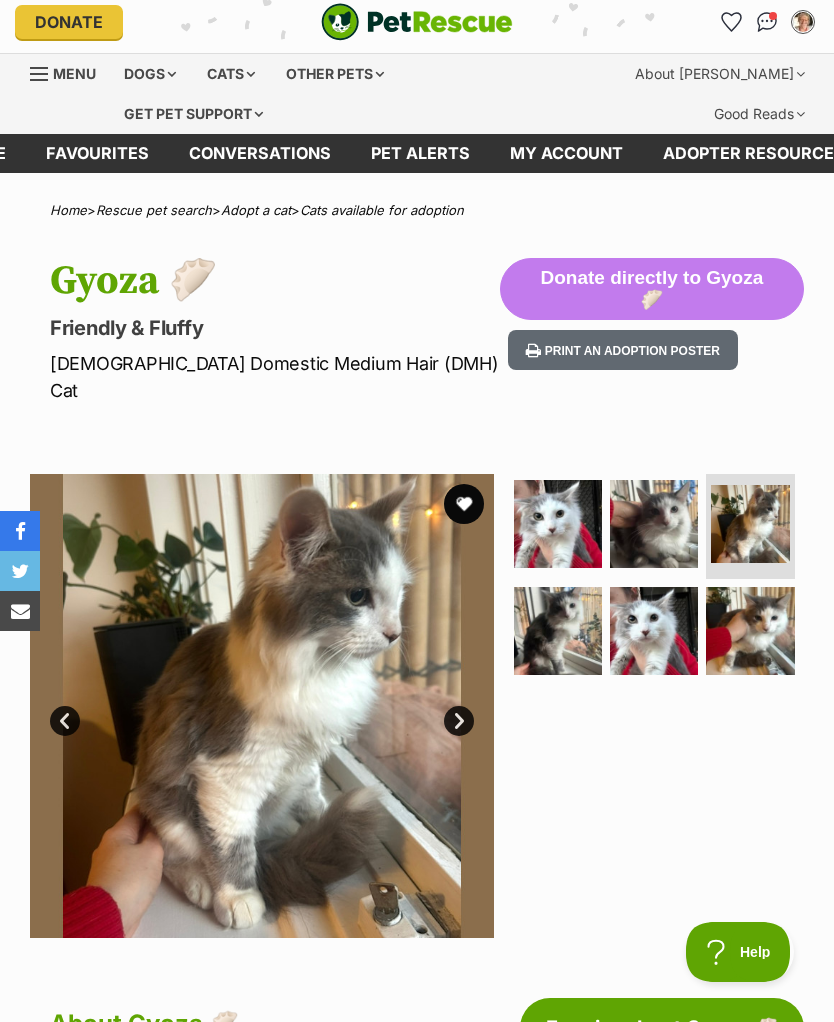 click on "Next" at bounding box center (459, 721) 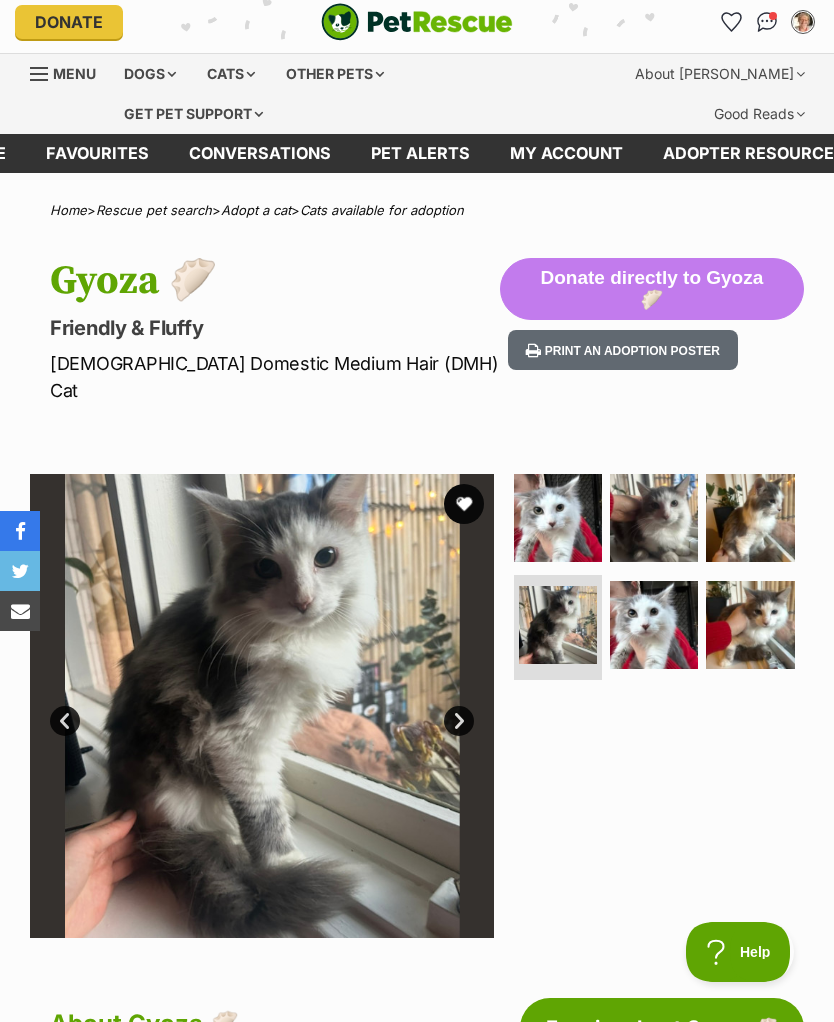 click on "Next" at bounding box center [459, 721] 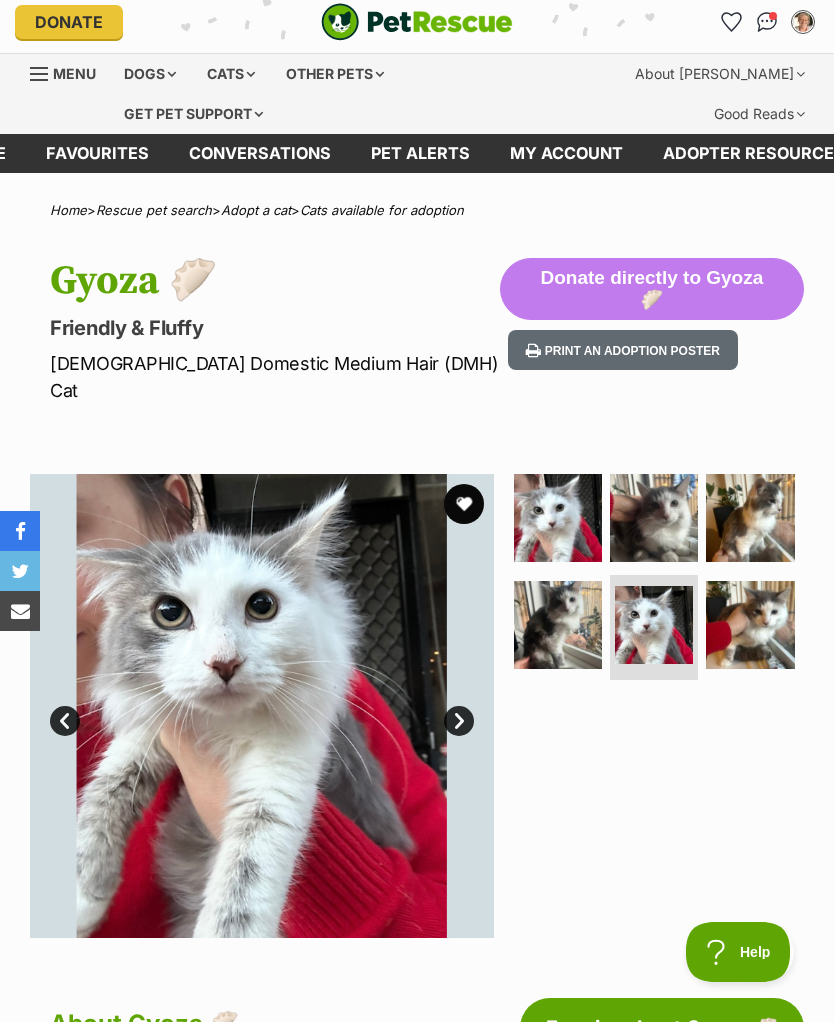 click on "Next" at bounding box center [459, 721] 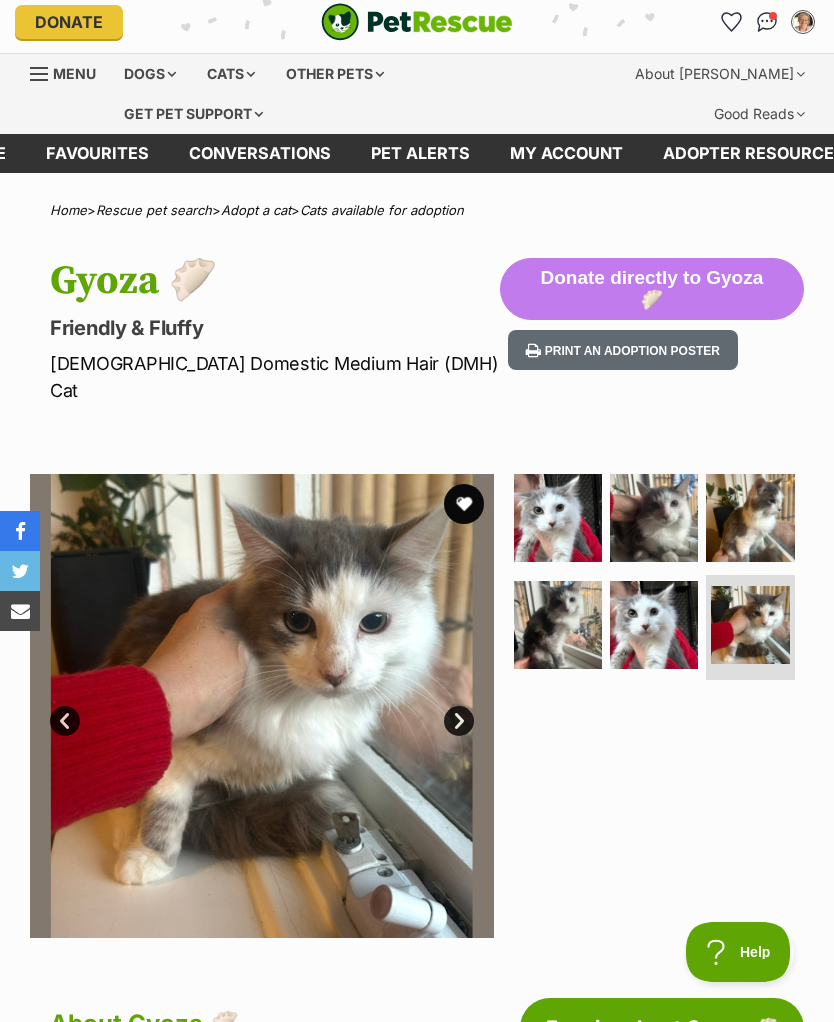 click on "Next" at bounding box center (459, 721) 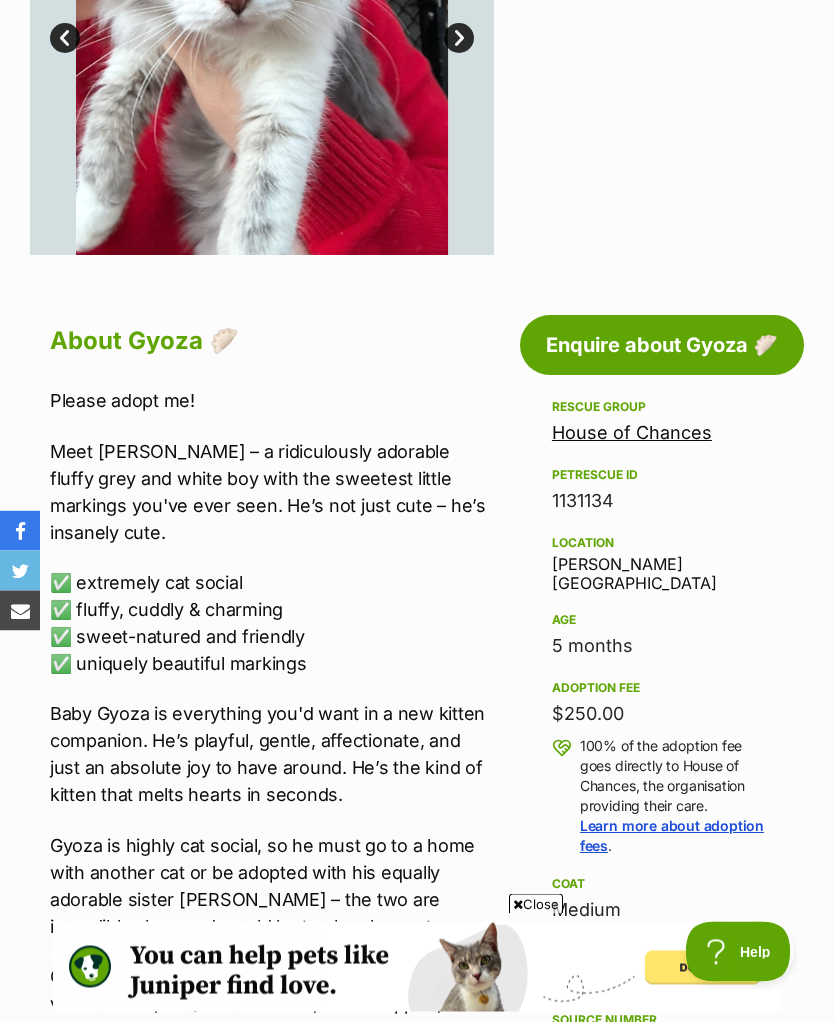 scroll, scrollTop: 0, scrollLeft: 0, axis: both 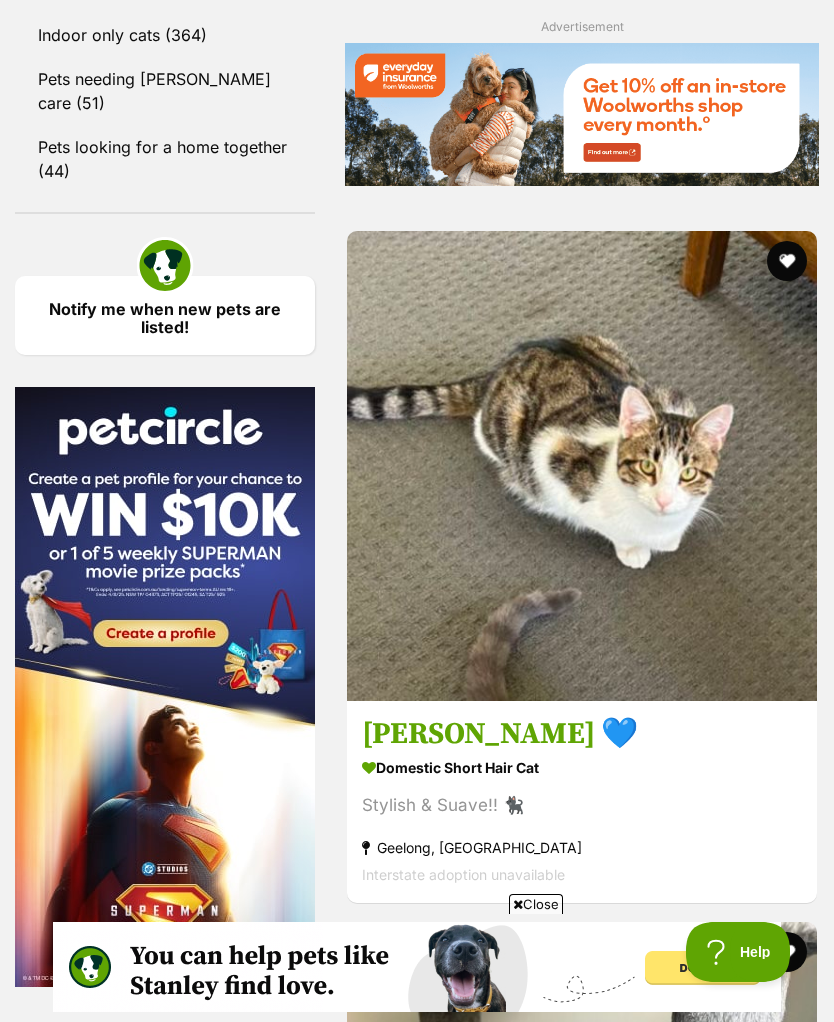 click on "[PERSON_NAME]" at bounding box center [582, 6265] 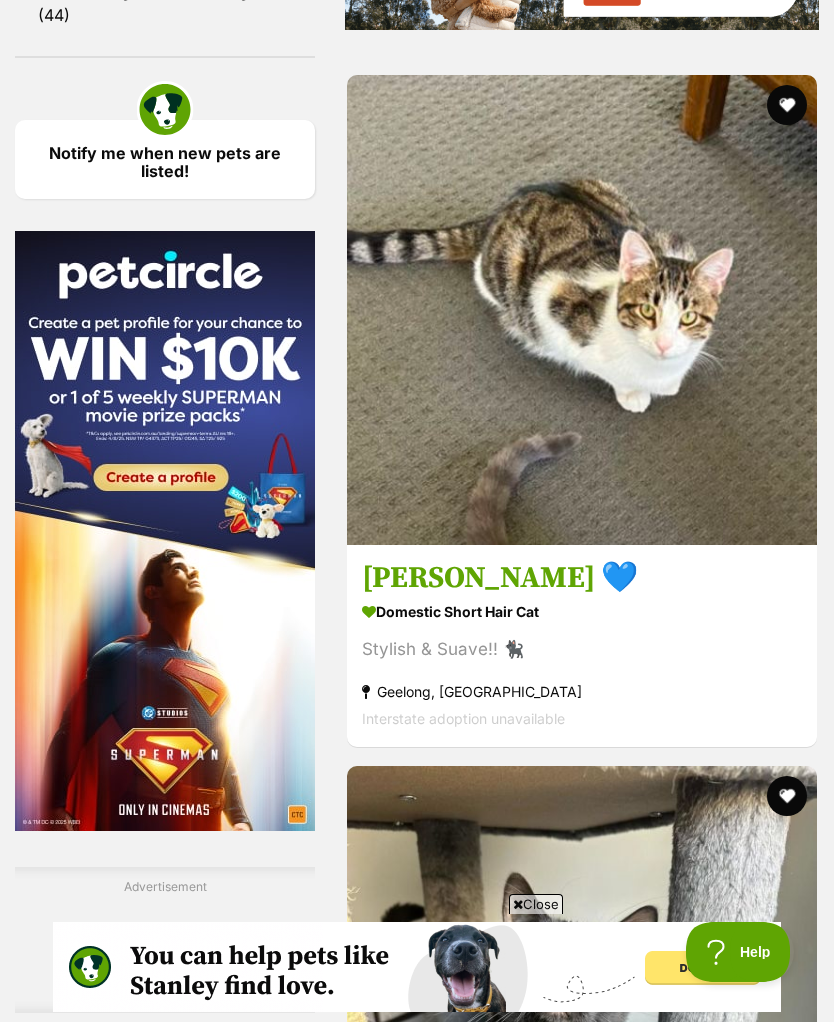 scroll, scrollTop: 3107, scrollLeft: 0, axis: vertical 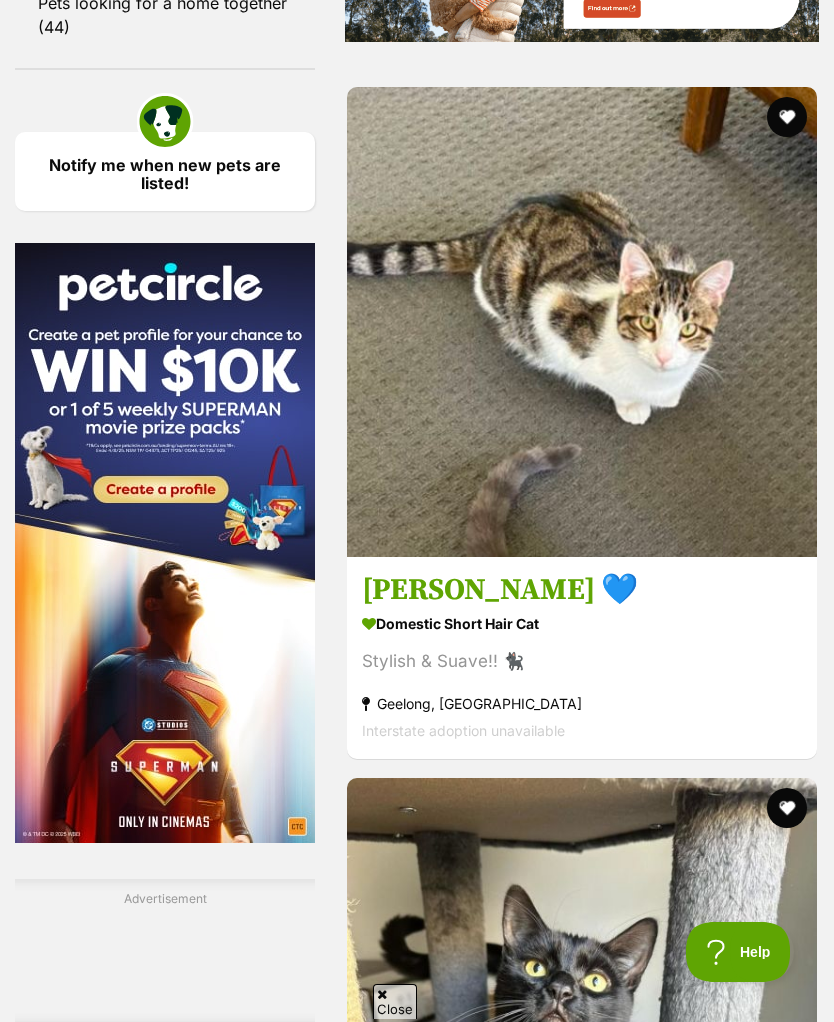 click at bounding box center (582, 6544) 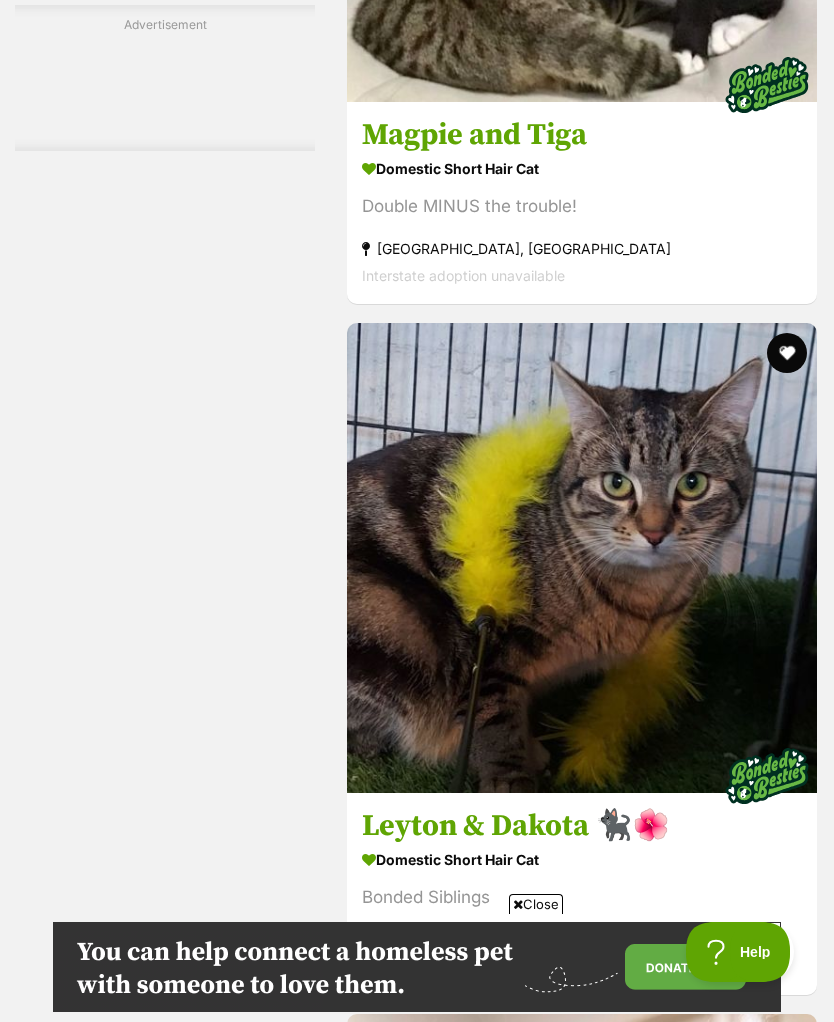 scroll, scrollTop: 4938, scrollLeft: 0, axis: vertical 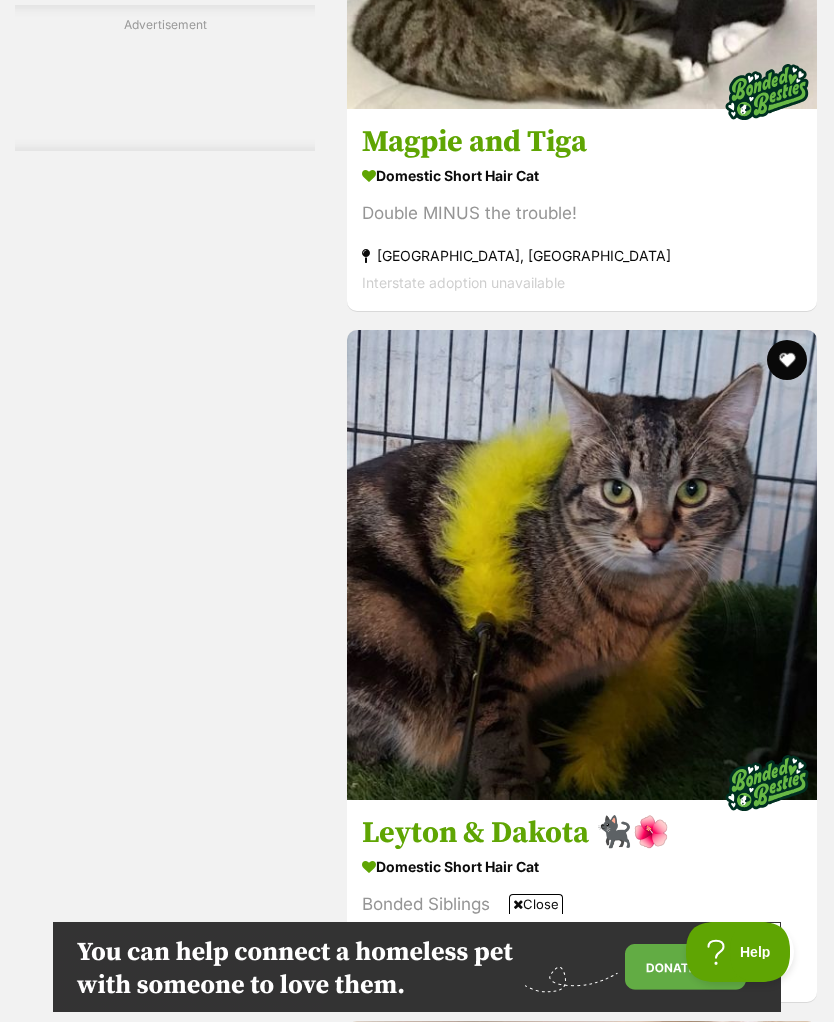 click on "Next" at bounding box center [663, 10035] 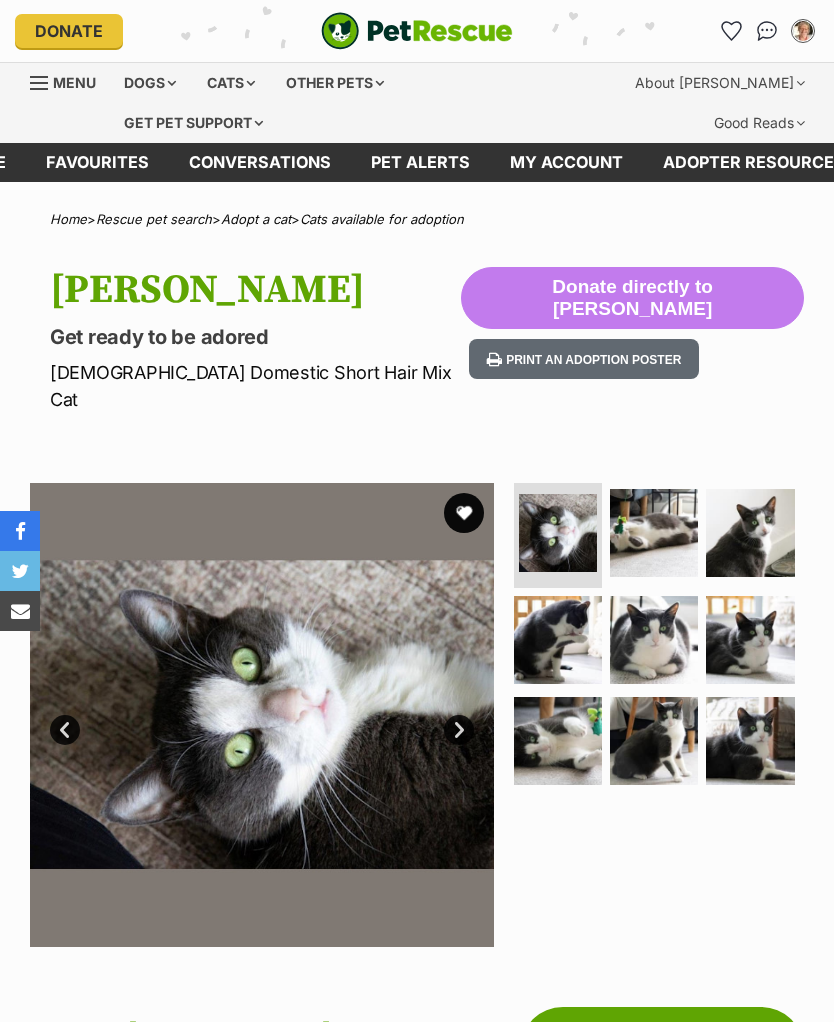 scroll, scrollTop: 0, scrollLeft: 0, axis: both 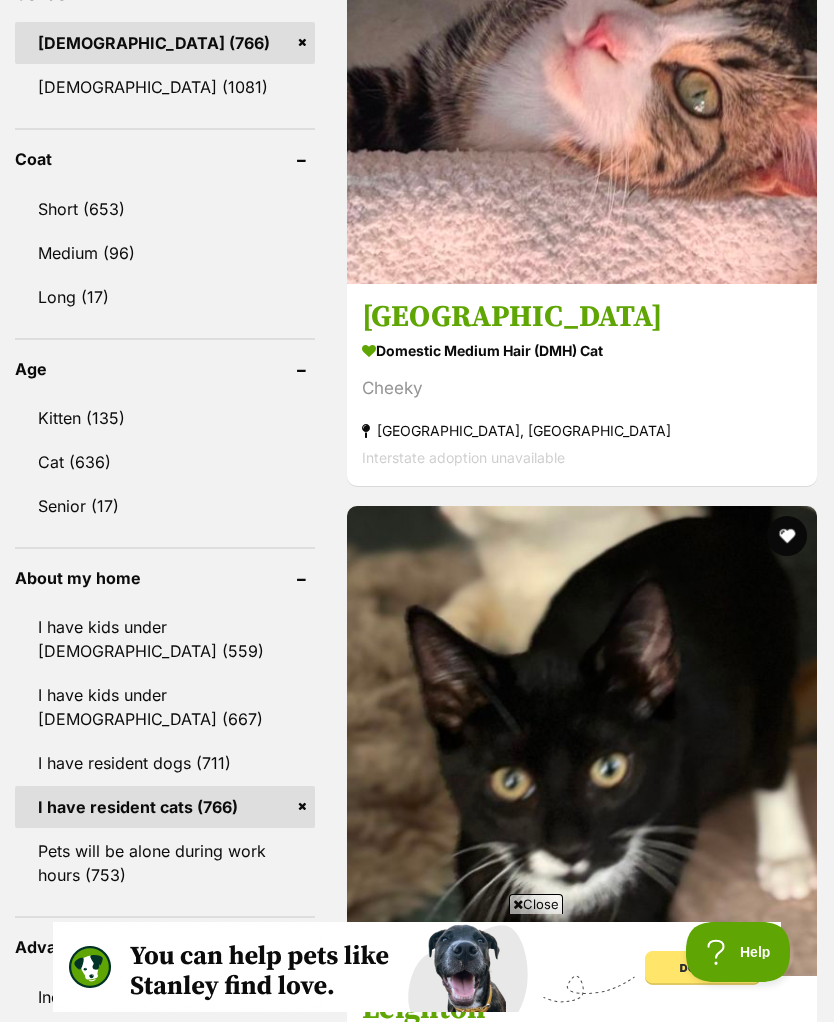 click on "[PERSON_NAME]" at bounding box center [582, 2621] 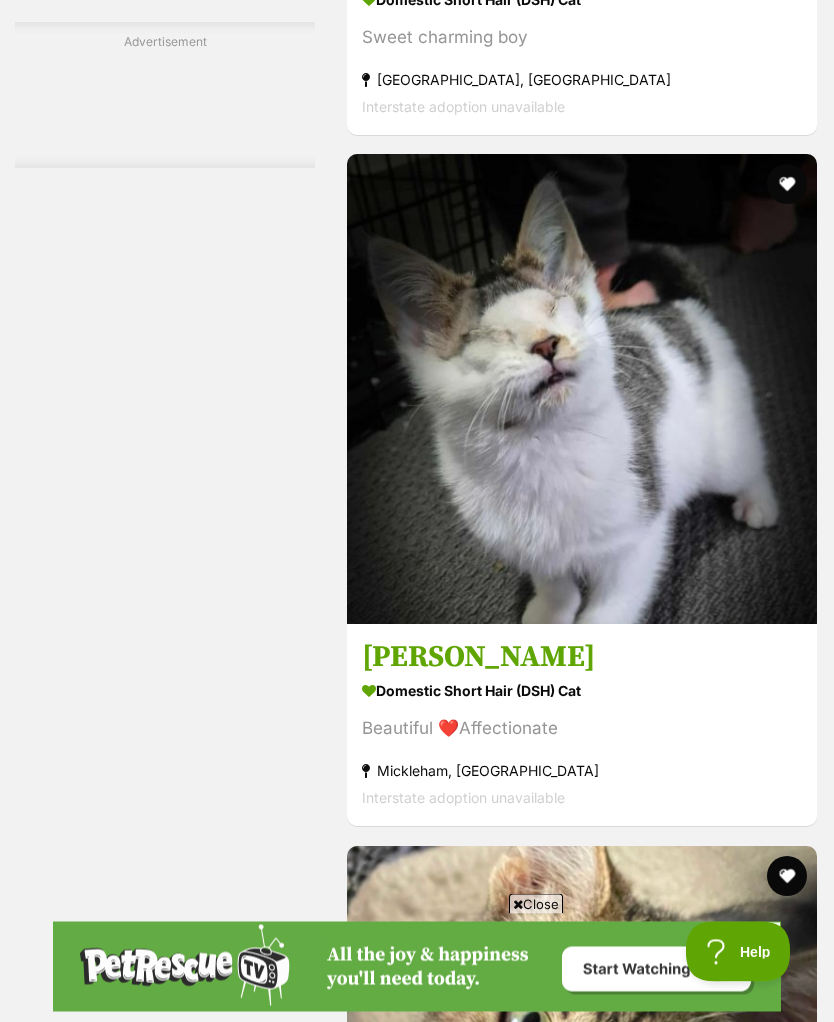 scroll, scrollTop: 3964, scrollLeft: 0, axis: vertical 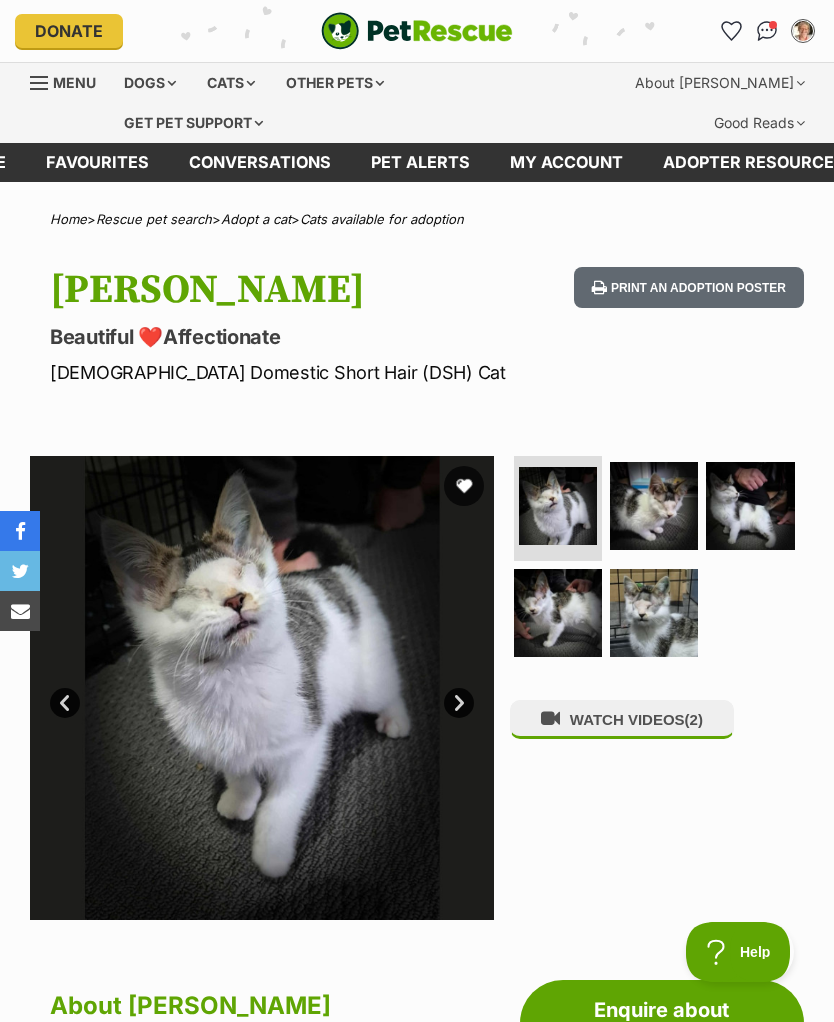 click on "WATCH VIDEOS
(2)" at bounding box center (622, 719) 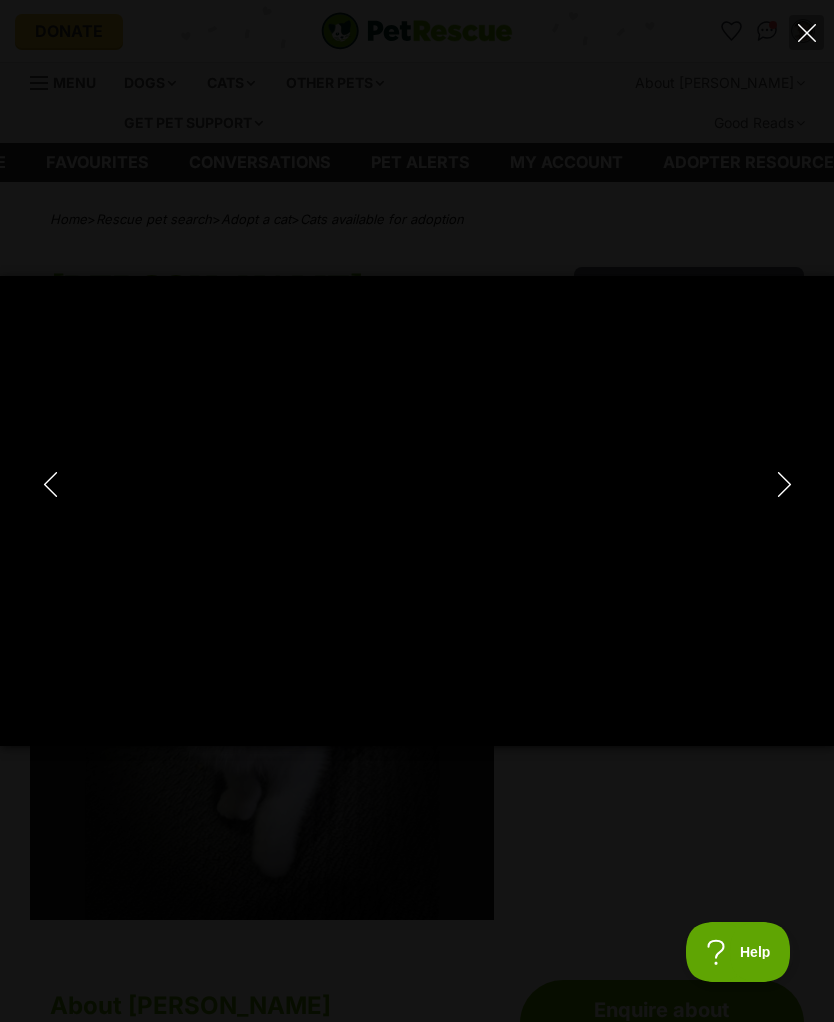 scroll, scrollTop: 0, scrollLeft: 0, axis: both 